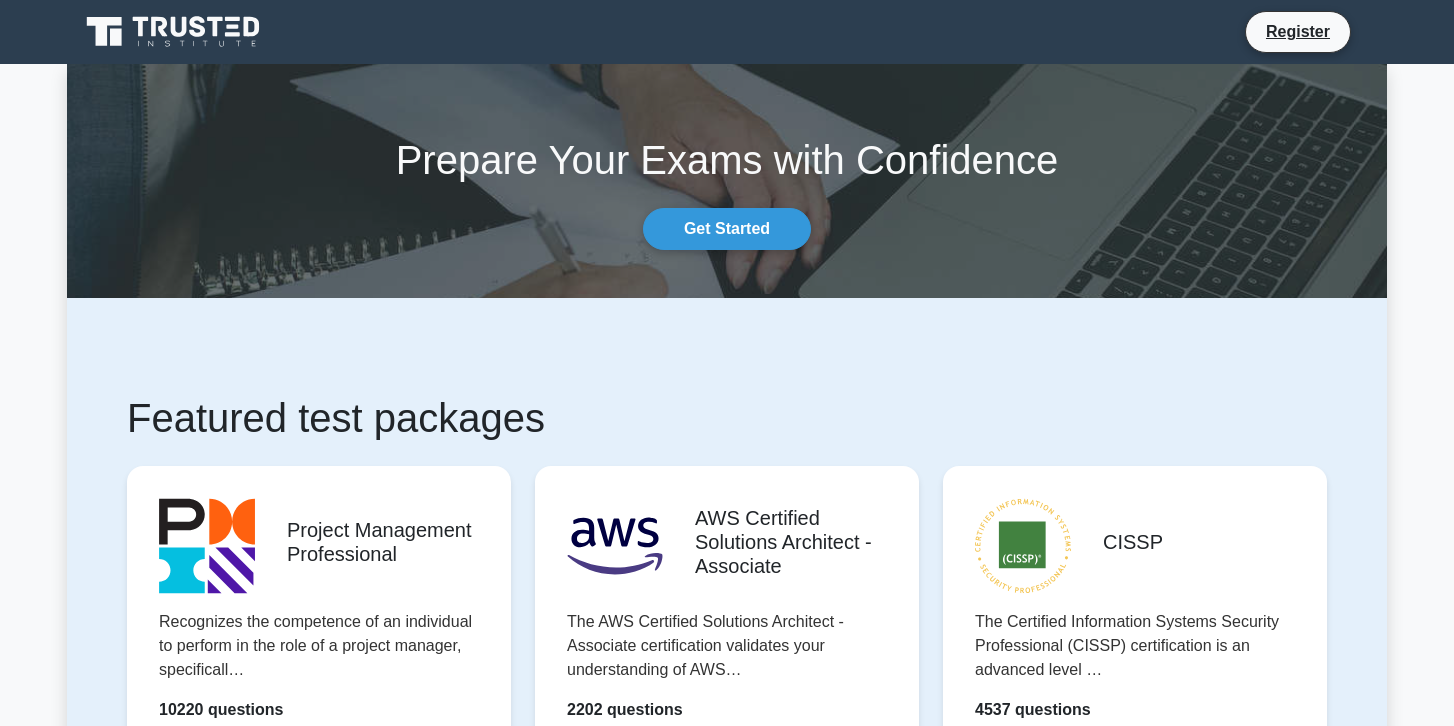 scroll, scrollTop: 0, scrollLeft: 0, axis: both 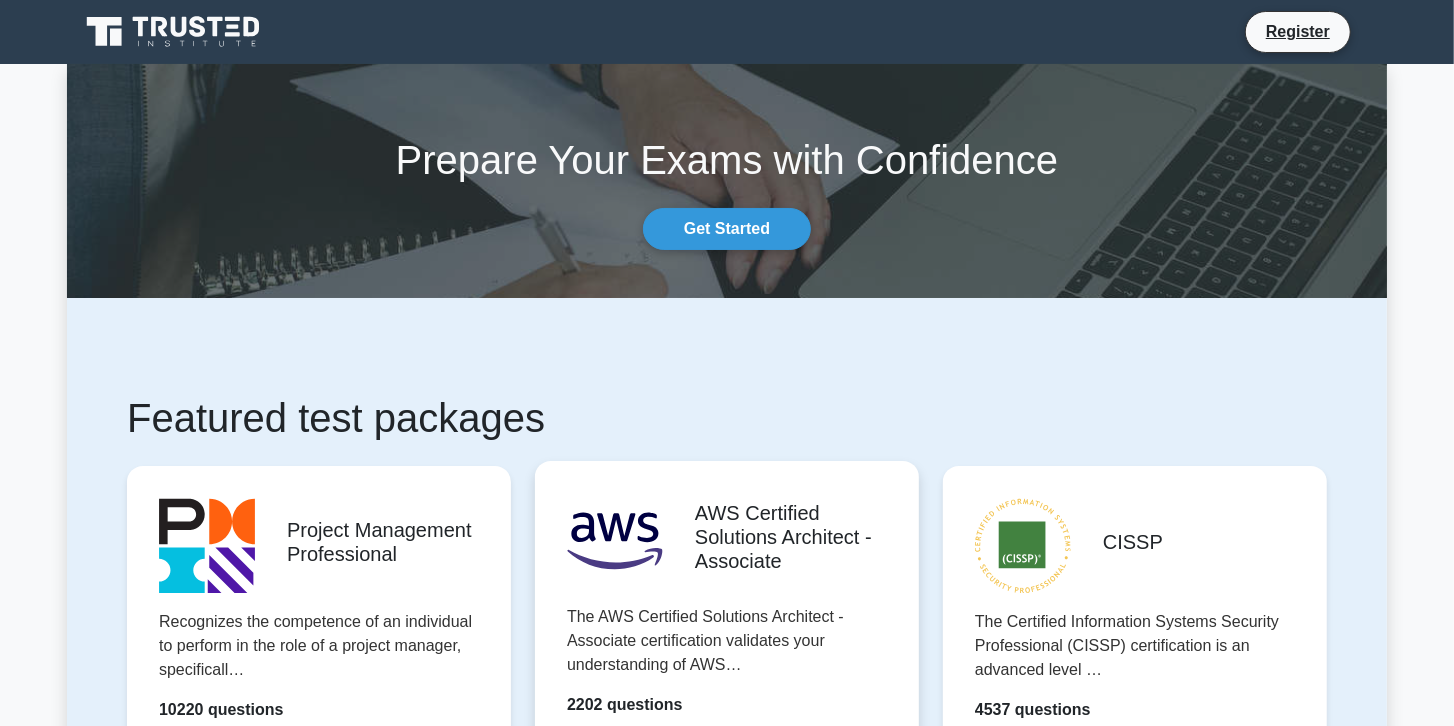 click on "Start practicing" at bounding box center [726, 762] 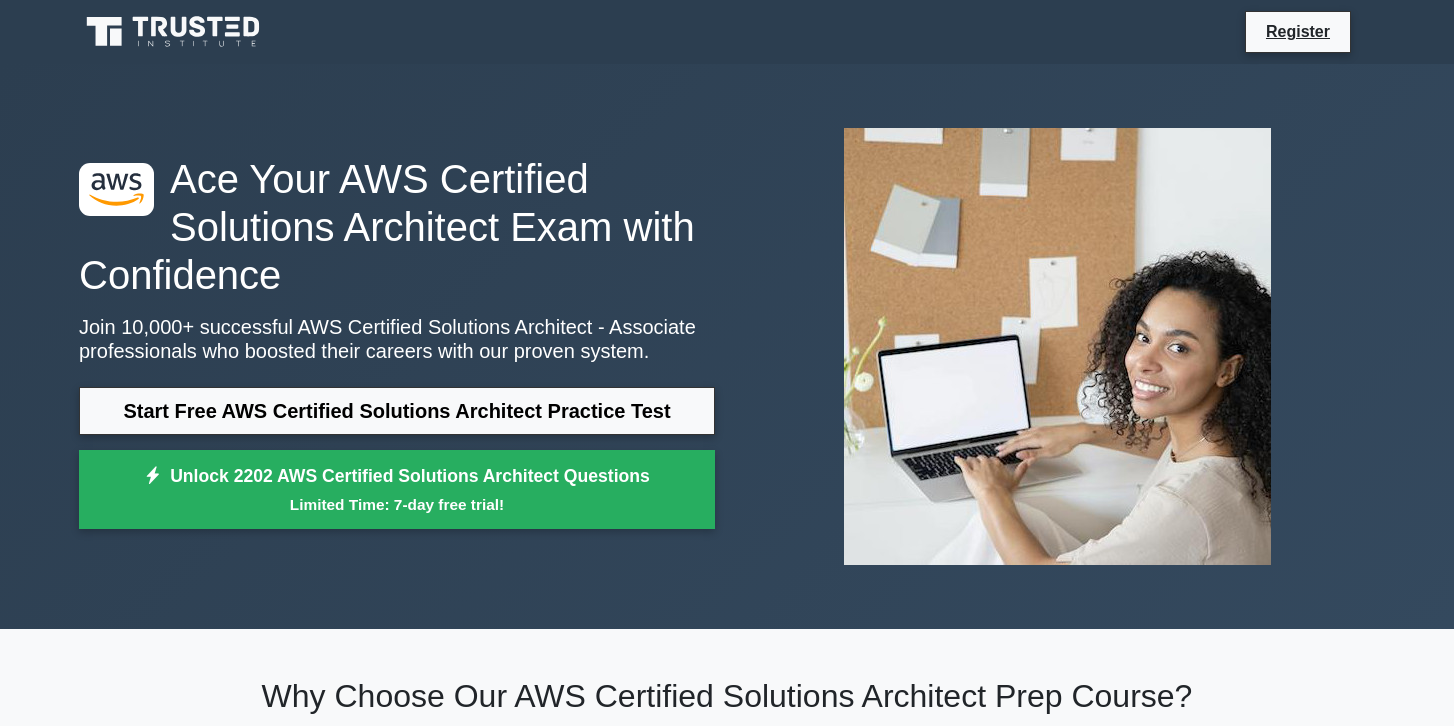 scroll, scrollTop: 0, scrollLeft: 0, axis: both 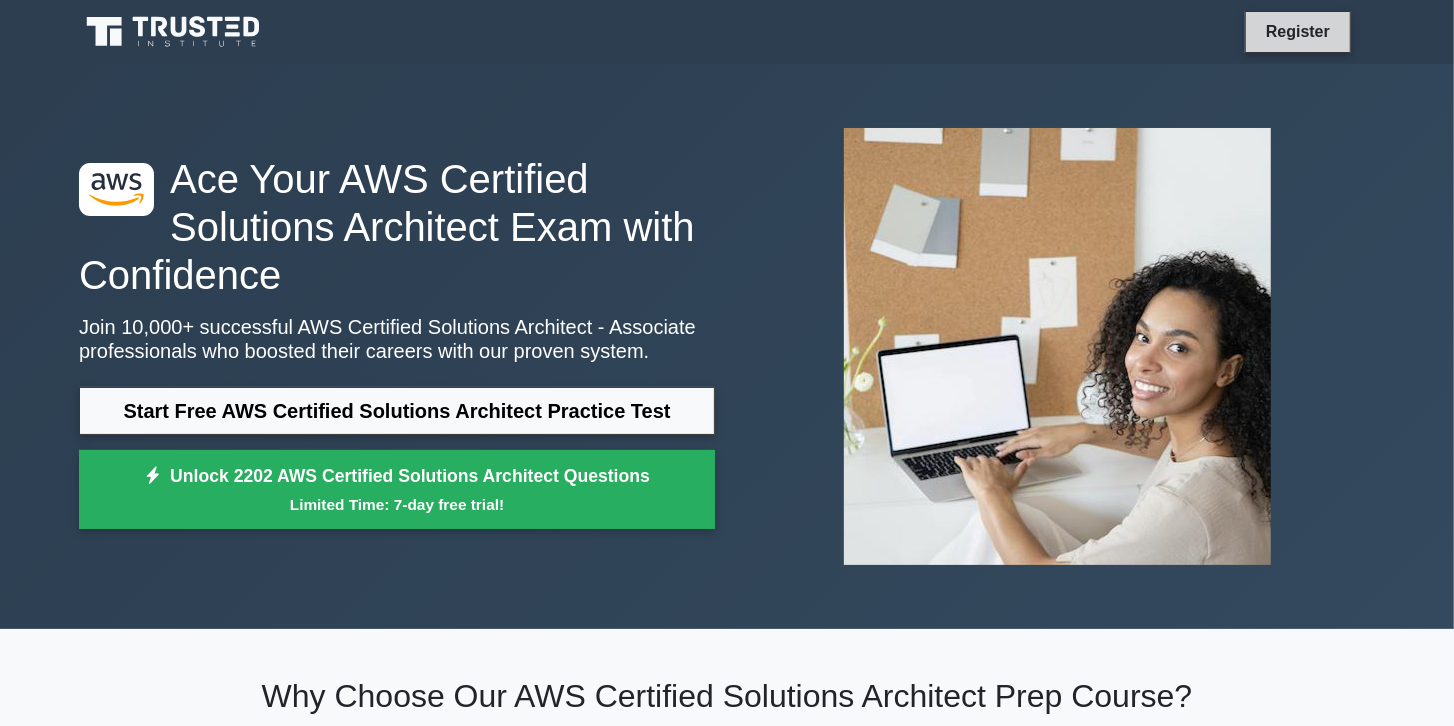 click on "Register" at bounding box center (1298, 31) 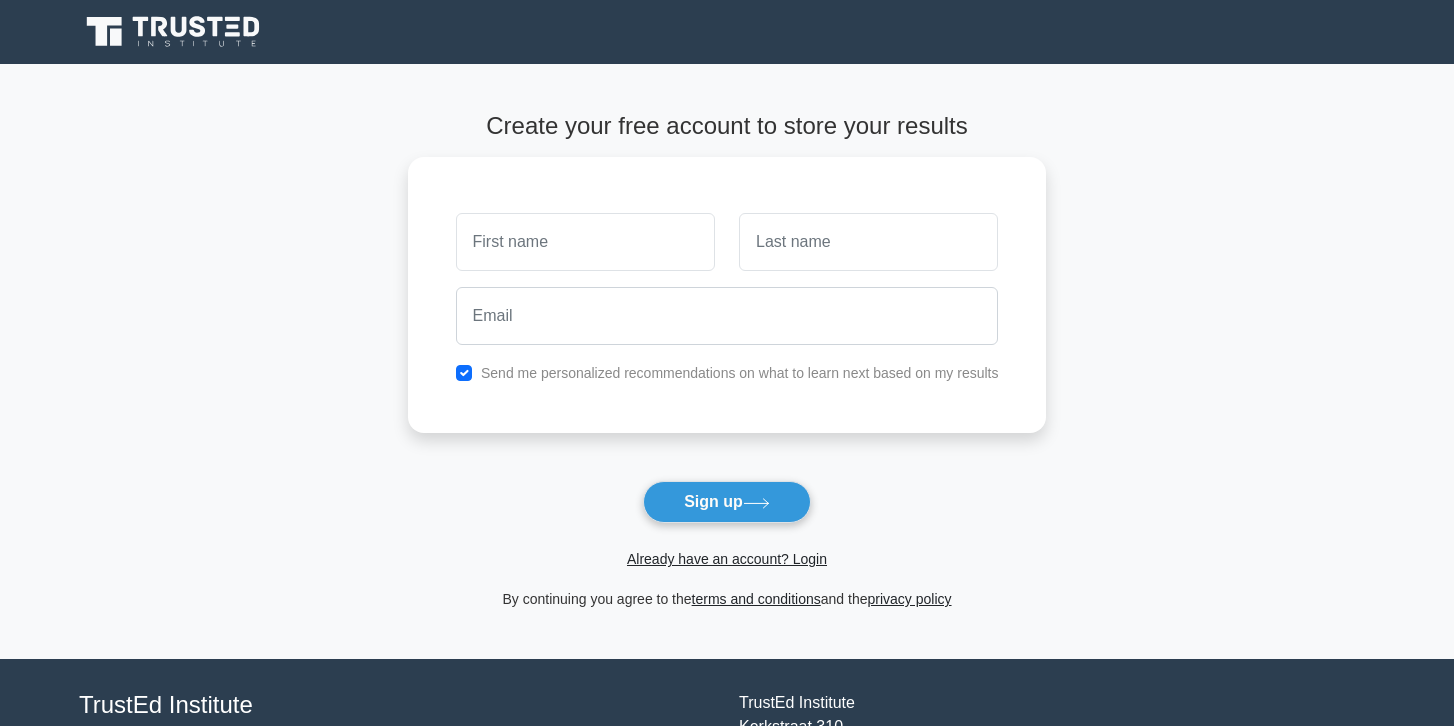 scroll, scrollTop: 0, scrollLeft: 0, axis: both 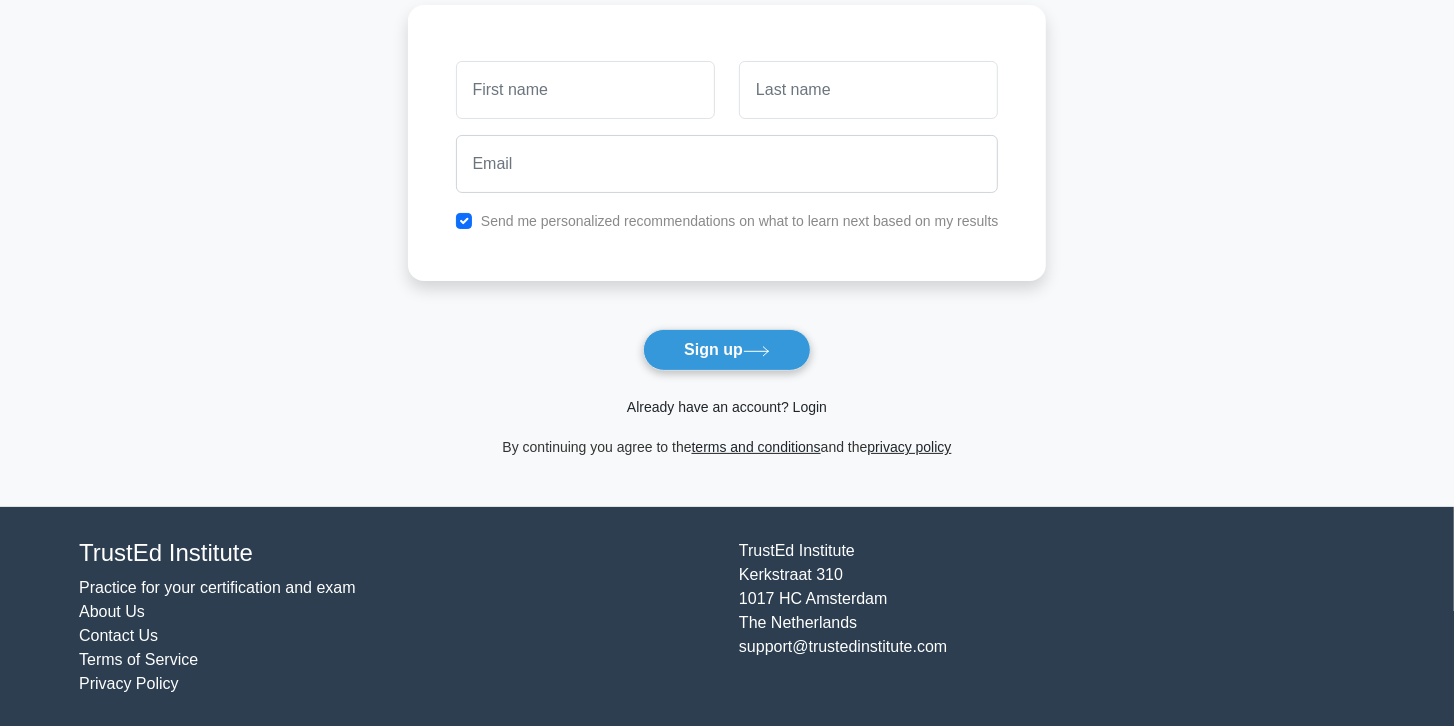 click on "Already have an account? Login" at bounding box center [727, 407] 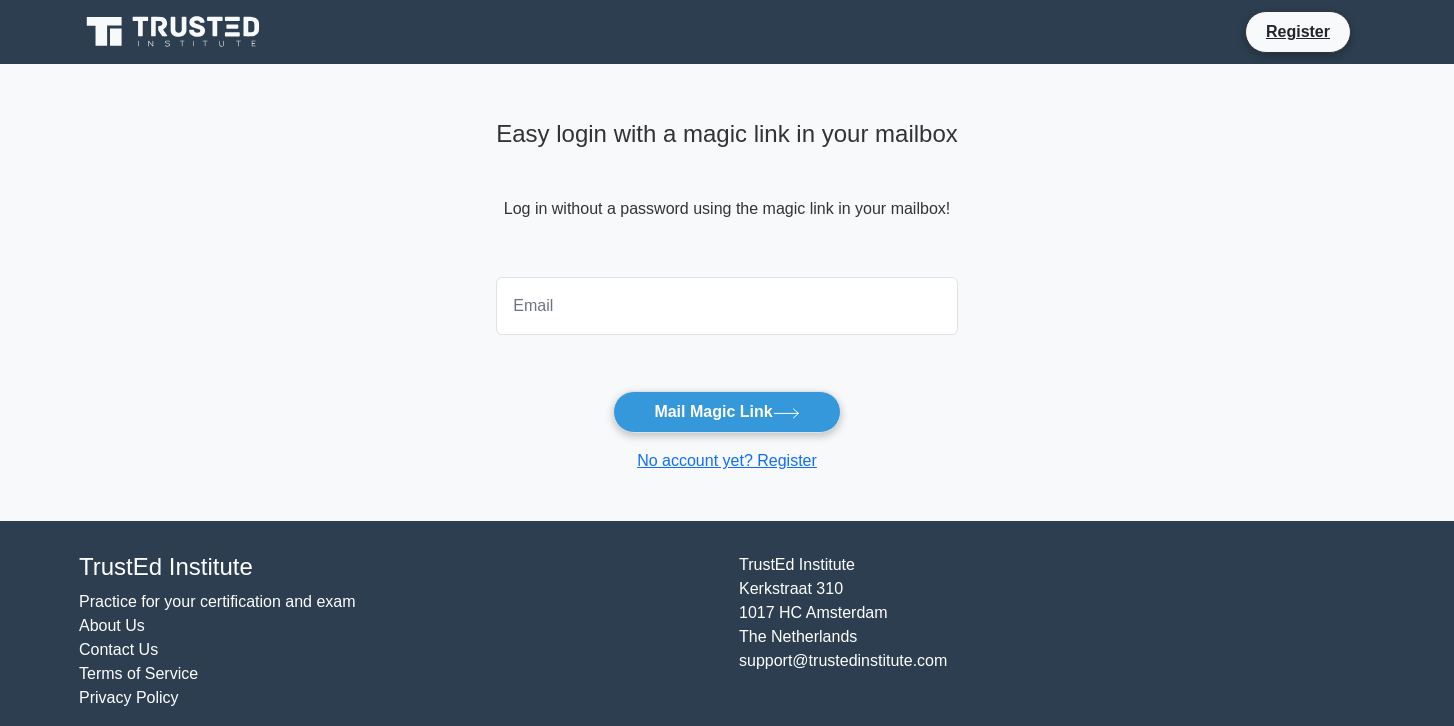 scroll, scrollTop: 0, scrollLeft: 0, axis: both 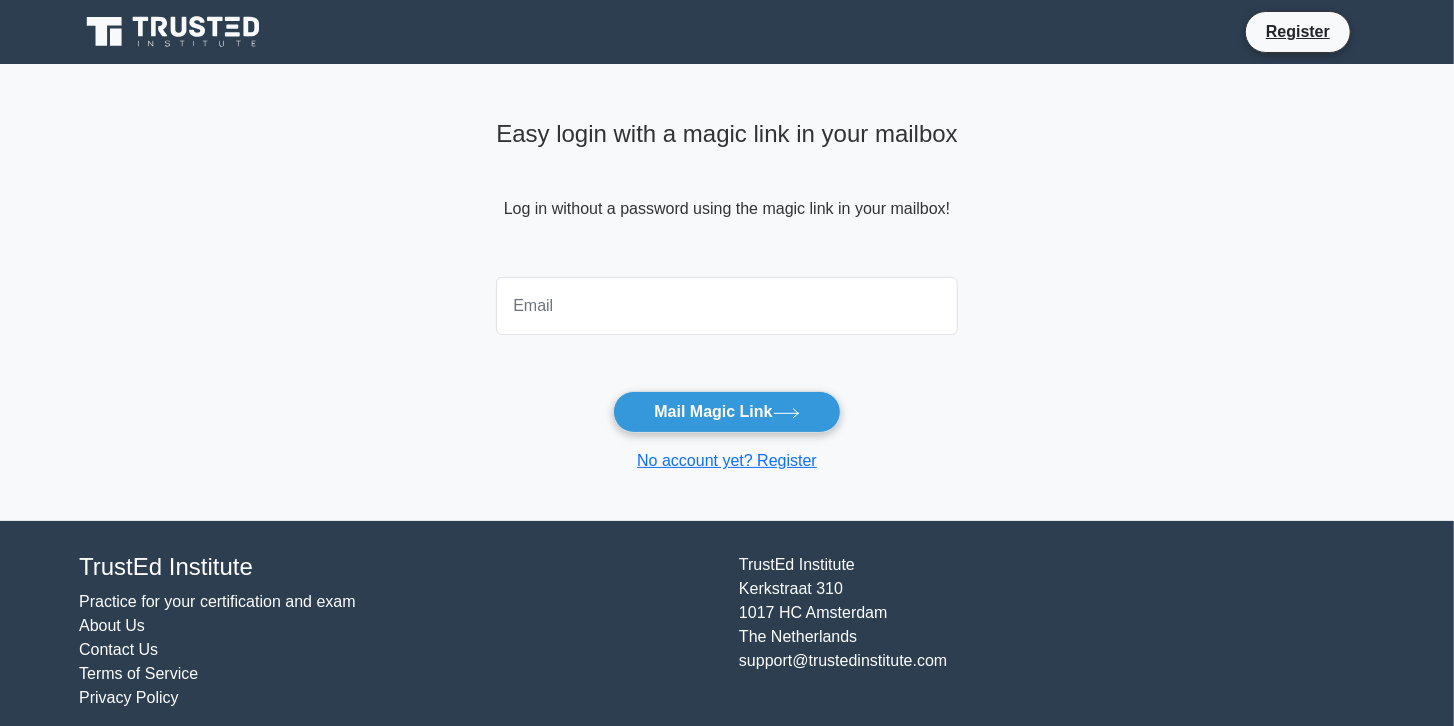 click at bounding box center (727, 306) 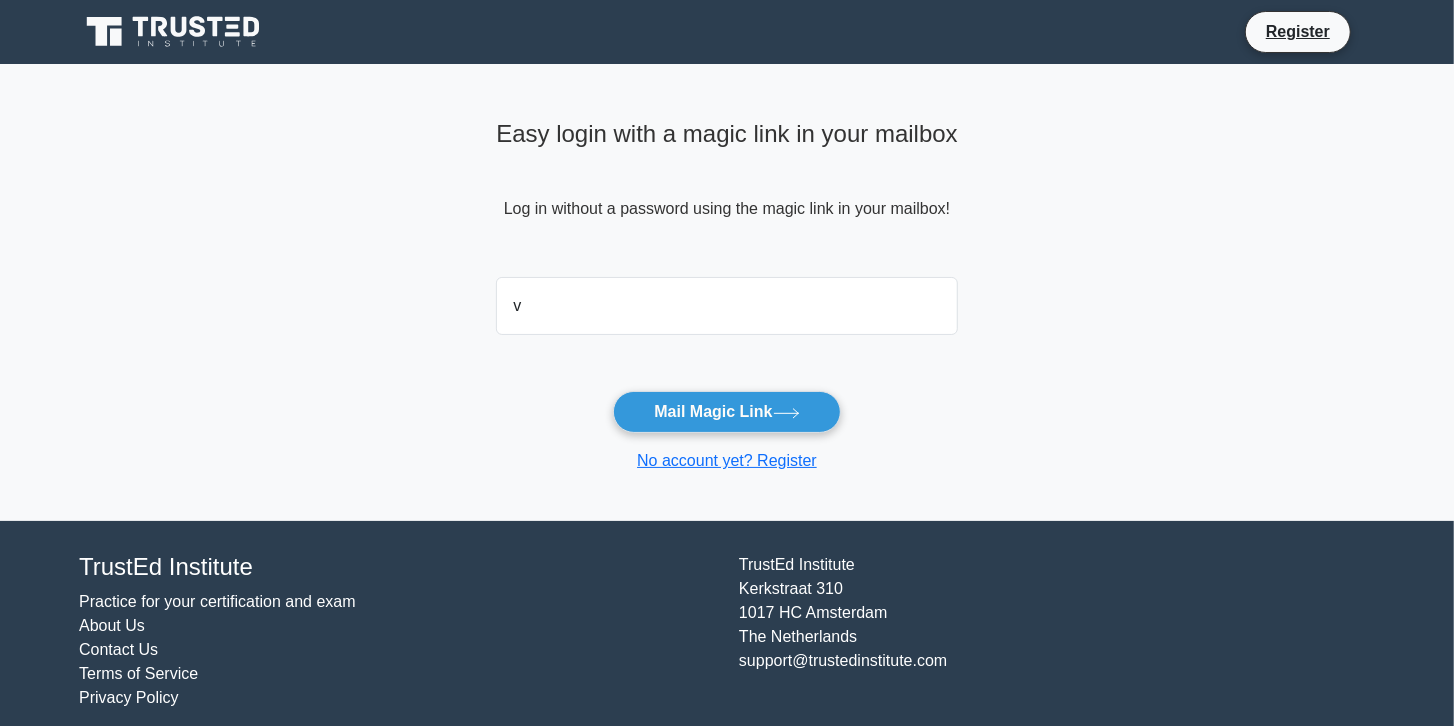 type on "vincentlokula@gmail.com" 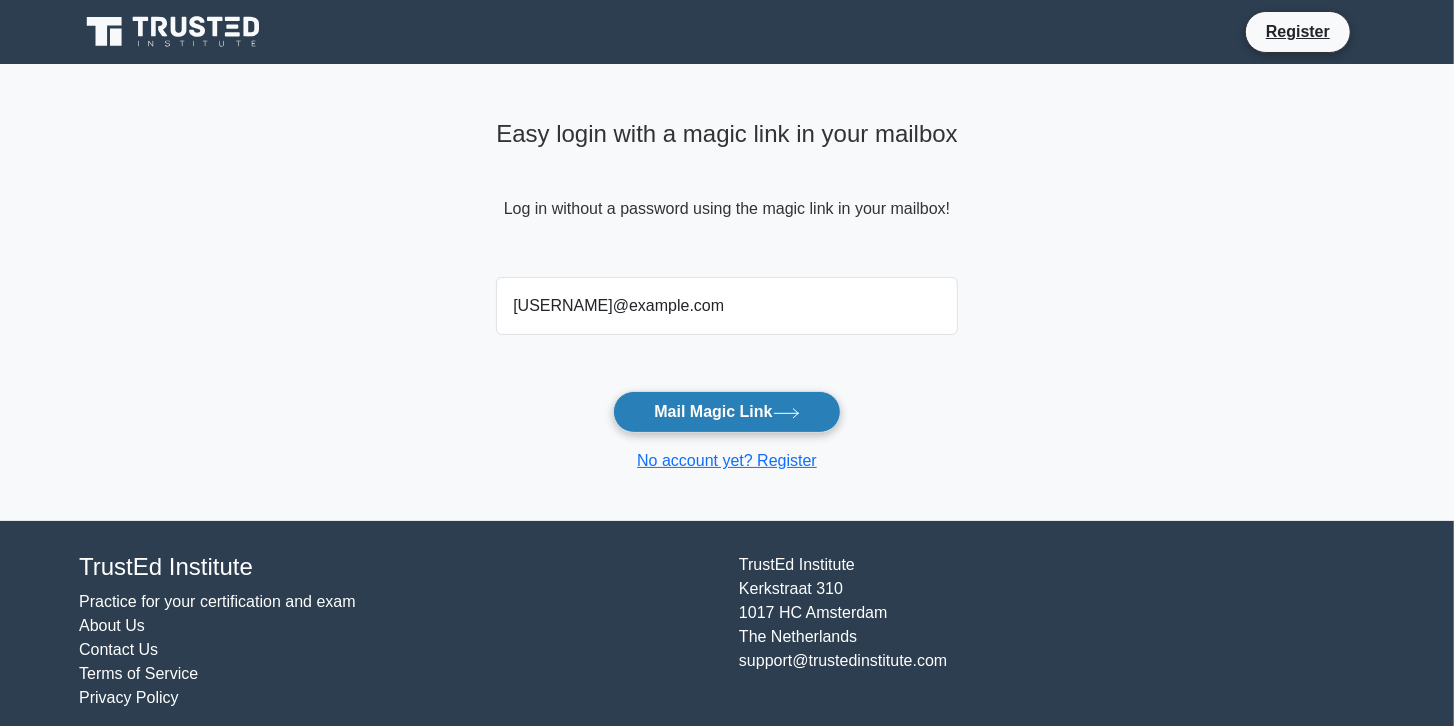 click on "Mail Magic Link" at bounding box center [726, 412] 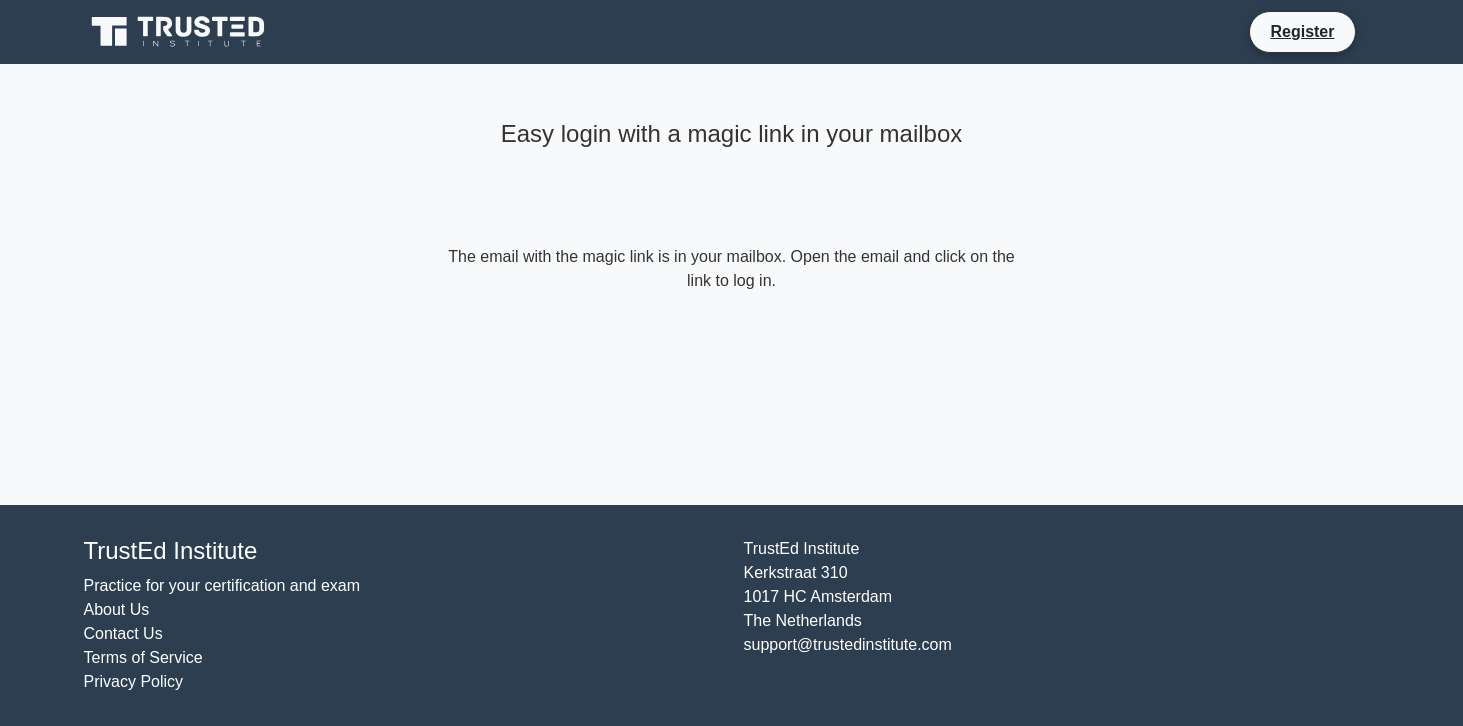 scroll, scrollTop: 0, scrollLeft: 0, axis: both 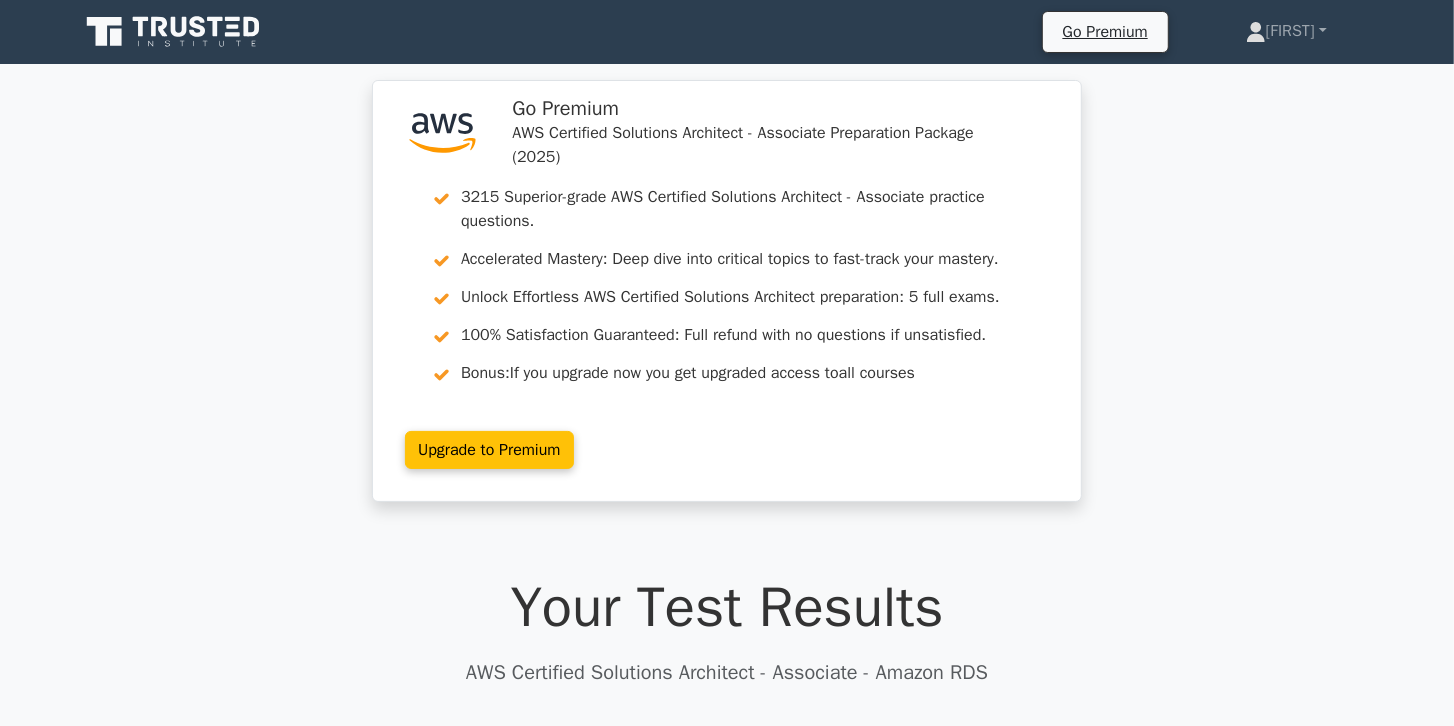 click 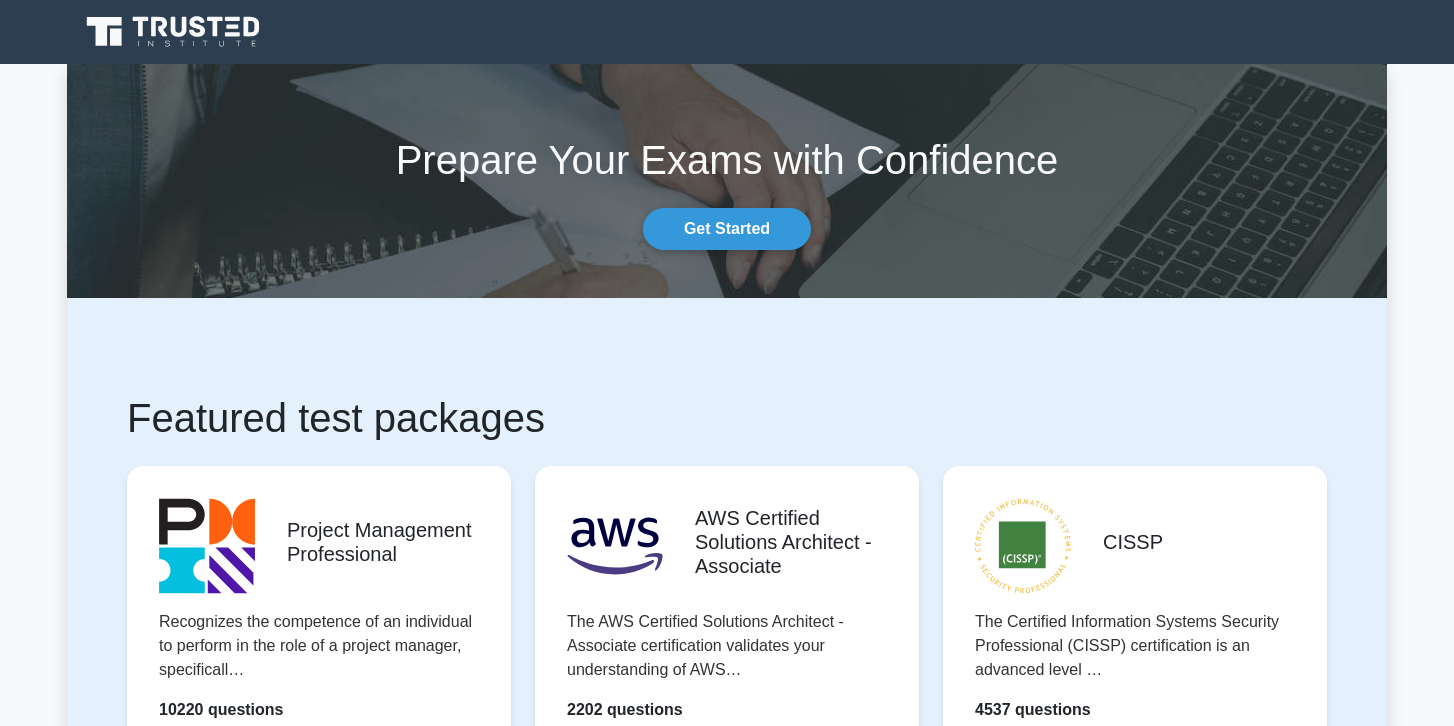 scroll, scrollTop: 0, scrollLeft: 0, axis: both 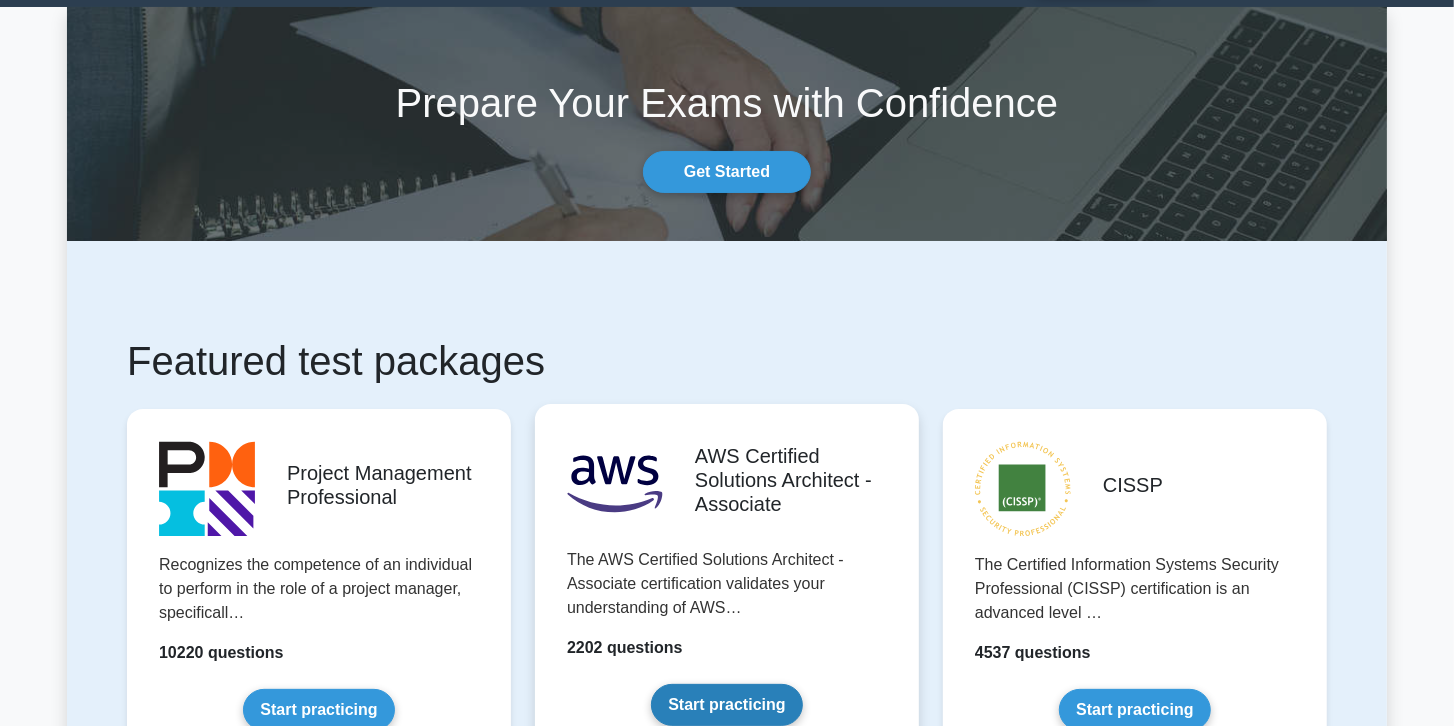 click on "Start practicing" at bounding box center [726, 705] 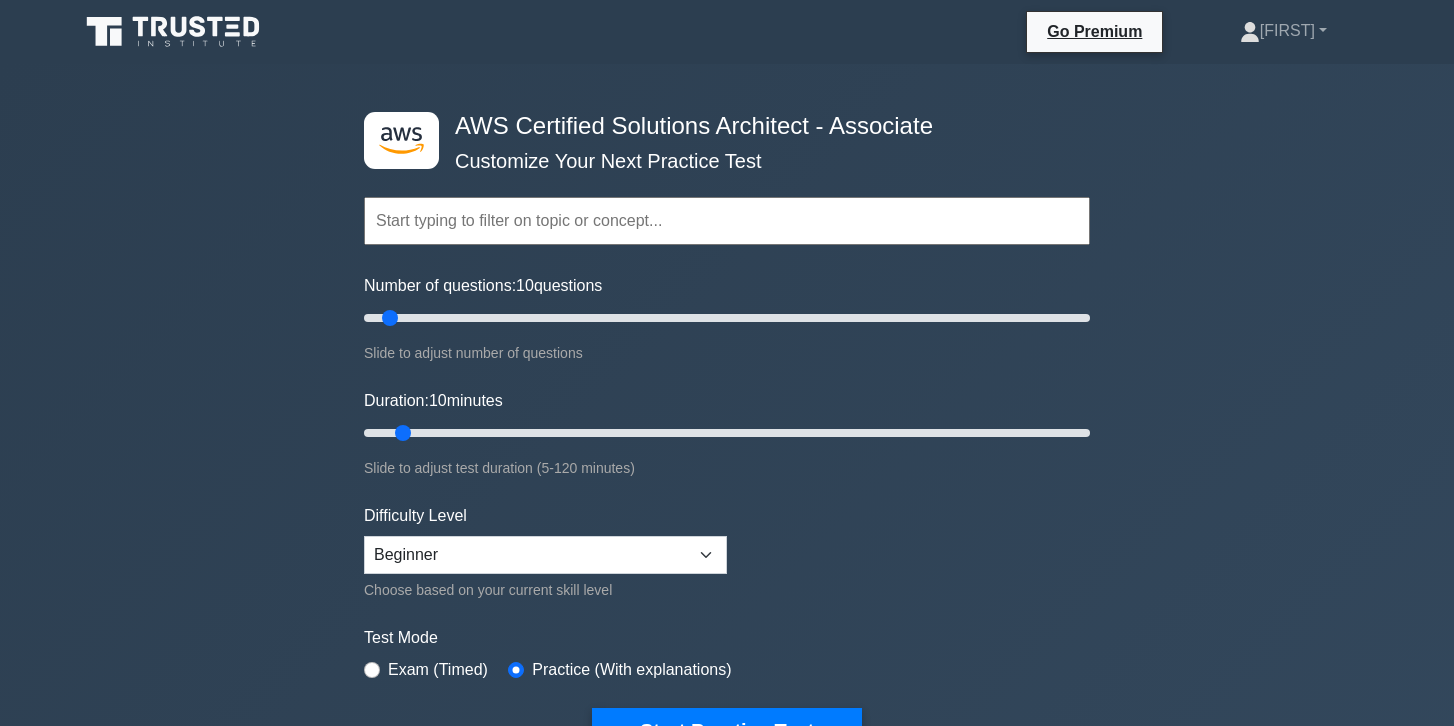 scroll, scrollTop: 0, scrollLeft: 0, axis: both 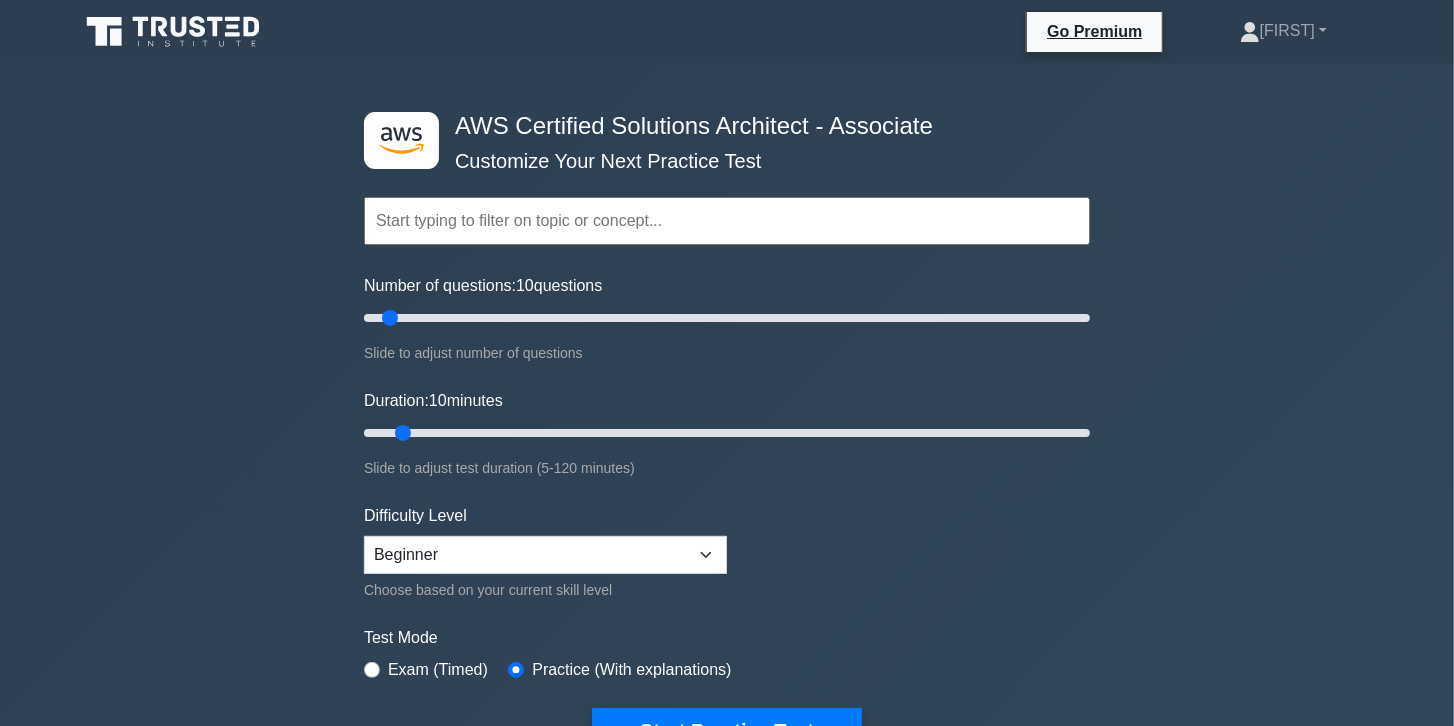 click at bounding box center [727, 221] 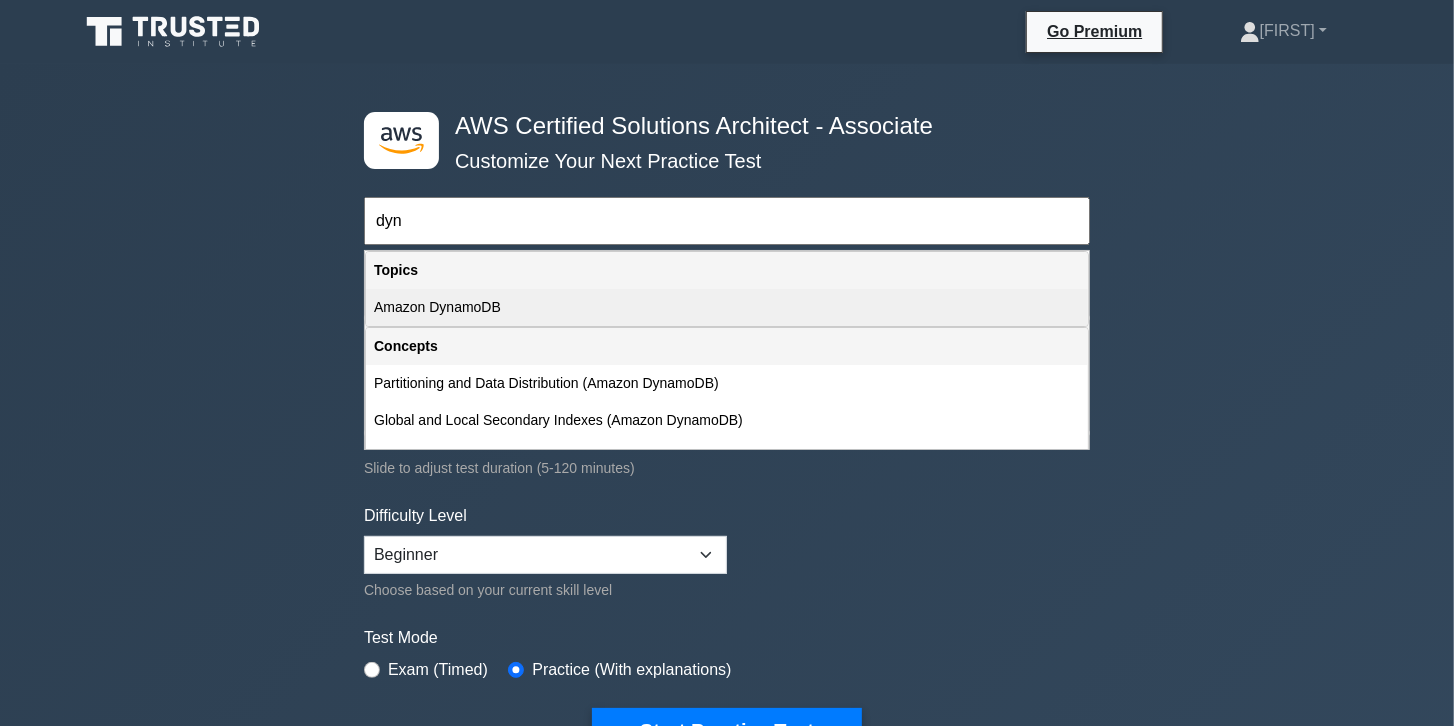 click on "Amazon DynamoDB" at bounding box center [727, 307] 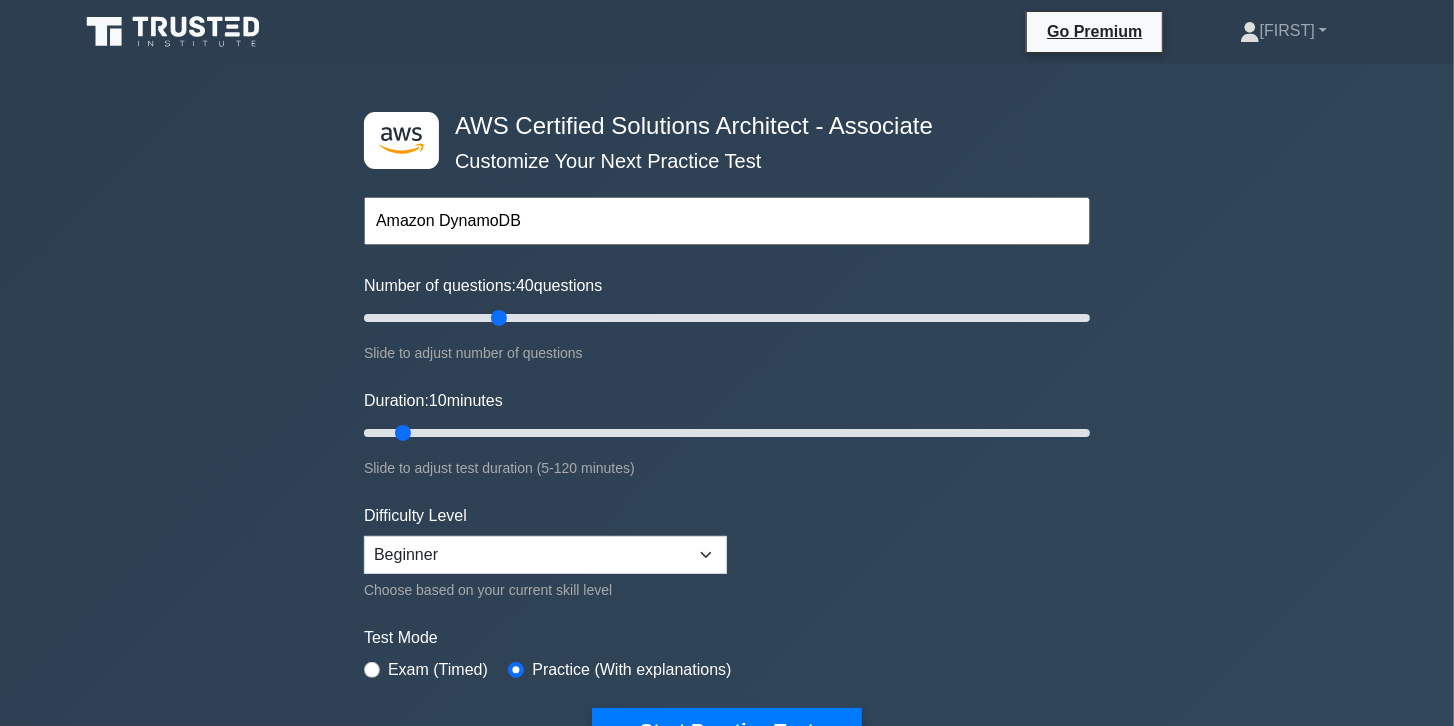 drag, startPoint x: 387, startPoint y: 322, endPoint x: 506, endPoint y: 321, distance: 119.0042 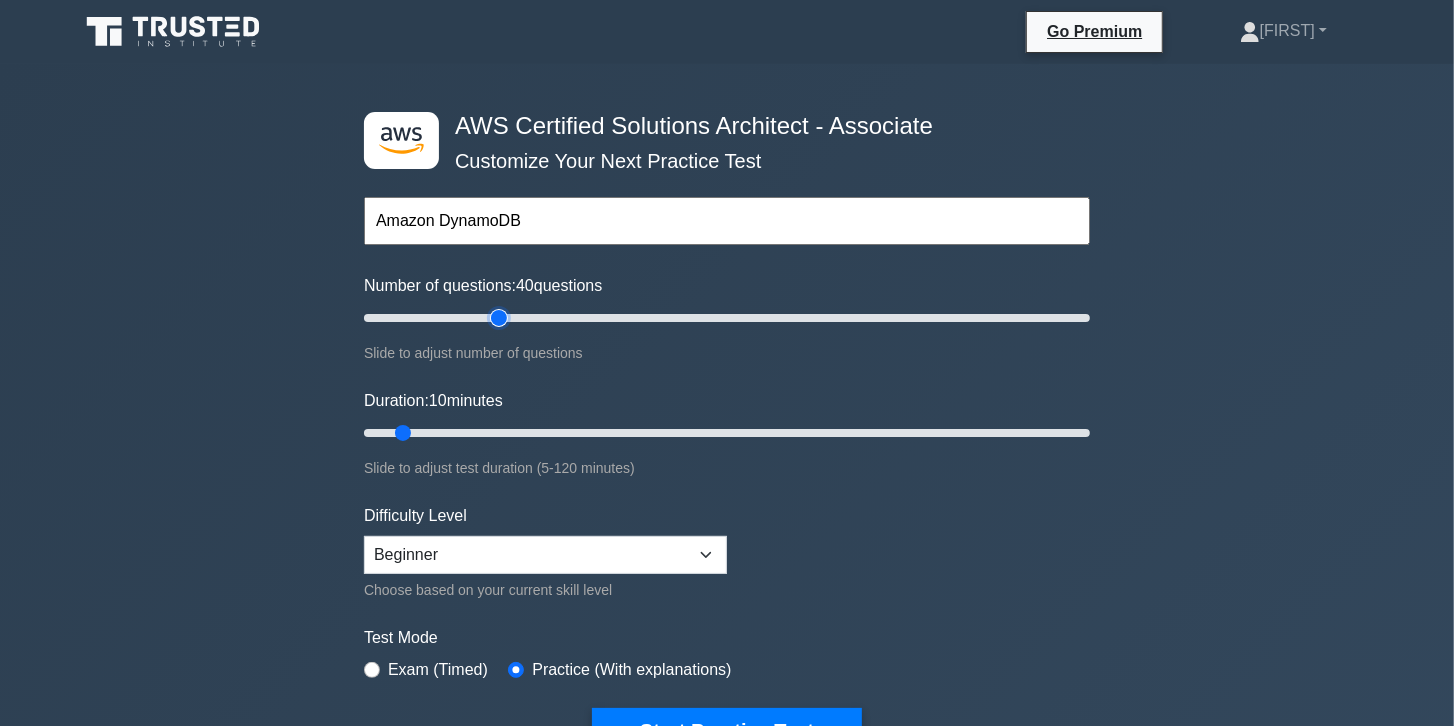 type on "40" 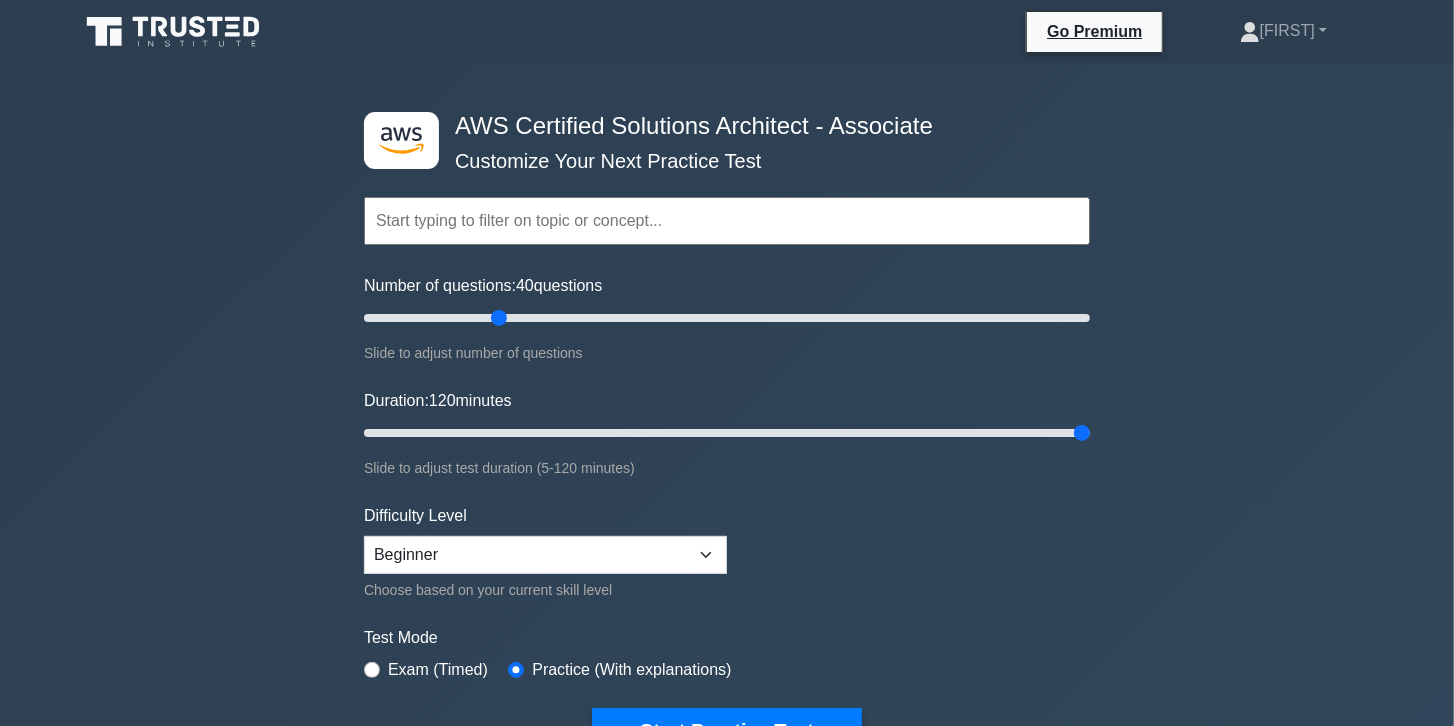 drag, startPoint x: 409, startPoint y: 432, endPoint x: 1142, endPoint y: 420, distance: 733.0982 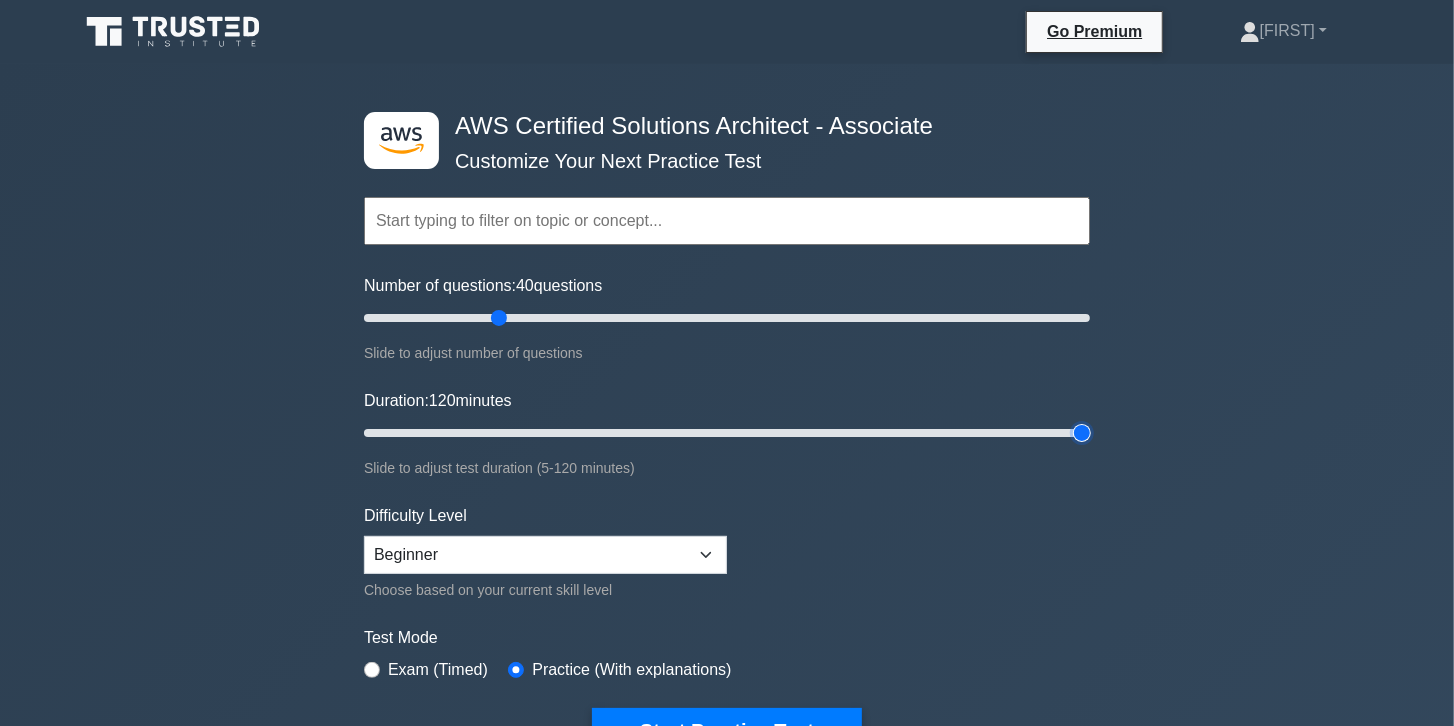 type on "120" 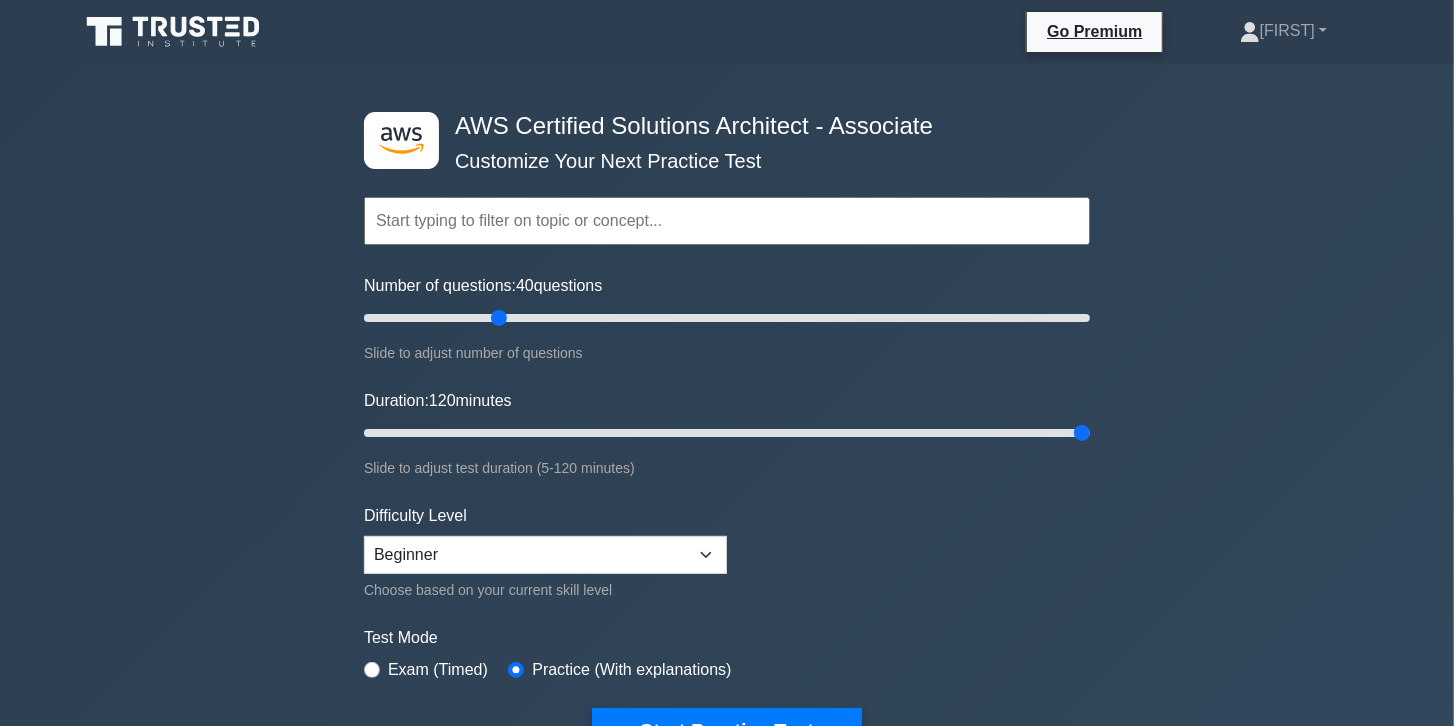 click at bounding box center [727, 221] 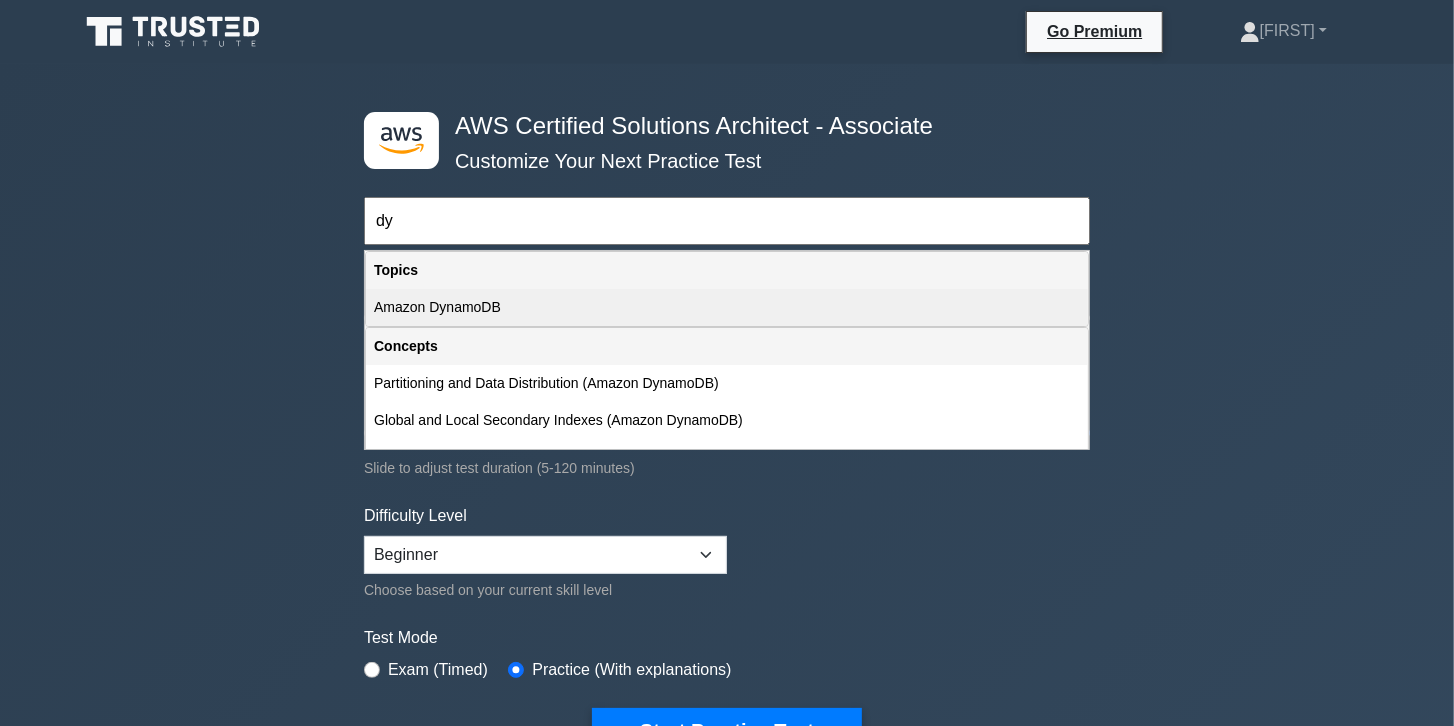 click on "Amazon DynamoDB" at bounding box center [727, 307] 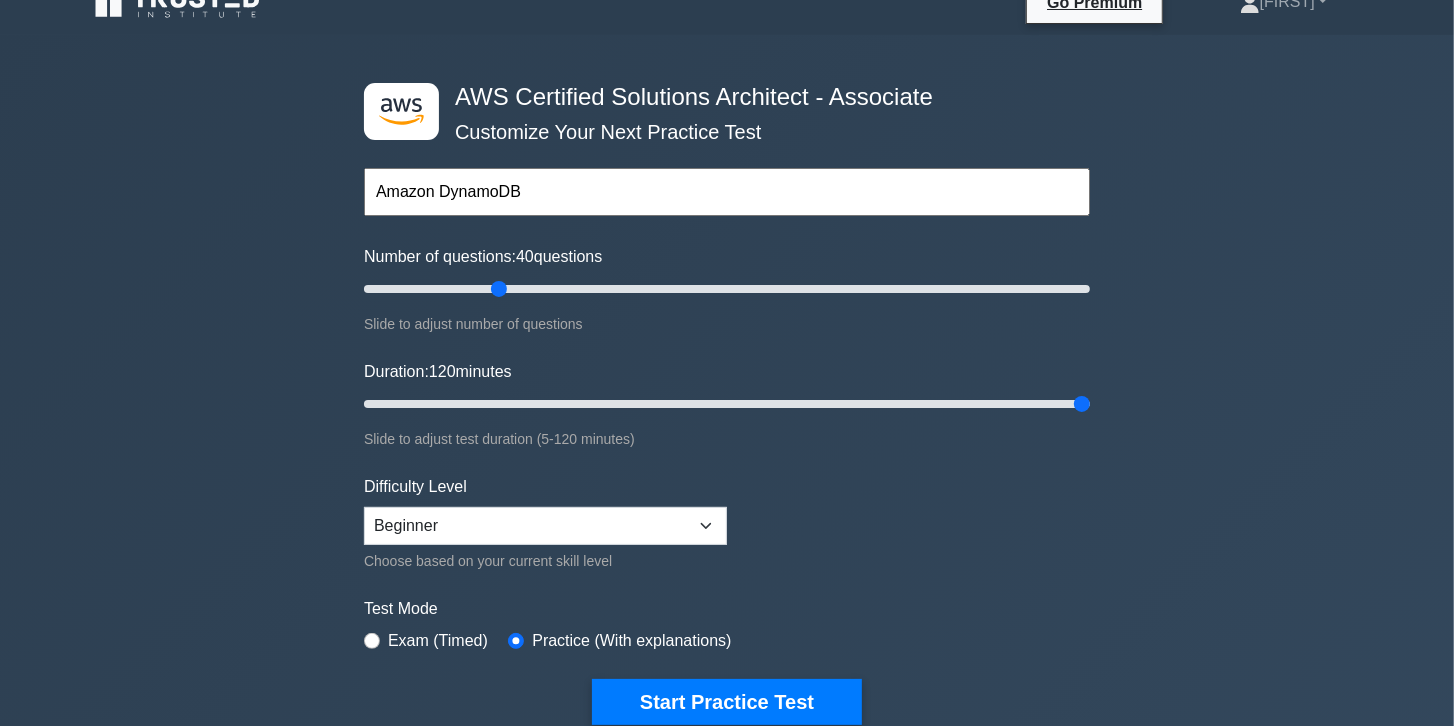 scroll, scrollTop: 57, scrollLeft: 0, axis: vertical 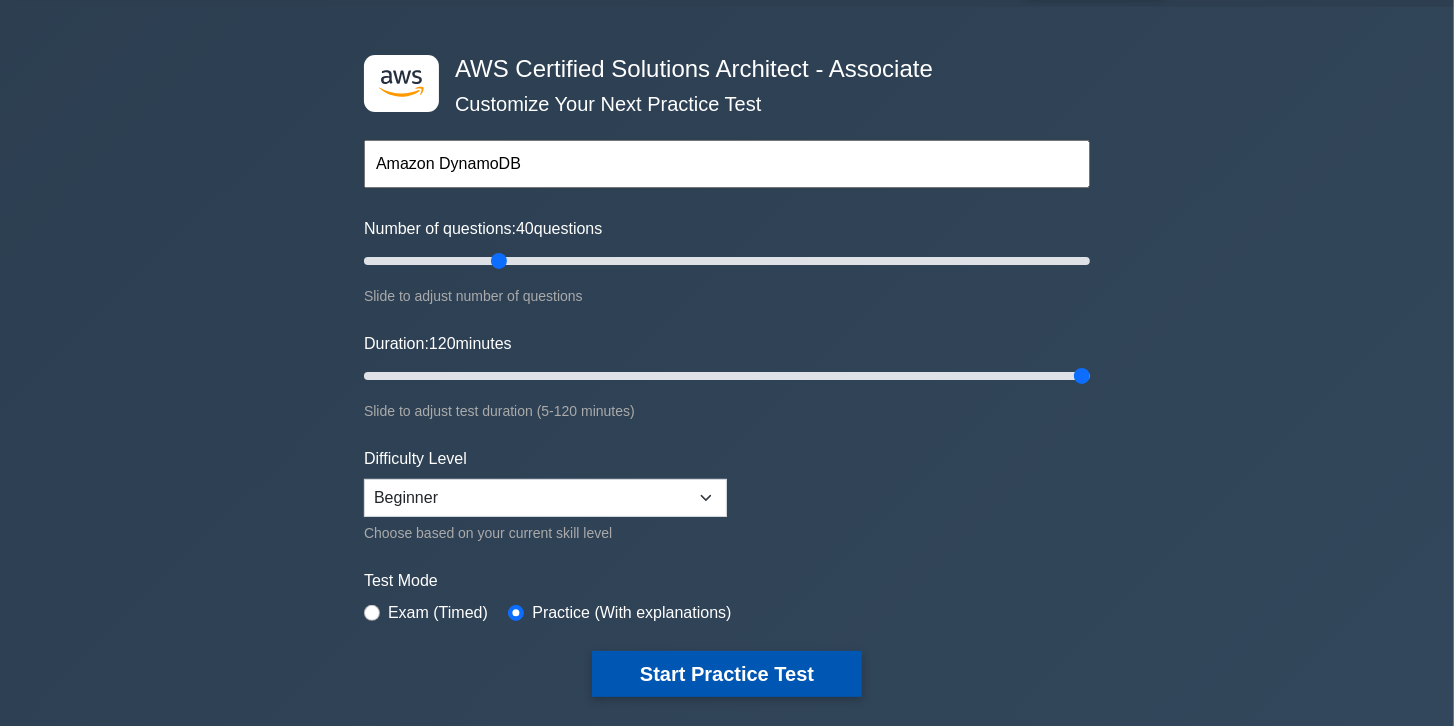 click on "Start Practice Test" at bounding box center [727, 674] 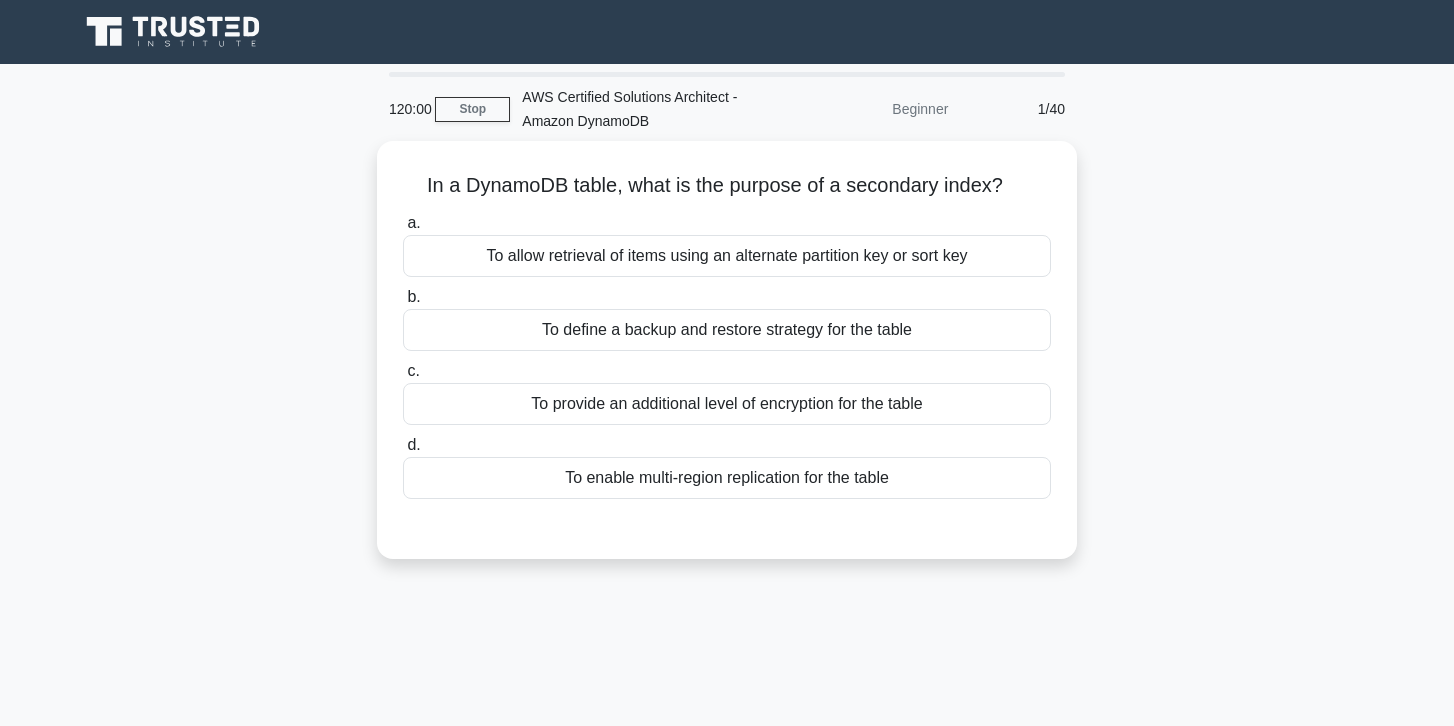 scroll, scrollTop: 0, scrollLeft: 0, axis: both 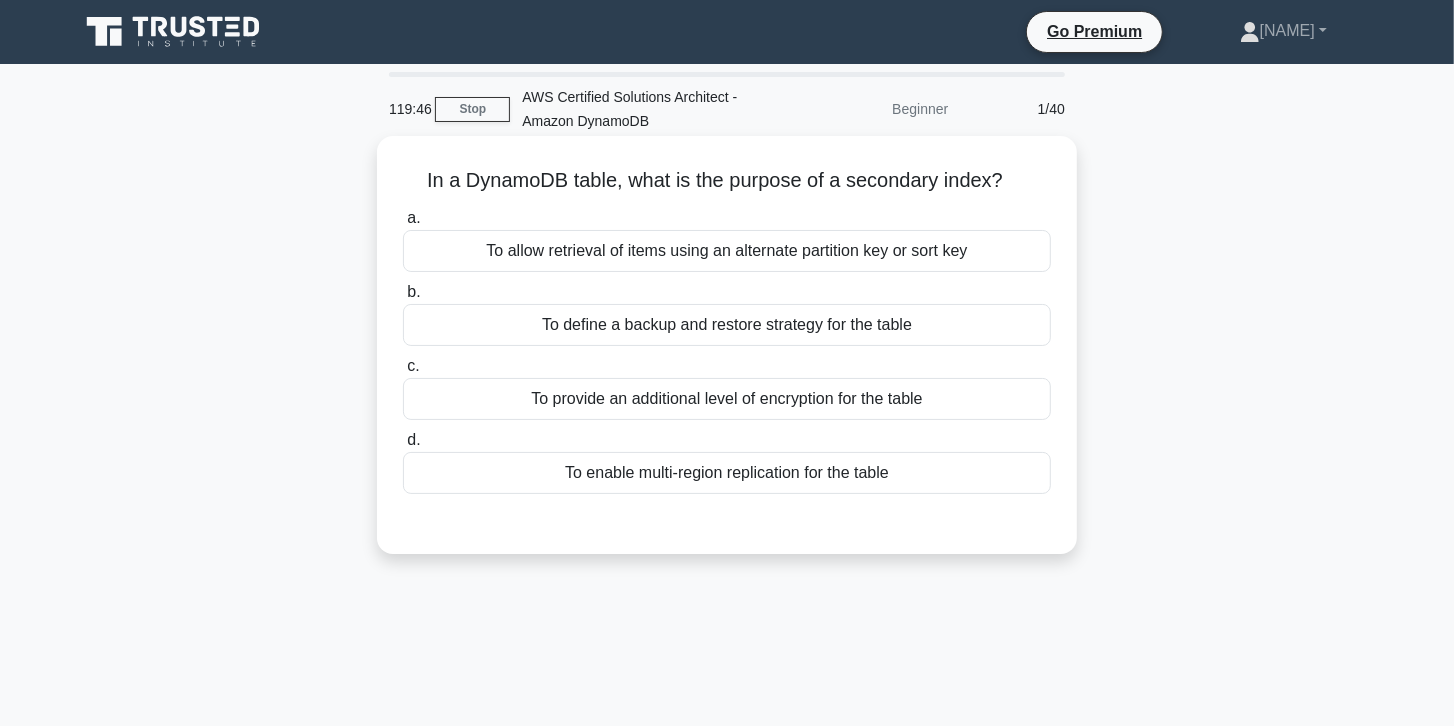 click on "To define a backup and restore strategy for the table" at bounding box center (727, 325) 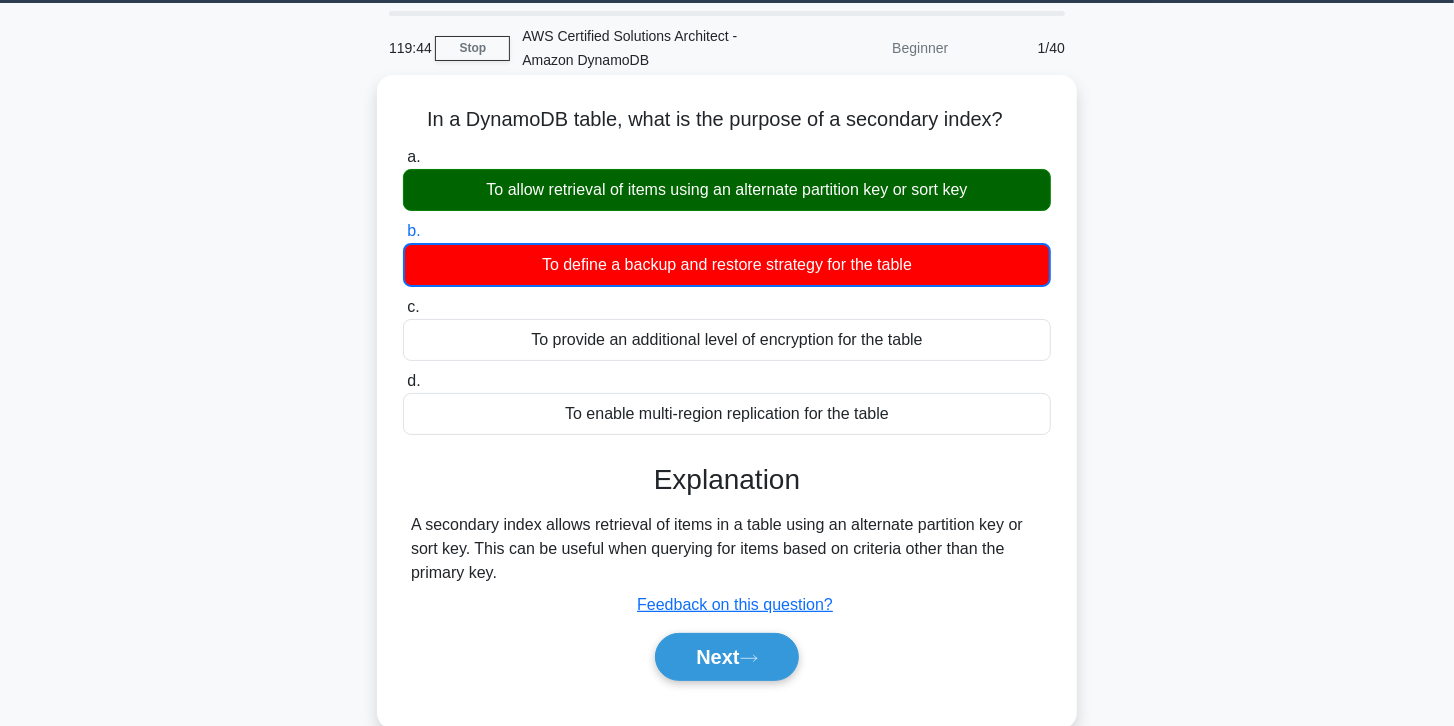scroll, scrollTop: 228, scrollLeft: 0, axis: vertical 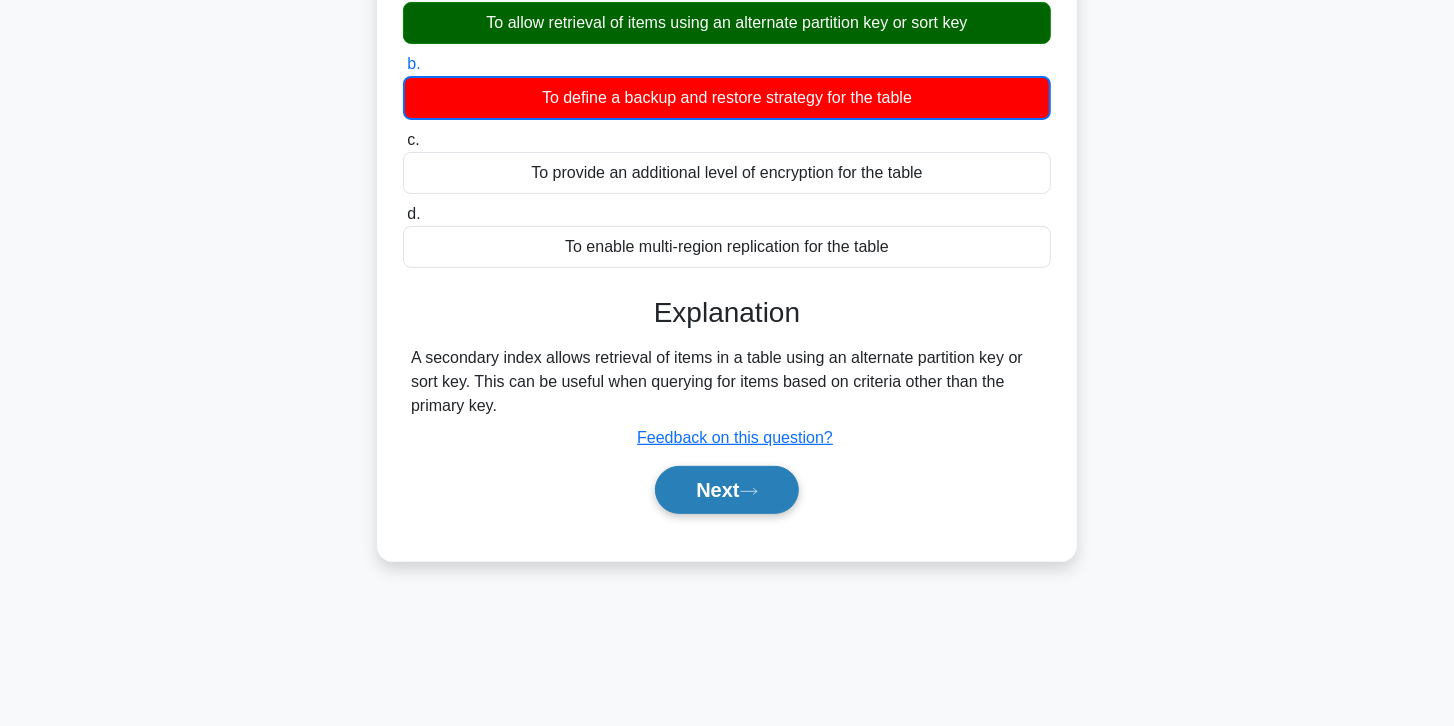 click on "Next" at bounding box center (726, 490) 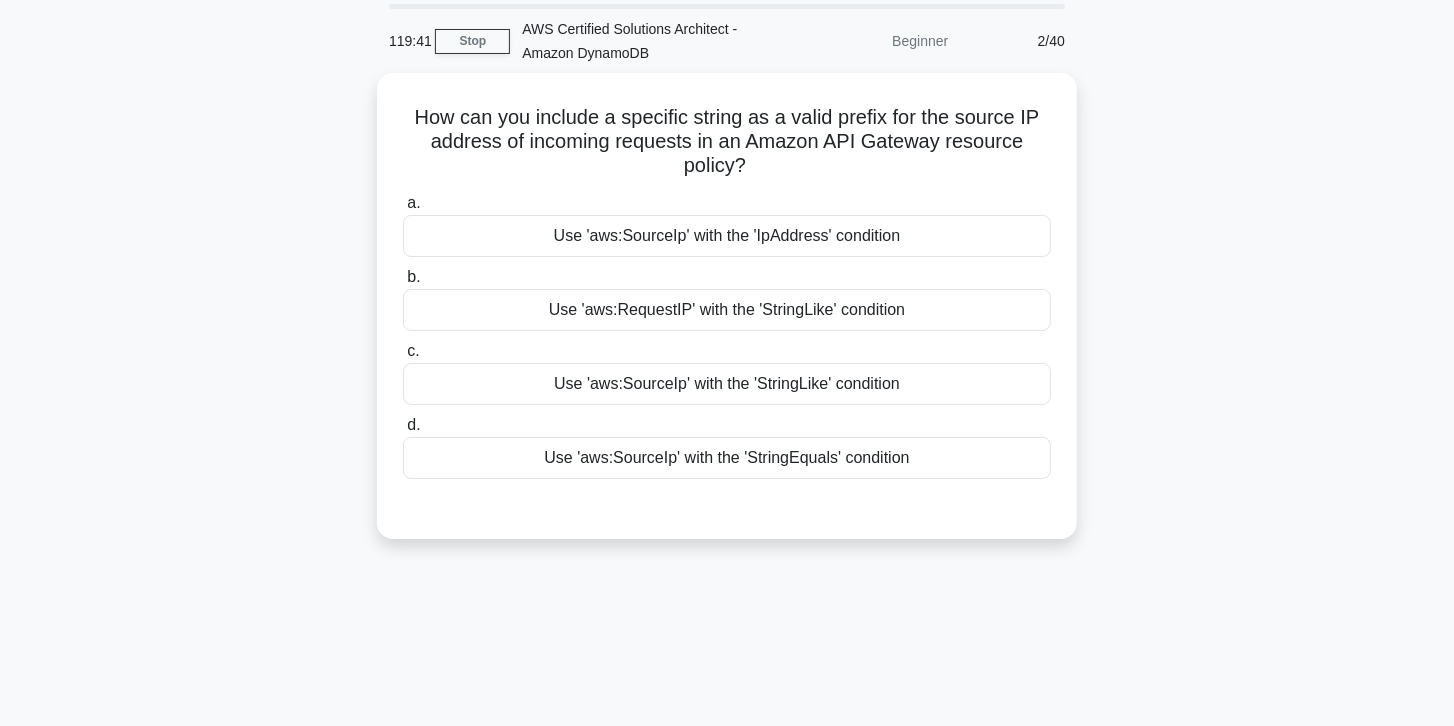 scroll, scrollTop: 57, scrollLeft: 0, axis: vertical 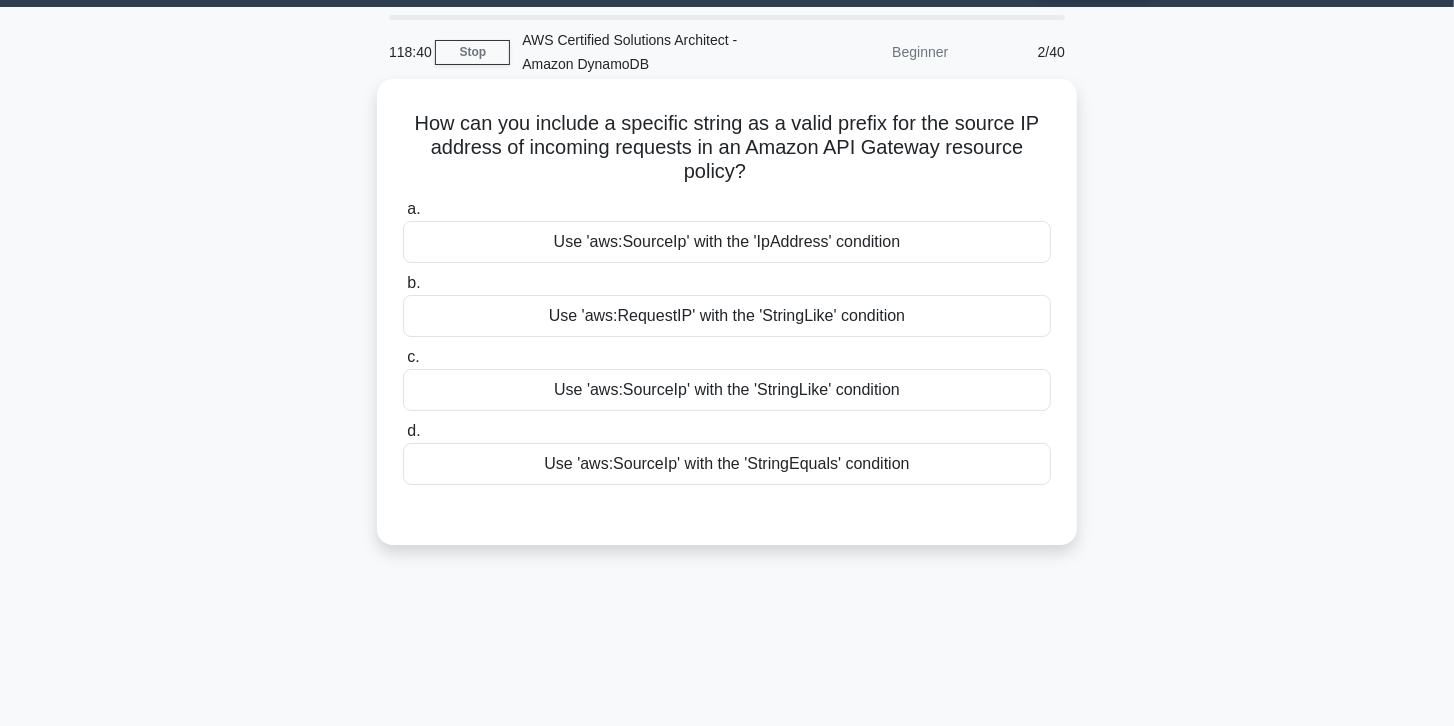 click on "Use 'aws:SourceIp' with the 'IpAddress' condition" at bounding box center [727, 242] 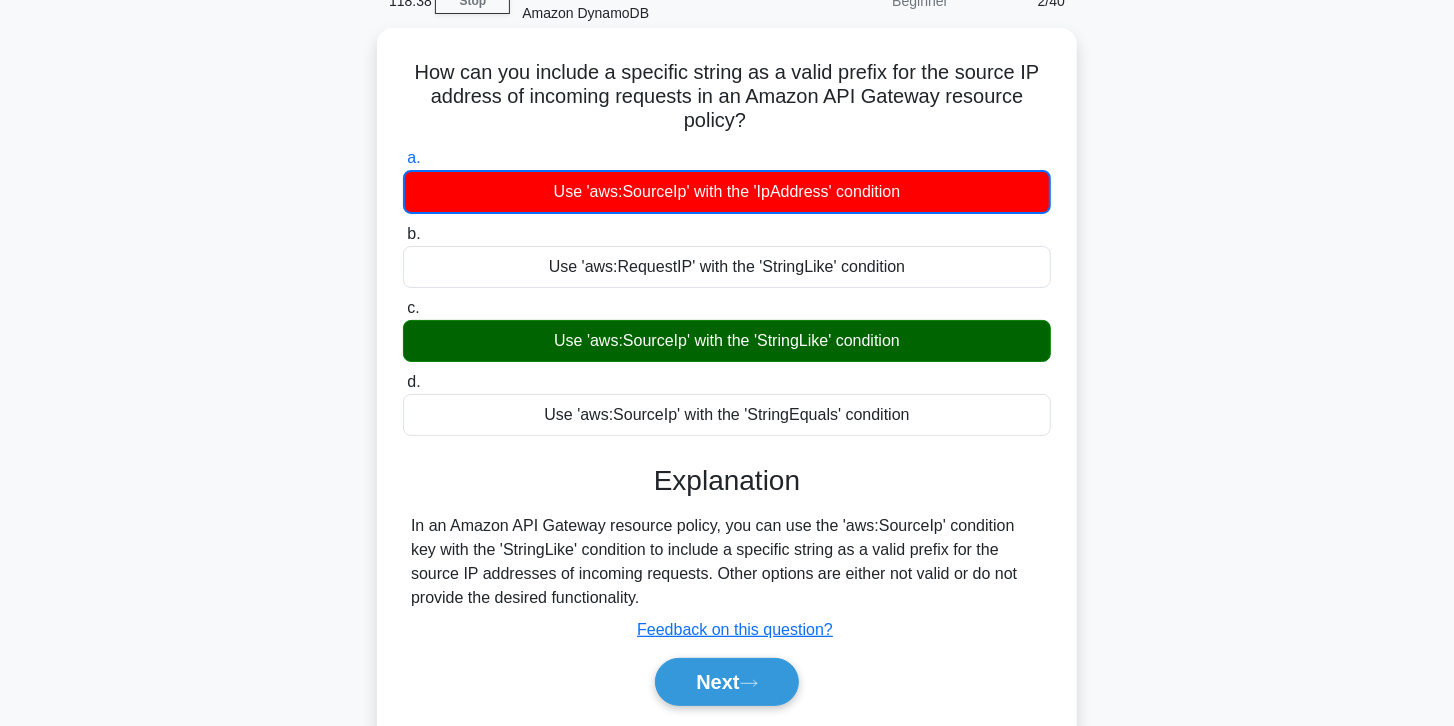 scroll, scrollTop: 285, scrollLeft: 0, axis: vertical 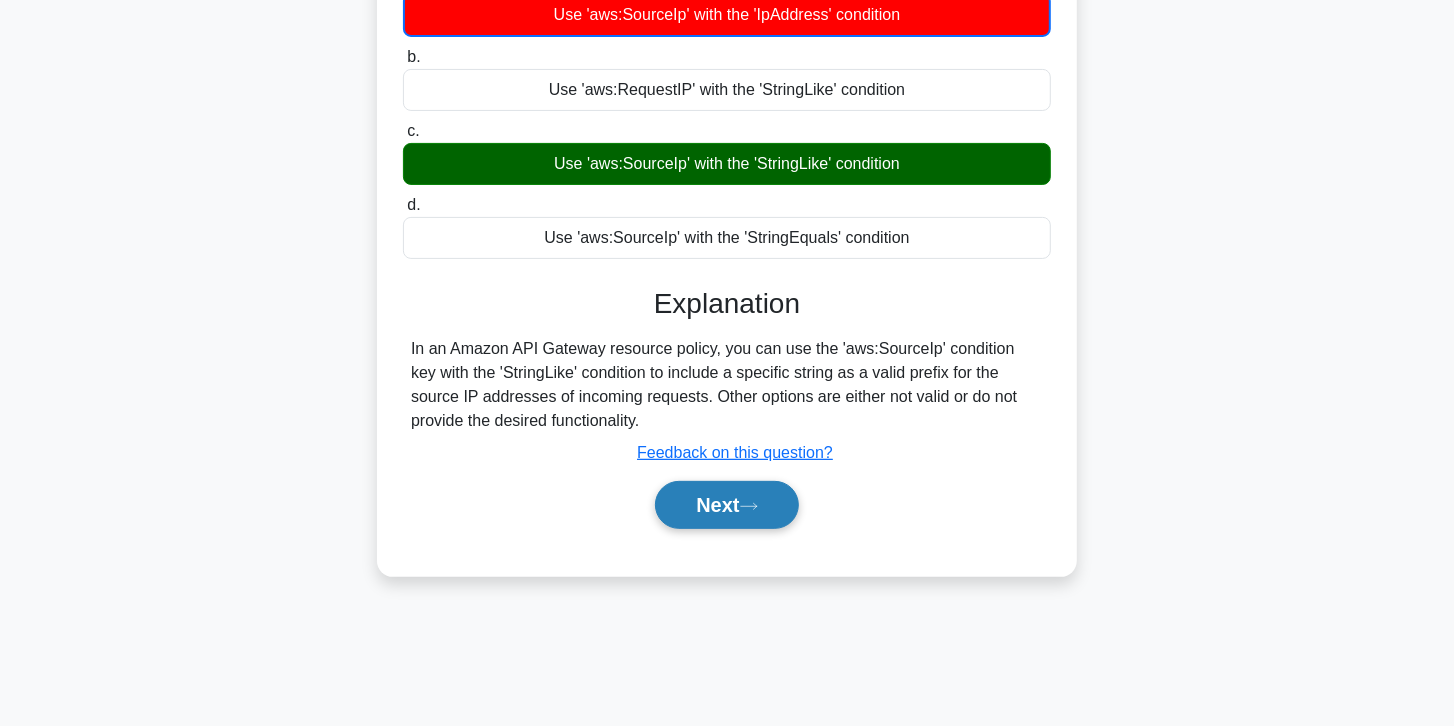 click on "Next" at bounding box center (726, 505) 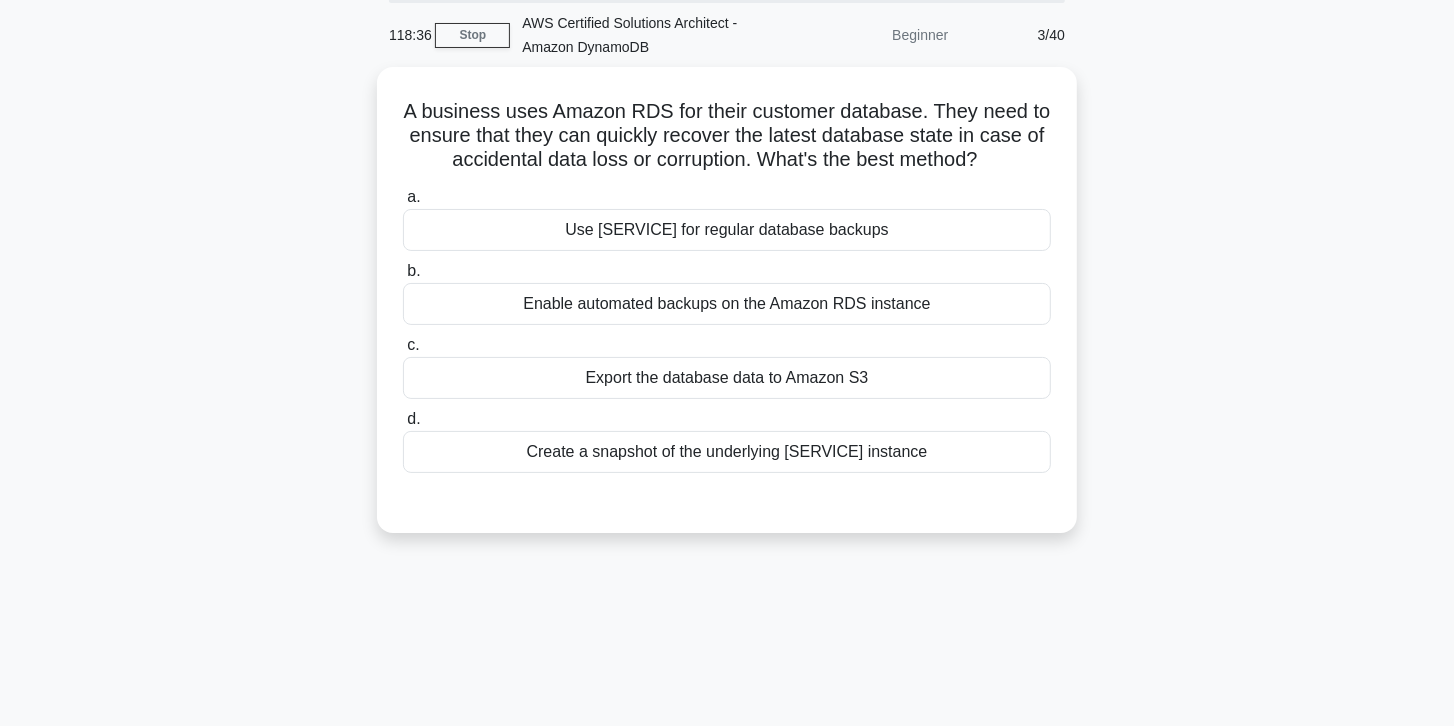 scroll, scrollTop: 57, scrollLeft: 0, axis: vertical 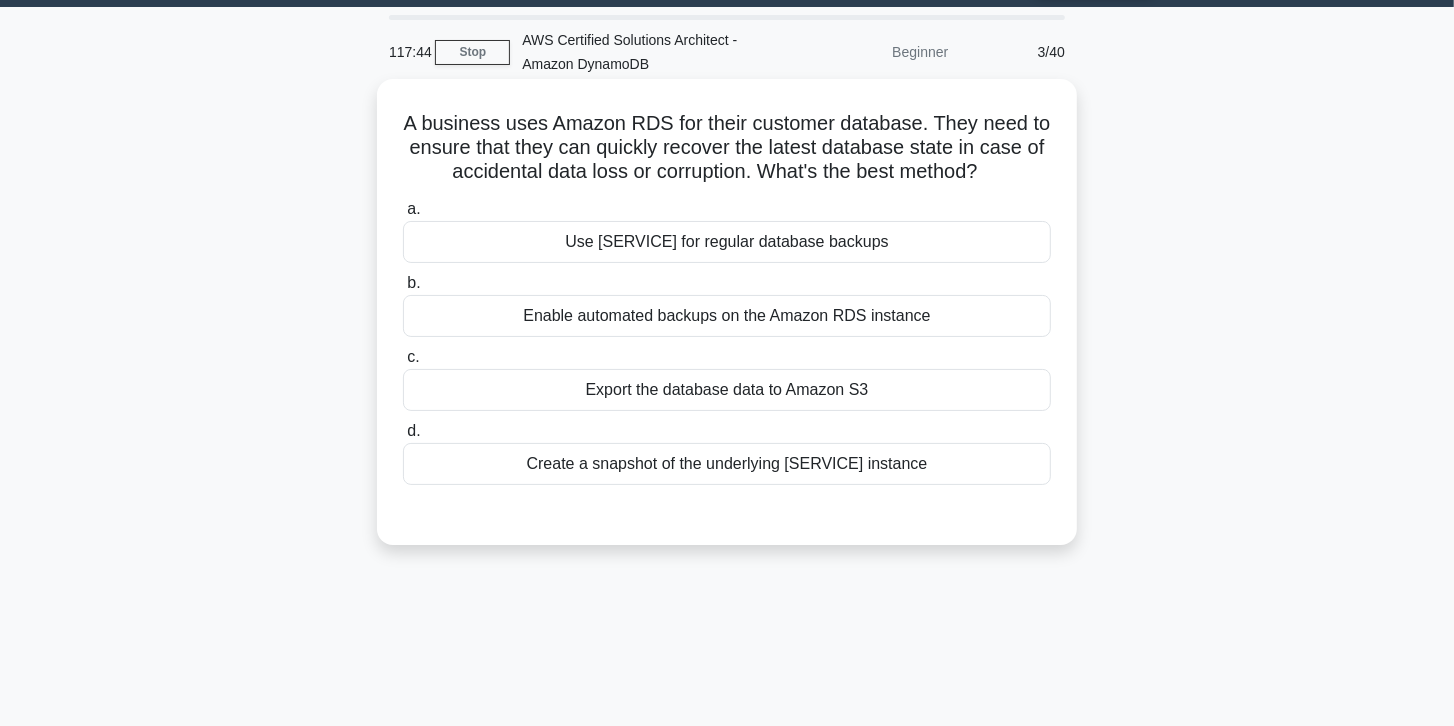 click on "Enable automated backups on the Amazon RDS instance" at bounding box center [727, 316] 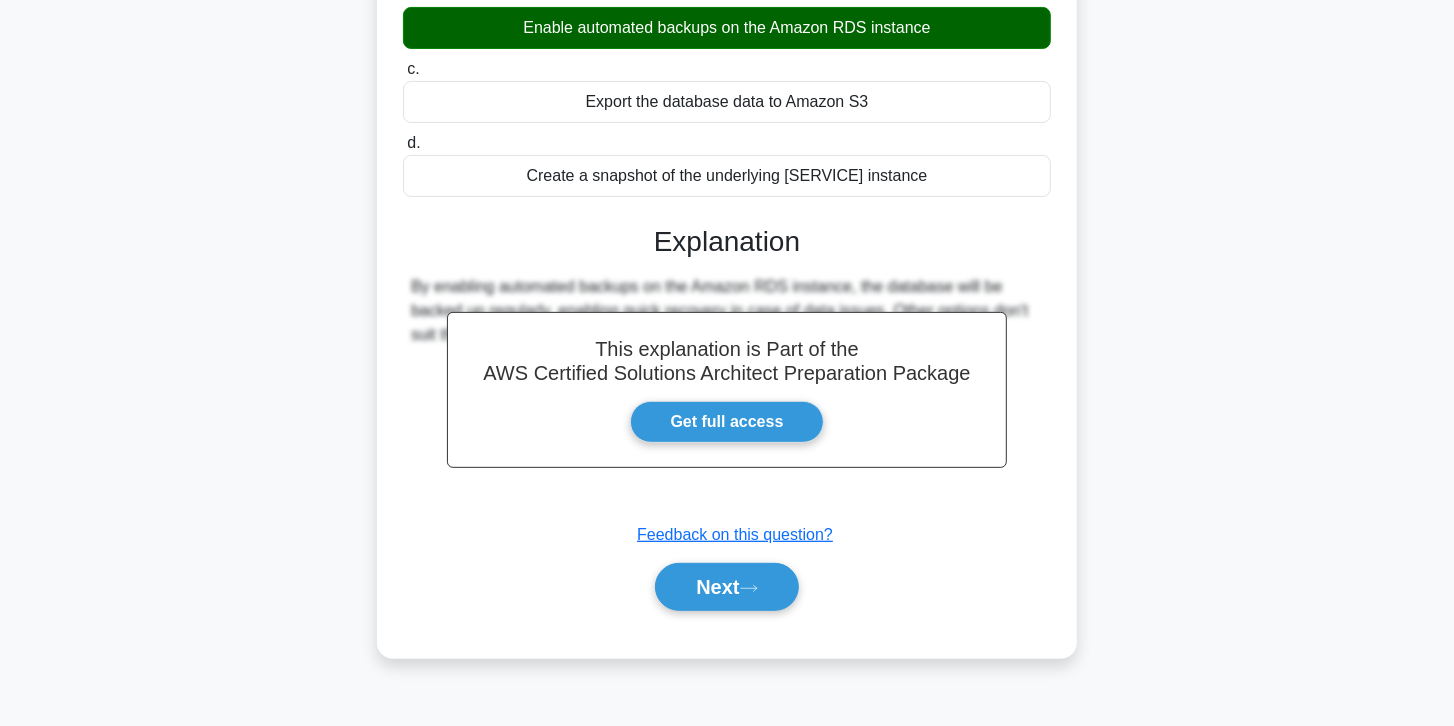scroll, scrollTop: 354, scrollLeft: 0, axis: vertical 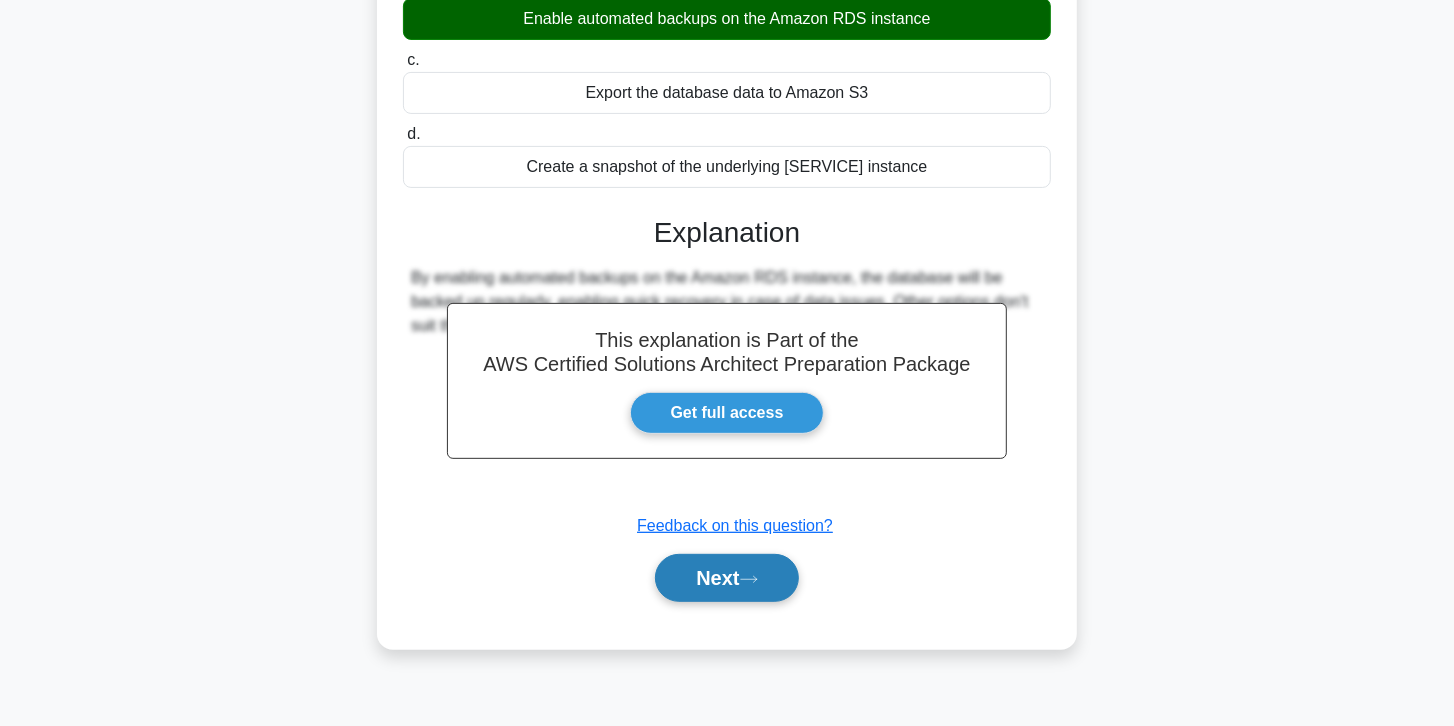 click on "Next" at bounding box center [726, 578] 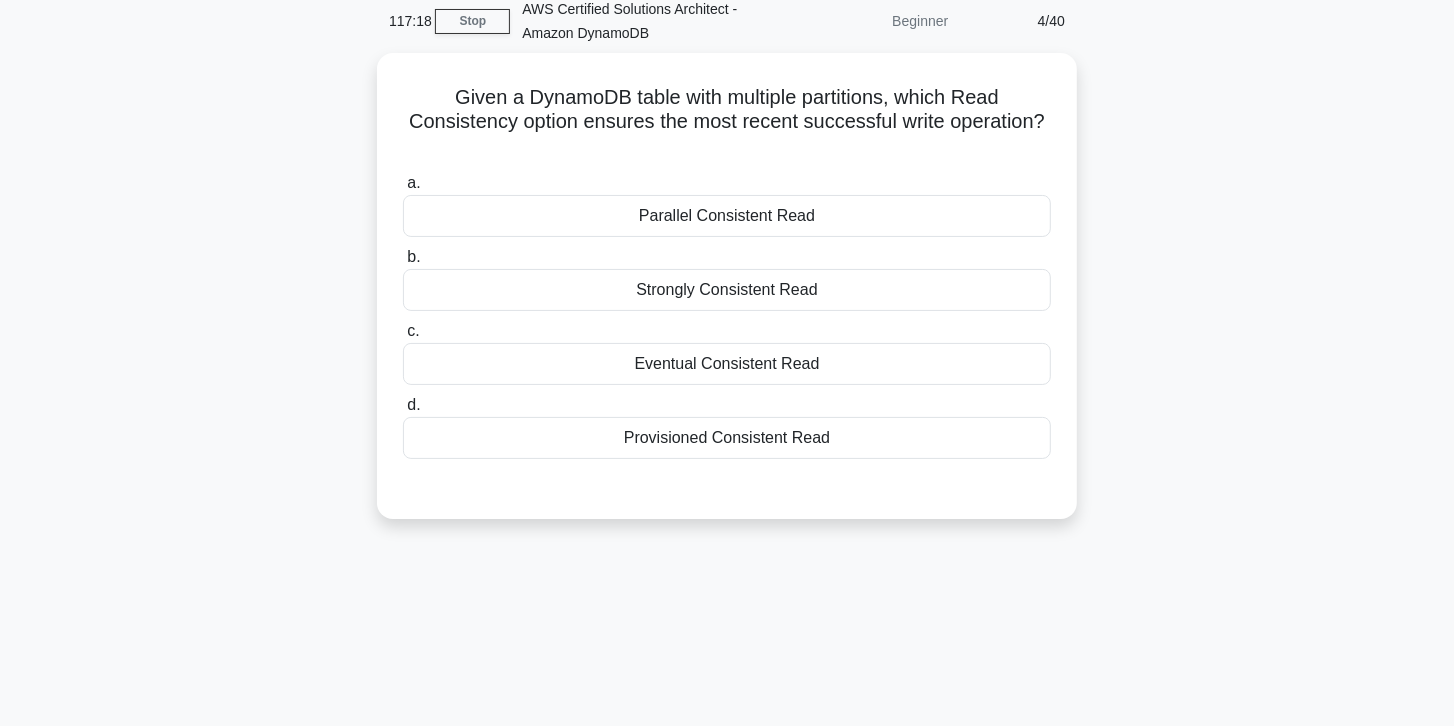 scroll, scrollTop: 68, scrollLeft: 0, axis: vertical 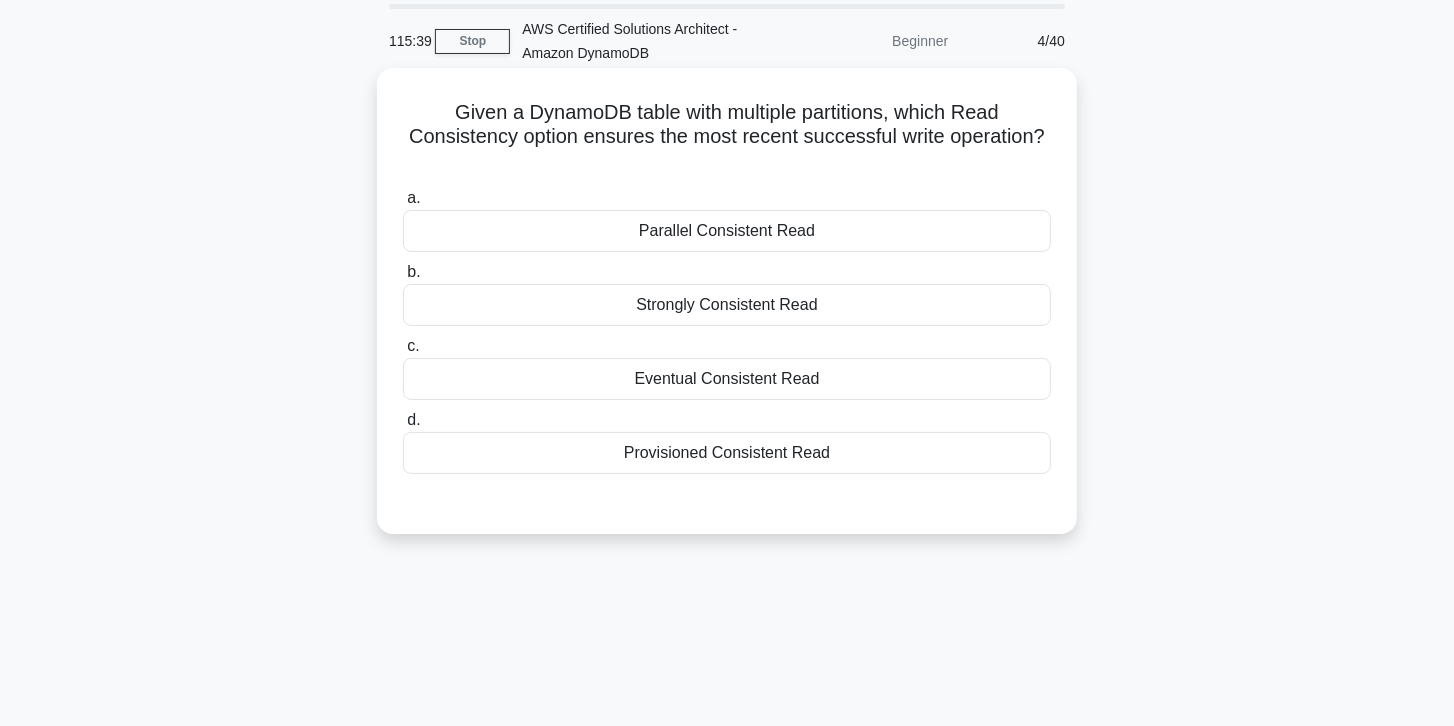 click on "Parallel Consistent Read" at bounding box center [727, 231] 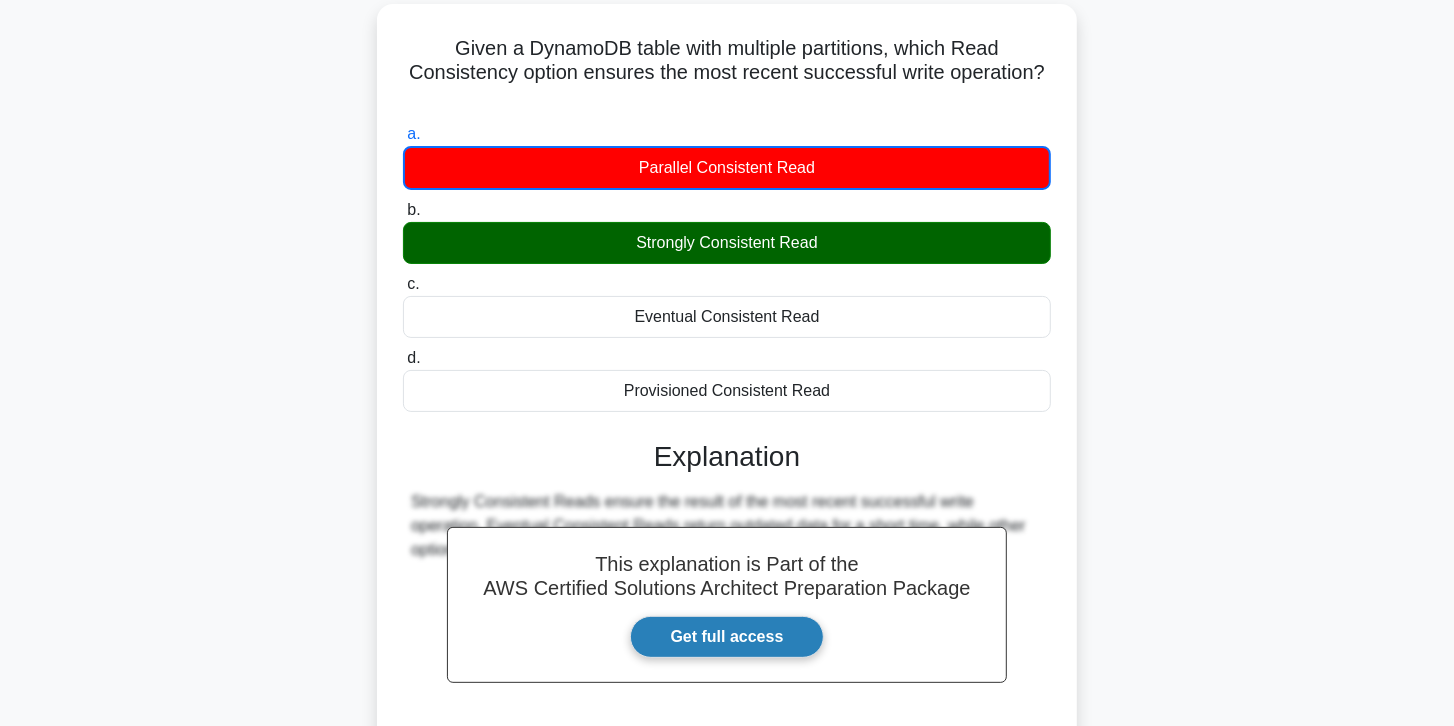 scroll, scrollTop: 297, scrollLeft: 0, axis: vertical 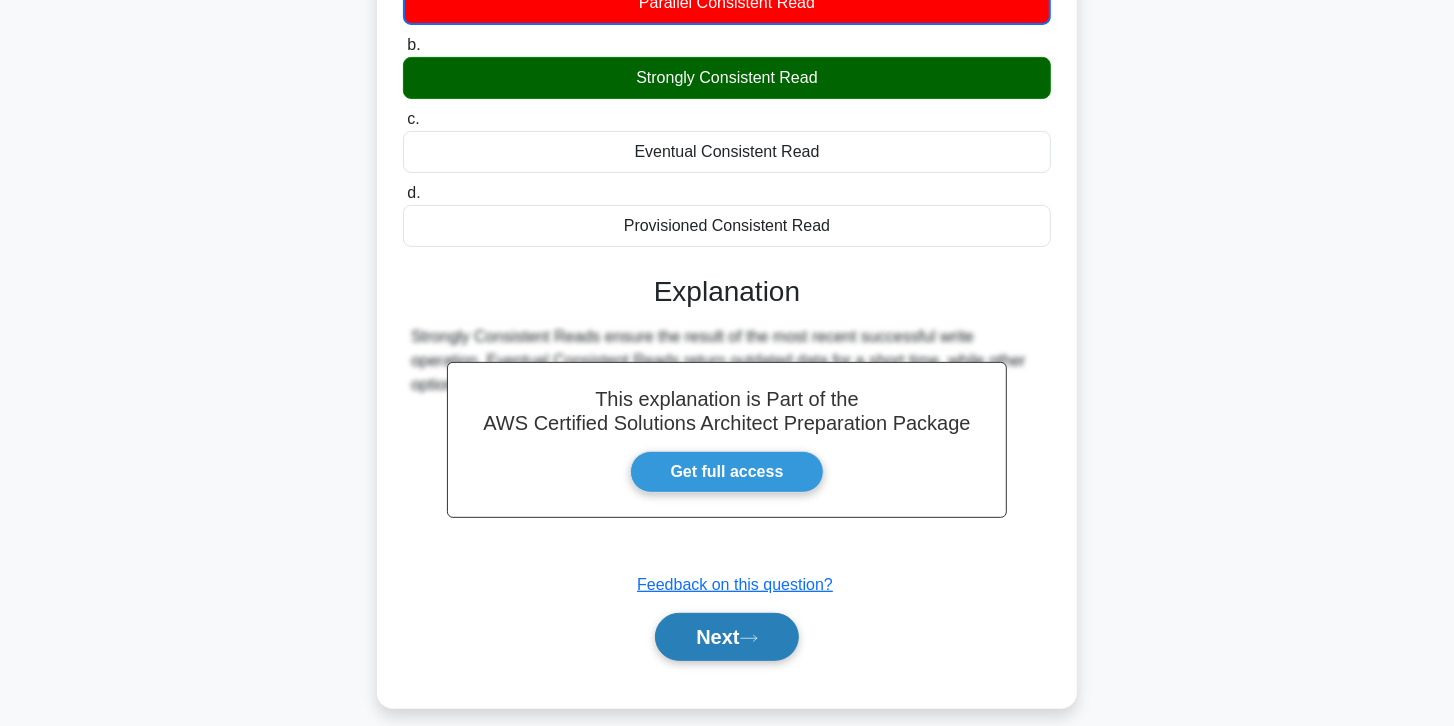click on "Next" at bounding box center [726, 637] 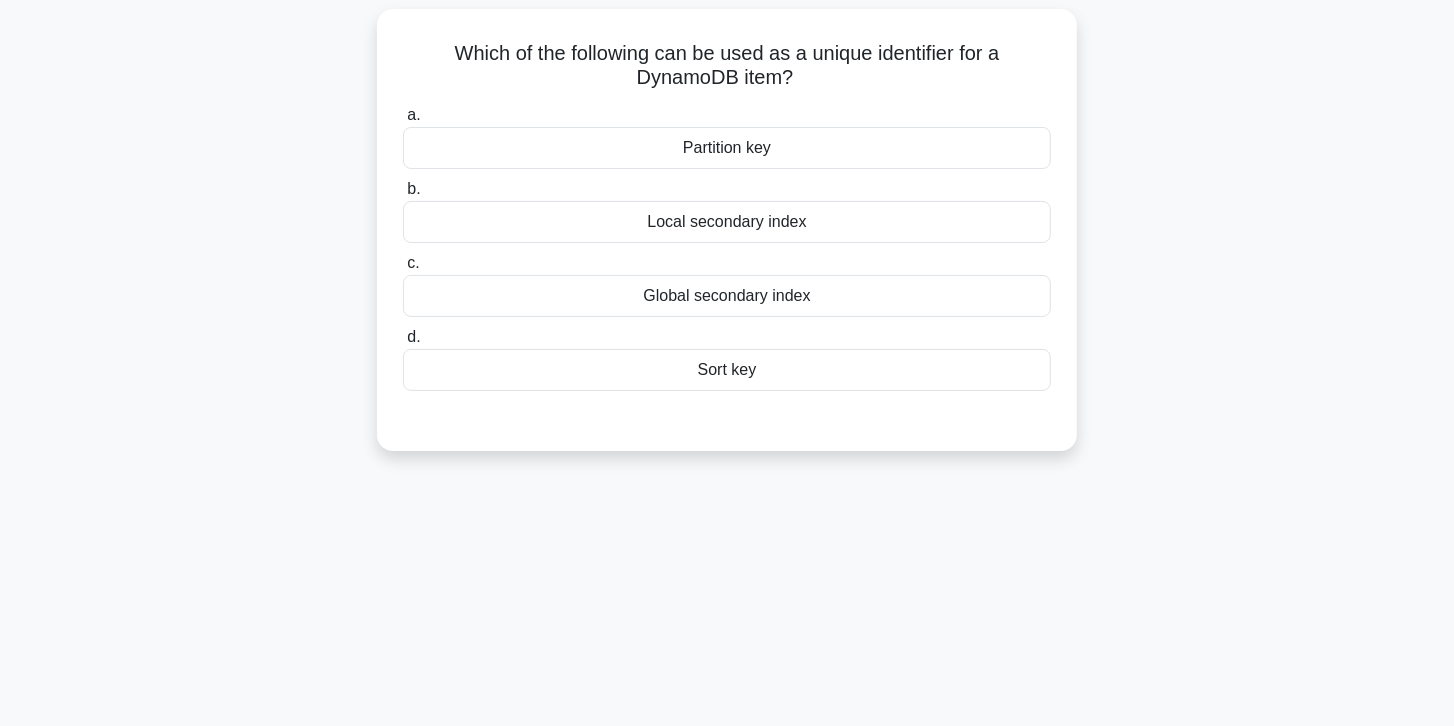 scroll, scrollTop: 125, scrollLeft: 0, axis: vertical 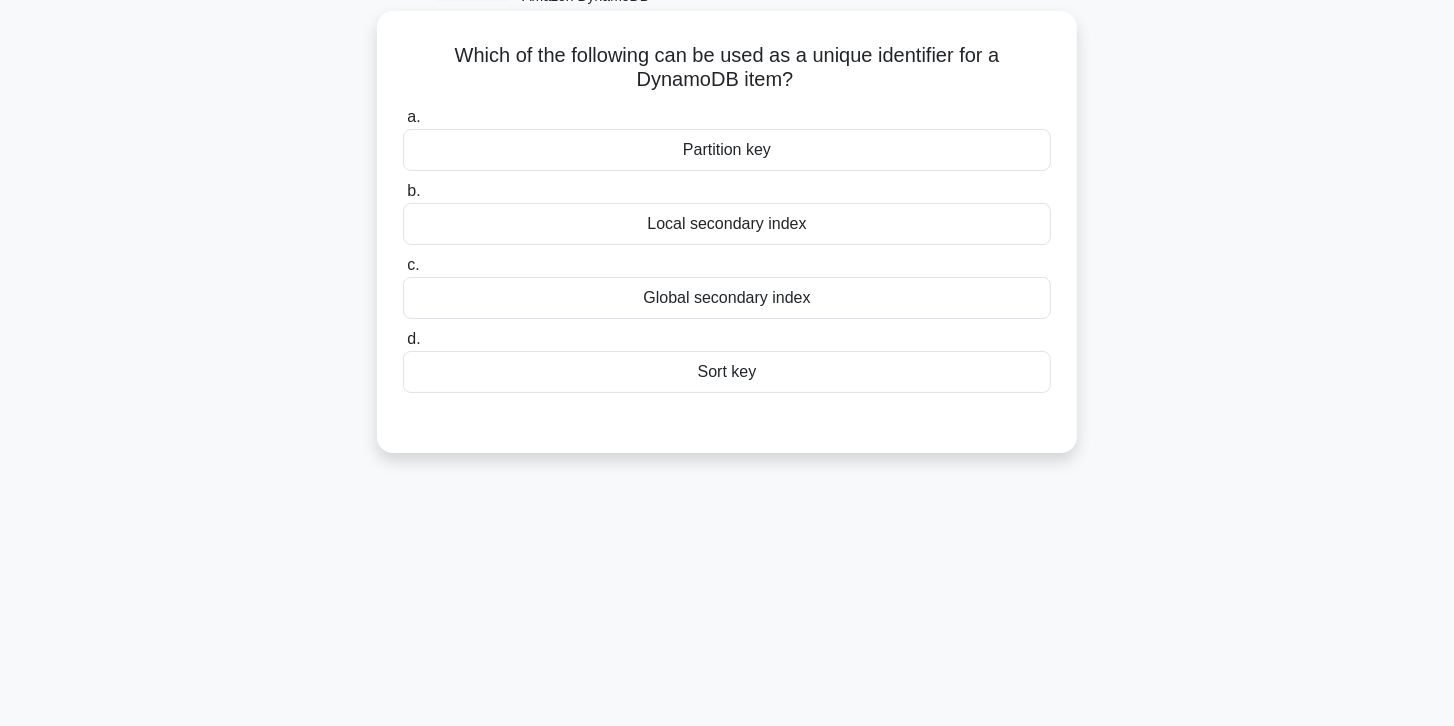 click on "Partition key" at bounding box center (727, 150) 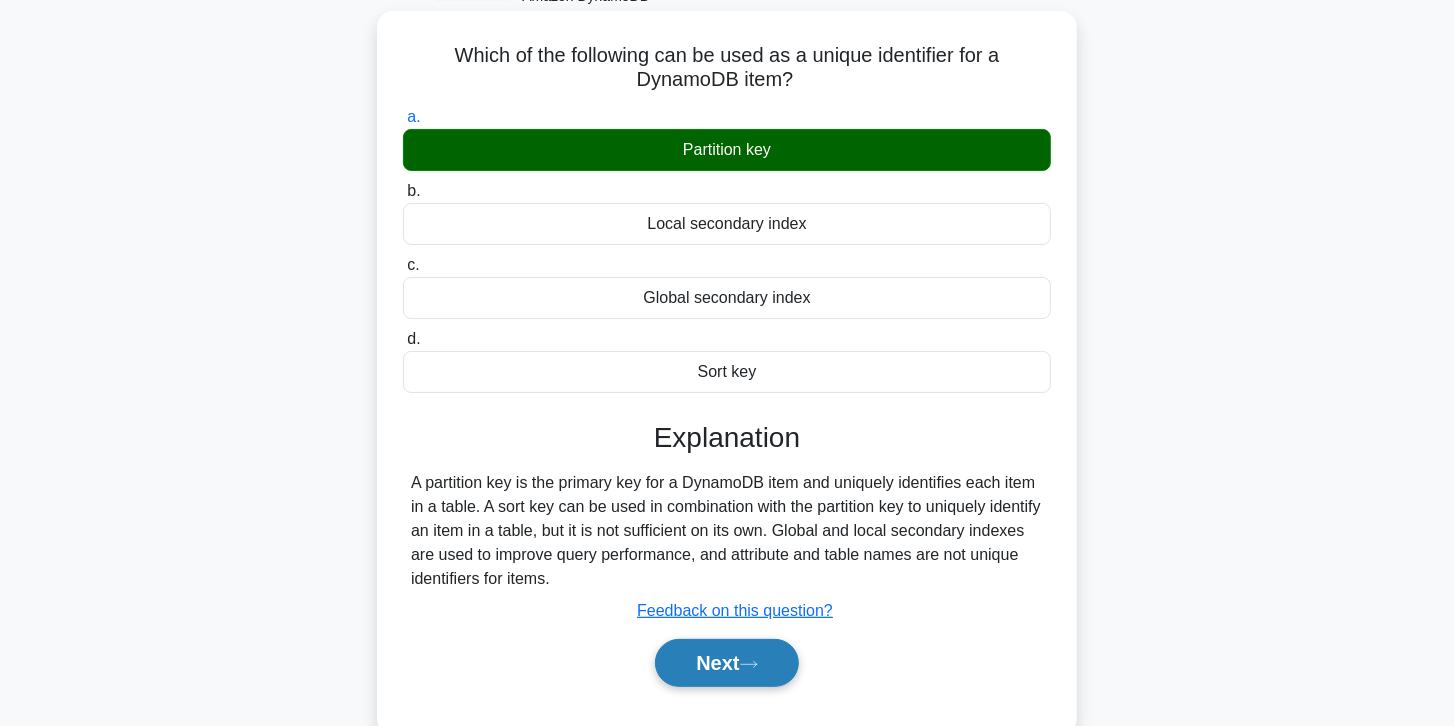 click on "Next" at bounding box center [726, 663] 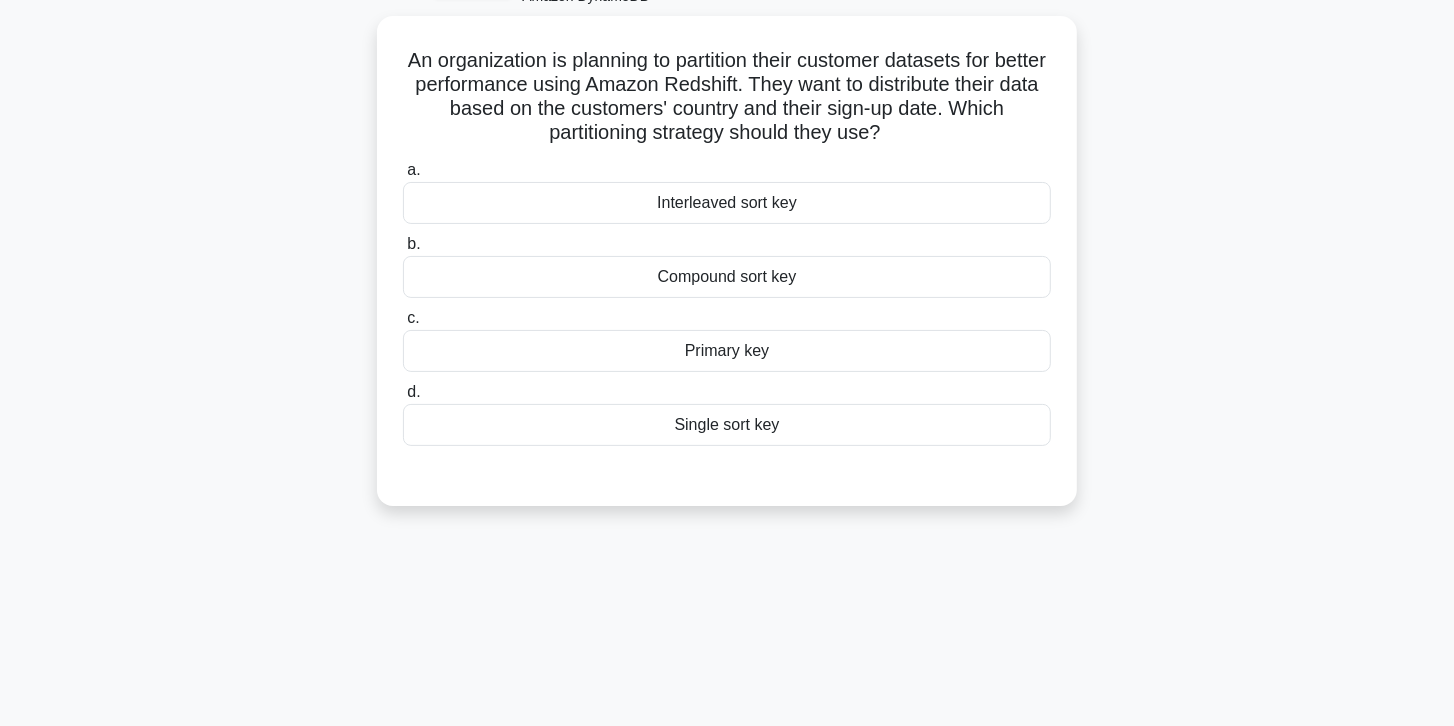 scroll, scrollTop: 68, scrollLeft: 0, axis: vertical 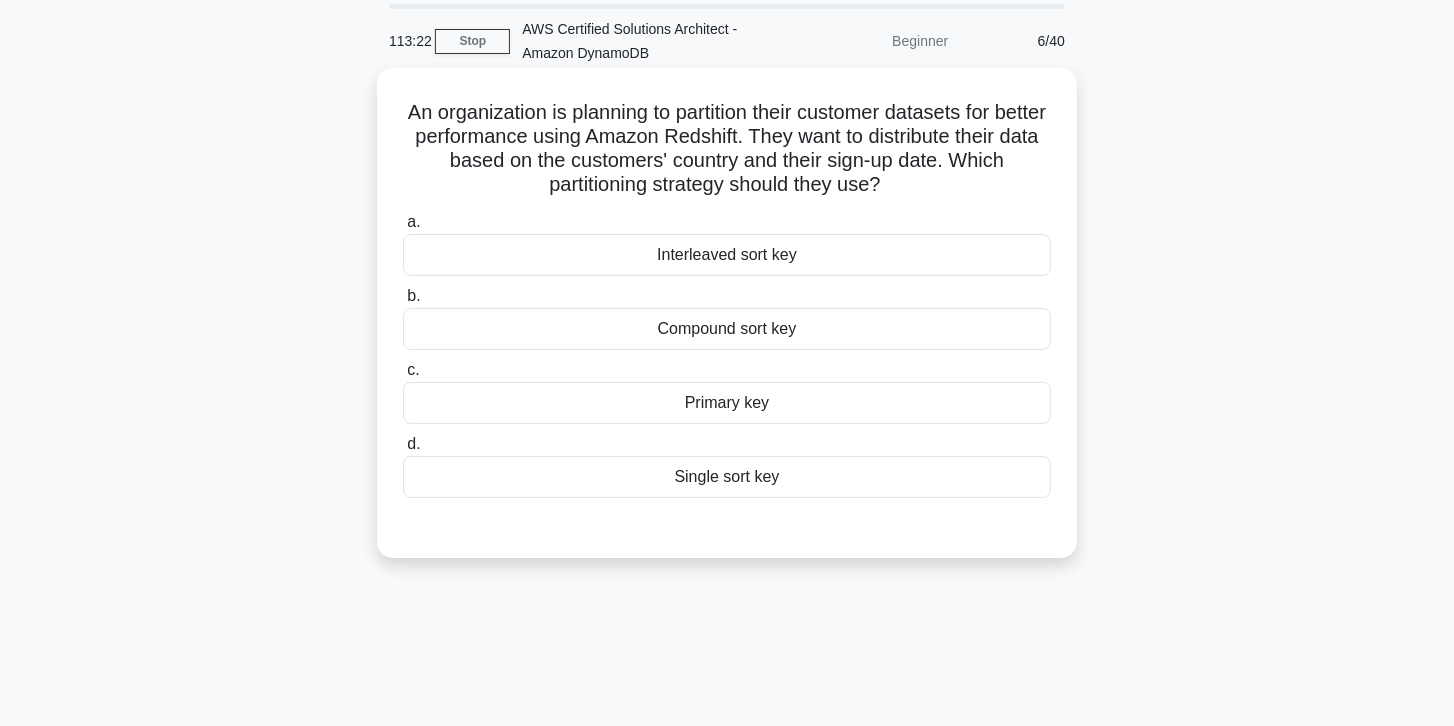click on "Compound sort key" at bounding box center [727, 329] 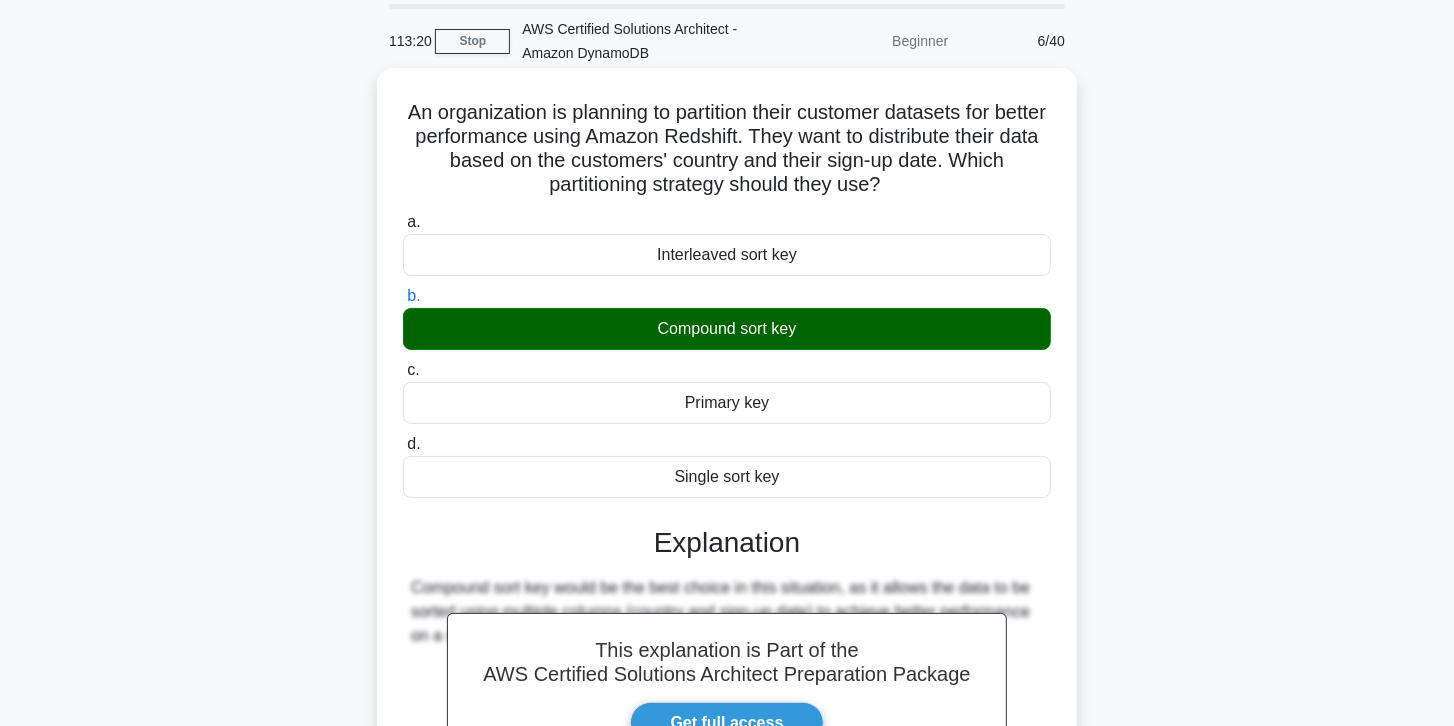 scroll, scrollTop: 354, scrollLeft: 0, axis: vertical 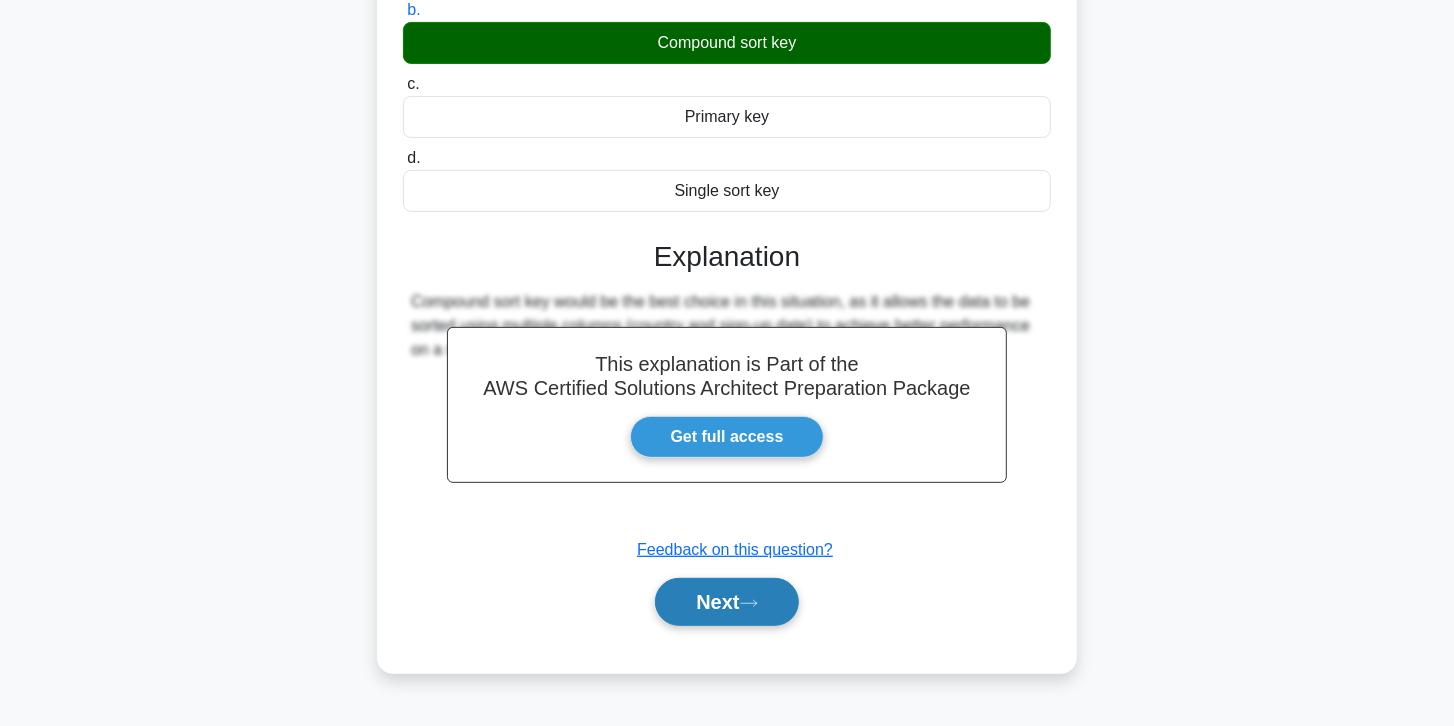 click on "Next" at bounding box center (726, 602) 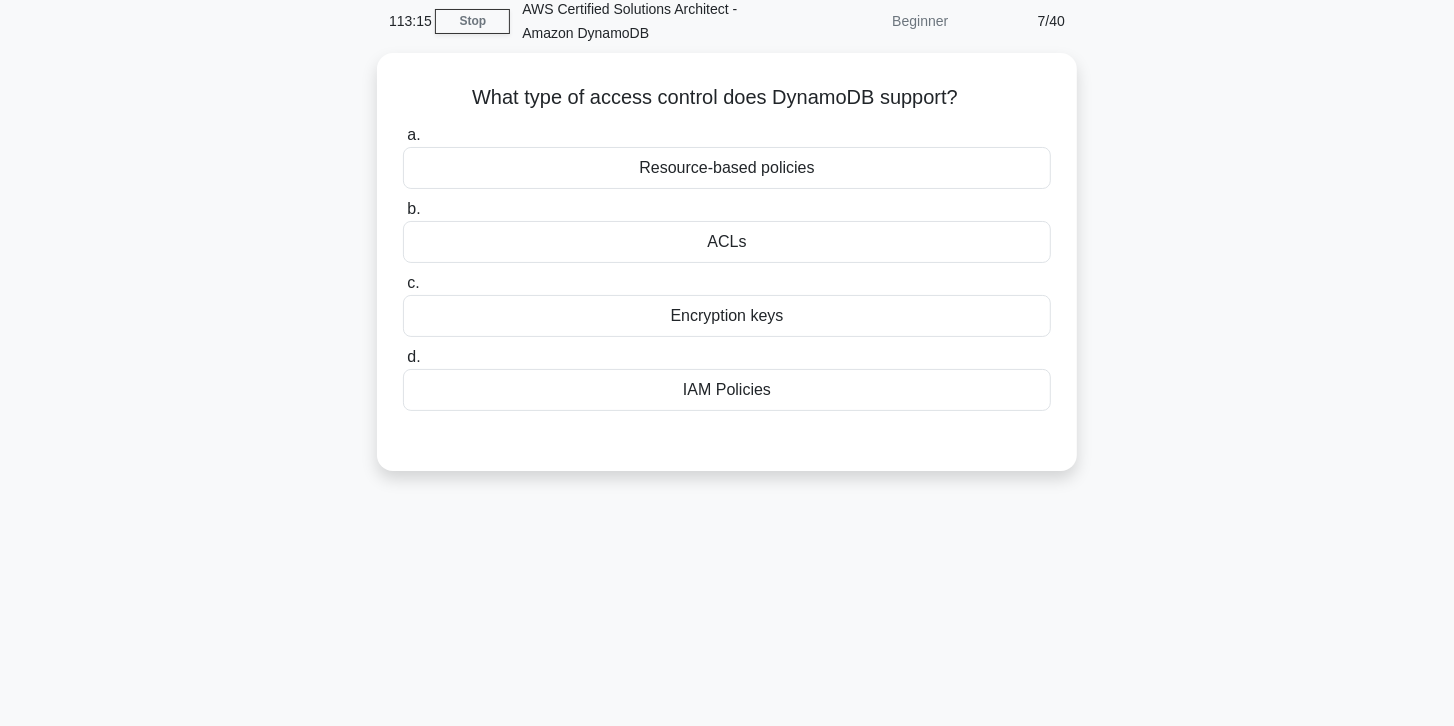 scroll, scrollTop: 68, scrollLeft: 0, axis: vertical 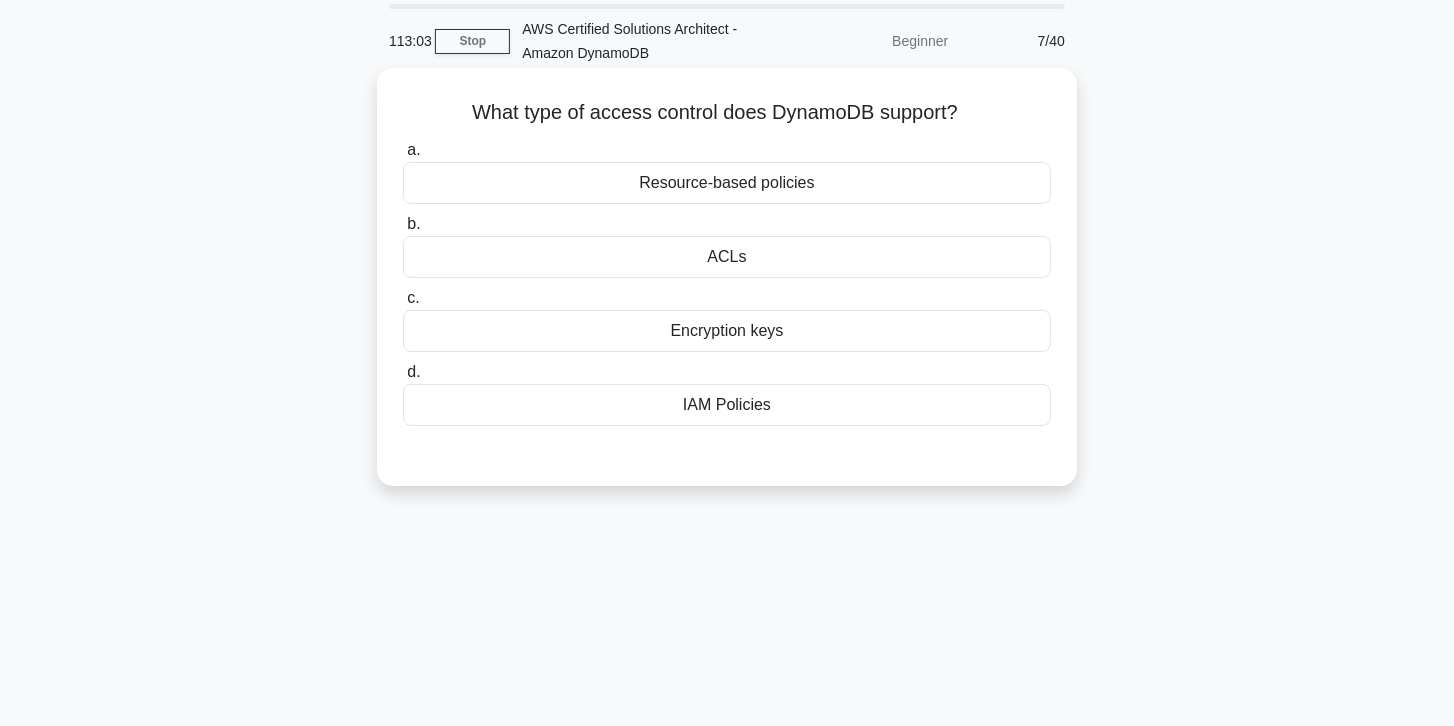 click on "Resource-based policies" at bounding box center (727, 183) 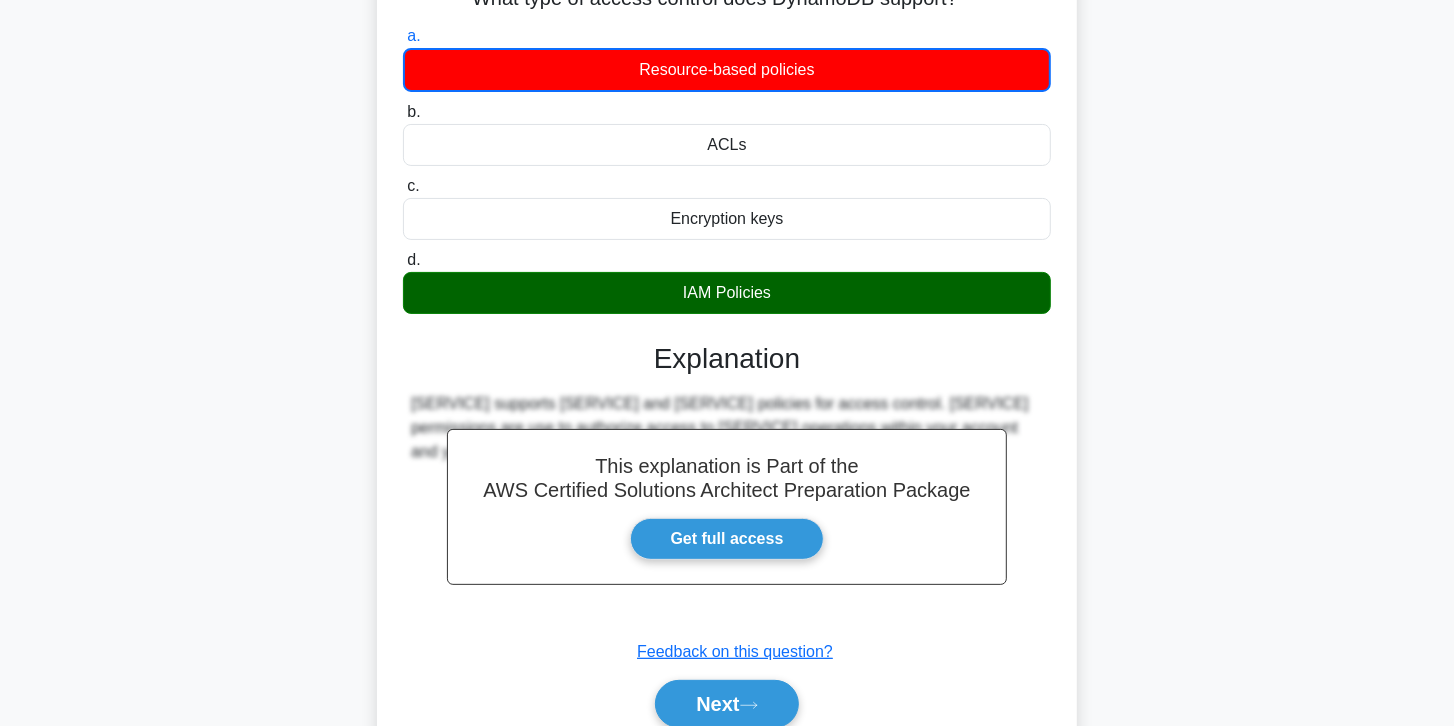 scroll, scrollTop: 354, scrollLeft: 0, axis: vertical 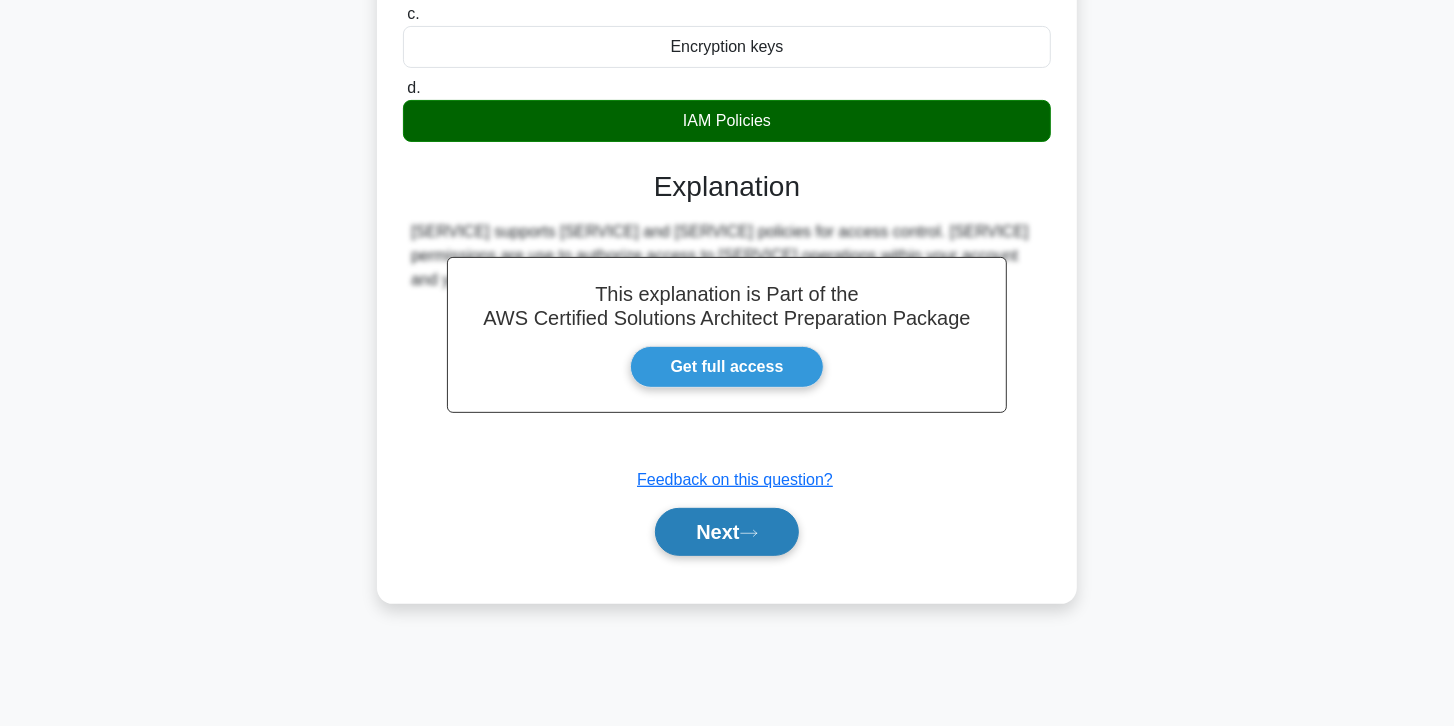 click on "Next" at bounding box center [726, 532] 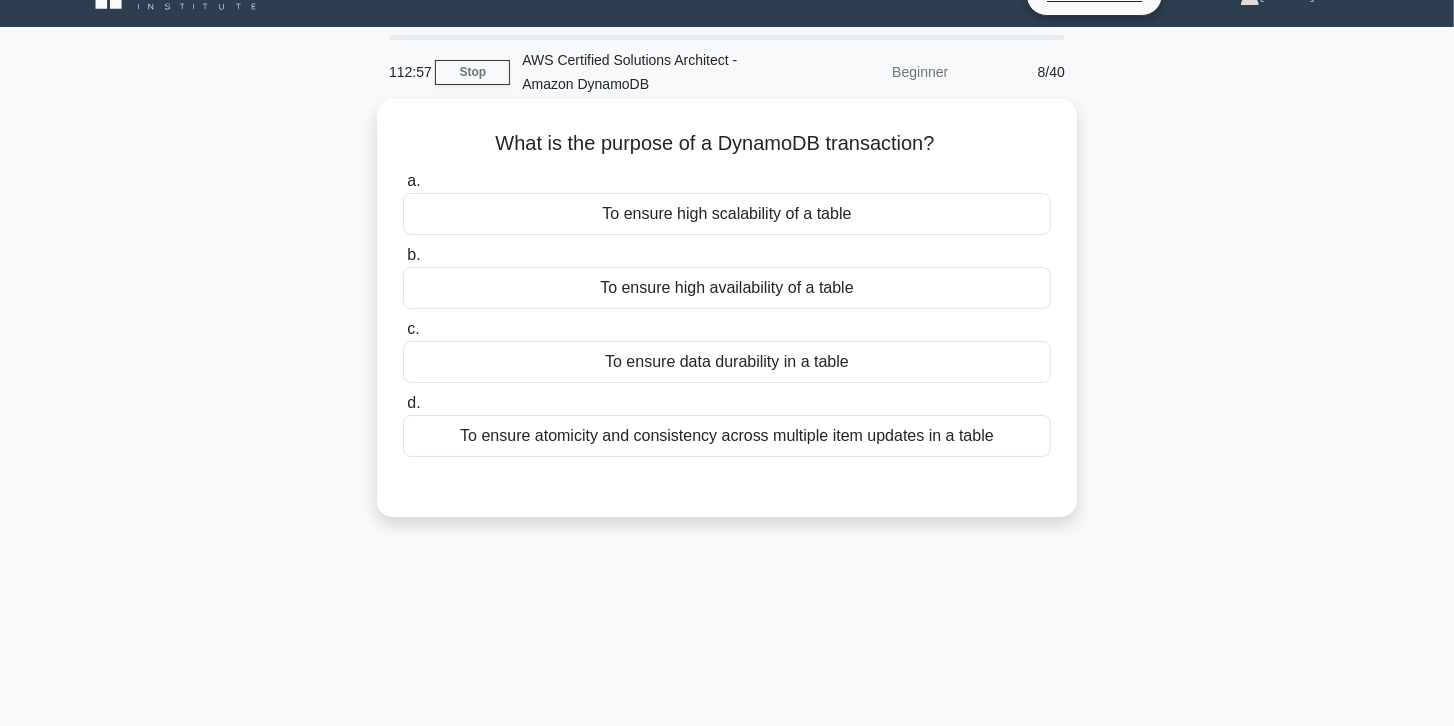 scroll, scrollTop: 57, scrollLeft: 0, axis: vertical 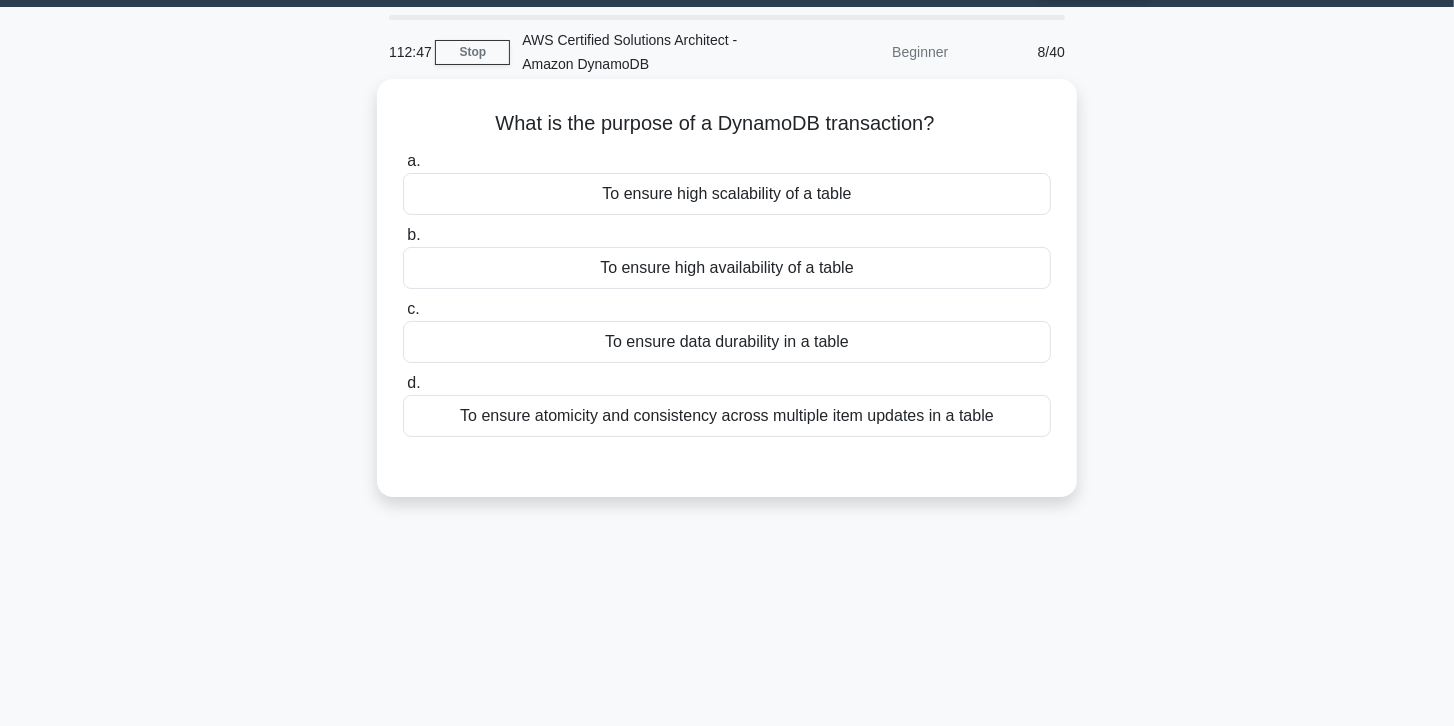 click on "To ensure high availability of a table" at bounding box center (727, 268) 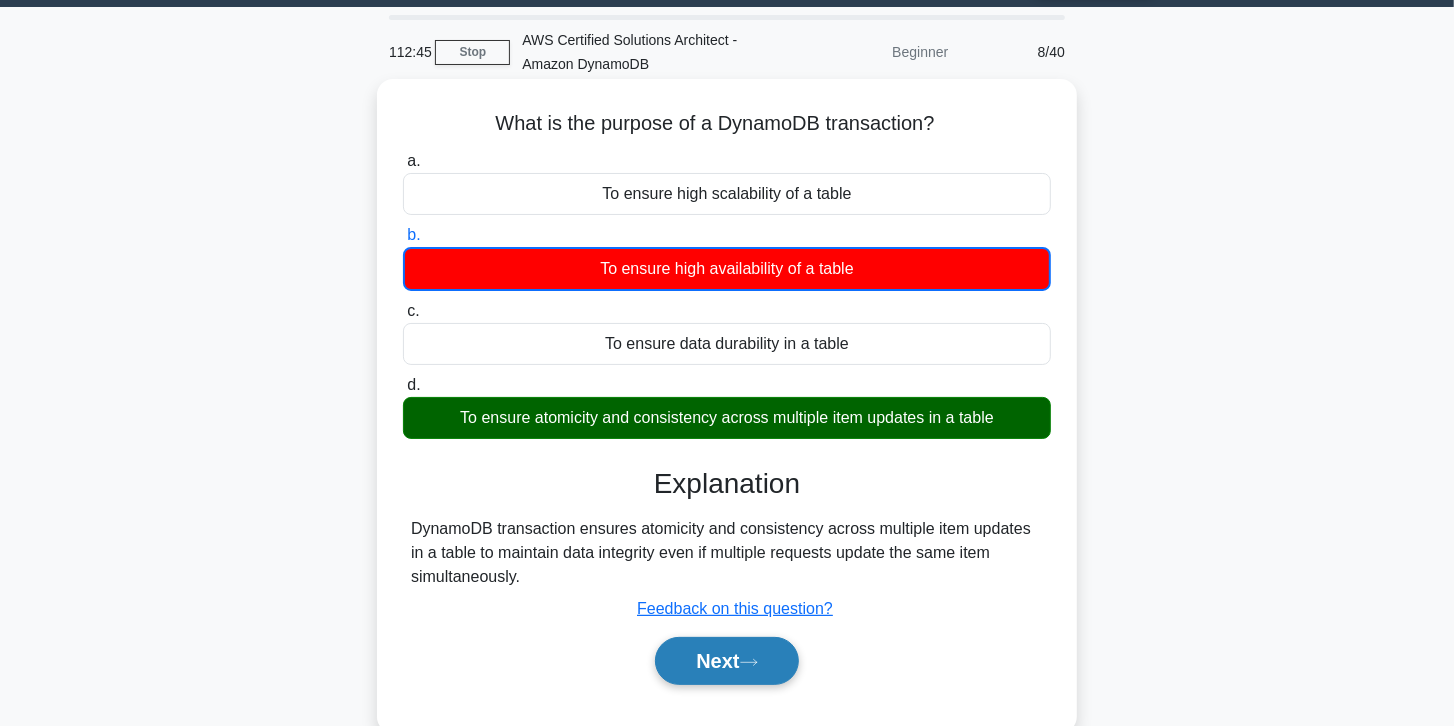 click 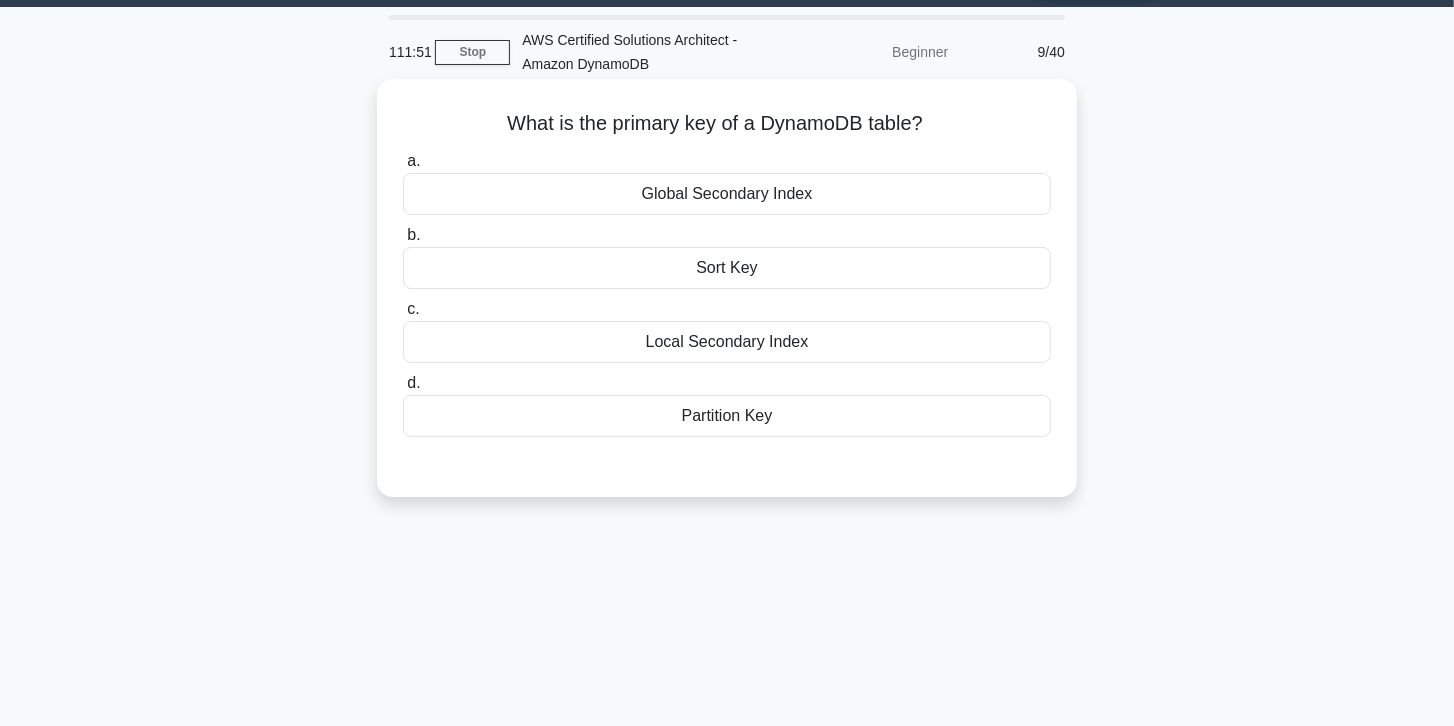 click on "Partition Key" at bounding box center (727, 416) 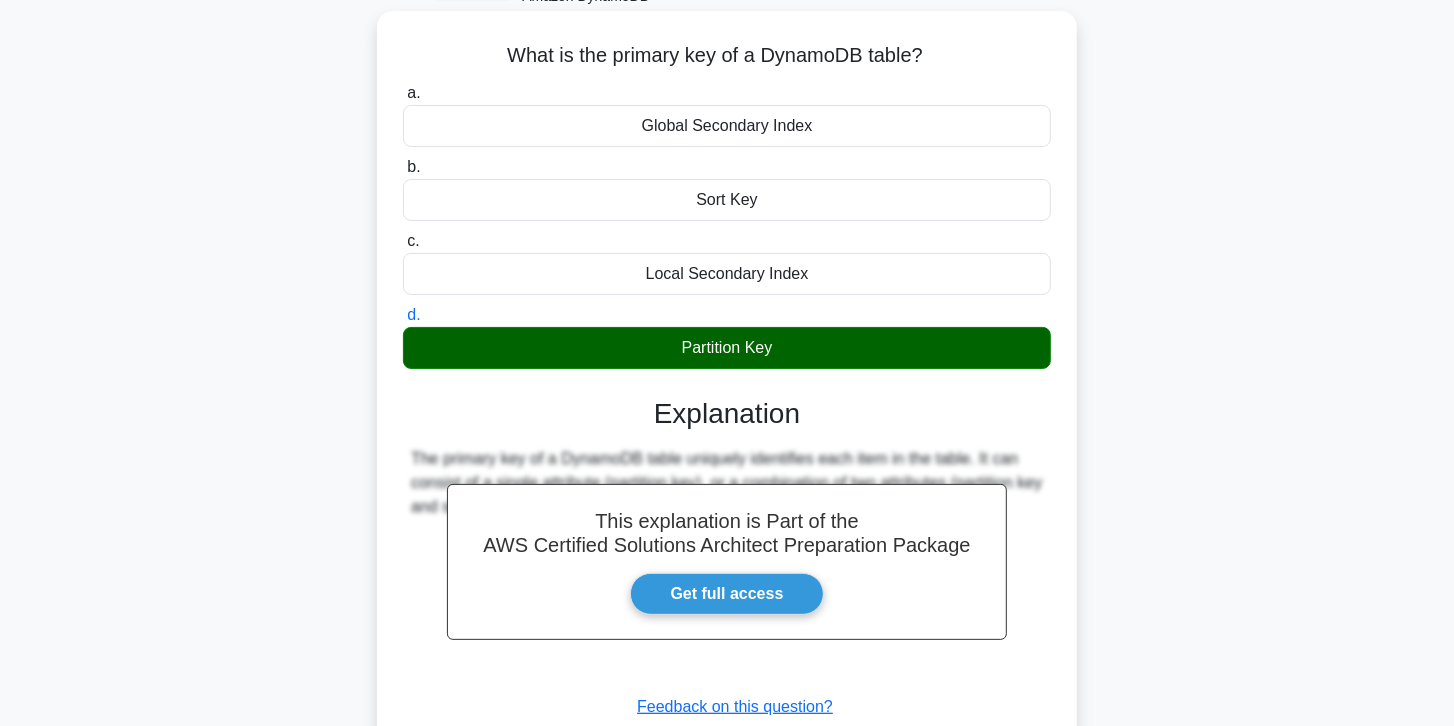 scroll, scrollTop: 228, scrollLeft: 0, axis: vertical 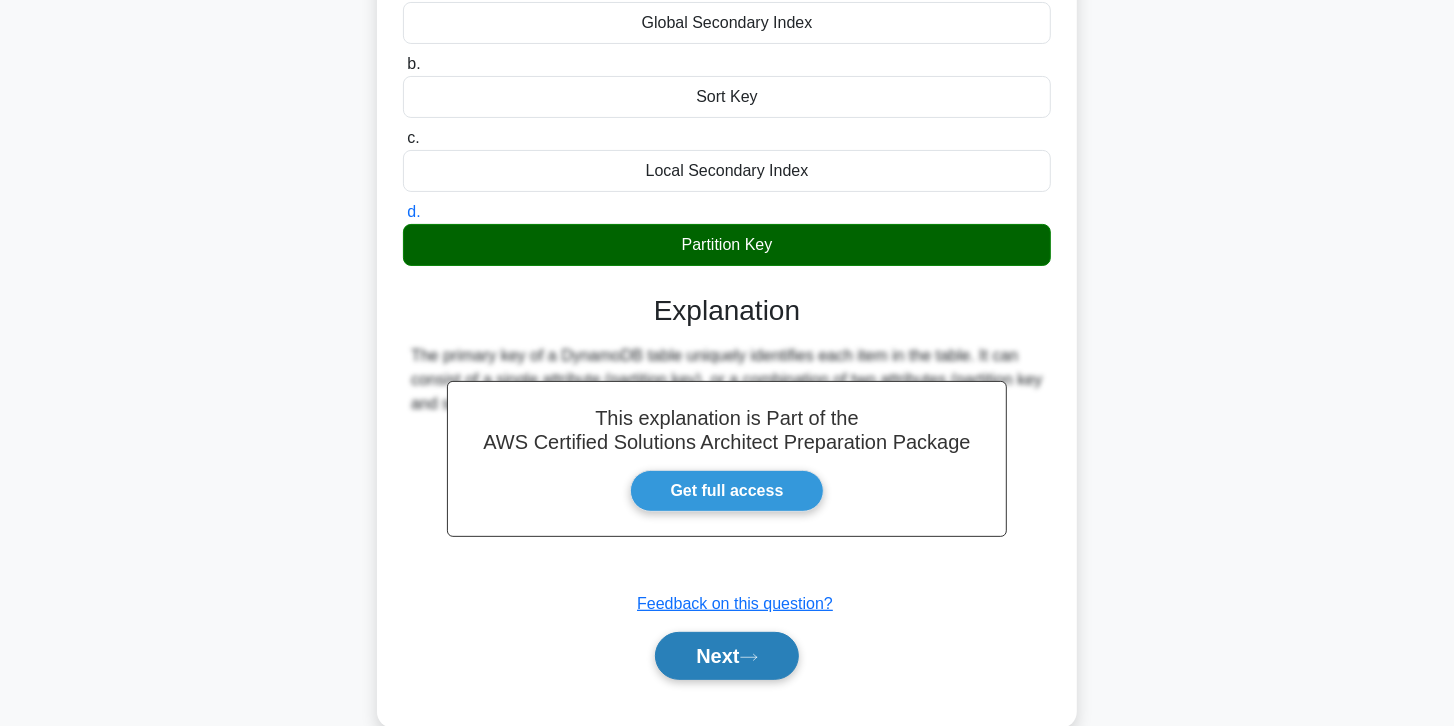 click on "Next" at bounding box center (726, 656) 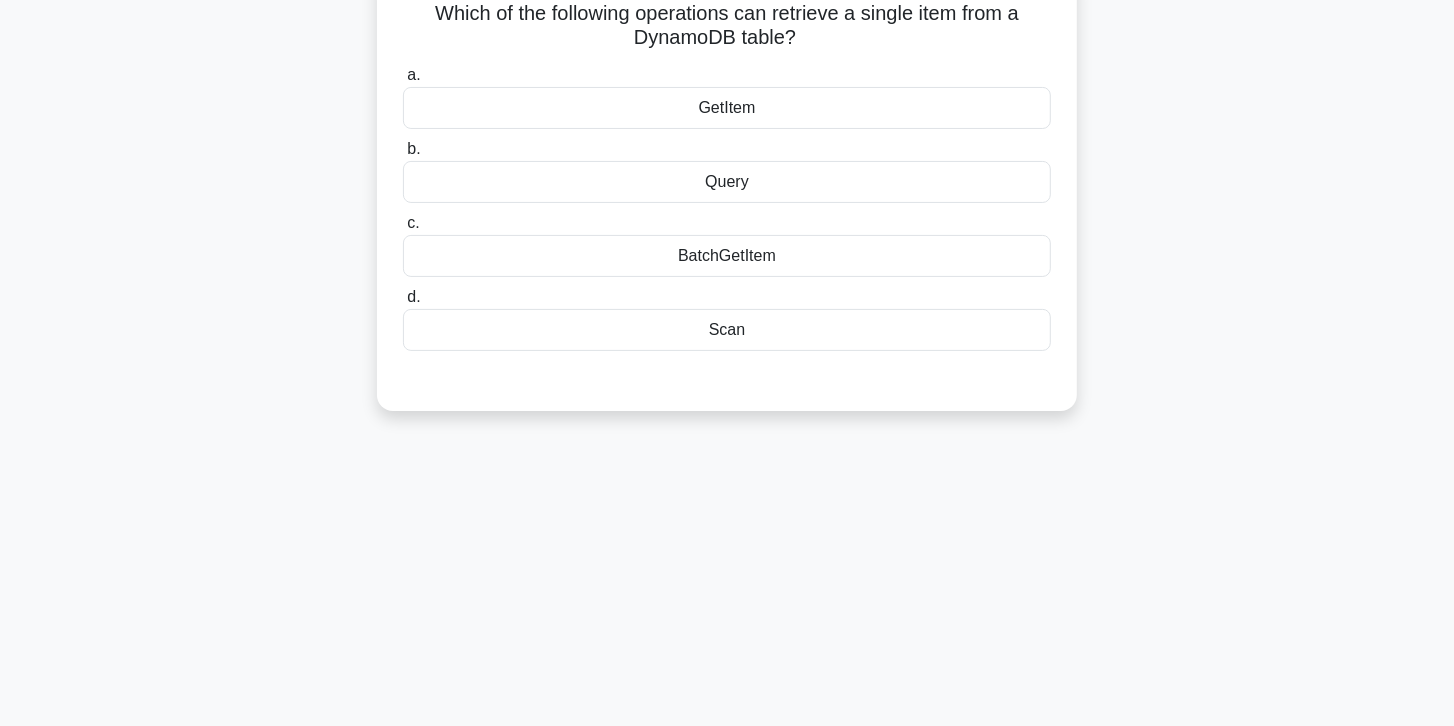 scroll, scrollTop: 57, scrollLeft: 0, axis: vertical 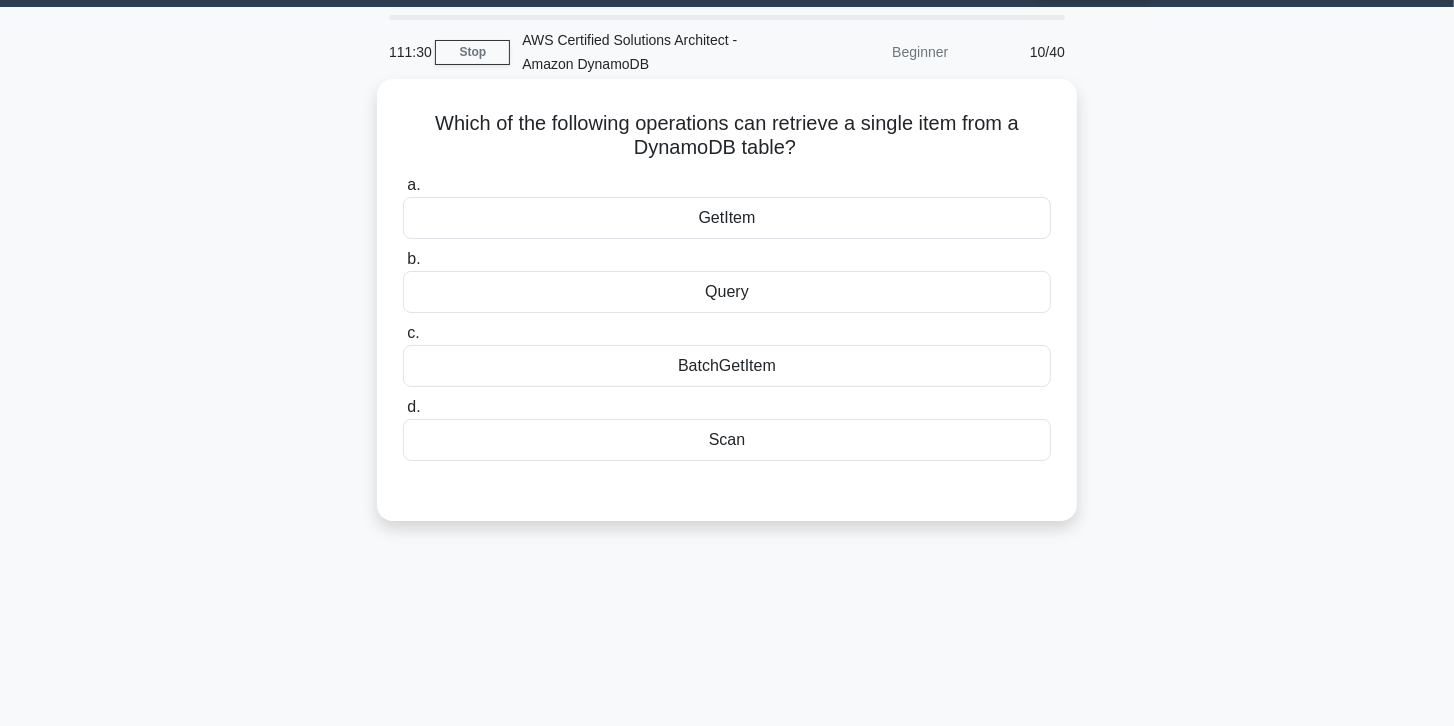 click on "GetItem" at bounding box center [727, 218] 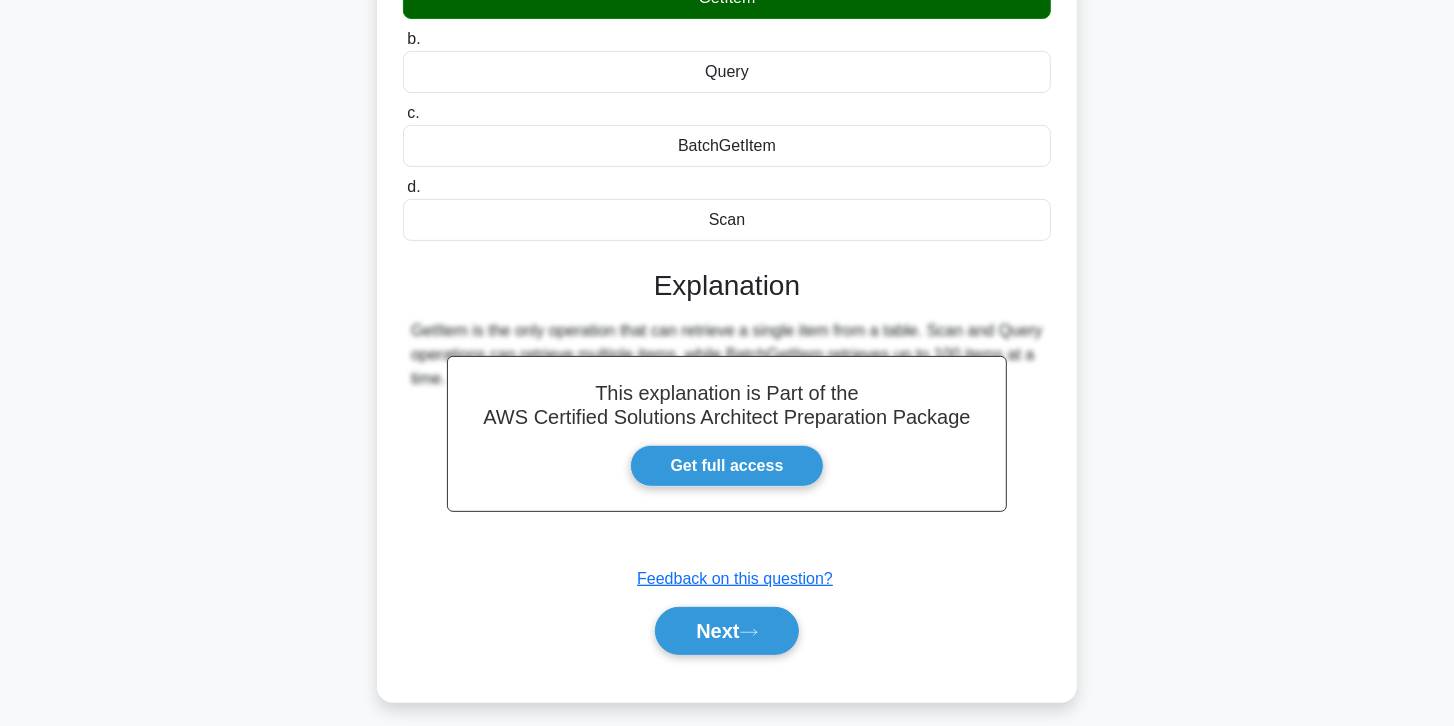 scroll, scrollTop: 285, scrollLeft: 0, axis: vertical 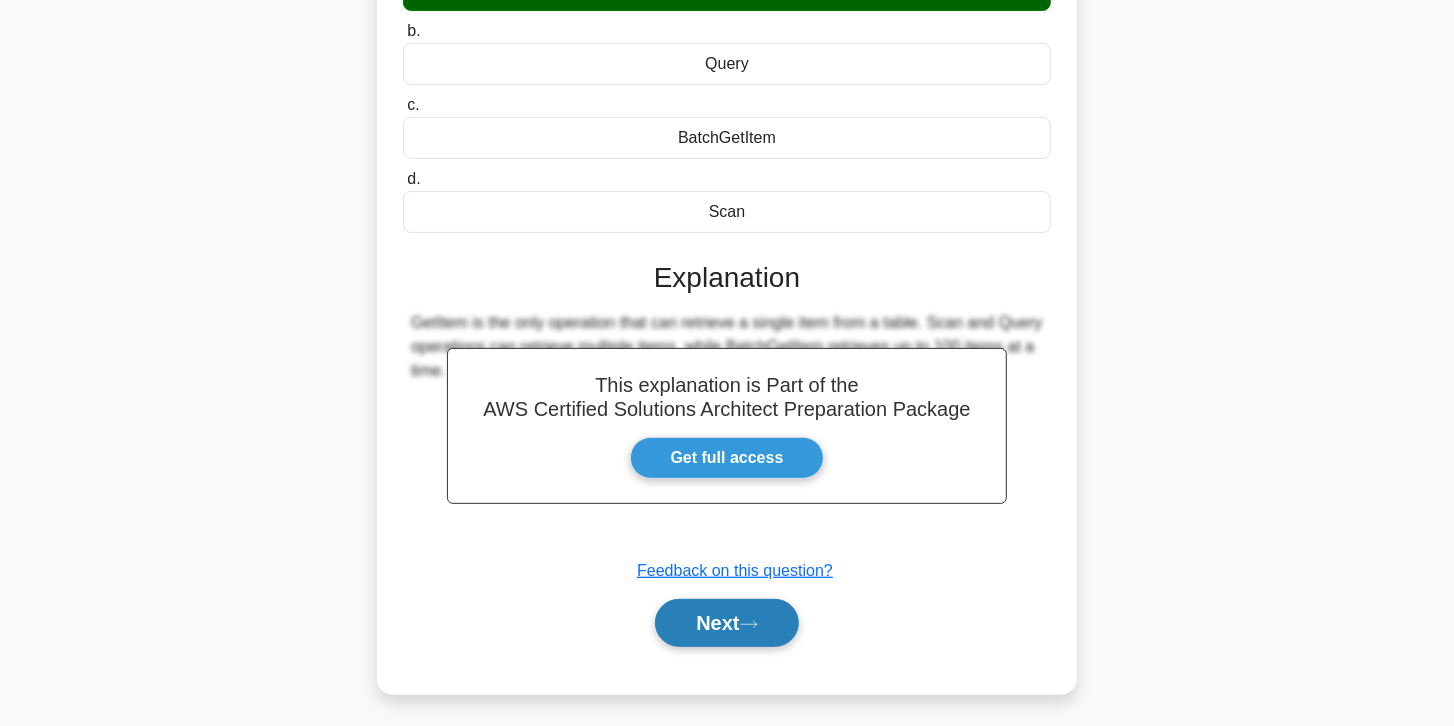 click on "Next" at bounding box center (726, 623) 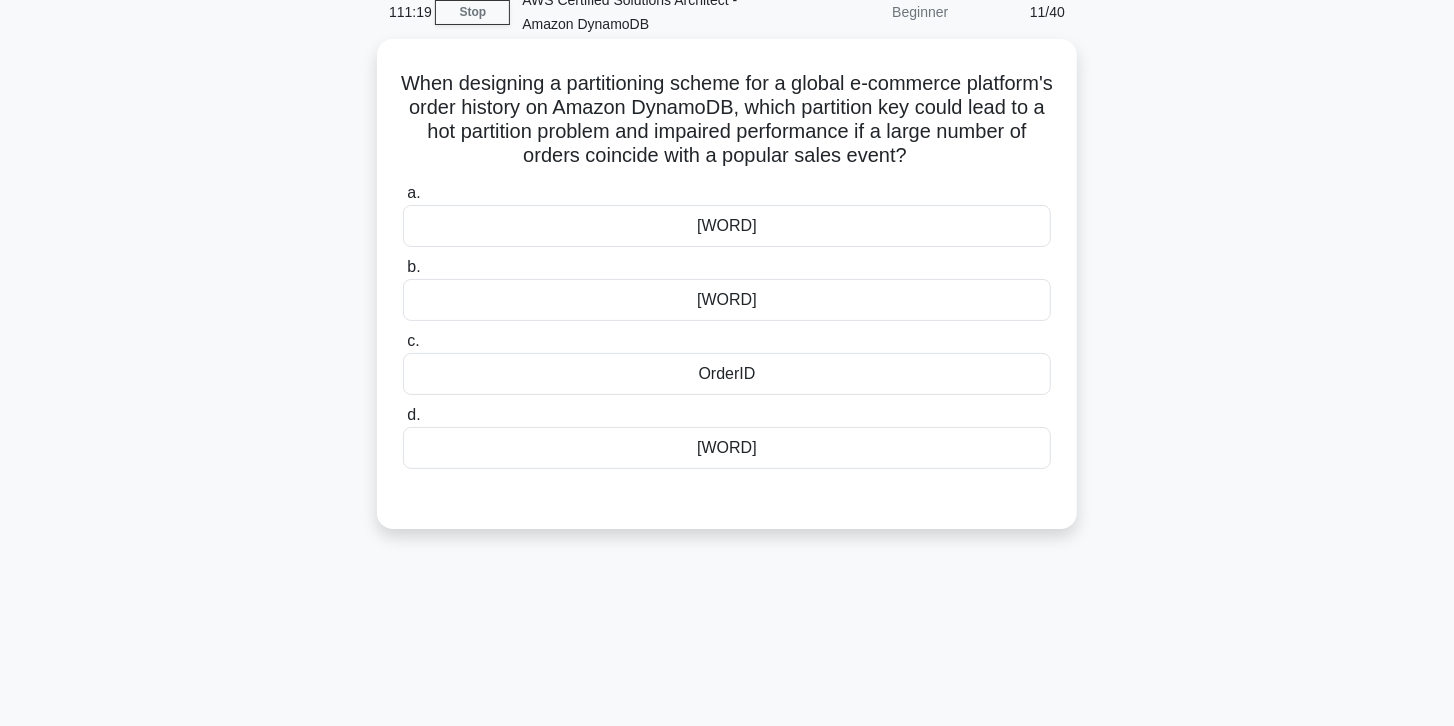 scroll, scrollTop: 0, scrollLeft: 0, axis: both 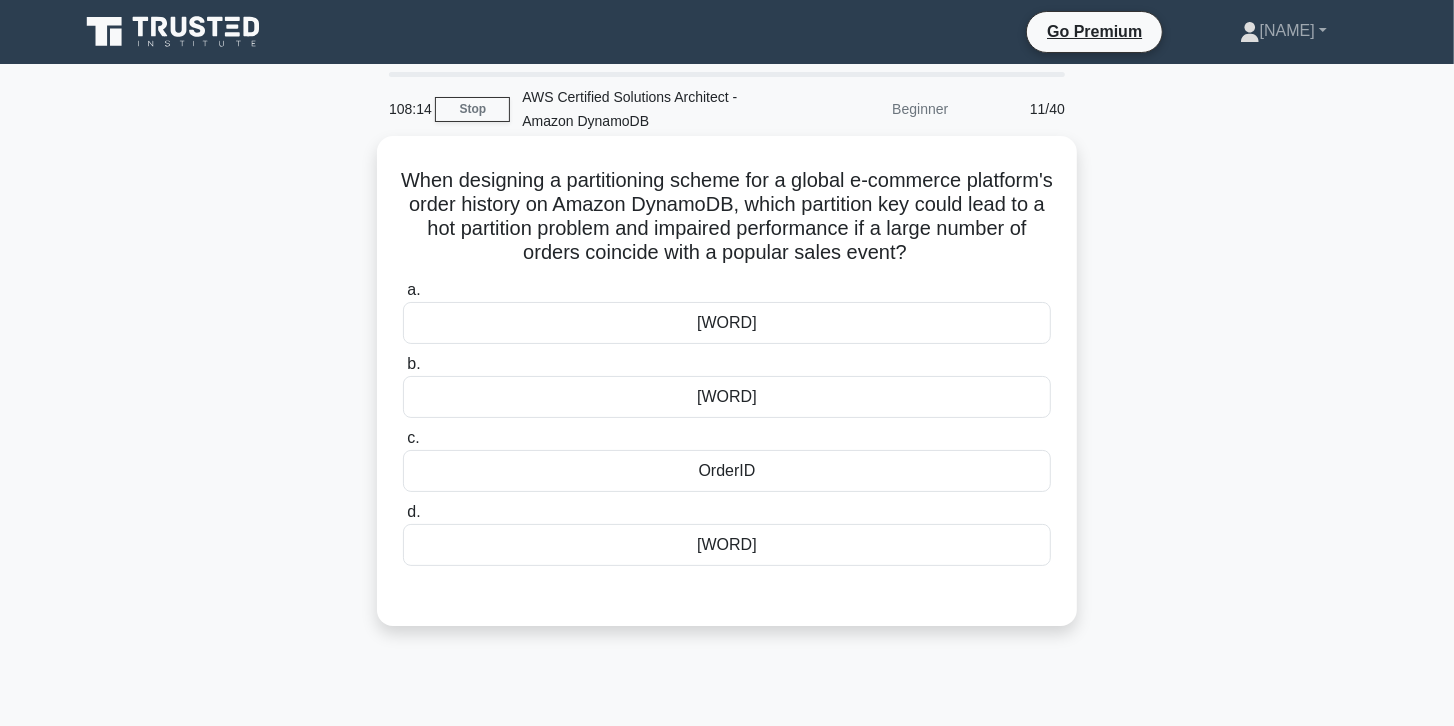 click on "OrderID" at bounding box center [727, 471] 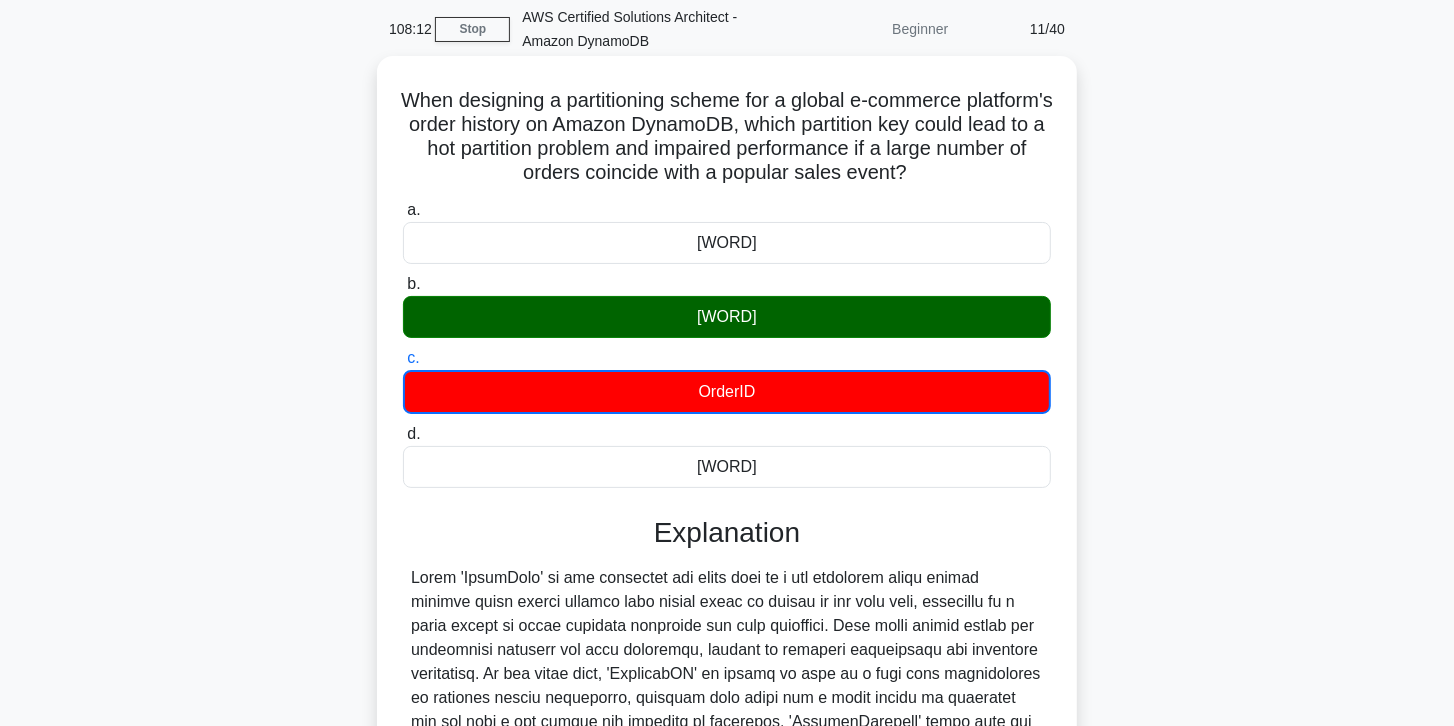 scroll, scrollTop: 342, scrollLeft: 0, axis: vertical 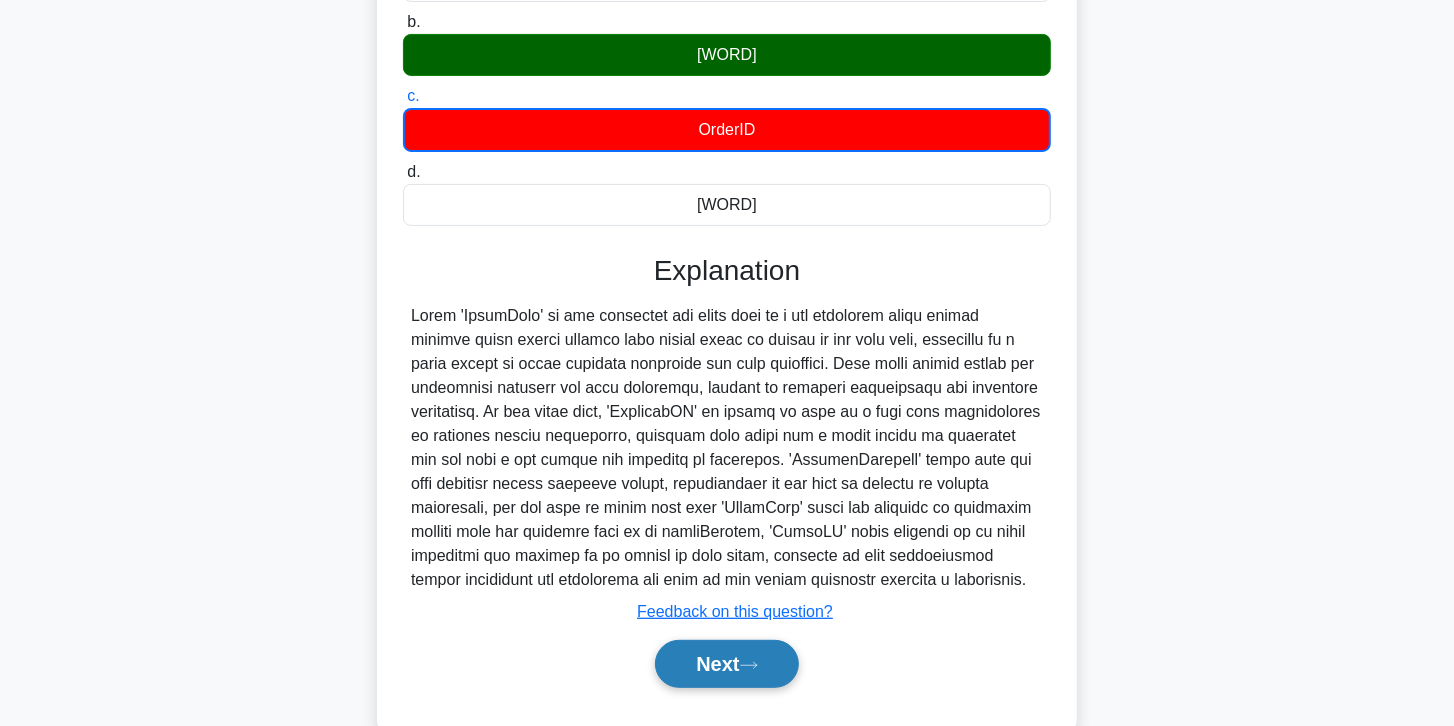 click on "Next" at bounding box center (726, 664) 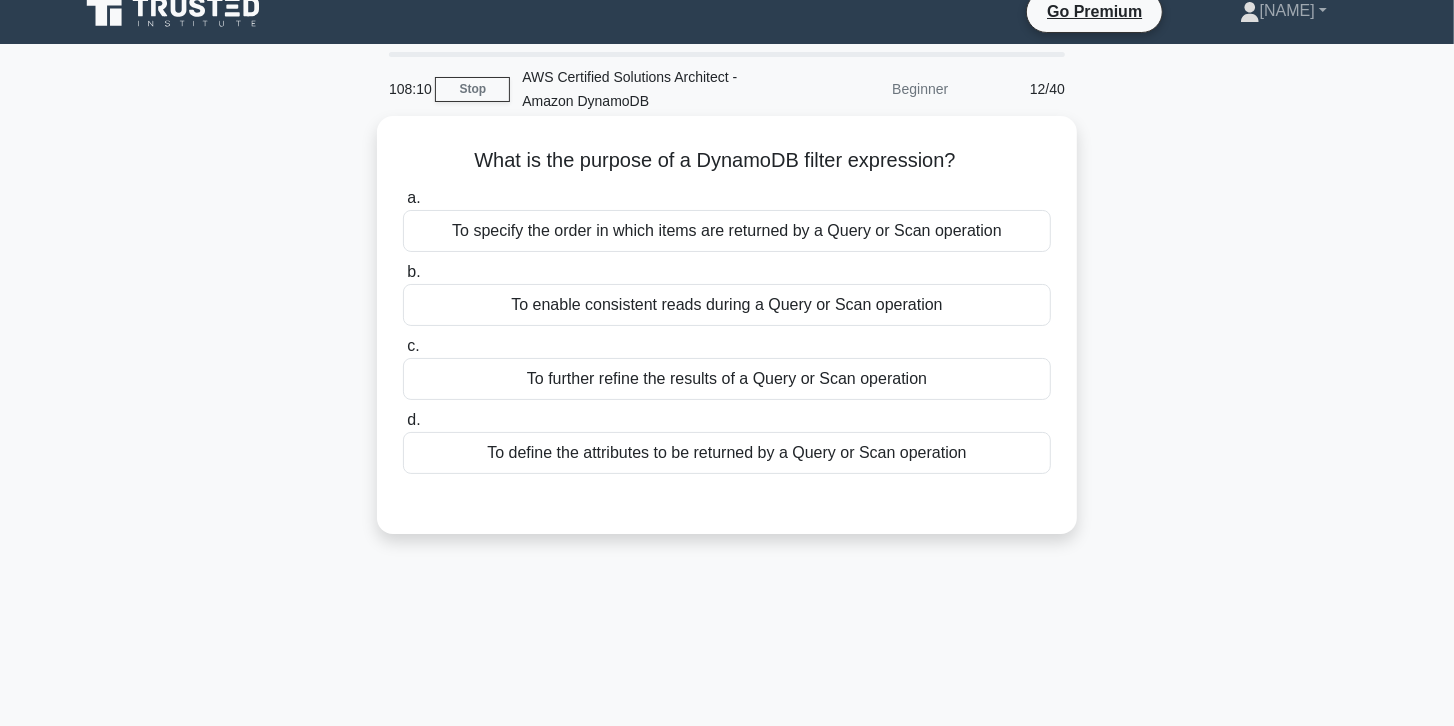 scroll, scrollTop: 0, scrollLeft: 0, axis: both 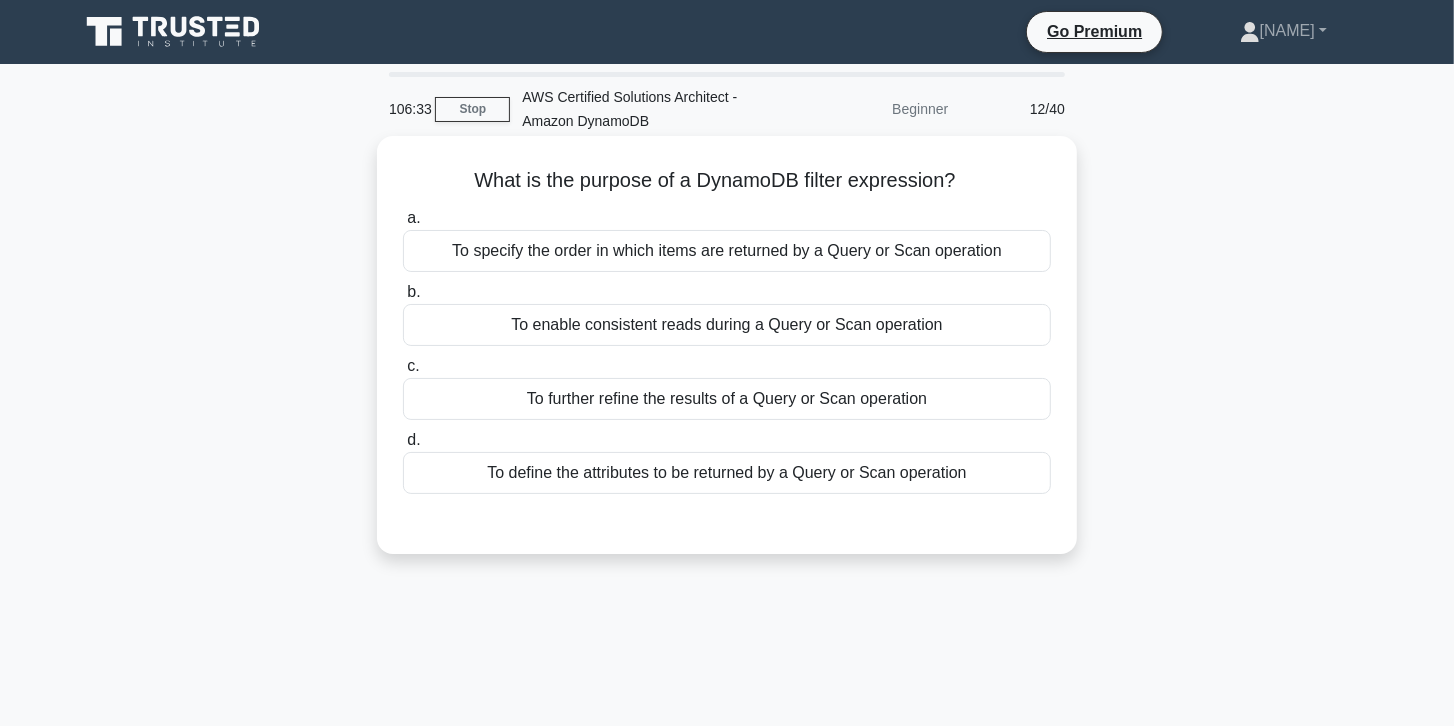 click on "To further refine the results of a Query or Scan operation" at bounding box center (727, 399) 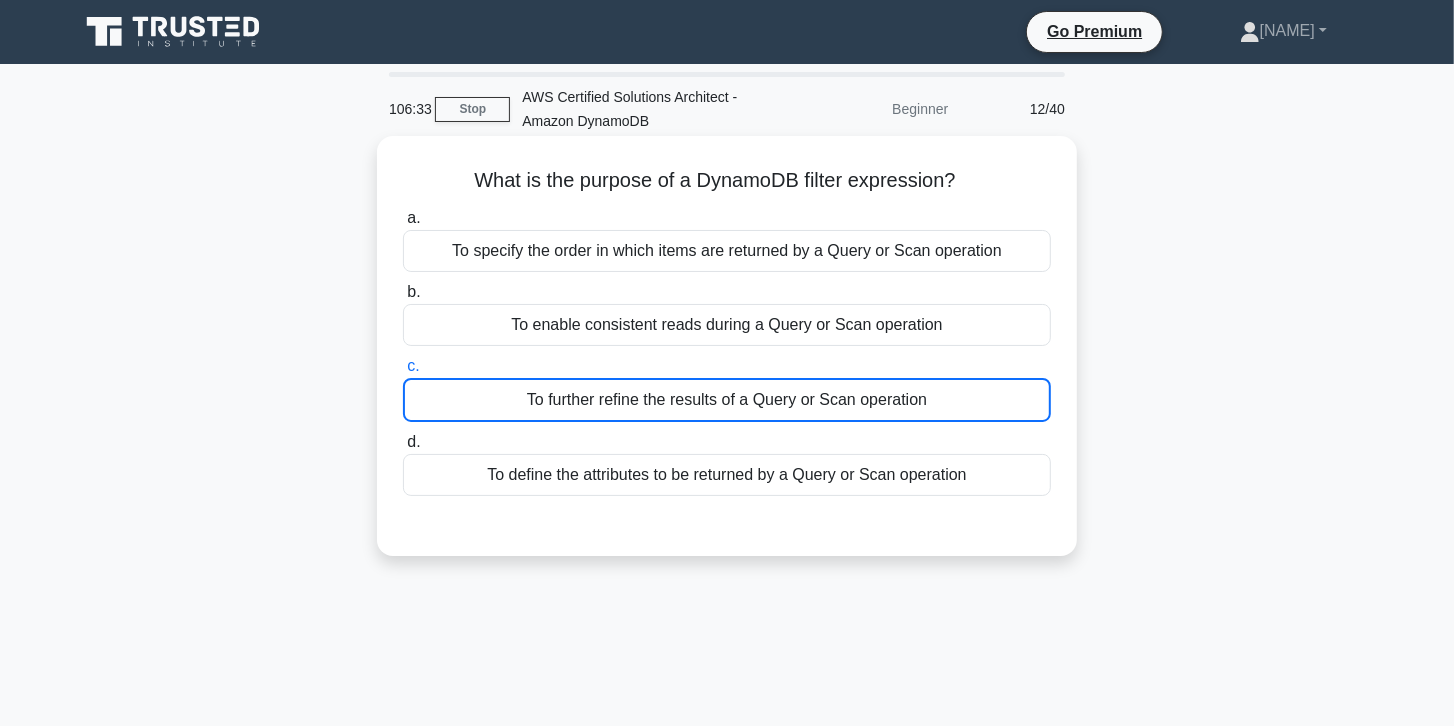 click on "To further refine the results of a Query or Scan operation" at bounding box center [727, 400] 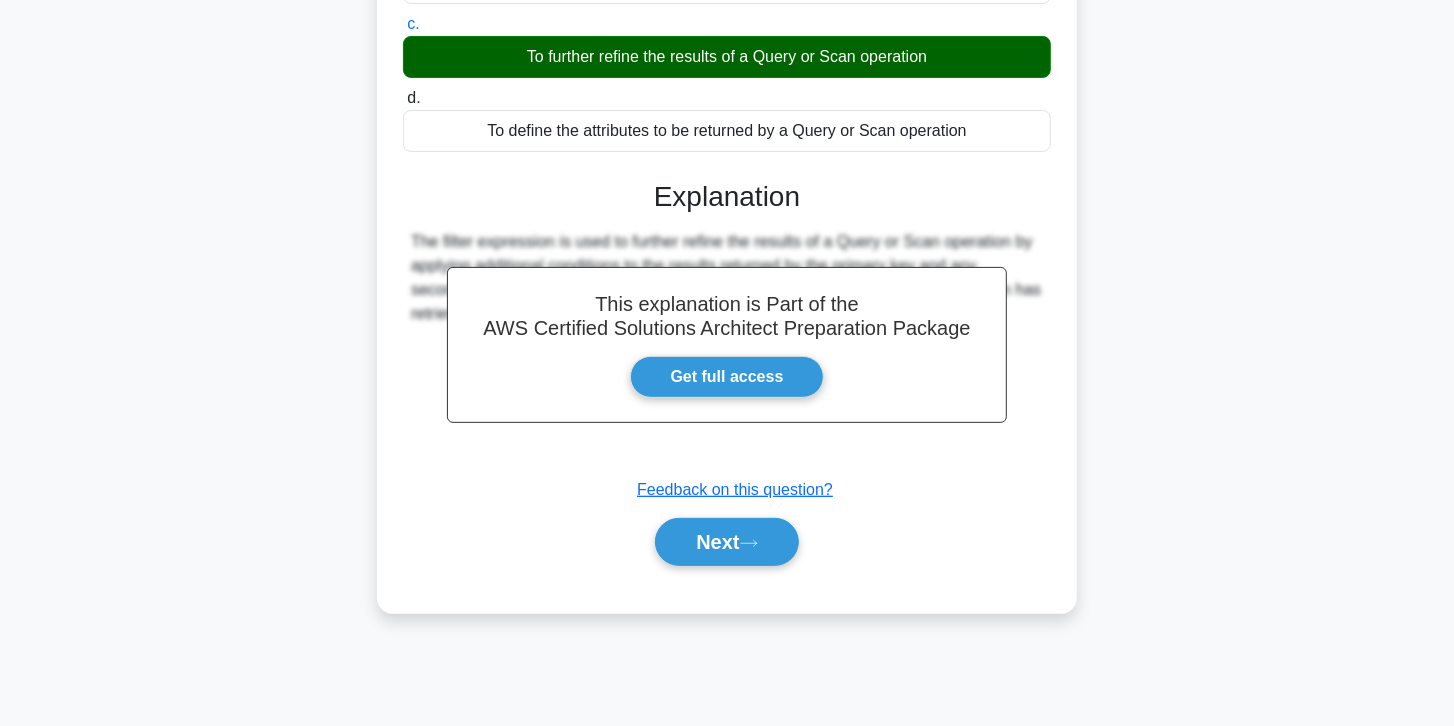 scroll, scrollTop: 342, scrollLeft: 0, axis: vertical 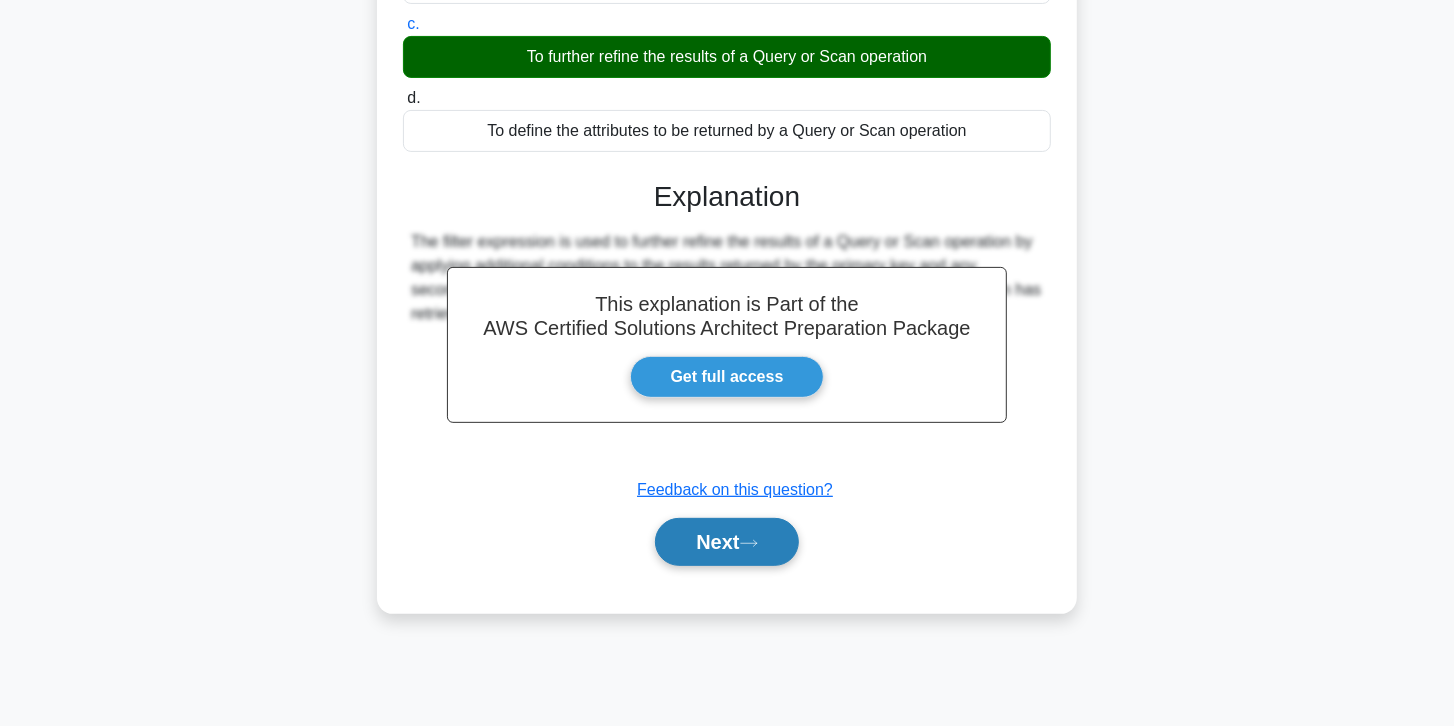 click on "Next" at bounding box center [726, 542] 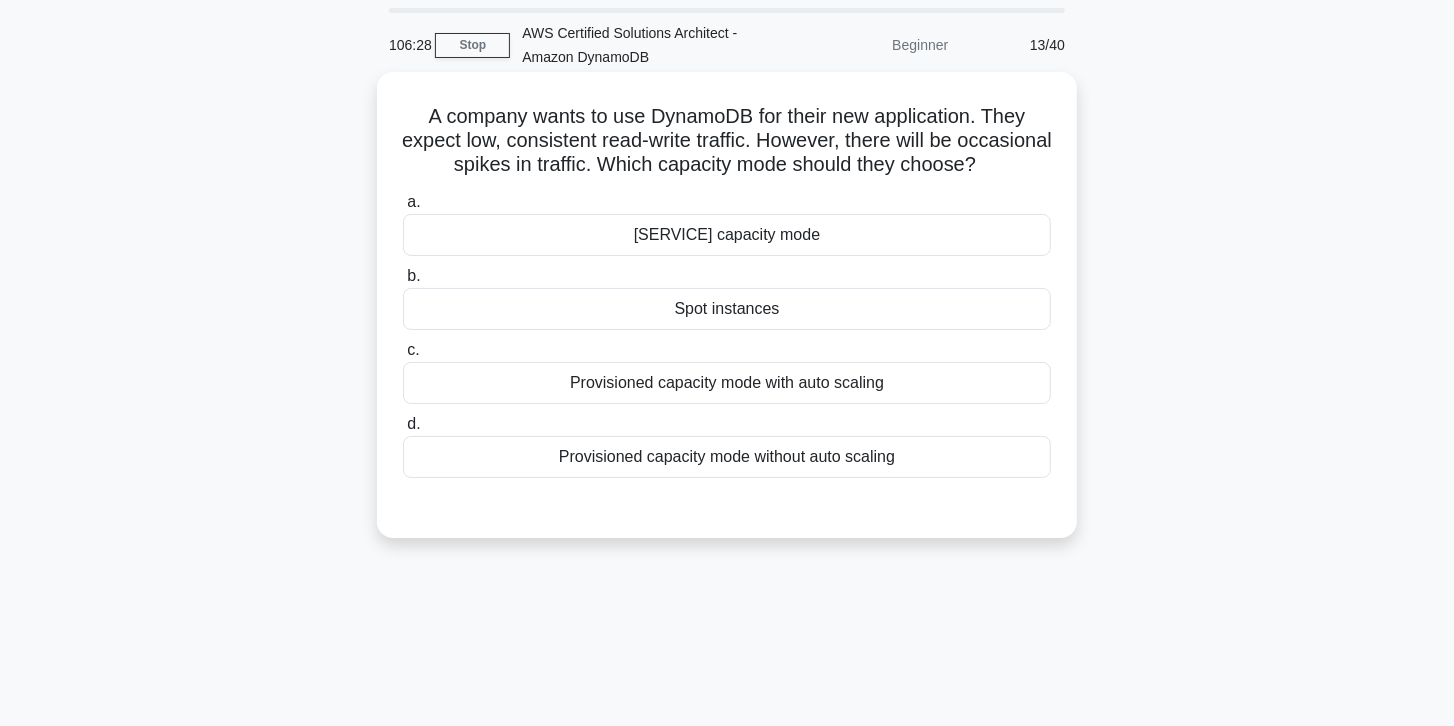 scroll, scrollTop: 57, scrollLeft: 0, axis: vertical 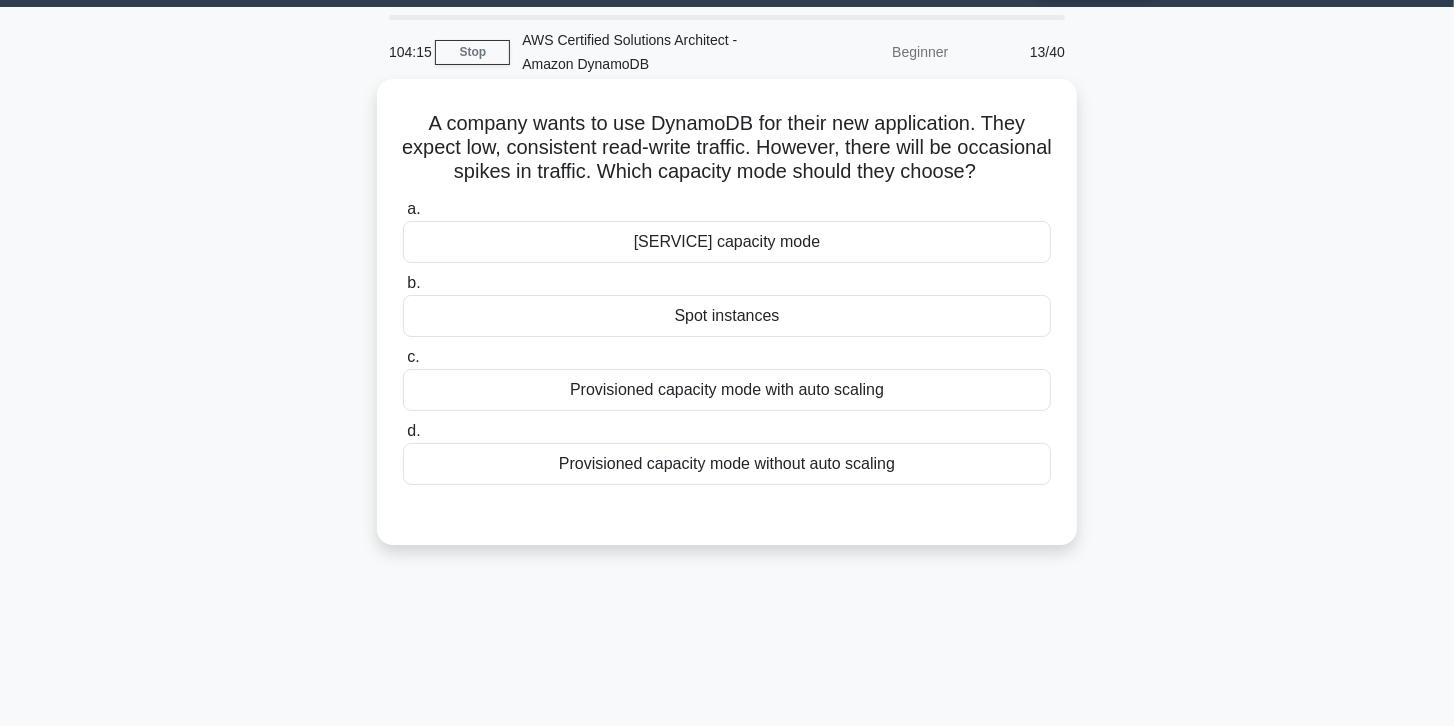 click on "Provisioned capacity mode with auto scaling" at bounding box center [727, 390] 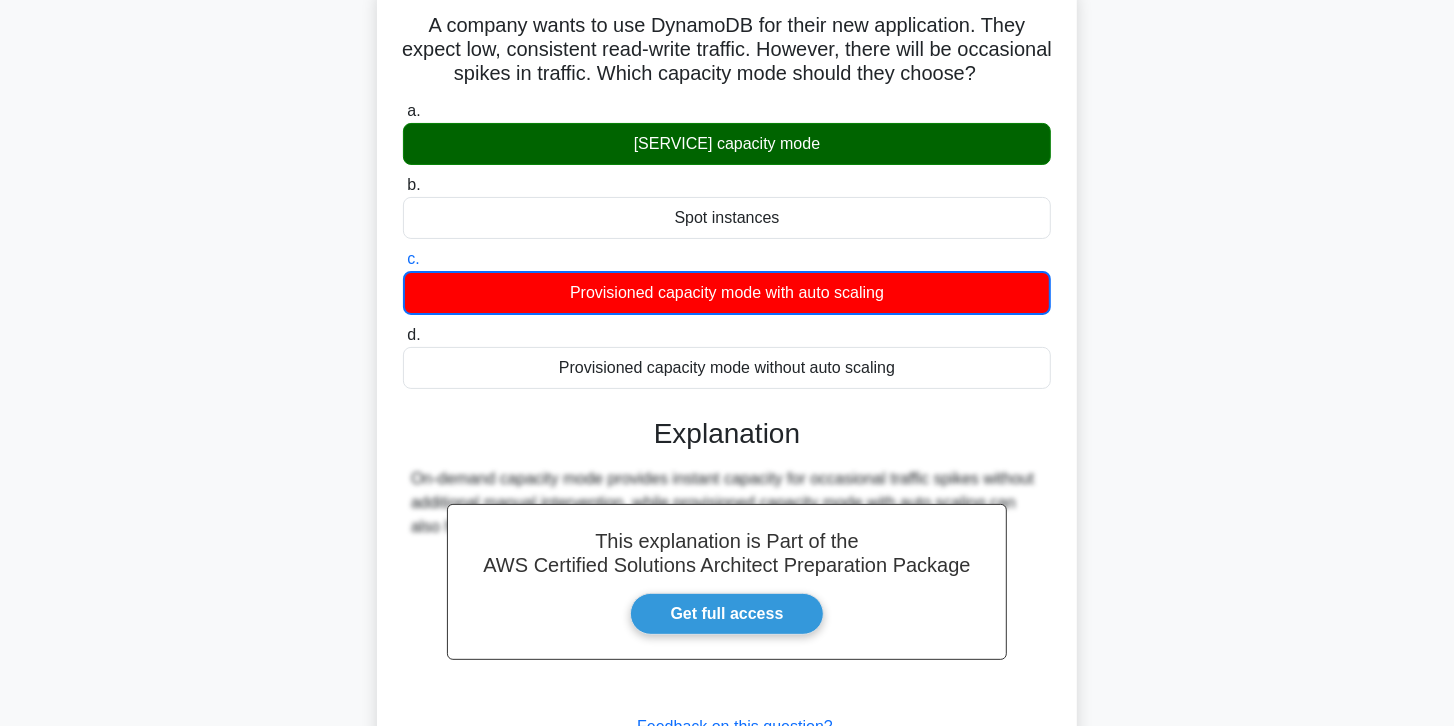scroll, scrollTop: 342, scrollLeft: 0, axis: vertical 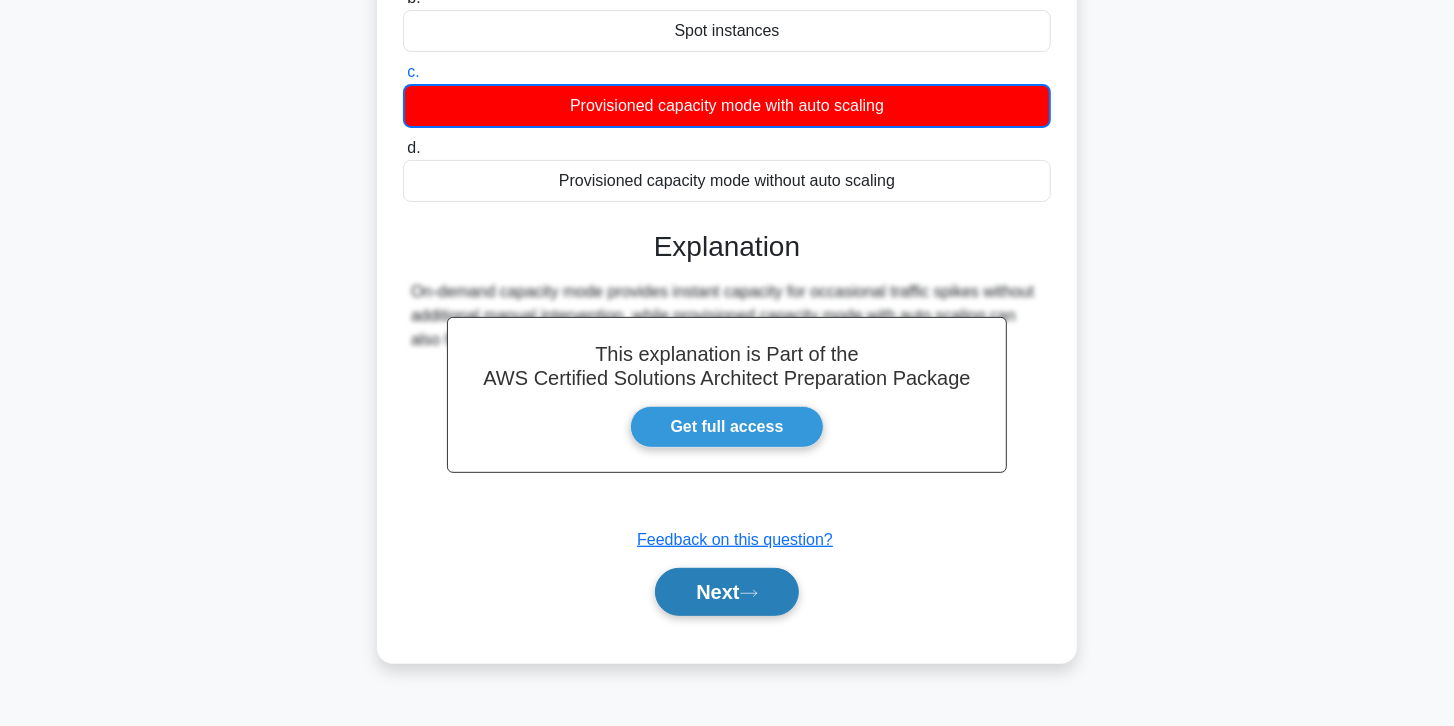 click on "Next" at bounding box center [726, 592] 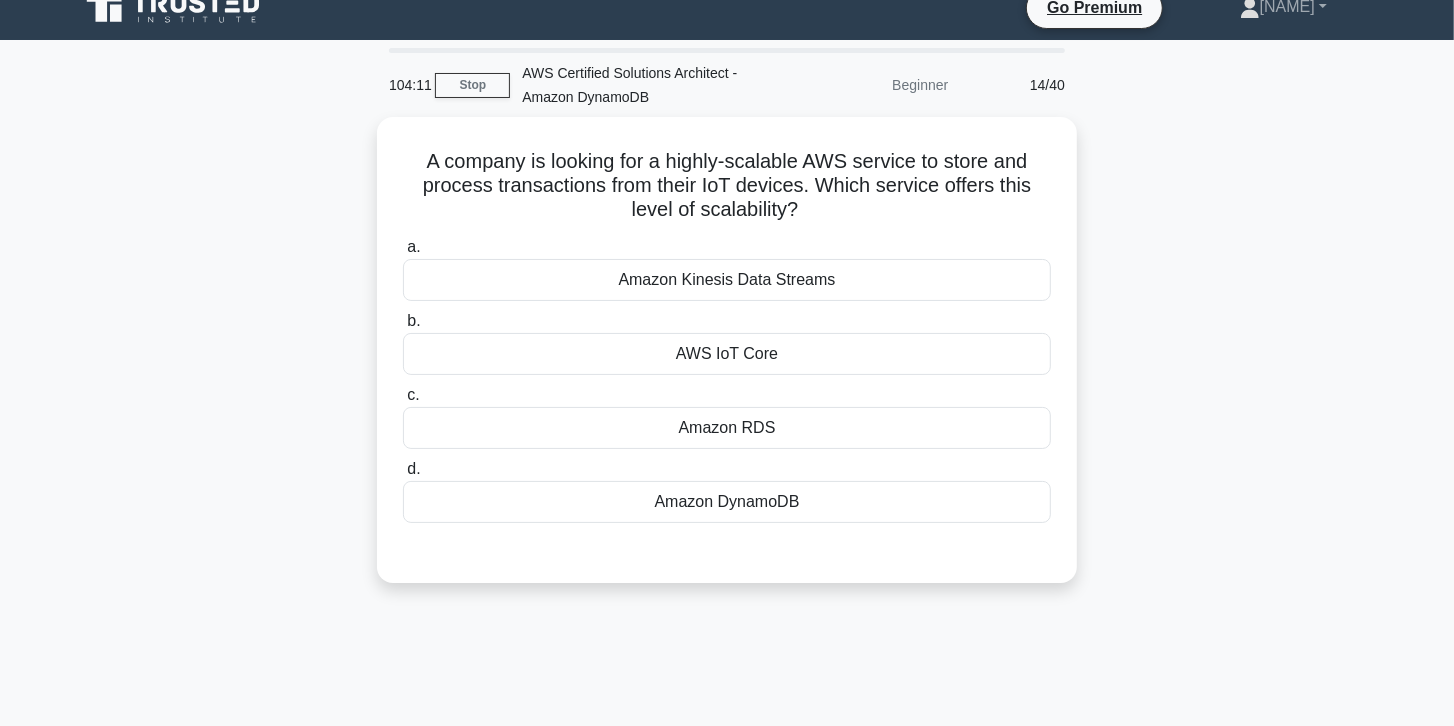 scroll, scrollTop: 0, scrollLeft: 0, axis: both 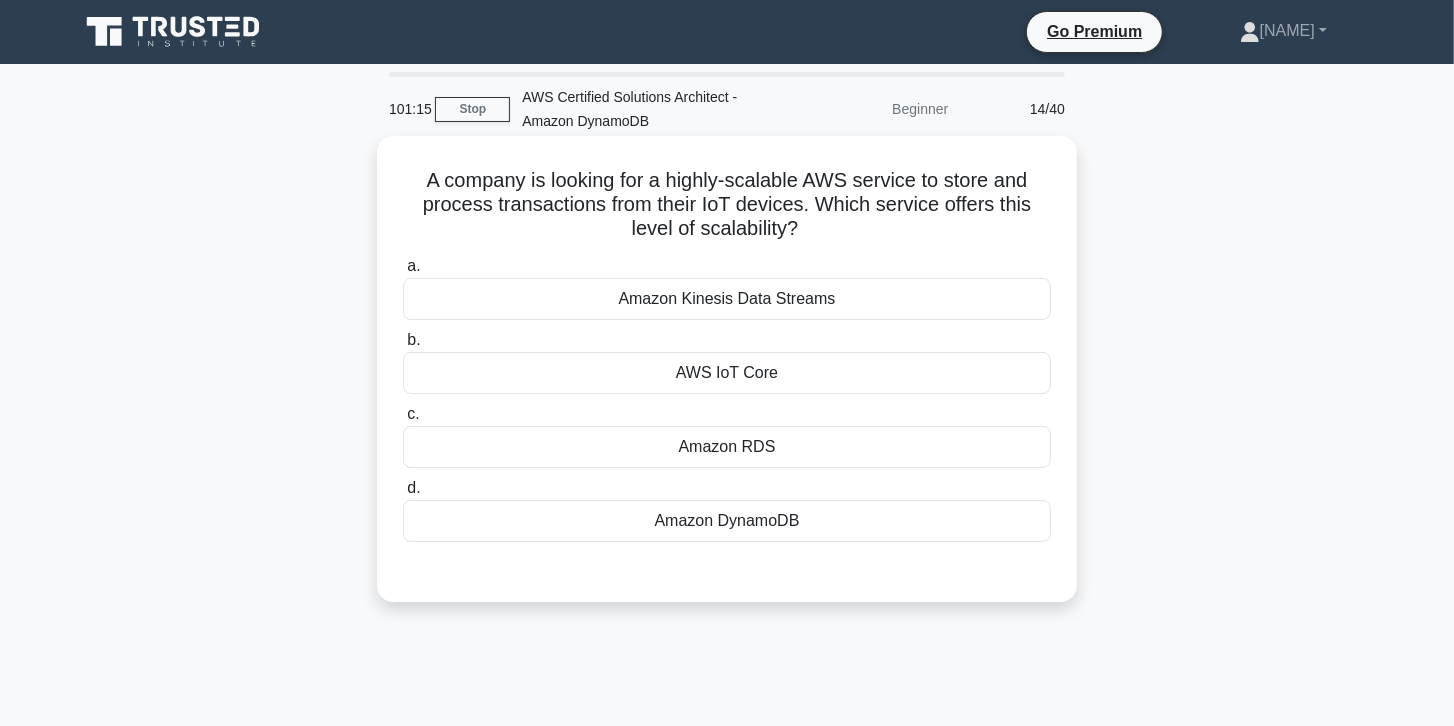 click on "Amazon RDS" at bounding box center (727, 447) 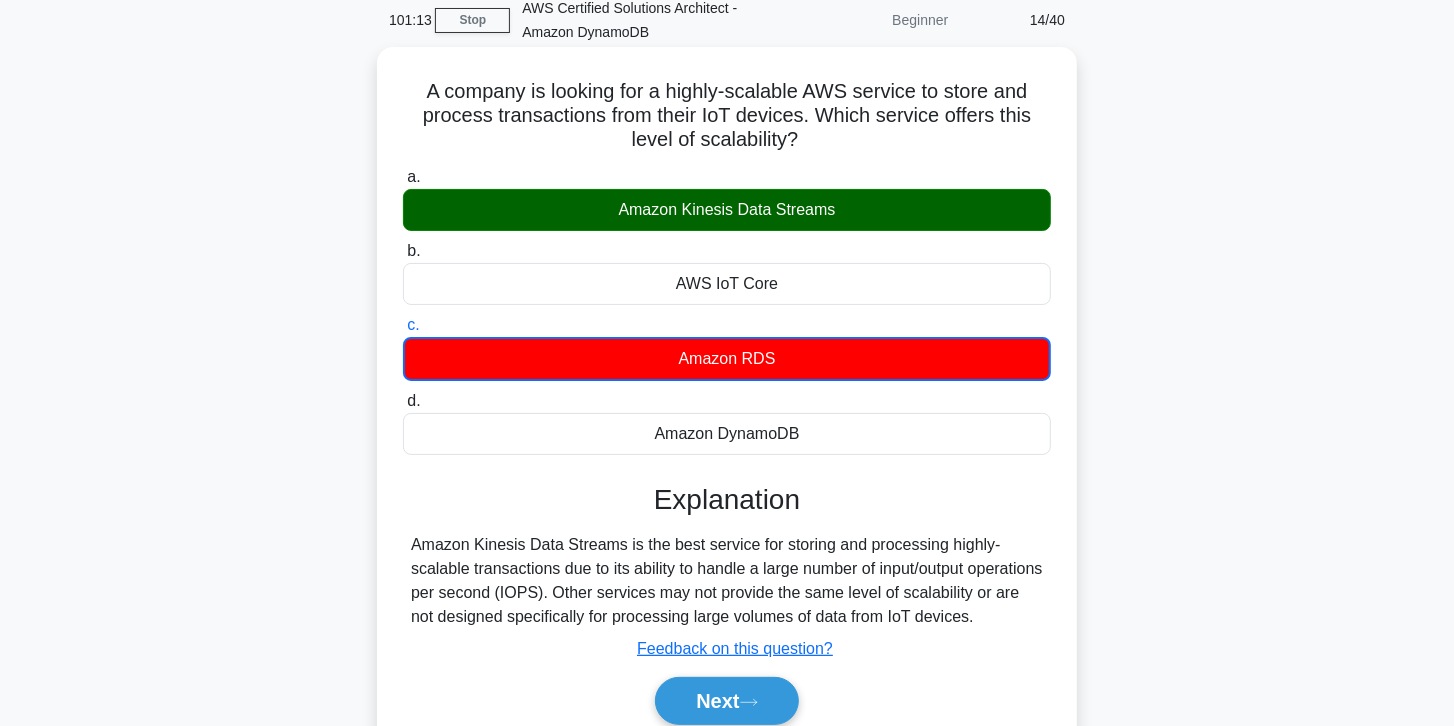 scroll, scrollTop: 171, scrollLeft: 0, axis: vertical 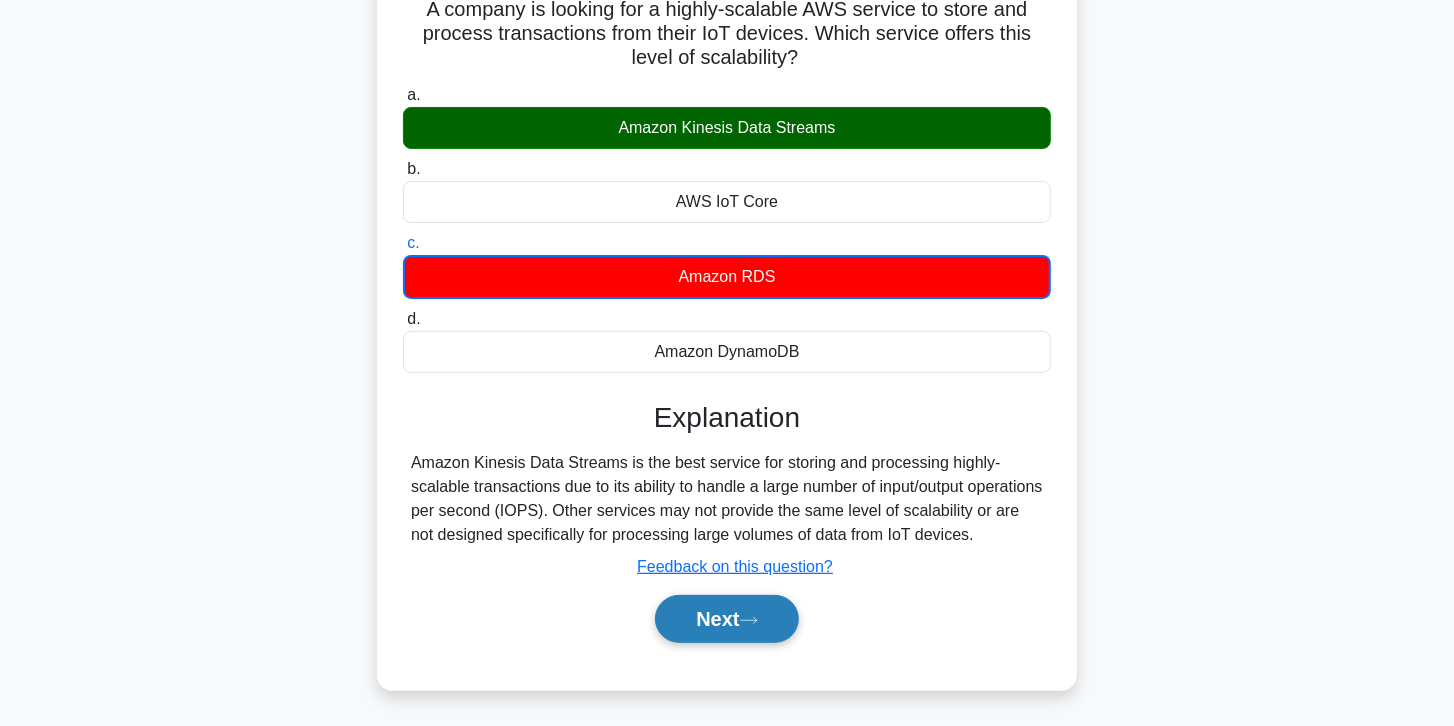 click on "Next" at bounding box center (726, 619) 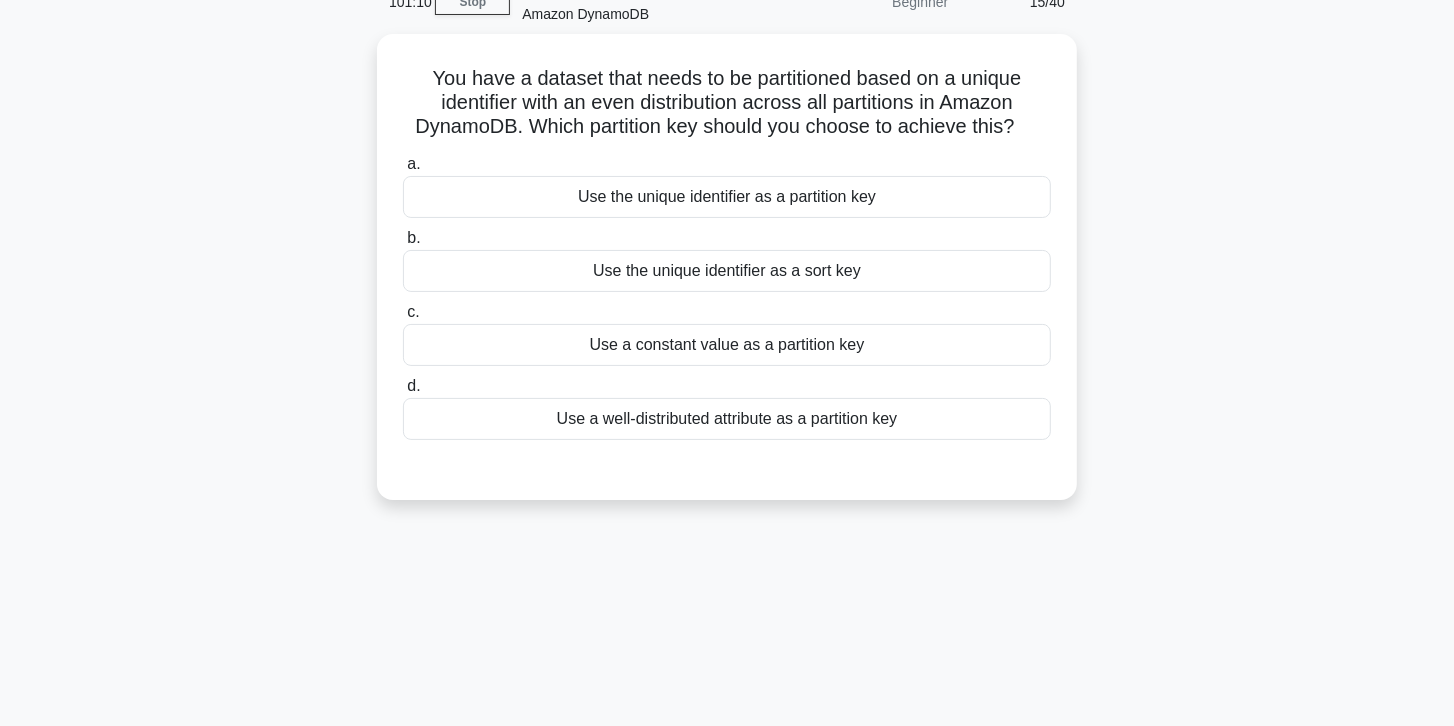 scroll, scrollTop: 0, scrollLeft: 0, axis: both 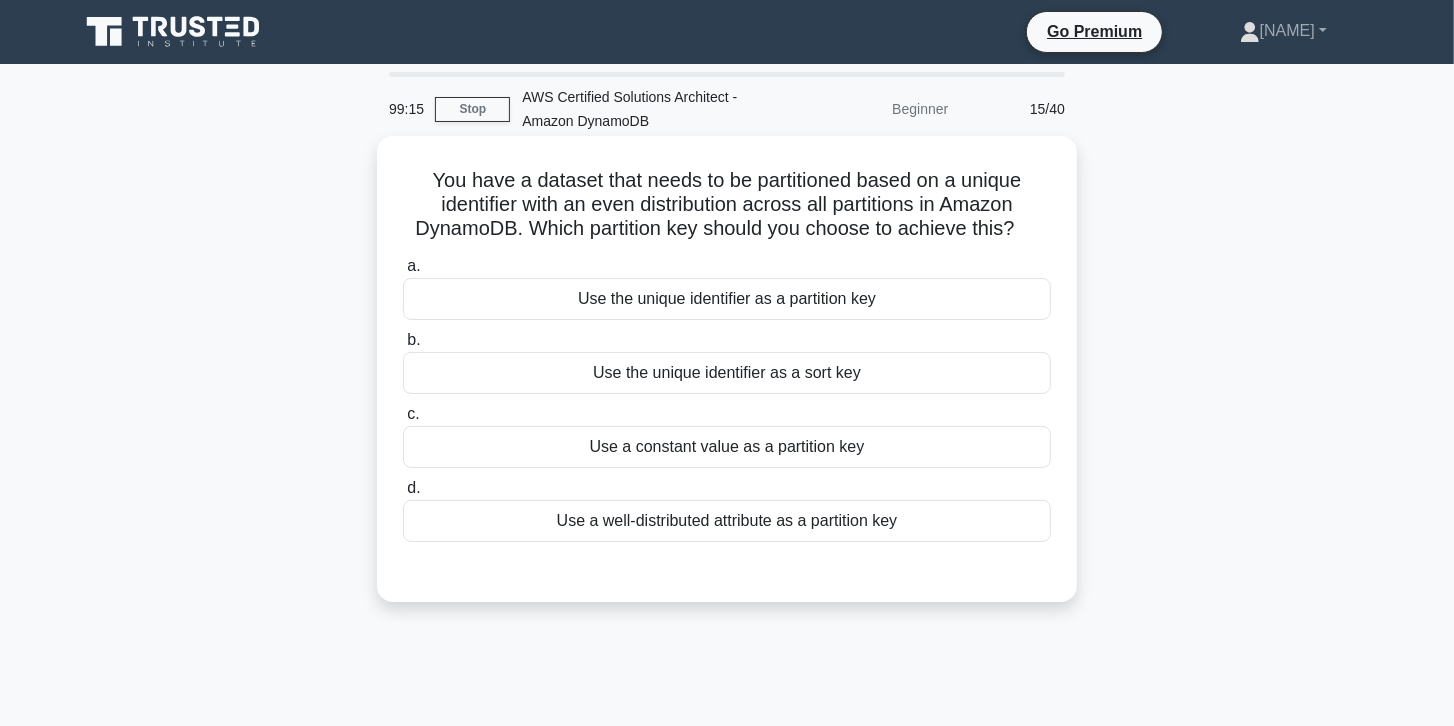 click on "Use a well-distributed attribute as a partition key" at bounding box center [727, 521] 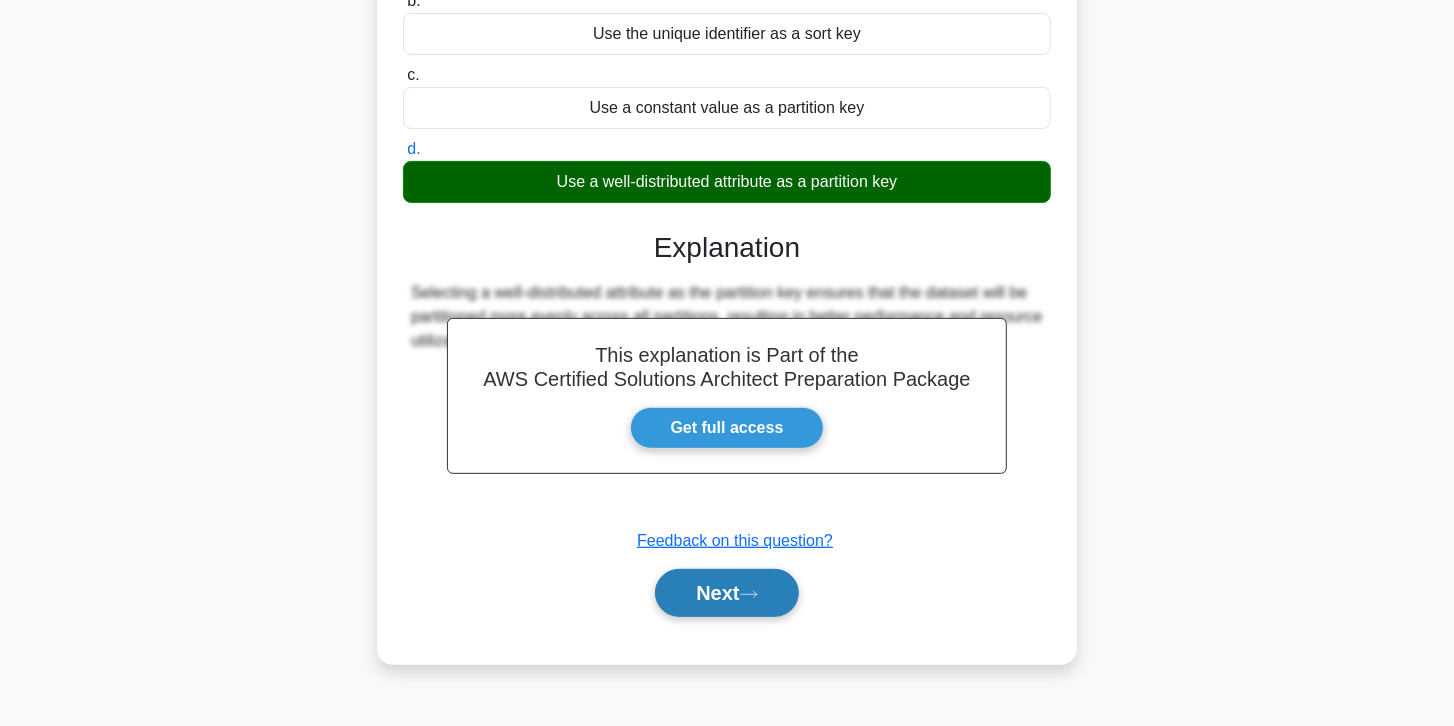 scroll, scrollTop: 354, scrollLeft: 0, axis: vertical 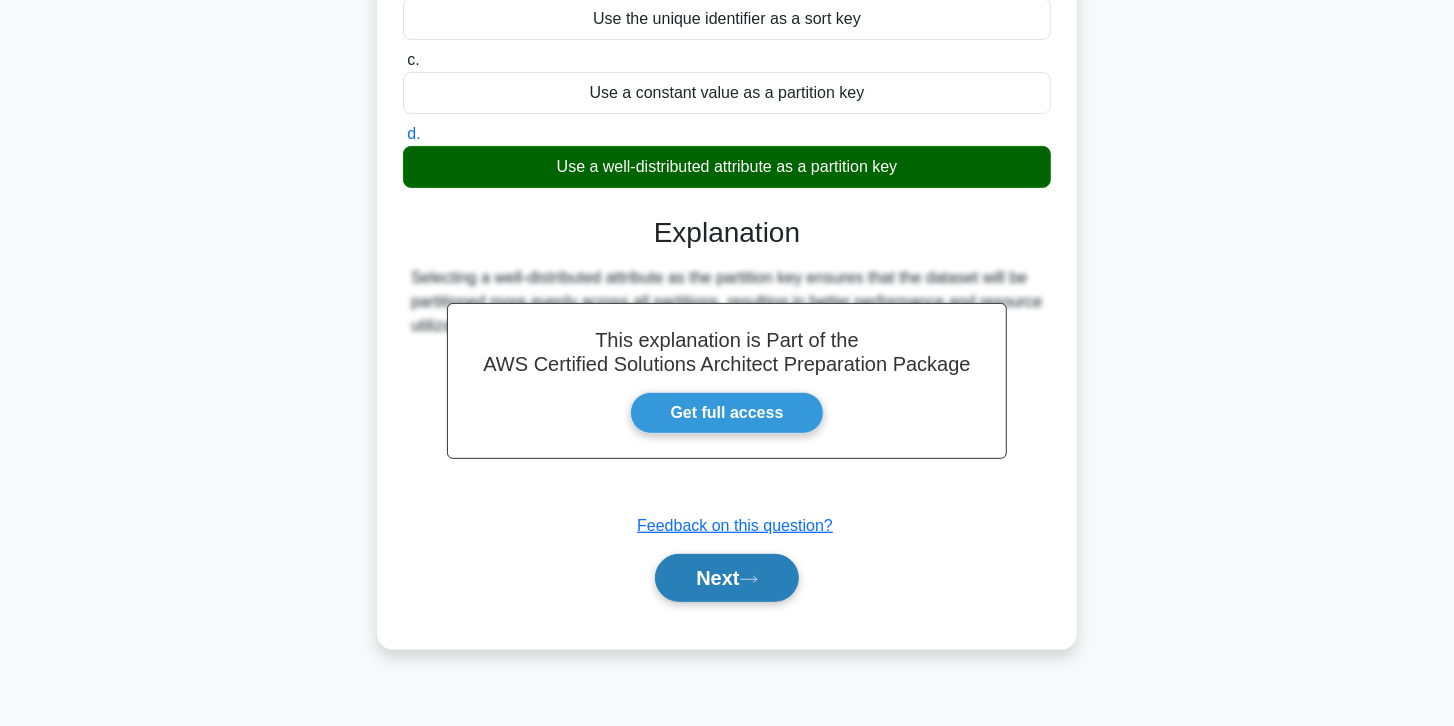 click on "Next" at bounding box center [726, 578] 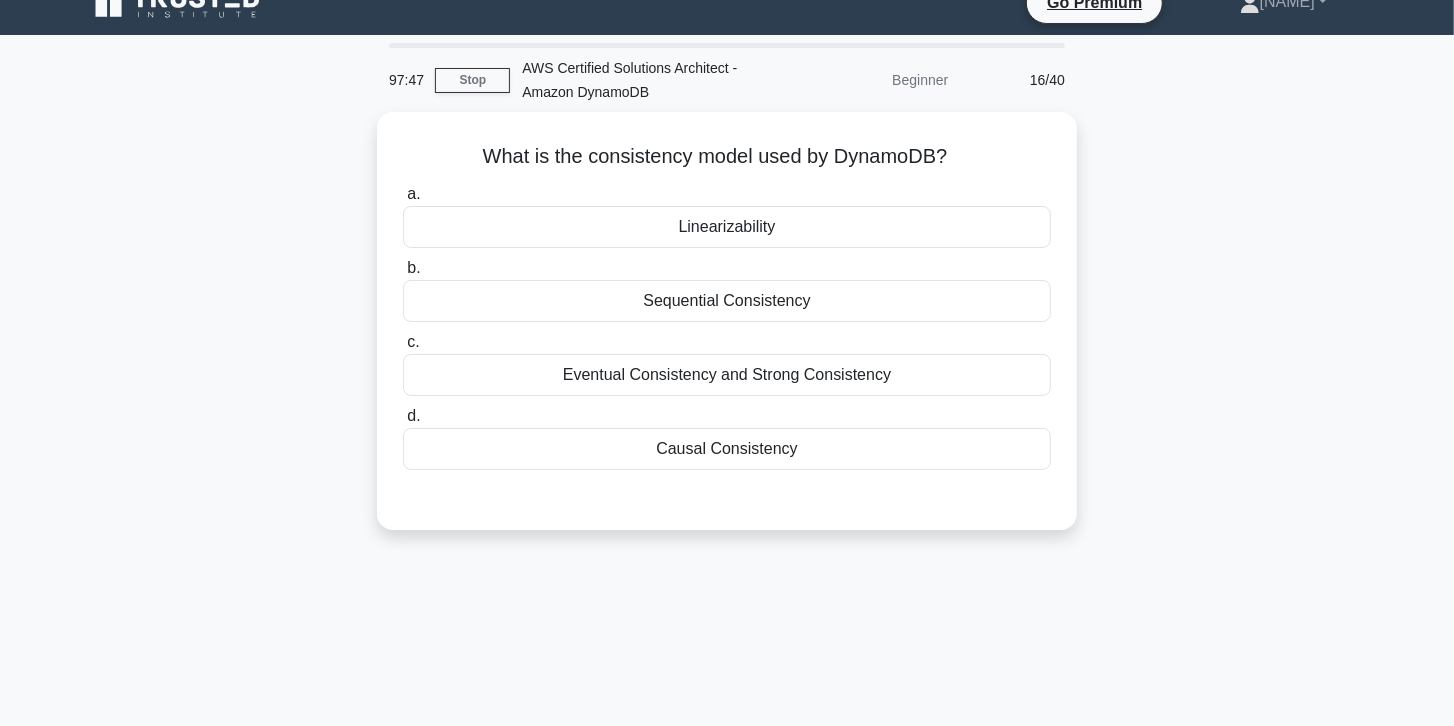 scroll, scrollTop: 0, scrollLeft: 0, axis: both 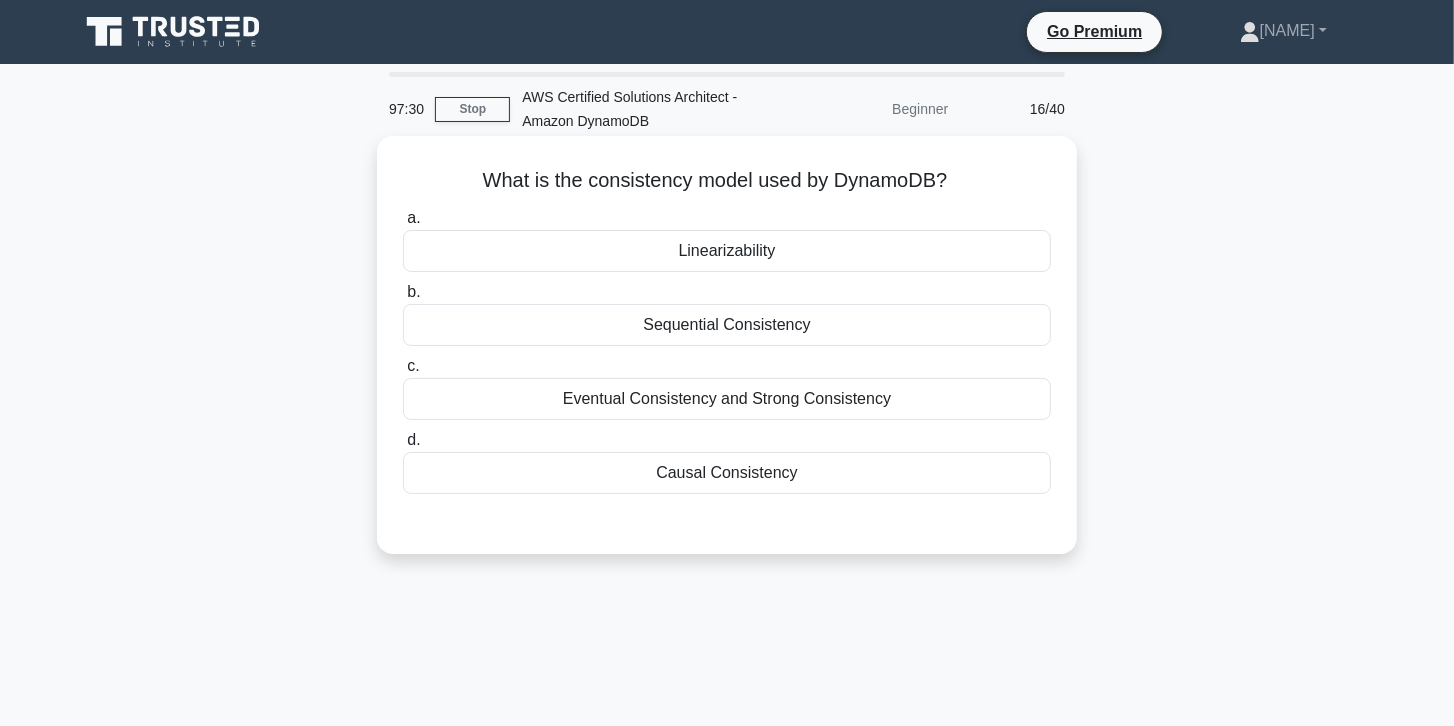click on "Eventual Consistency and Strong Consistency" at bounding box center (727, 399) 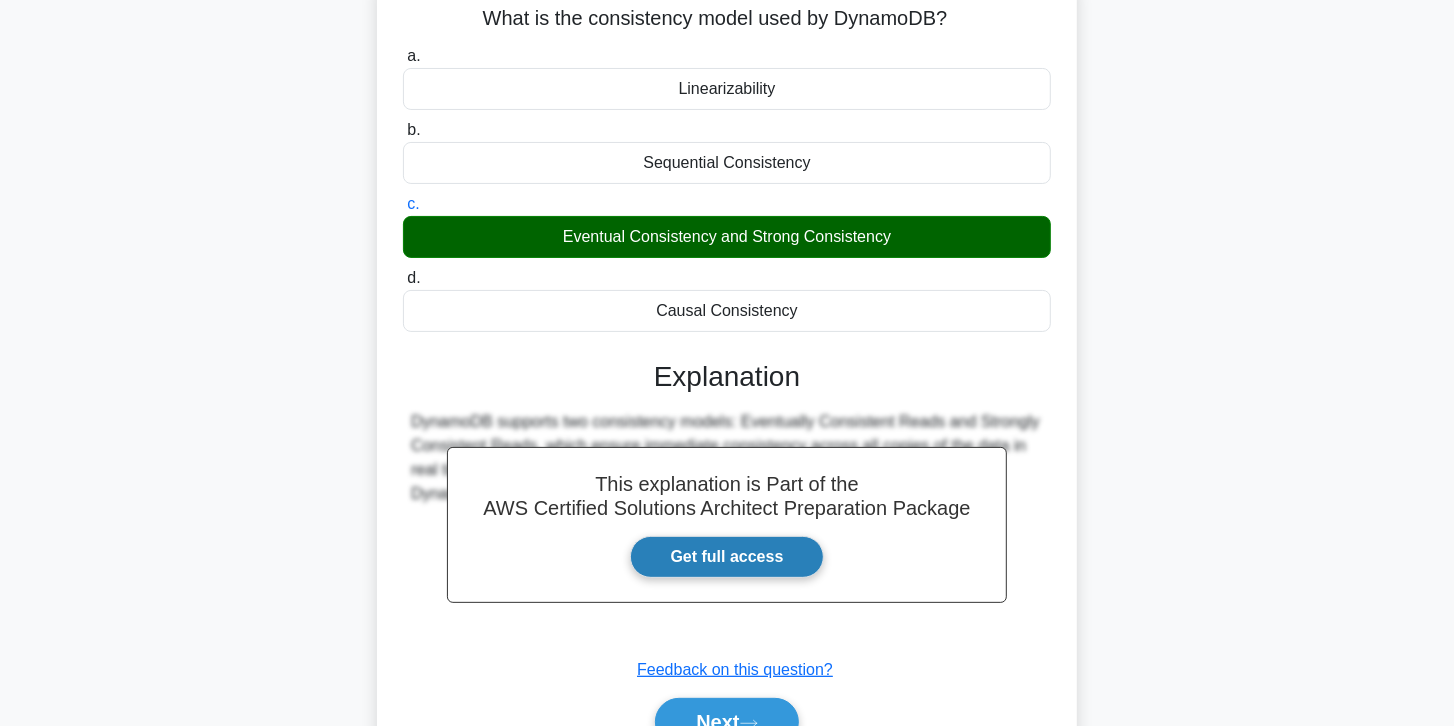 scroll, scrollTop: 228, scrollLeft: 0, axis: vertical 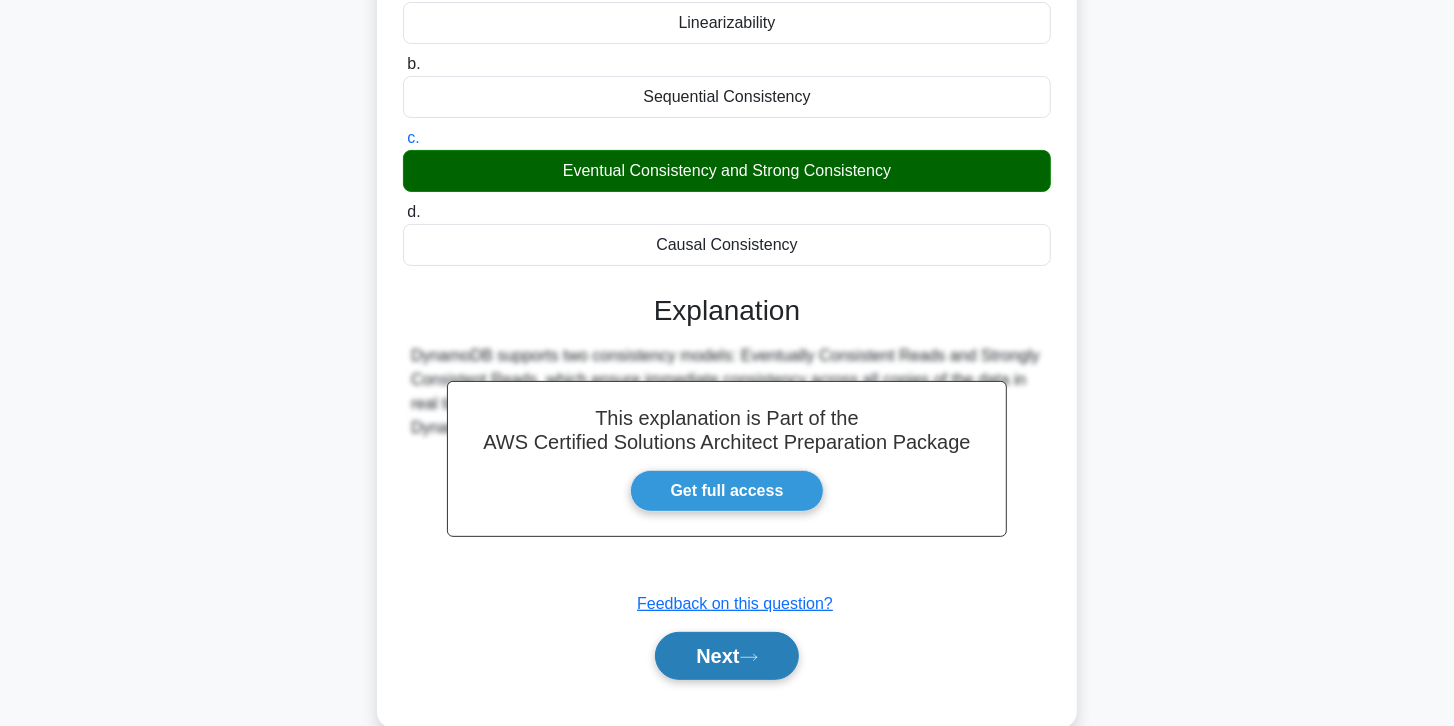 click on "Next" at bounding box center [726, 656] 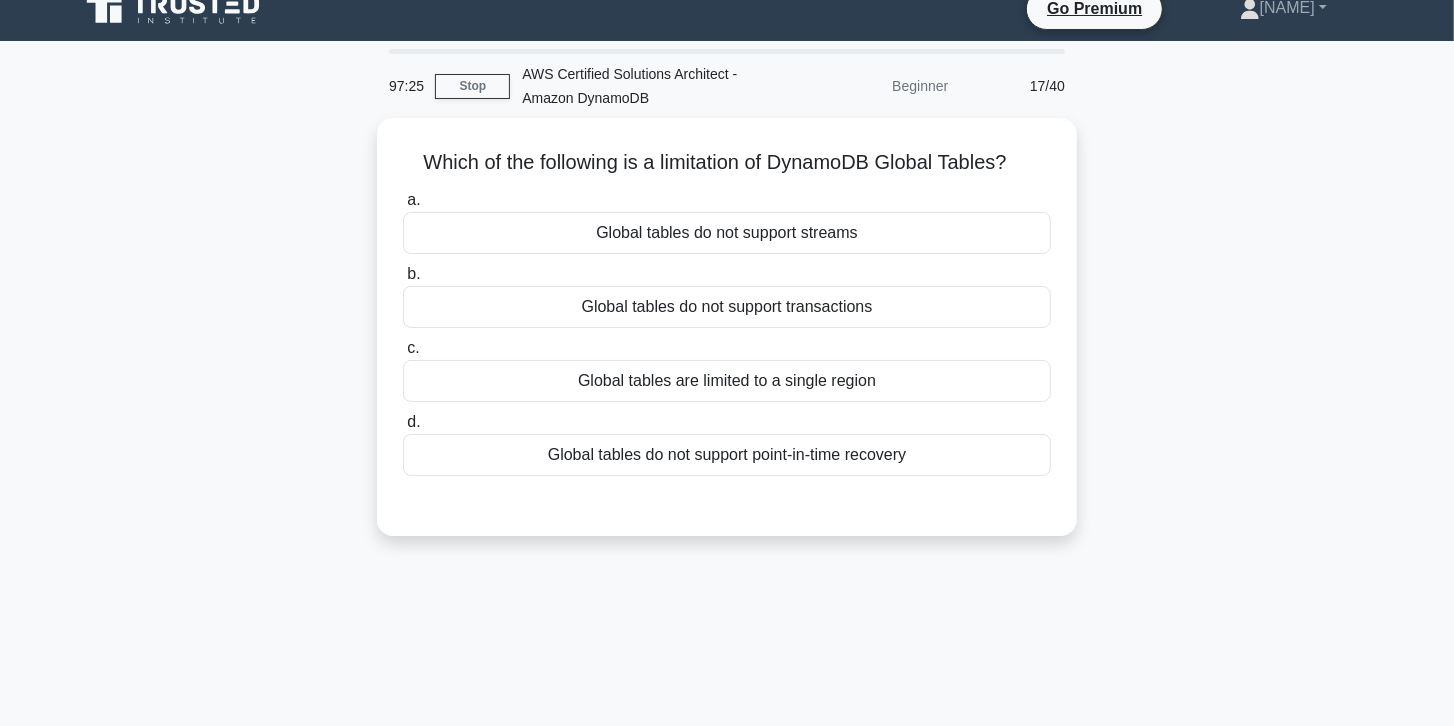 scroll, scrollTop: 0, scrollLeft: 0, axis: both 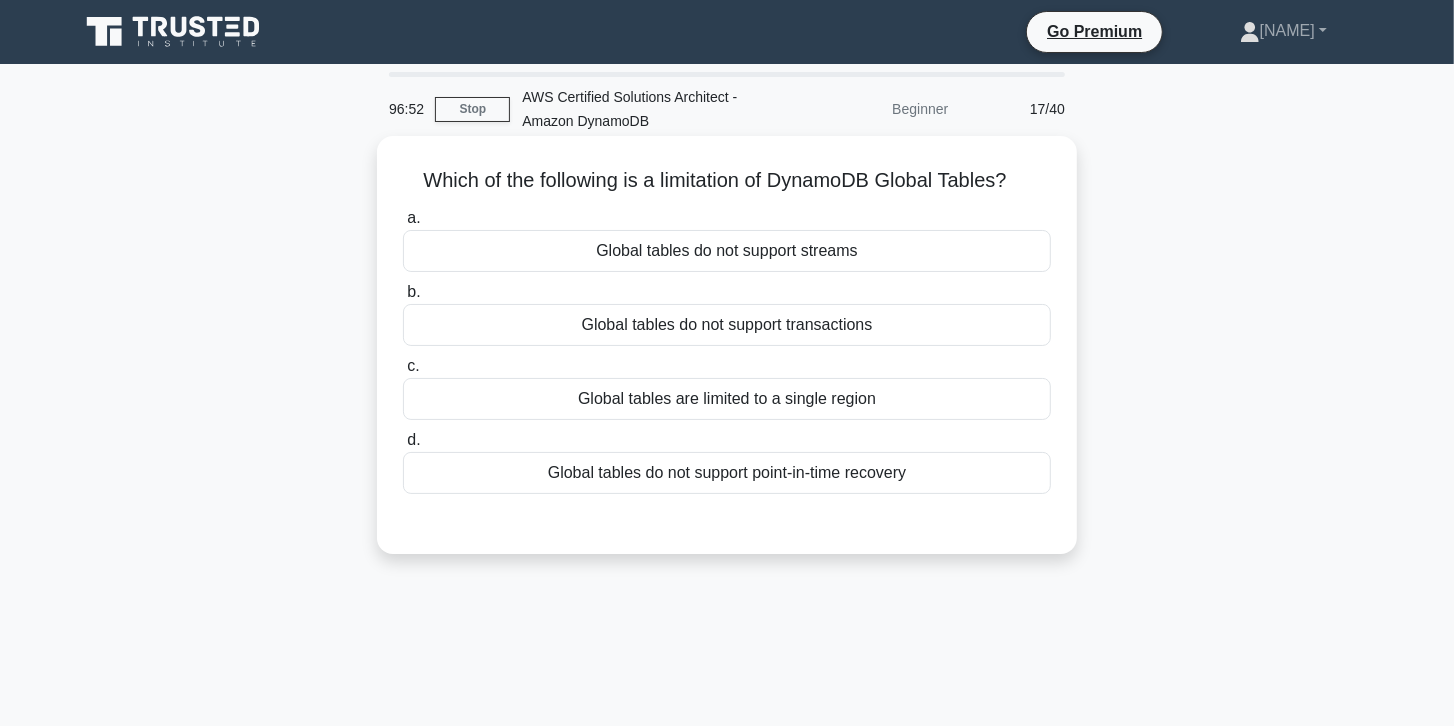 click on "Global tables do not support point-in-time recovery" at bounding box center (727, 473) 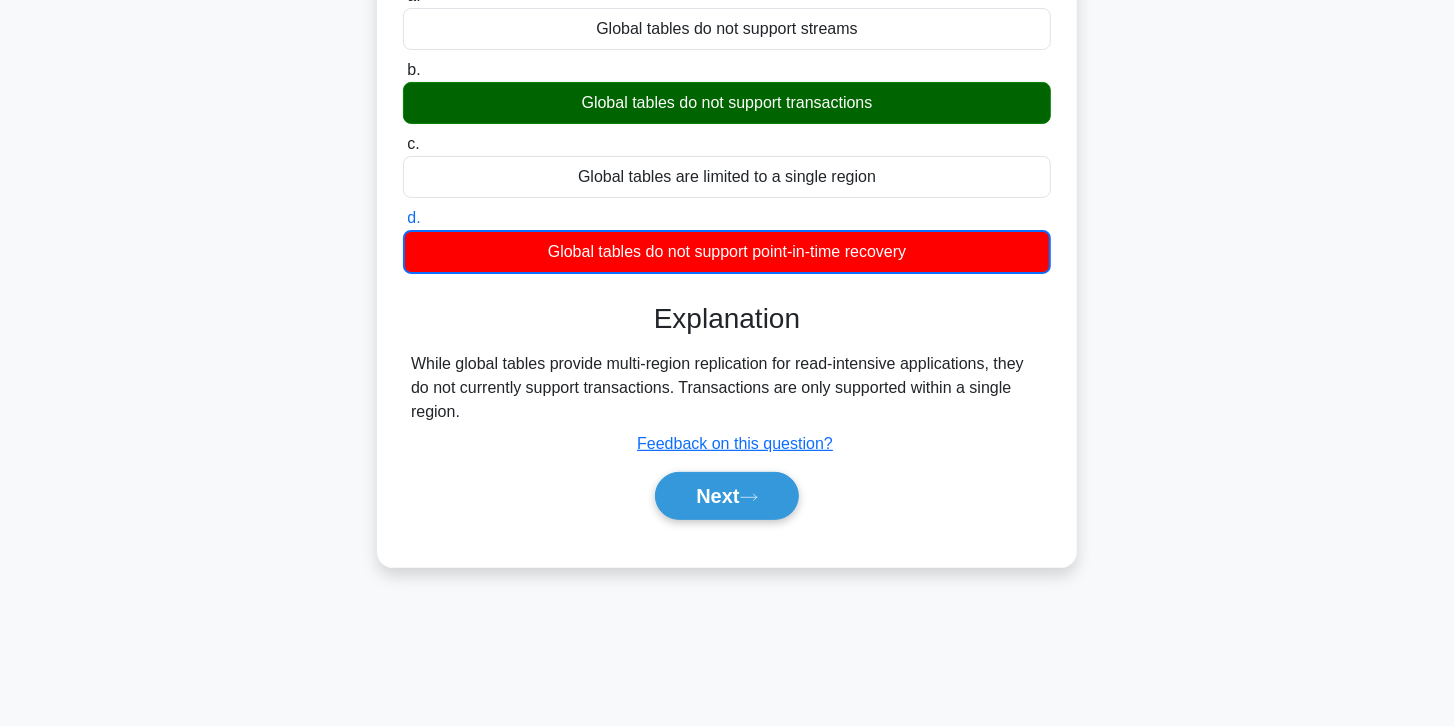 scroll, scrollTop: 228, scrollLeft: 0, axis: vertical 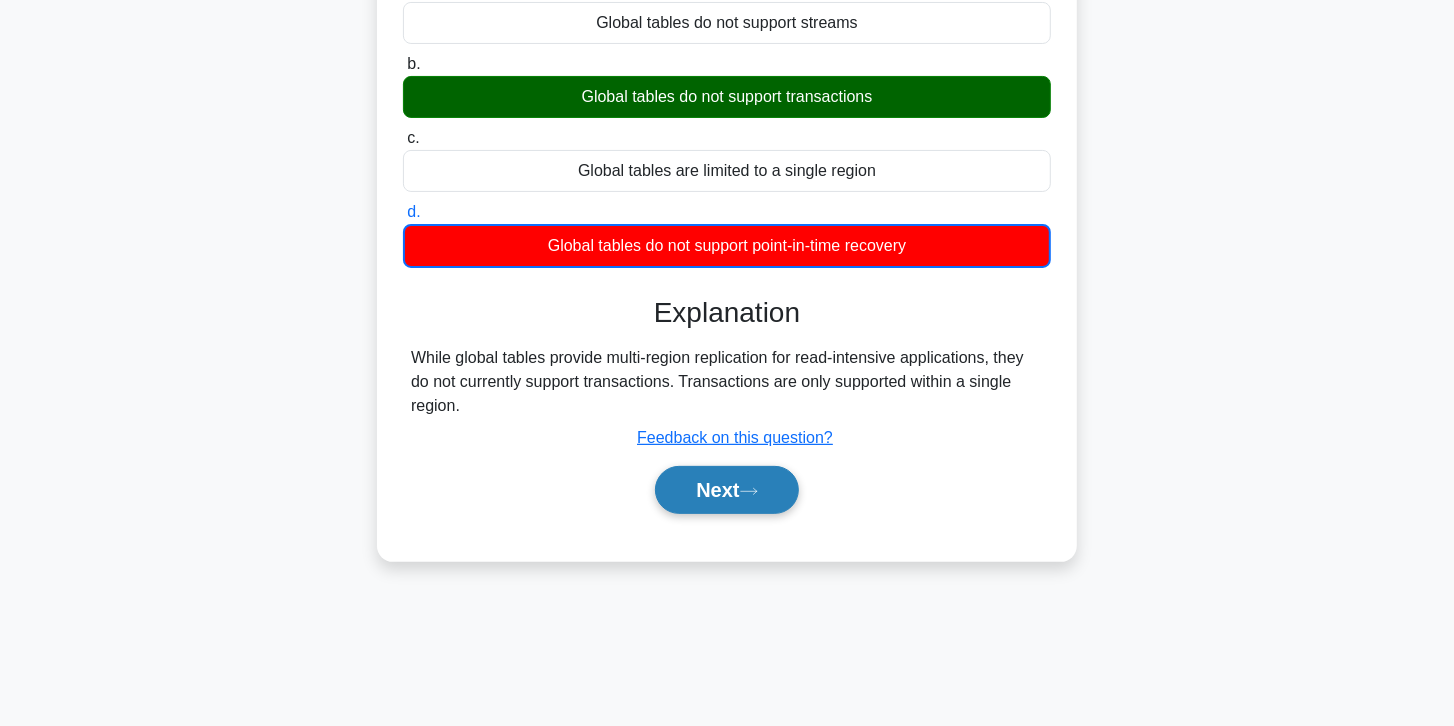click on "Next" at bounding box center [726, 490] 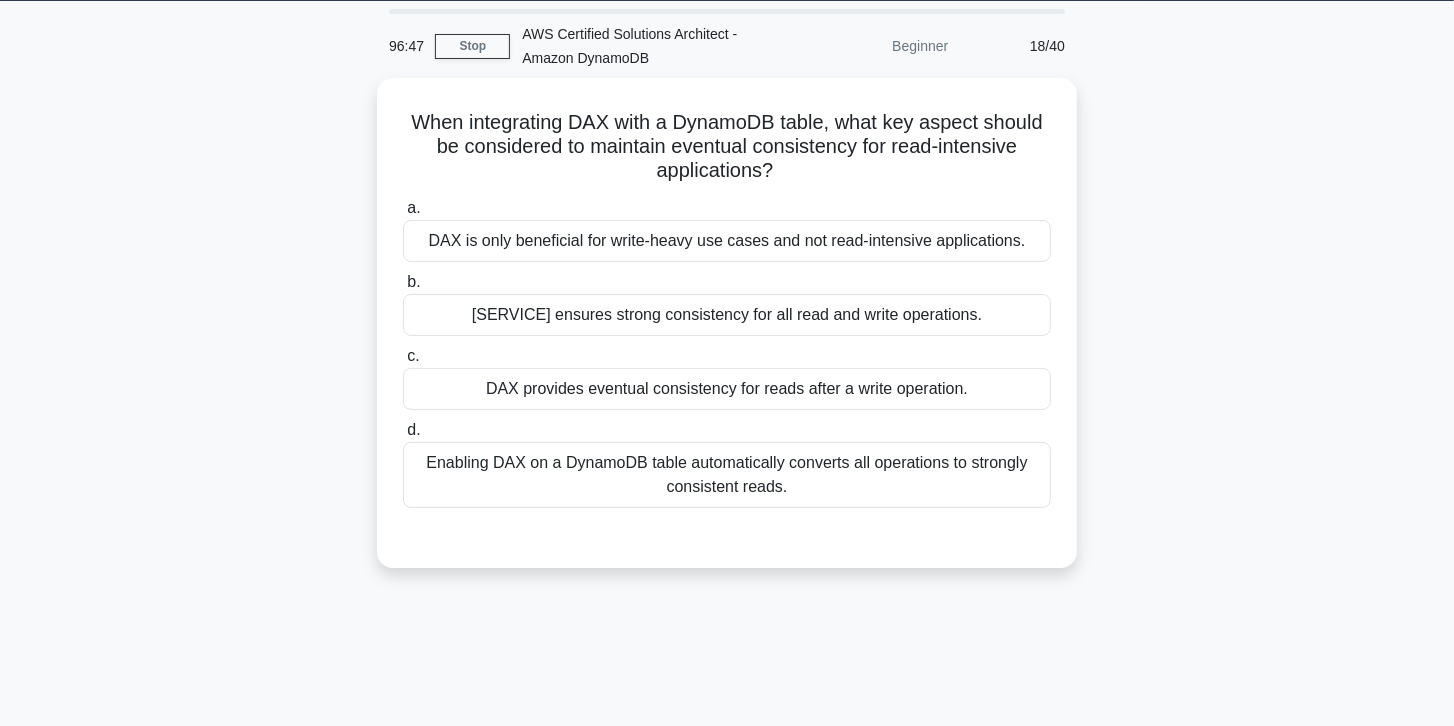 scroll, scrollTop: 0, scrollLeft: 0, axis: both 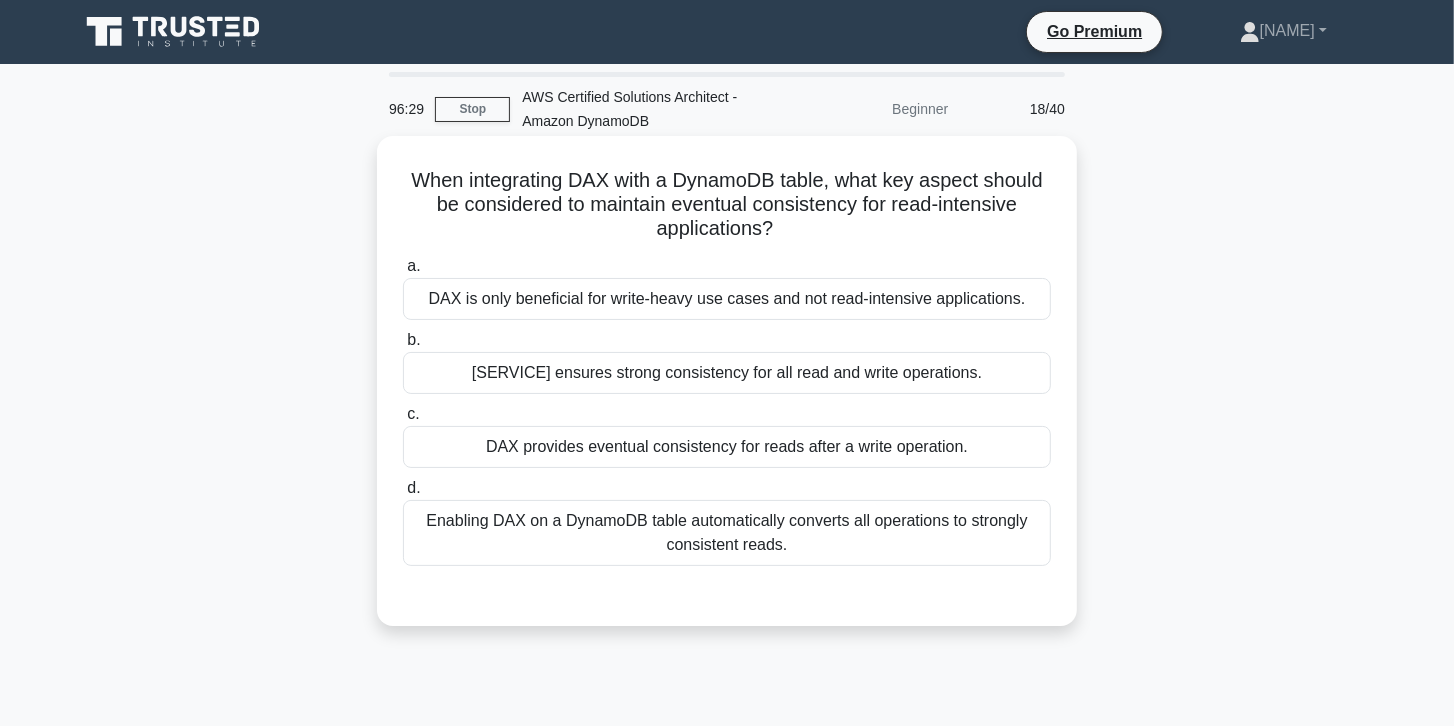 click on "DAX is only beneficial for write-heavy use cases and not read-intensive applications." at bounding box center [727, 299] 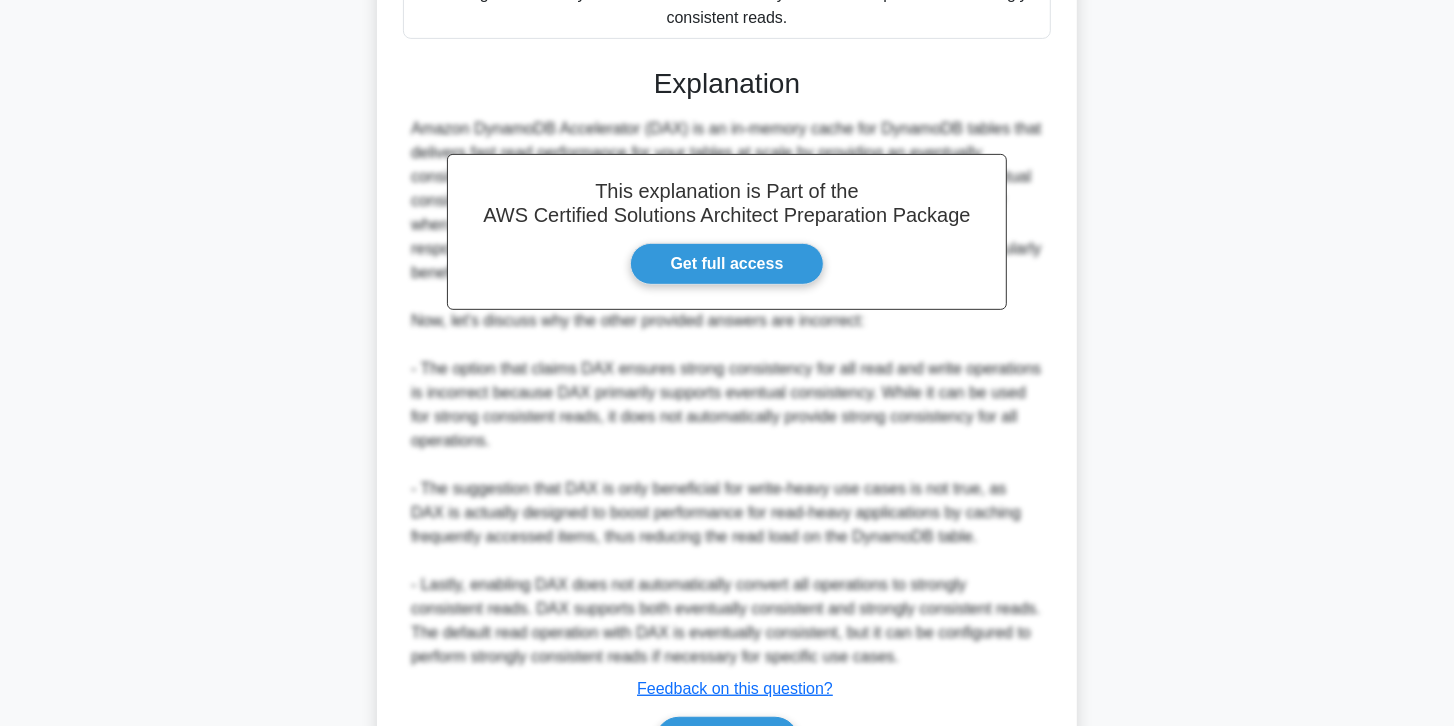 scroll, scrollTop: 649, scrollLeft: 0, axis: vertical 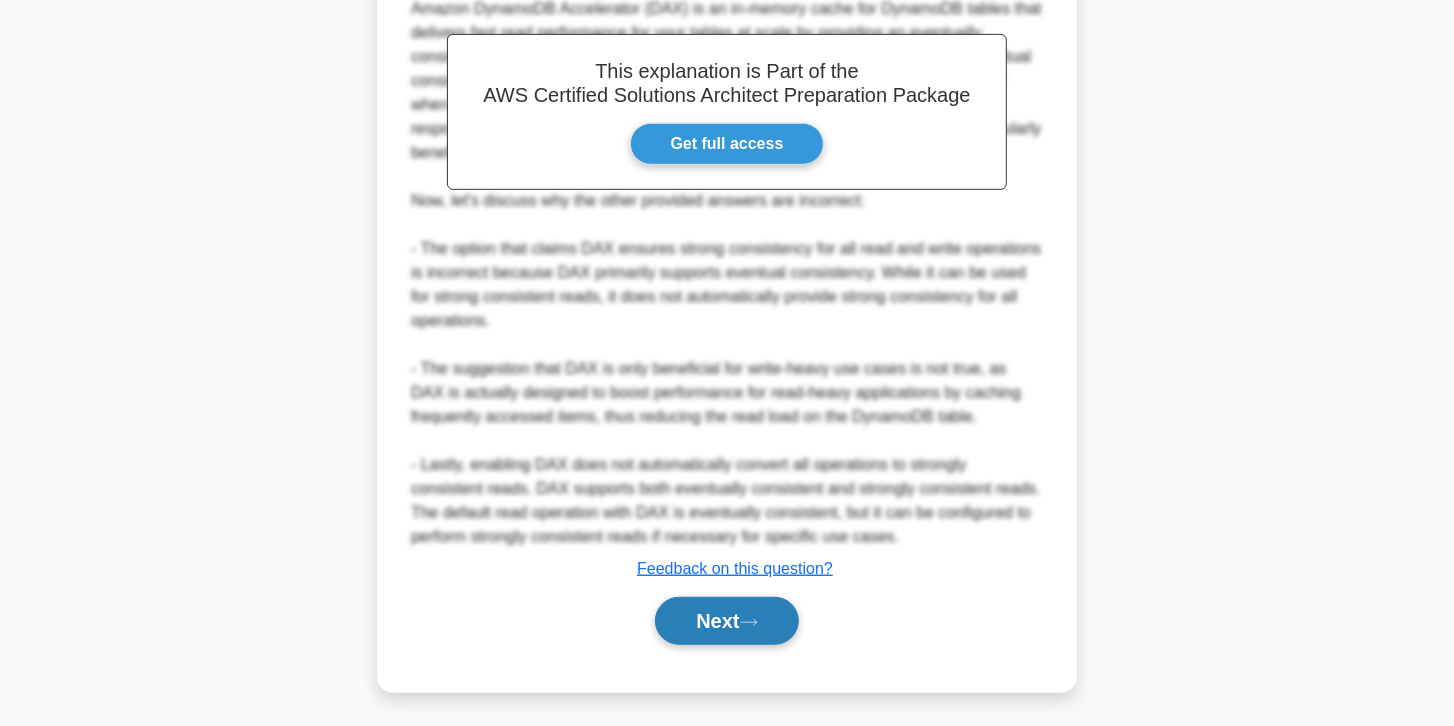 click on "Next" at bounding box center (726, 621) 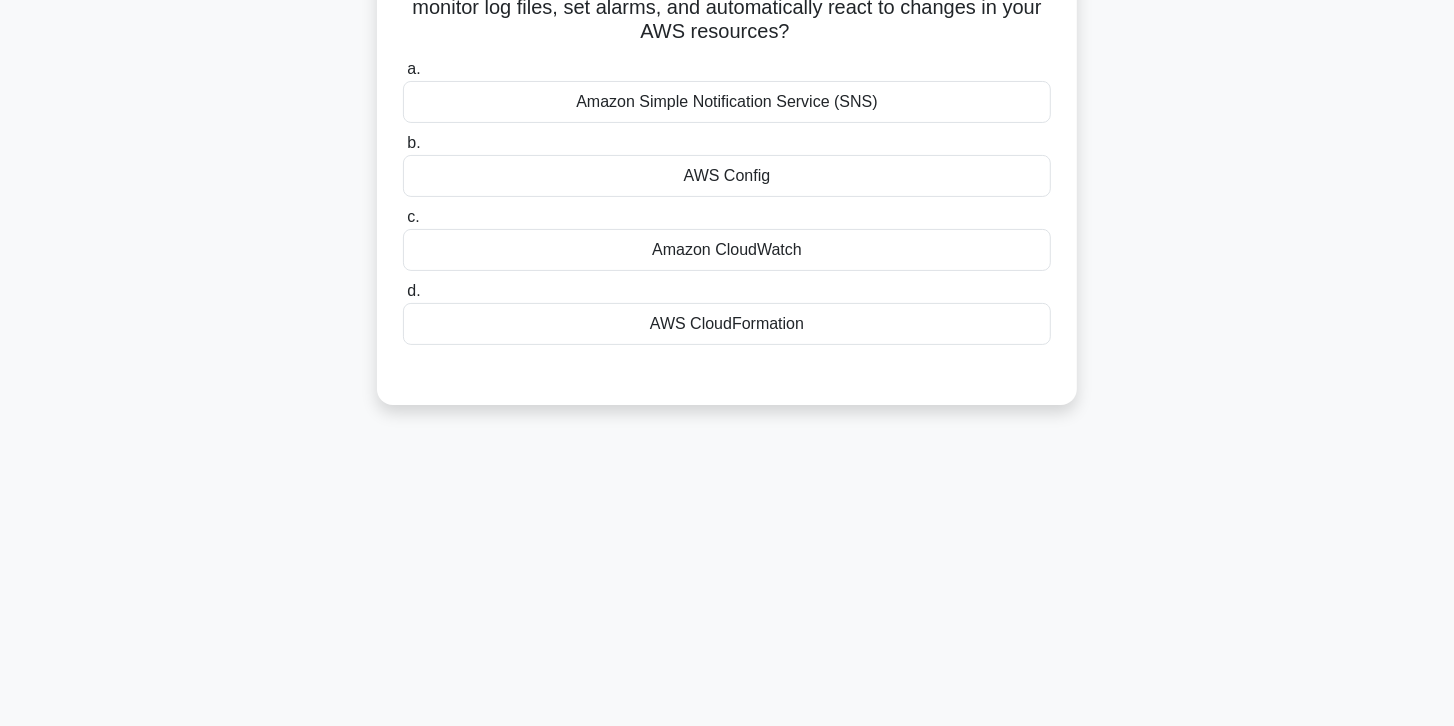 scroll, scrollTop: 68, scrollLeft: 0, axis: vertical 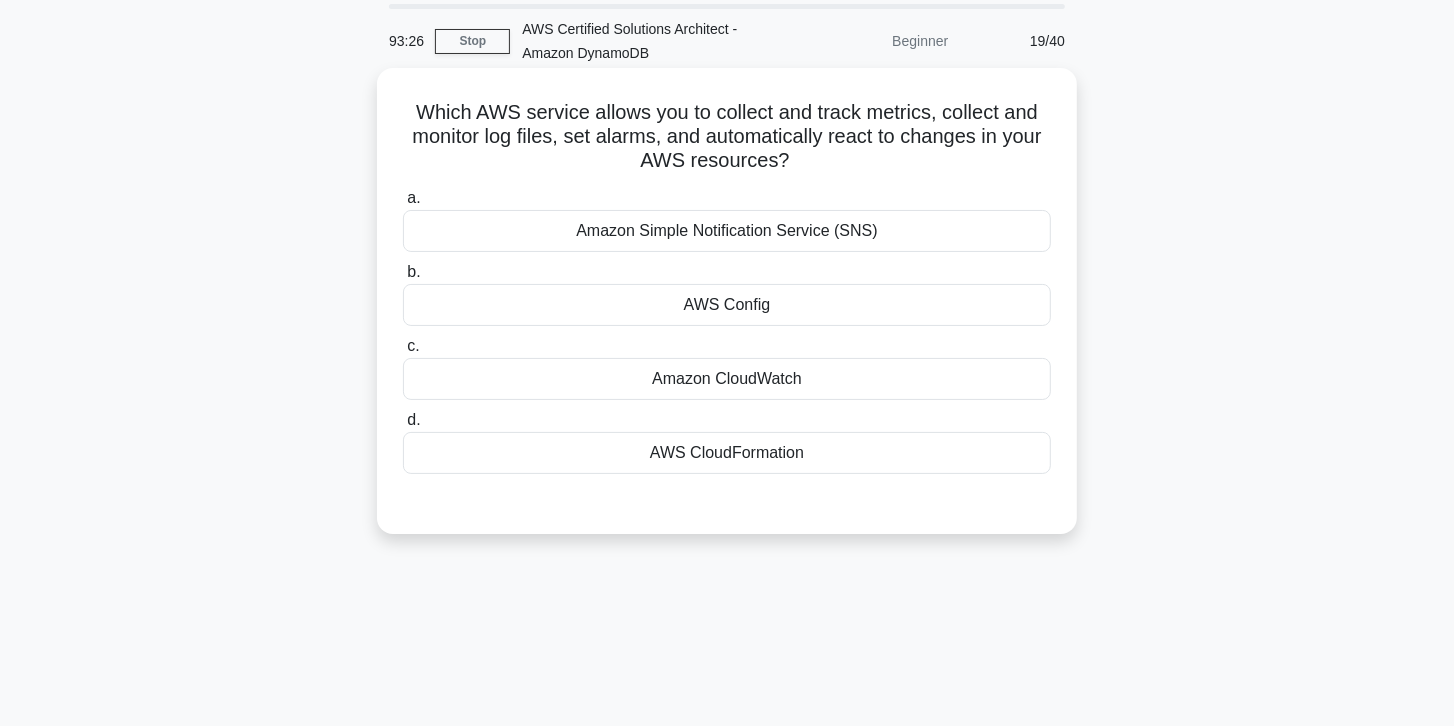 click on "Amazon CloudWatch" at bounding box center (727, 379) 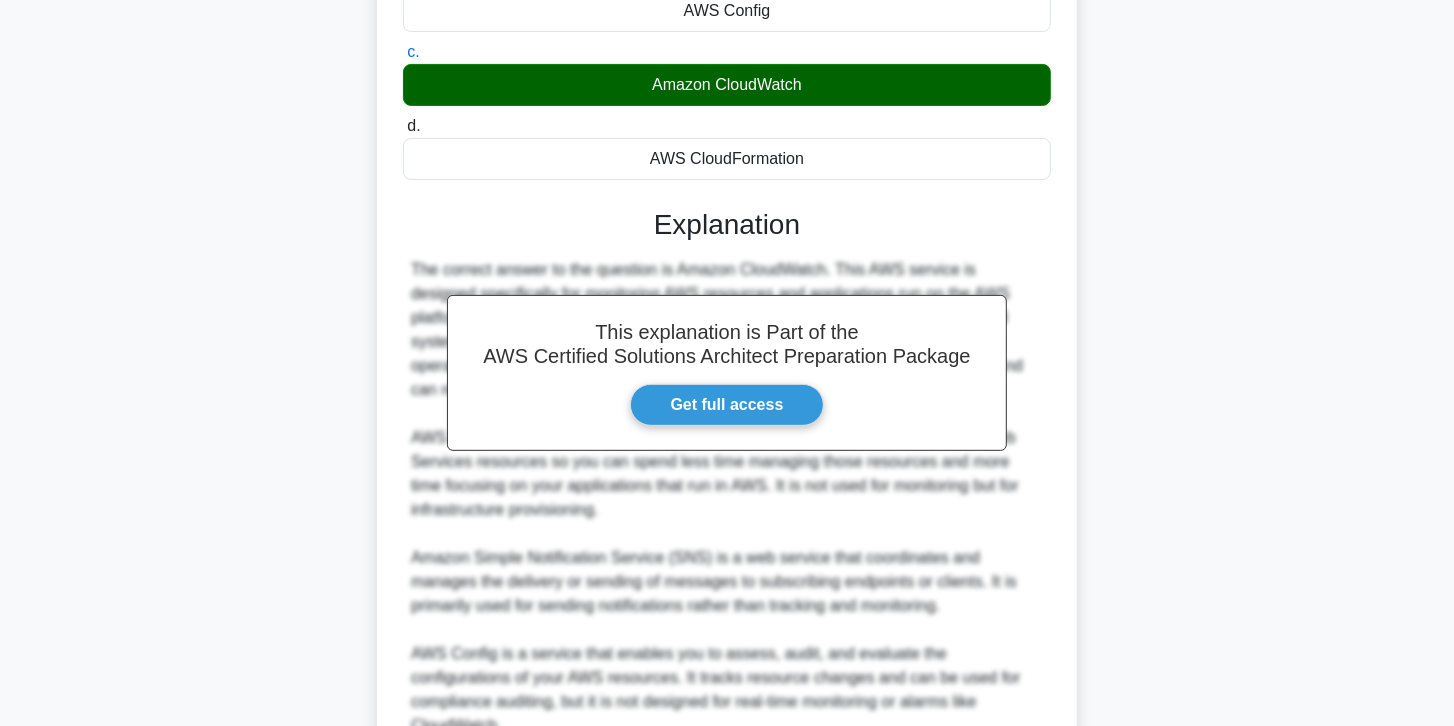 scroll, scrollTop: 527, scrollLeft: 0, axis: vertical 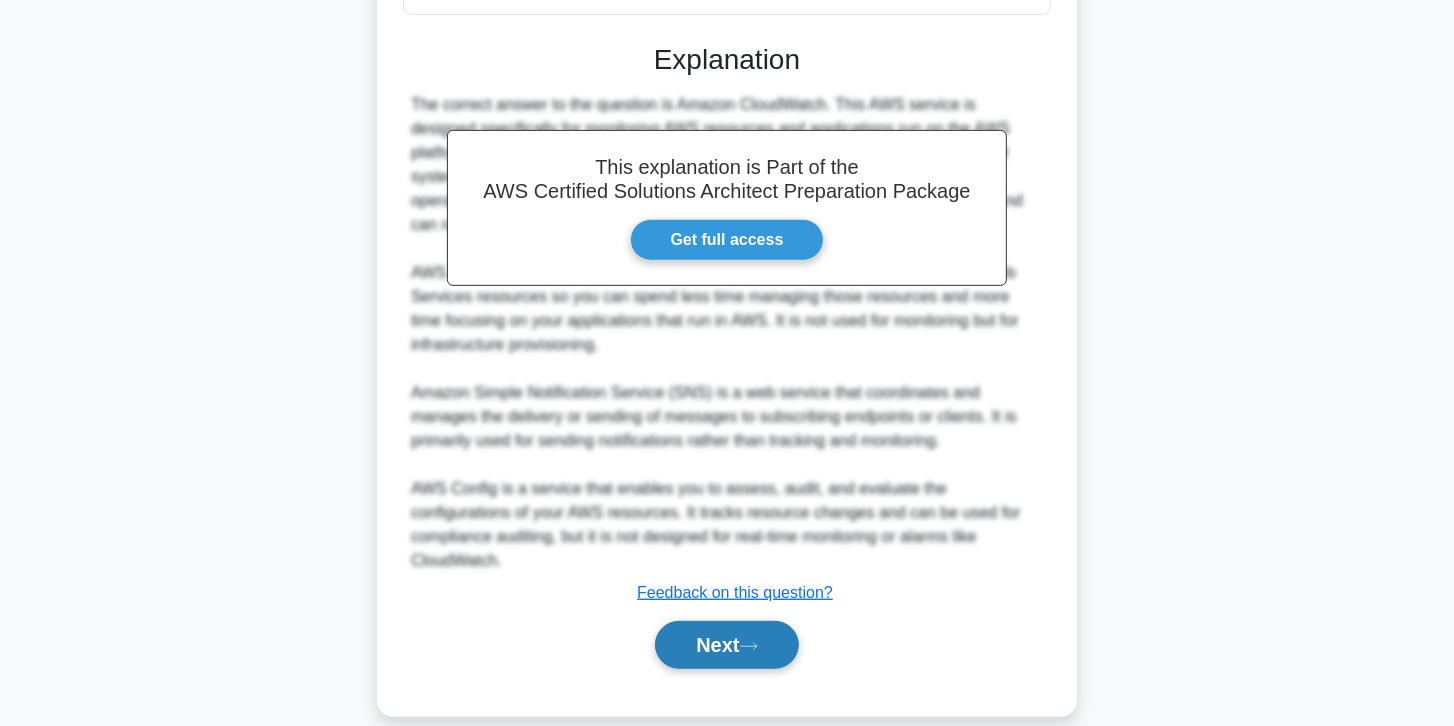 click on "Next" at bounding box center [726, 645] 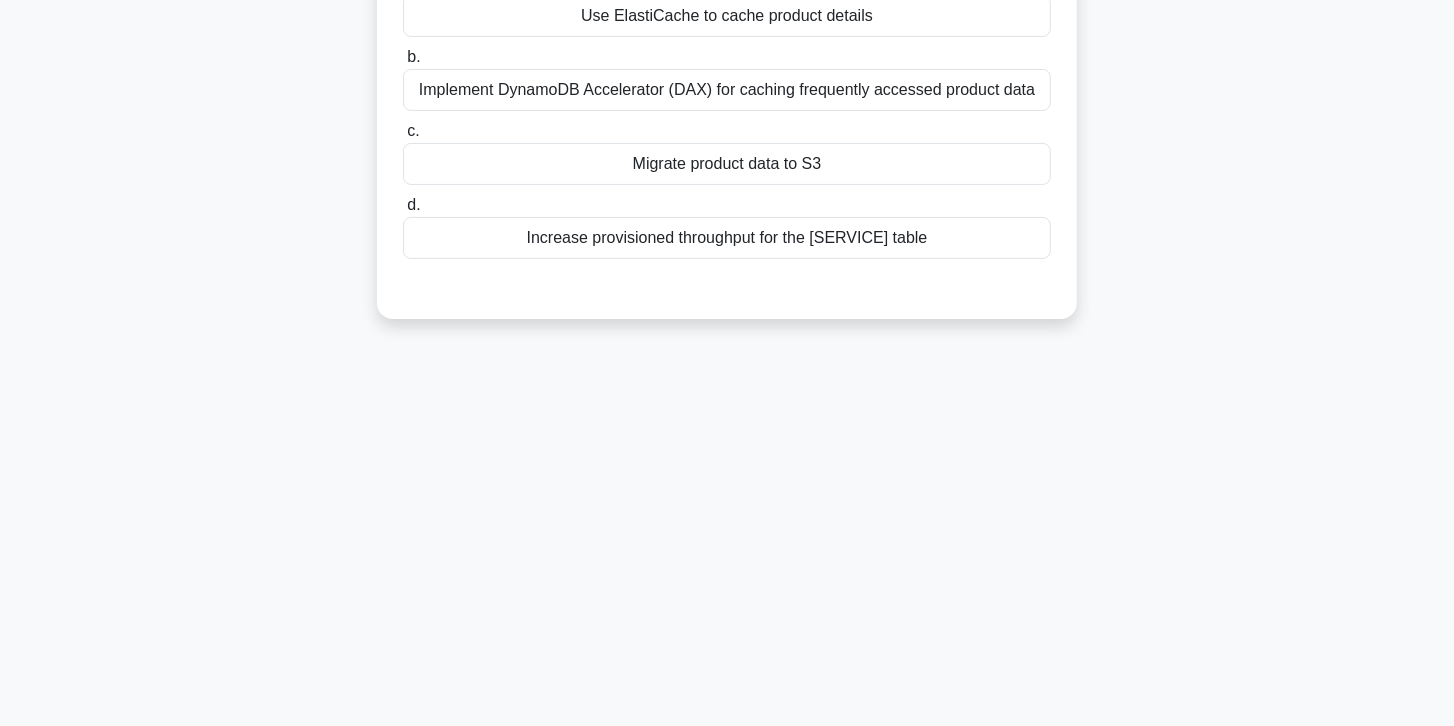 scroll, scrollTop: 68, scrollLeft: 0, axis: vertical 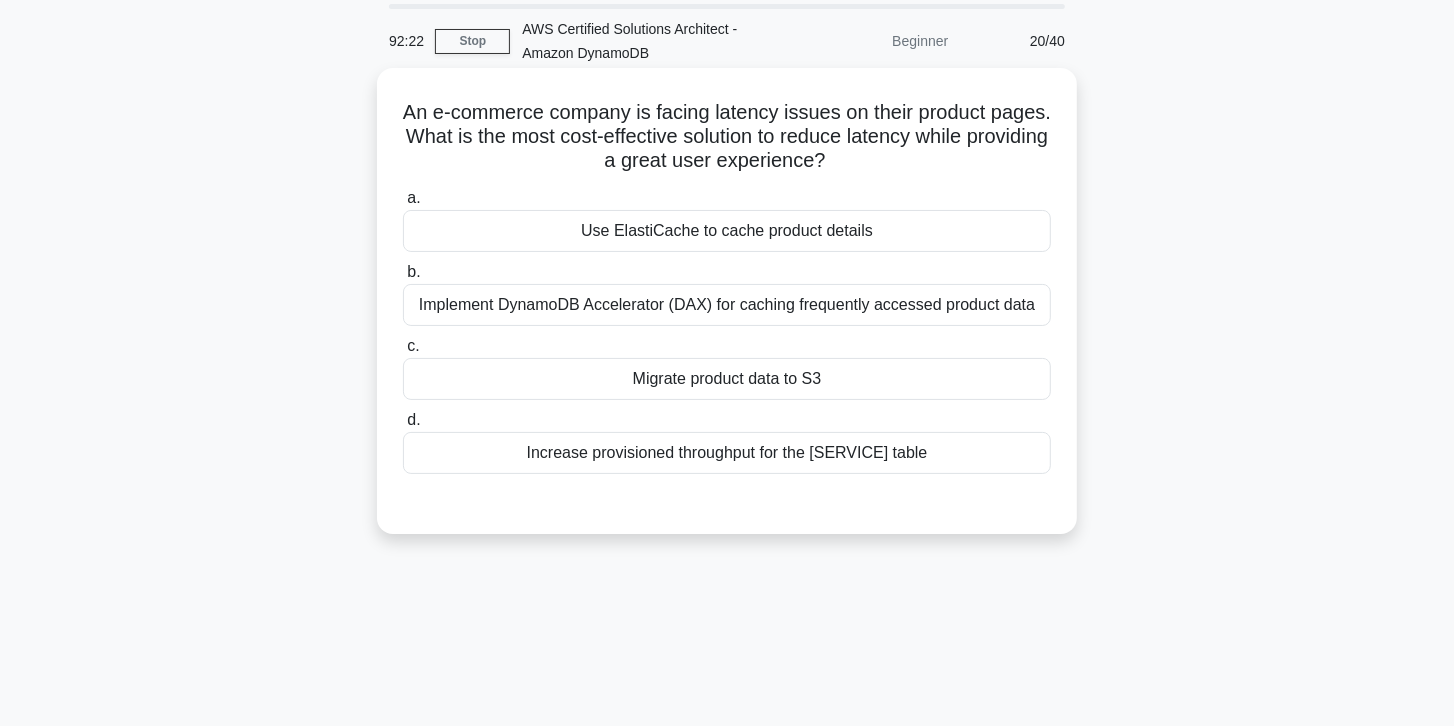click on "Use ElastiCache to cache product details" at bounding box center (727, 231) 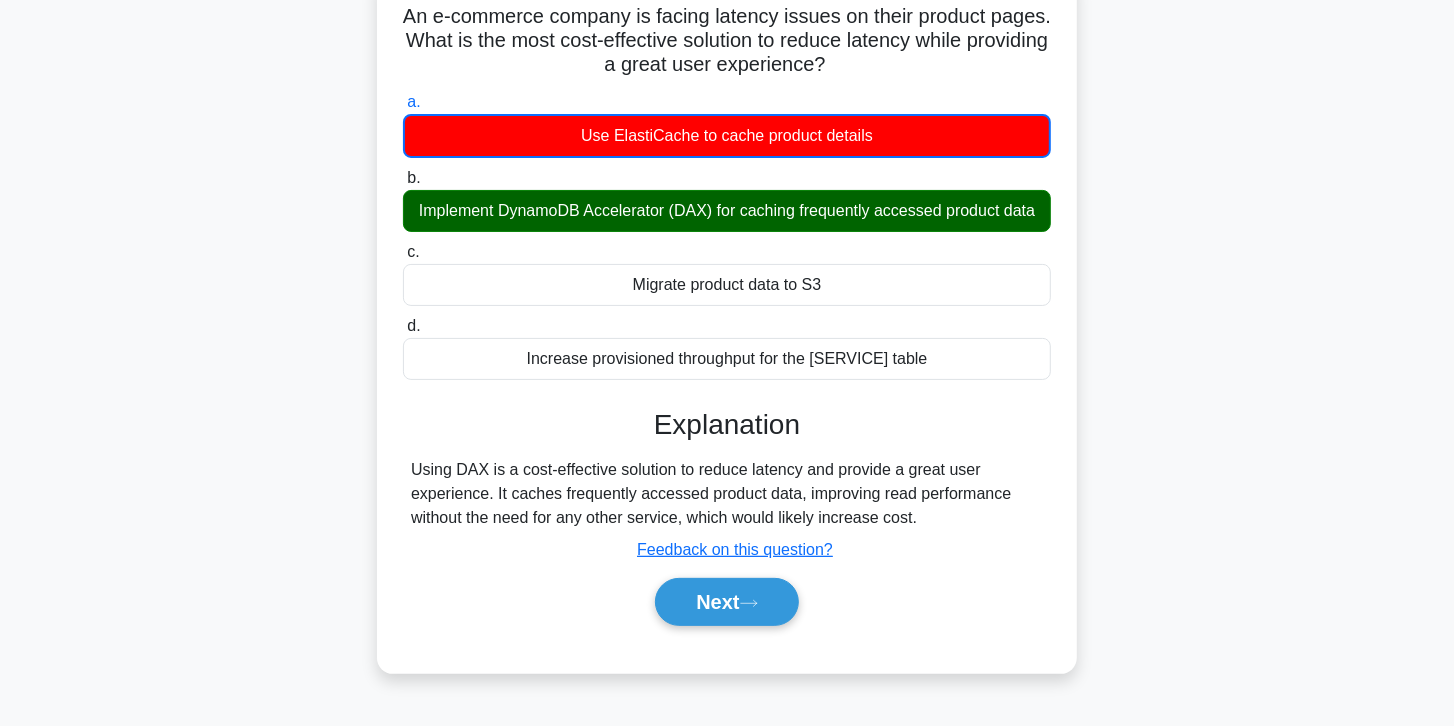 scroll, scrollTop: 354, scrollLeft: 0, axis: vertical 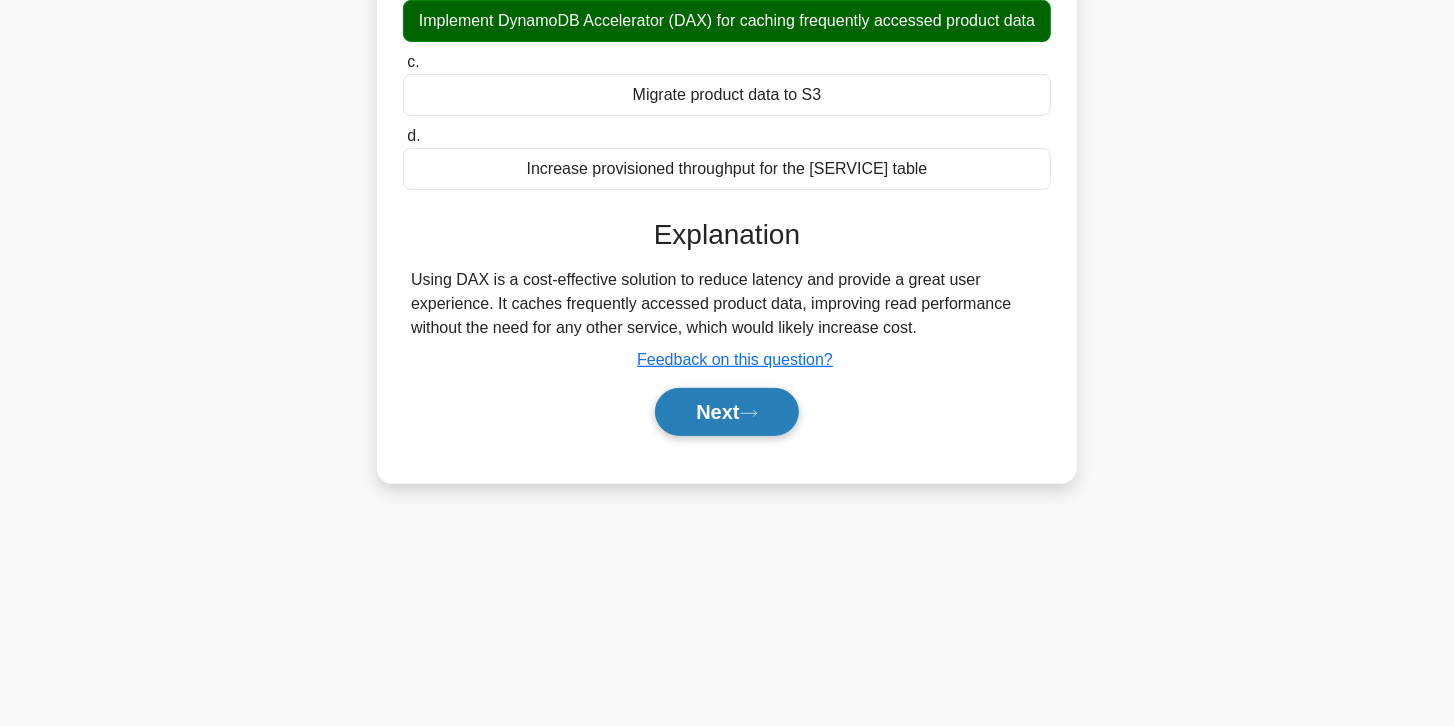 click 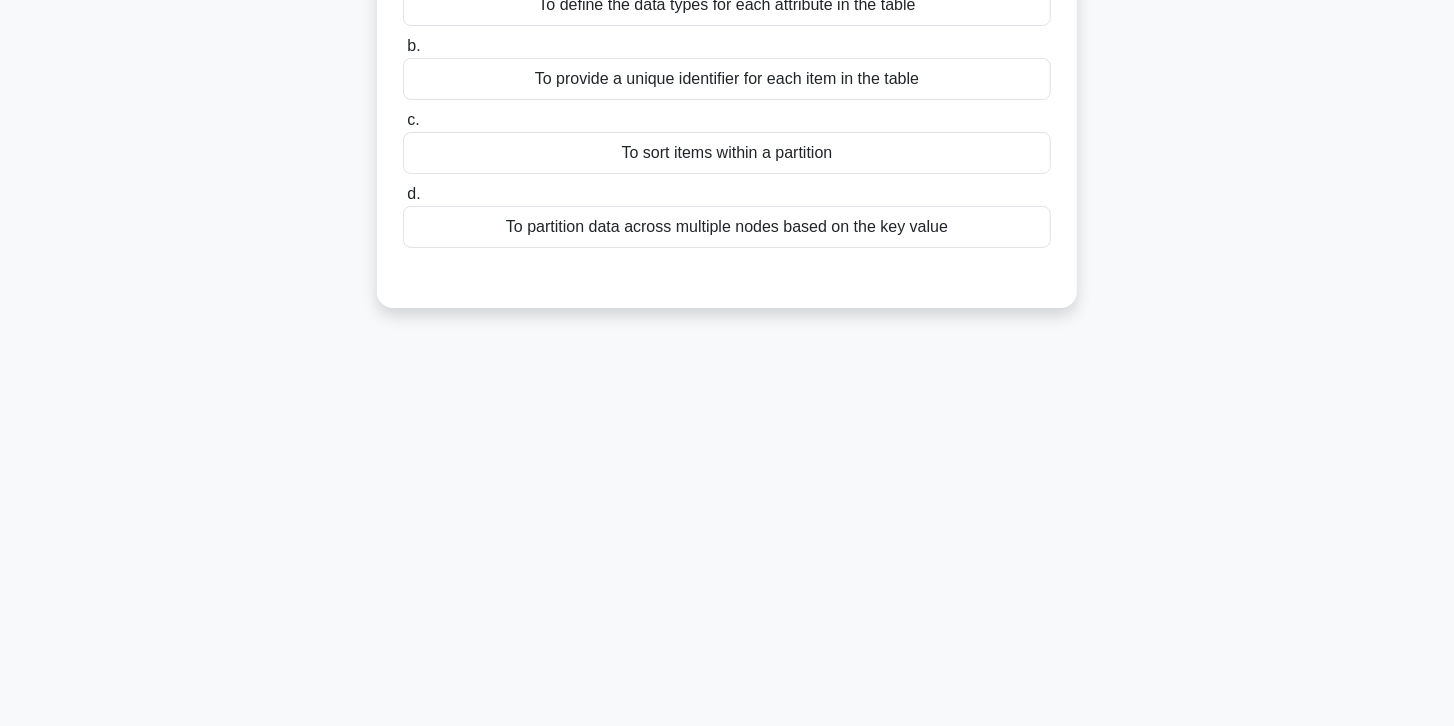 scroll, scrollTop: 125, scrollLeft: 0, axis: vertical 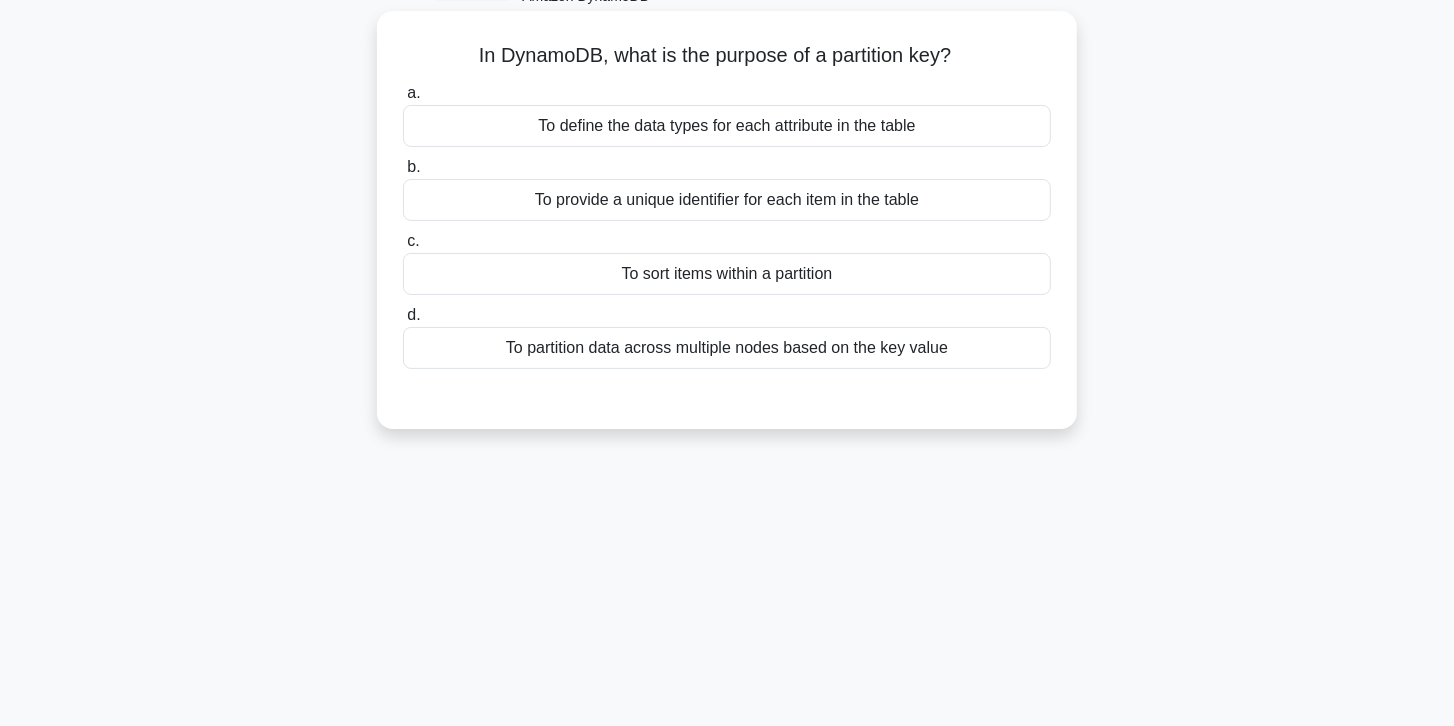 click on "a.
To define the data types for each attribute in the table
b.
To provide a unique identifier for each item in the table
c. d." at bounding box center [727, 225] 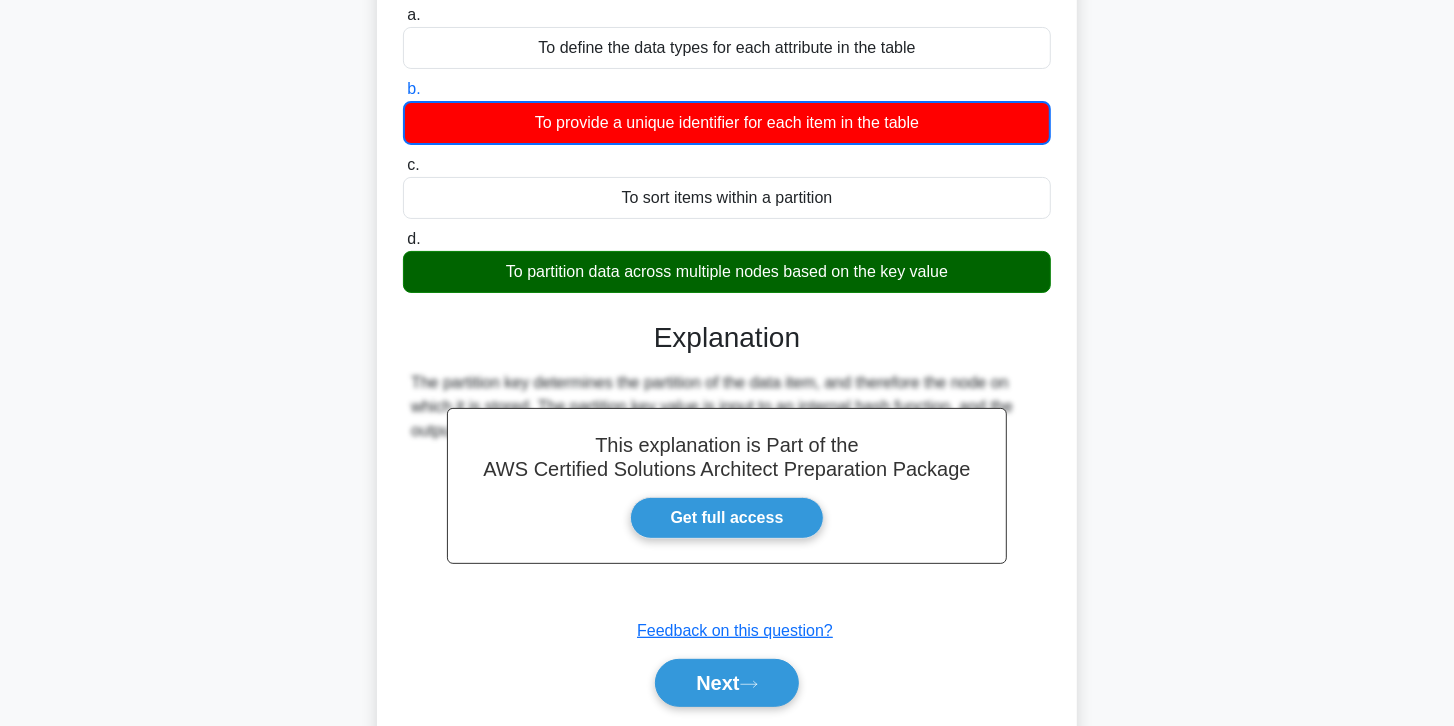 scroll, scrollTop: 354, scrollLeft: 0, axis: vertical 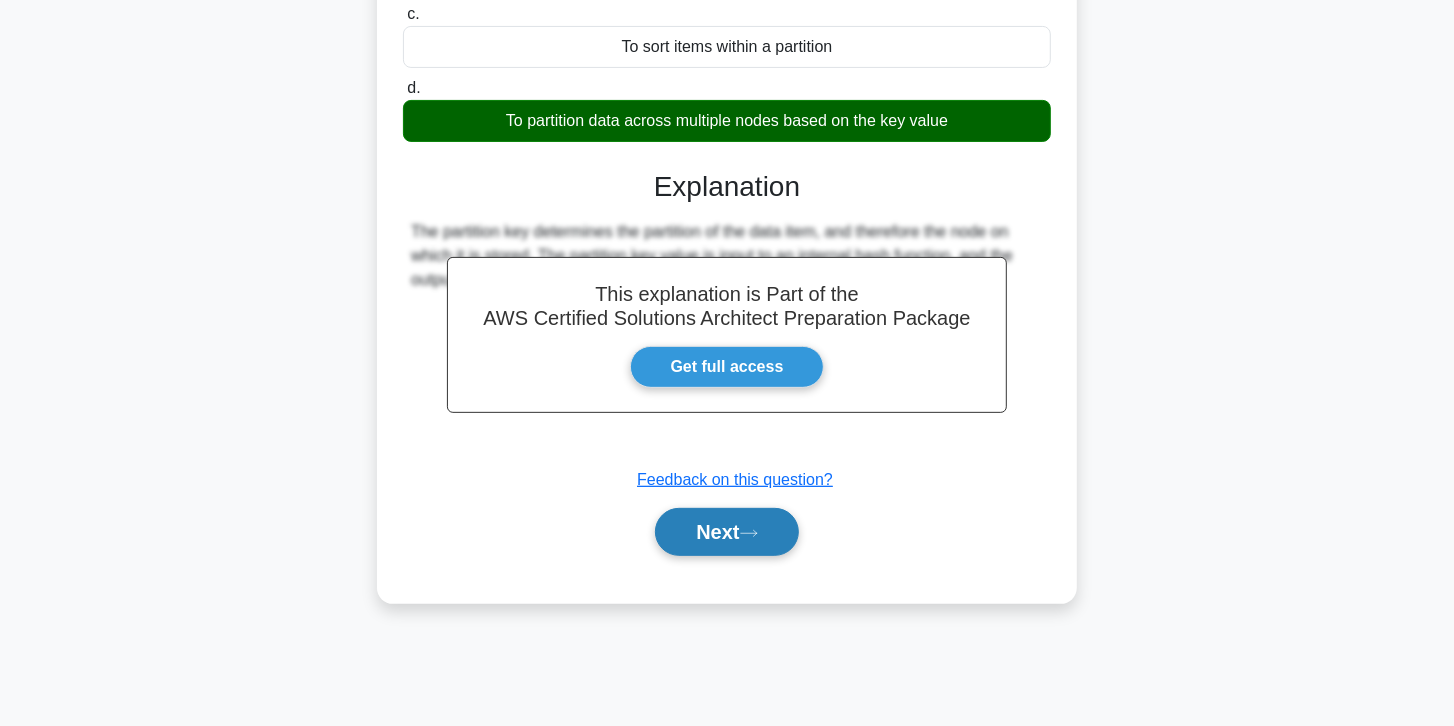 click on "Next" at bounding box center (726, 532) 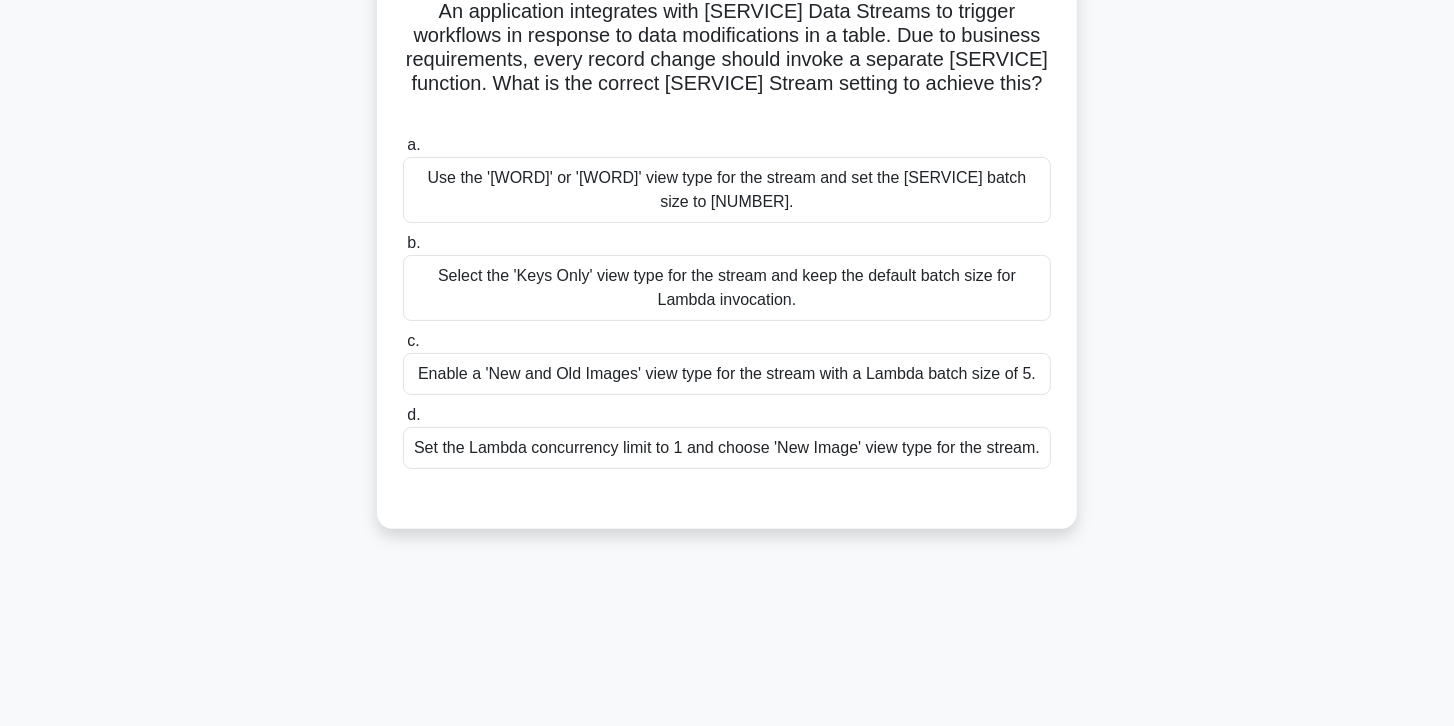 scroll, scrollTop: 68, scrollLeft: 0, axis: vertical 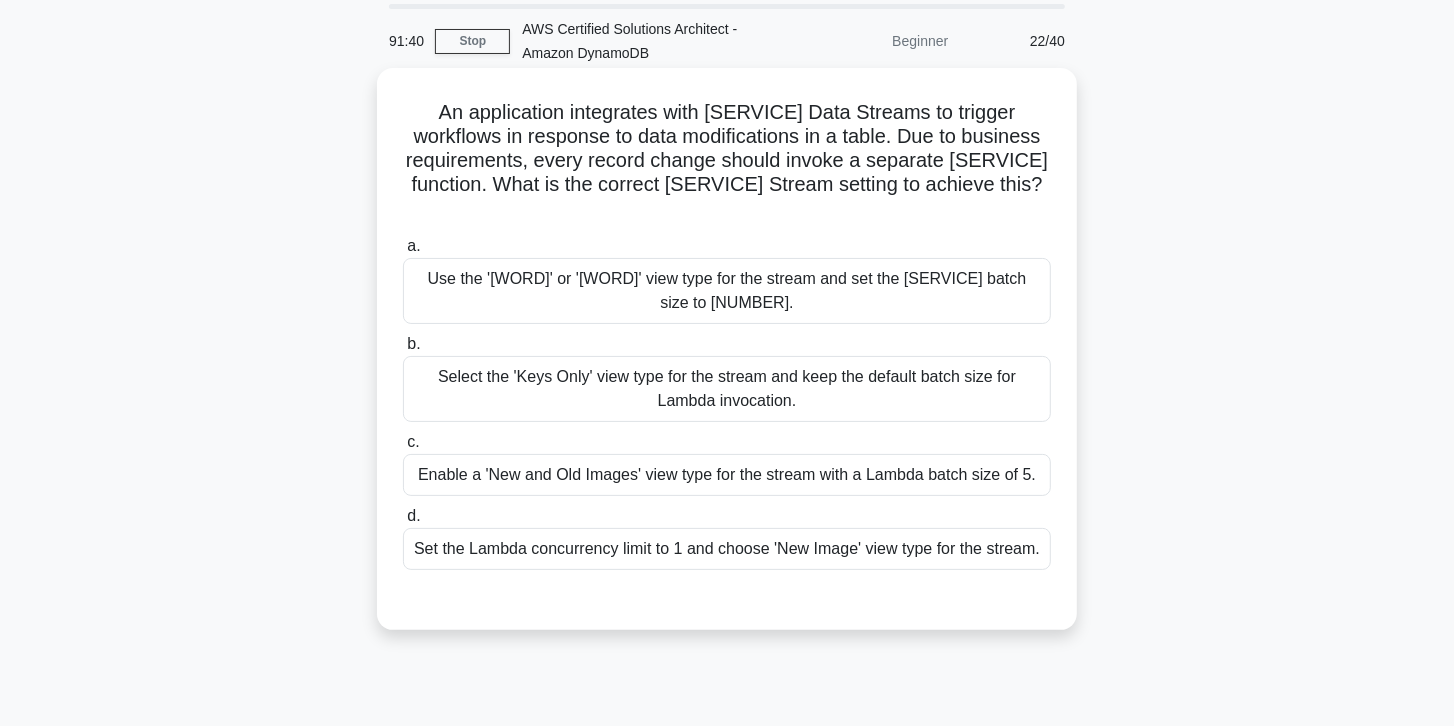 click on "Enable a '[TEXT] and [TEXT]' view type for the stream with a Lambda batch size of [NUMBER]." at bounding box center [727, 475] 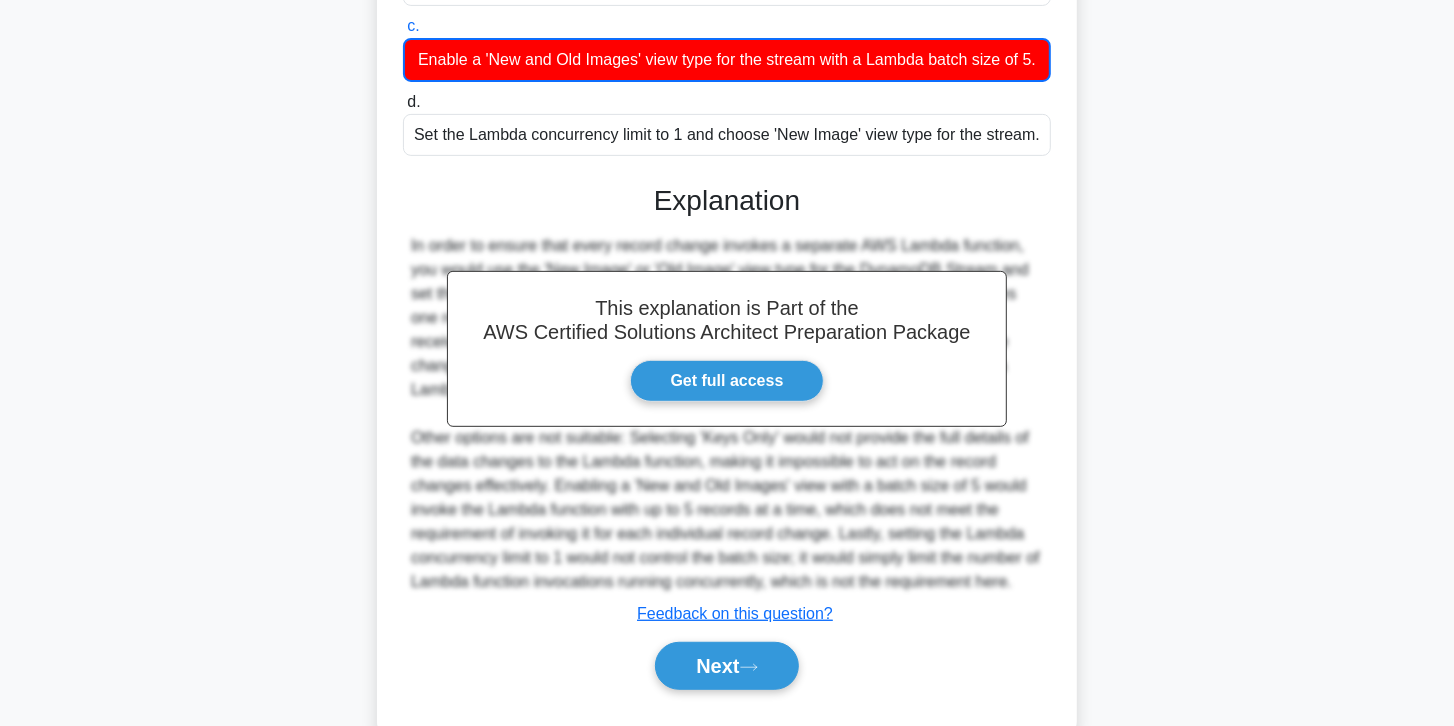 scroll, scrollTop: 553, scrollLeft: 0, axis: vertical 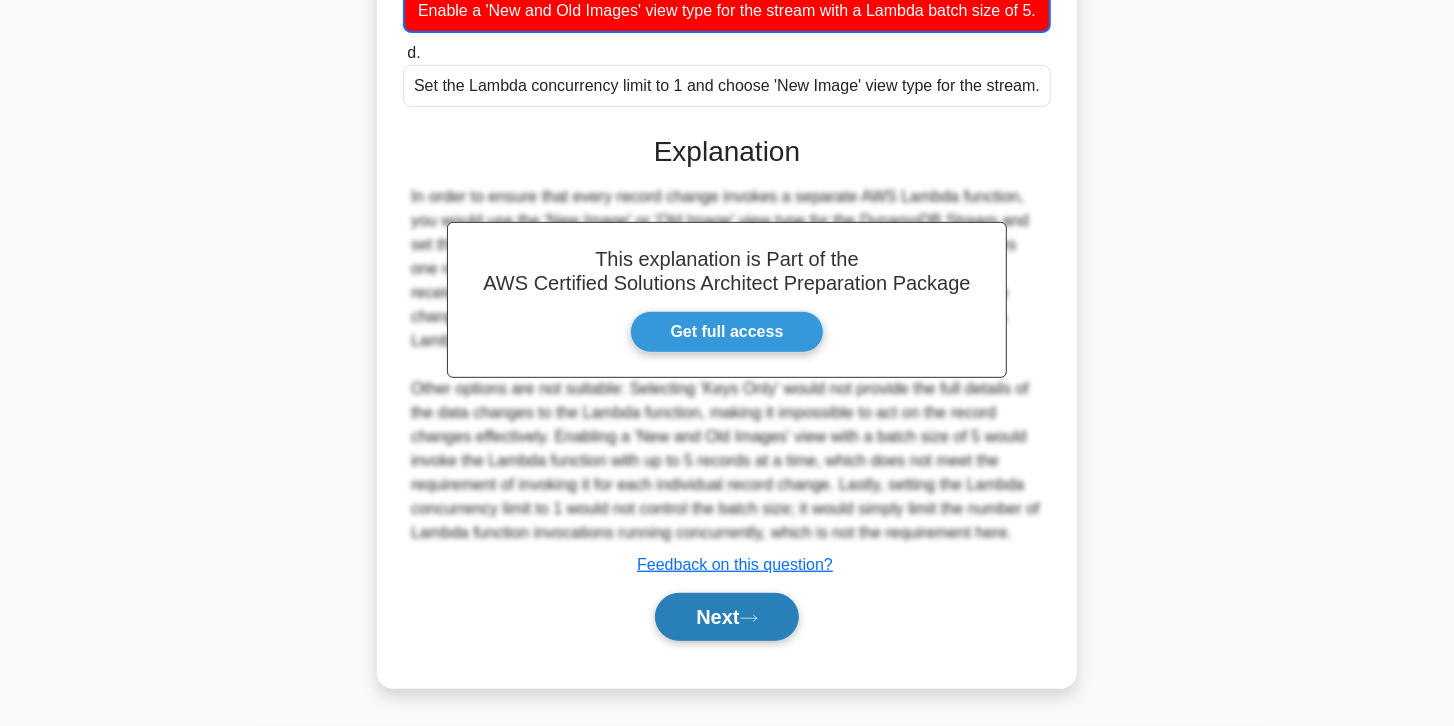 click on "Next" at bounding box center [726, 617] 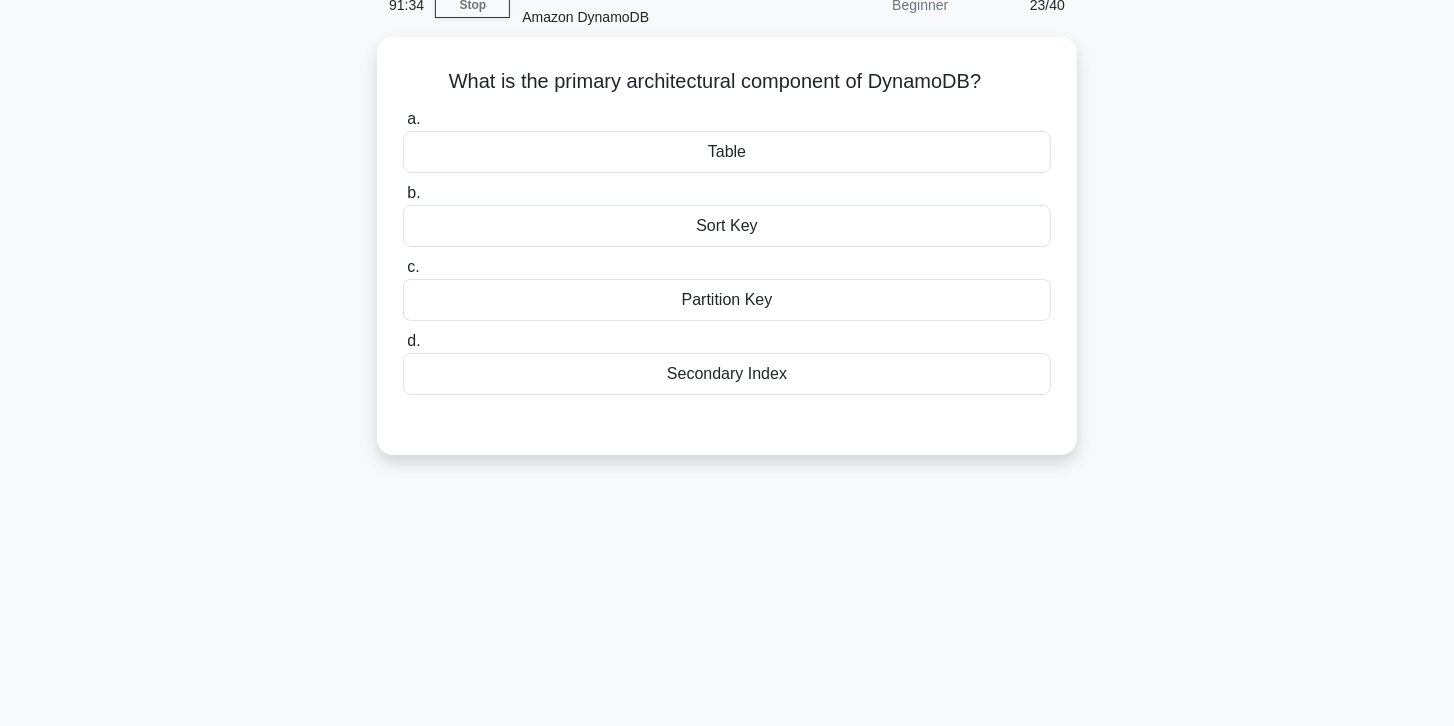 scroll, scrollTop: 82, scrollLeft: 0, axis: vertical 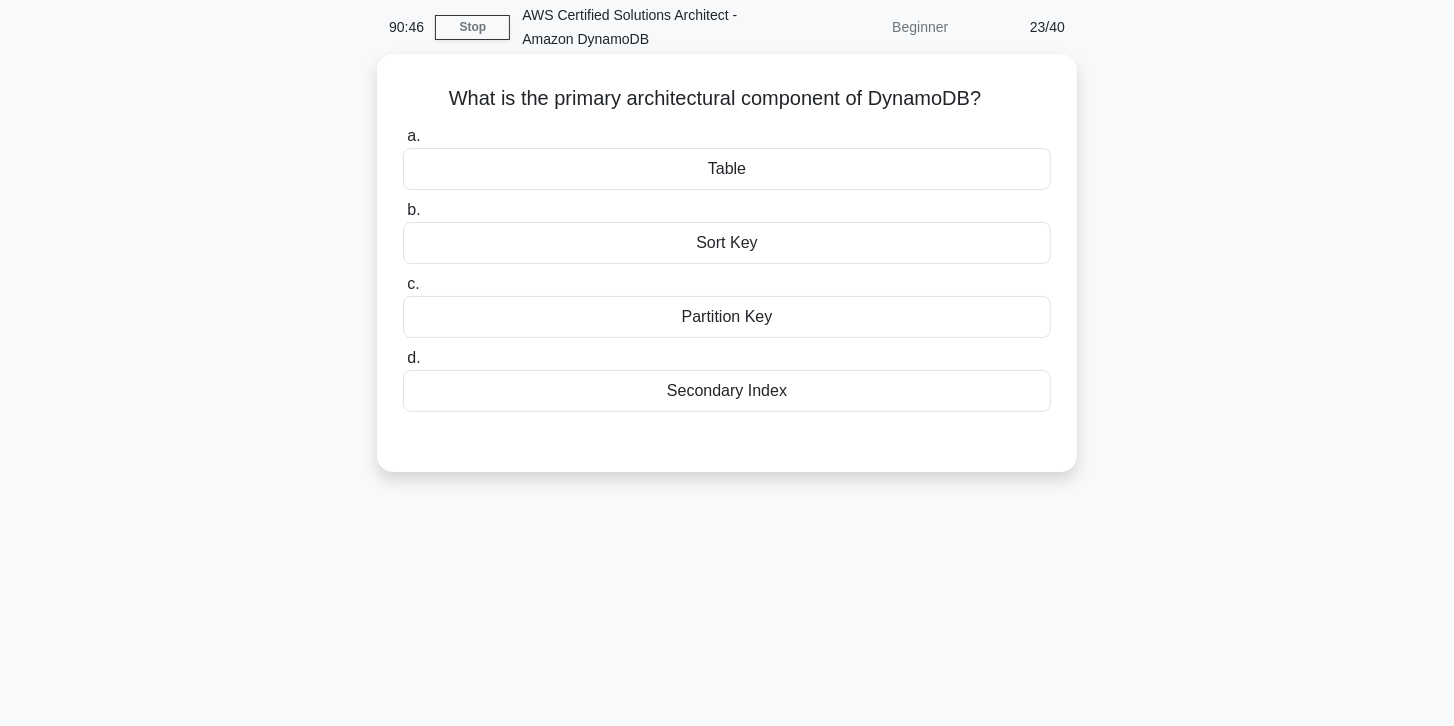click on "Partition Key" at bounding box center (727, 317) 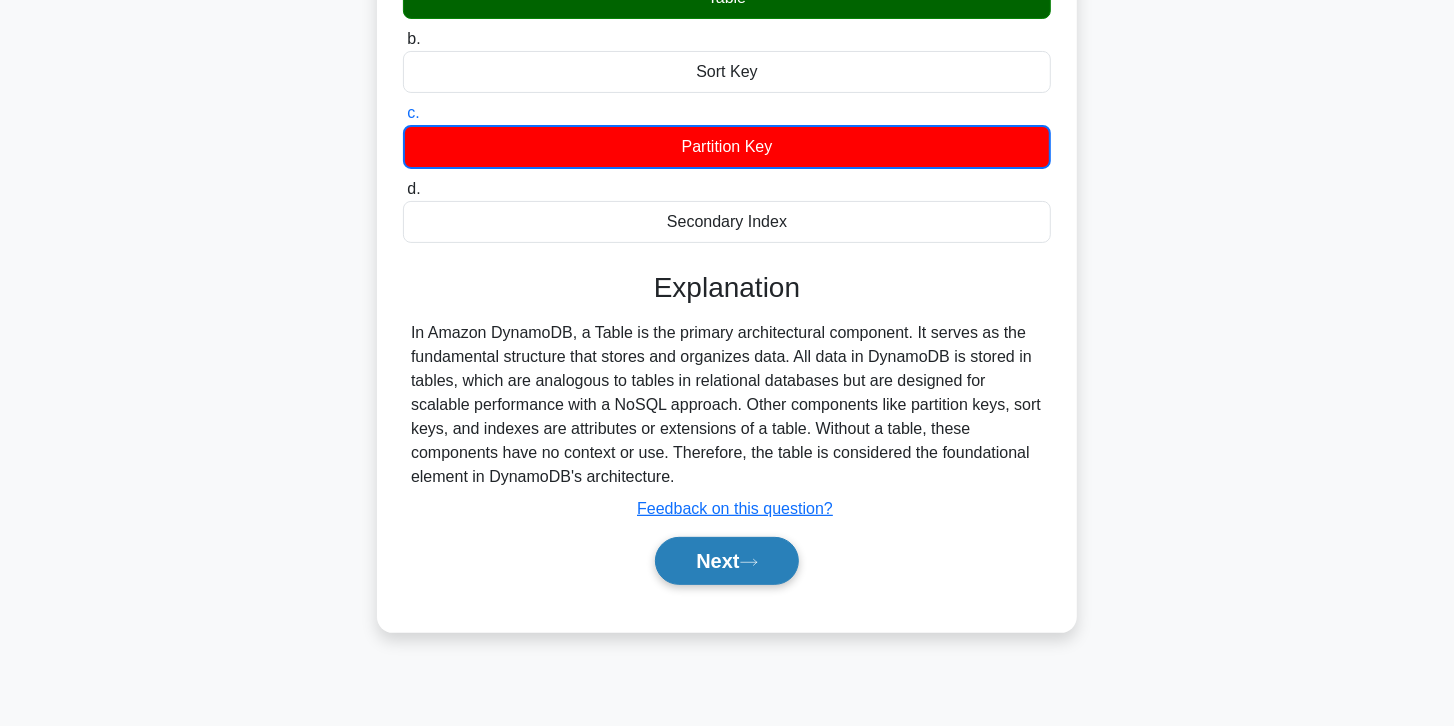 scroll, scrollTop: 254, scrollLeft: 0, axis: vertical 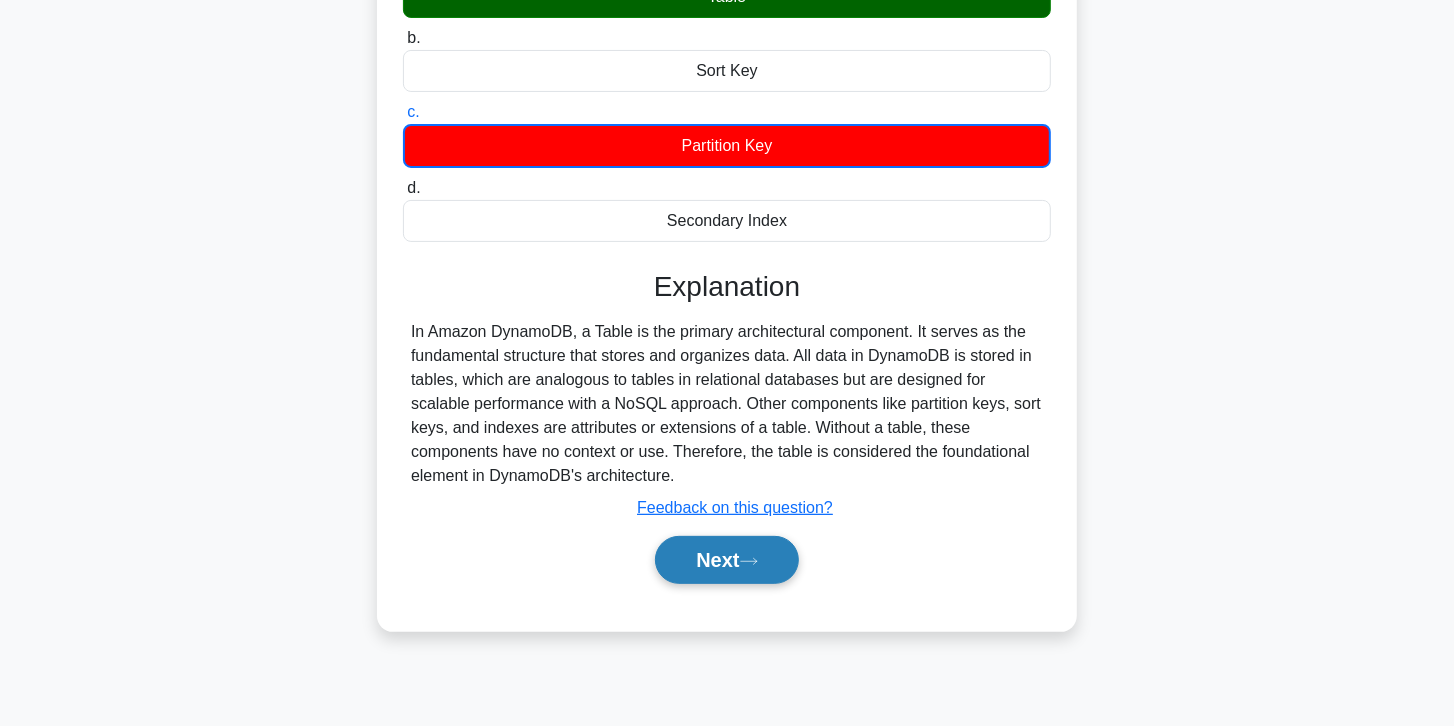 click on "Next" at bounding box center (726, 560) 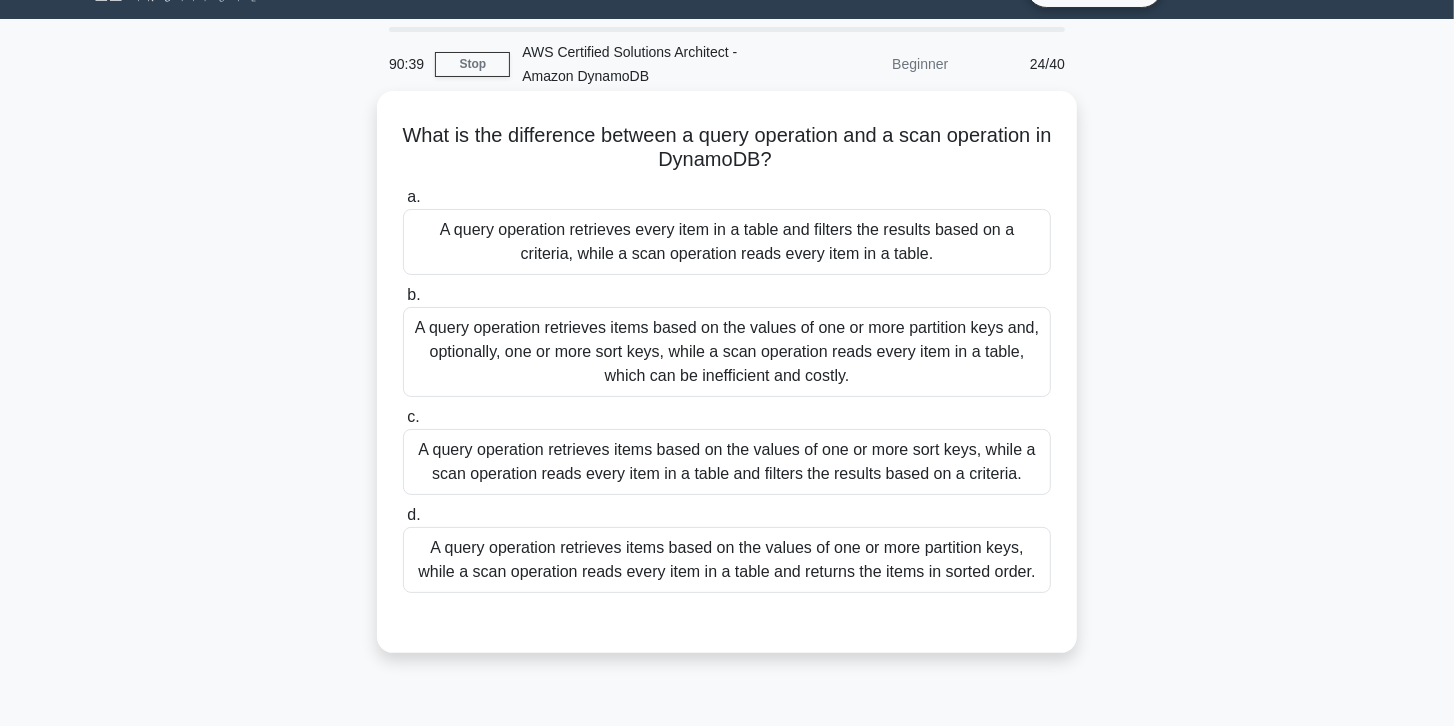 scroll, scrollTop: 25, scrollLeft: 0, axis: vertical 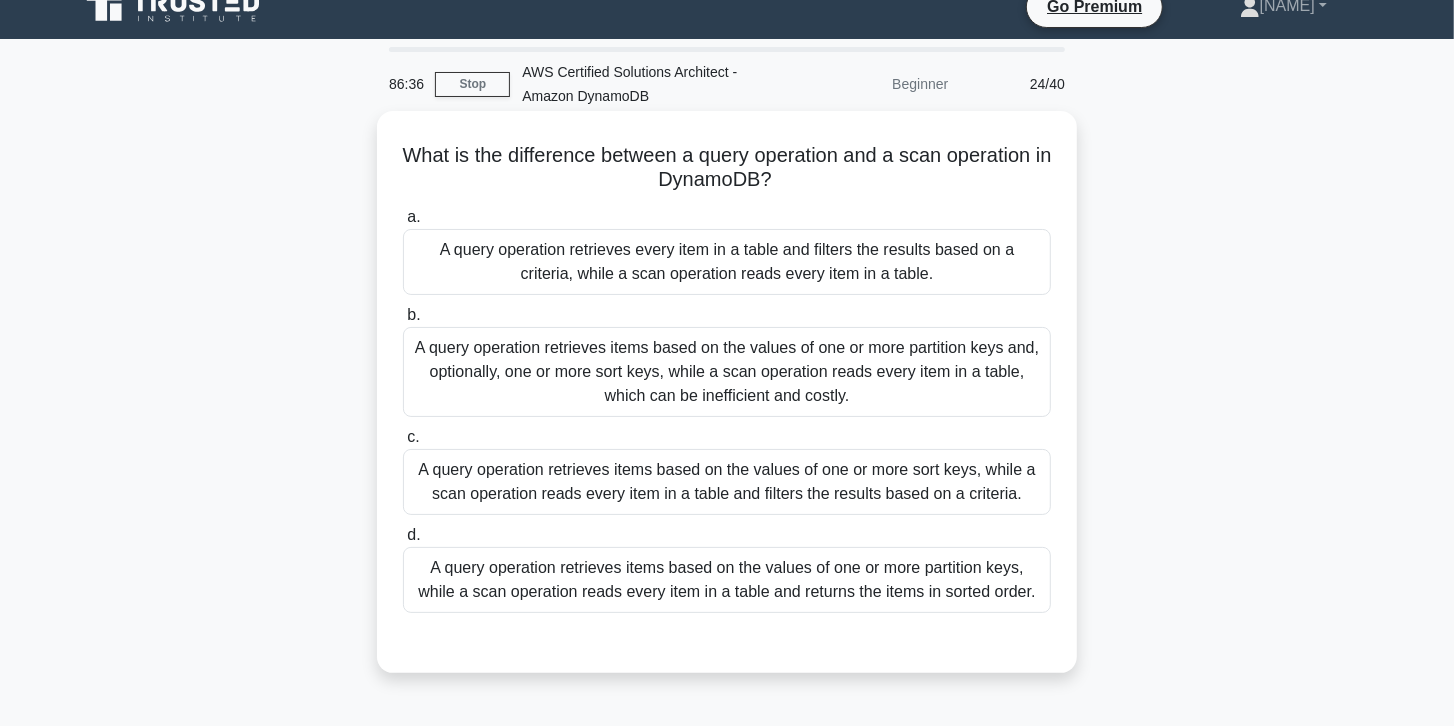 click on "A query operation retrieves items based on the values of one or more partition keys and, optionally, one or more sort keys, while a scan operation reads every item in a table, which can be inefficient and costly." at bounding box center [727, 372] 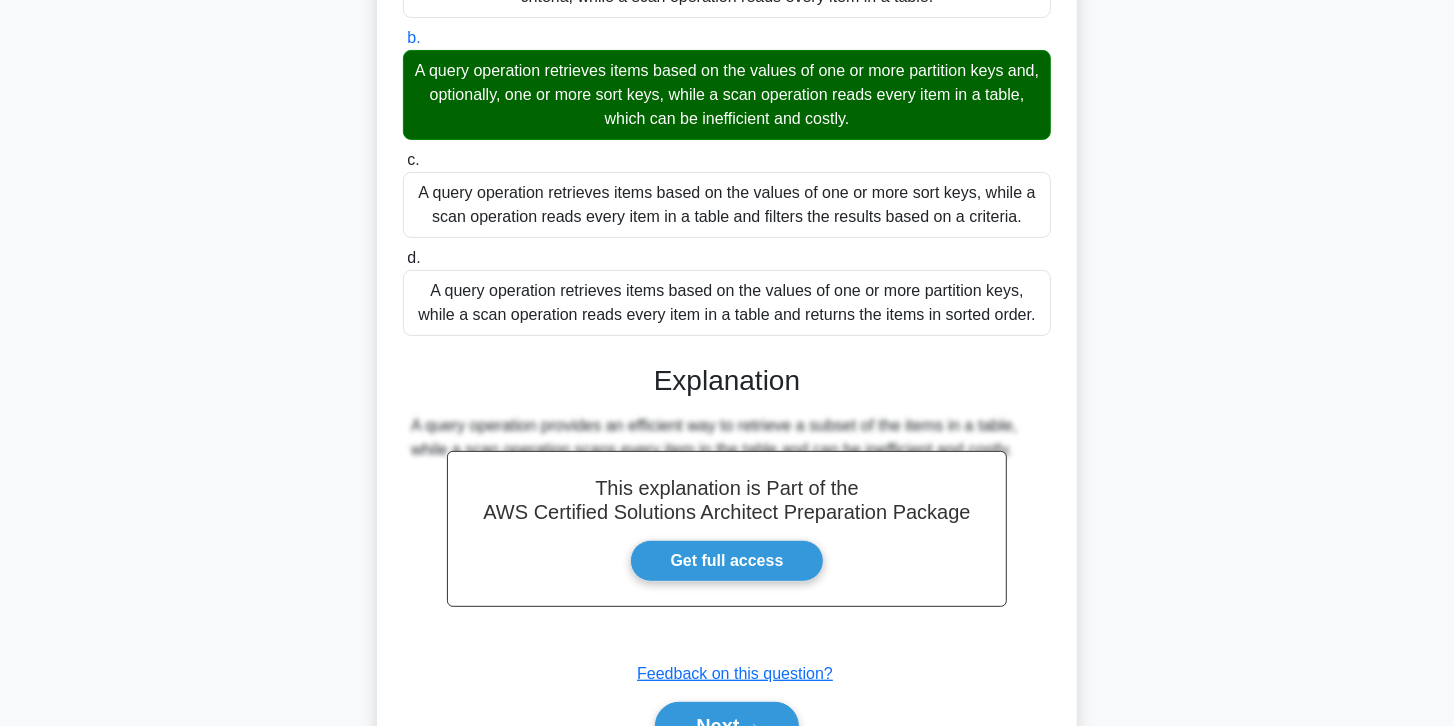 scroll, scrollTop: 407, scrollLeft: 0, axis: vertical 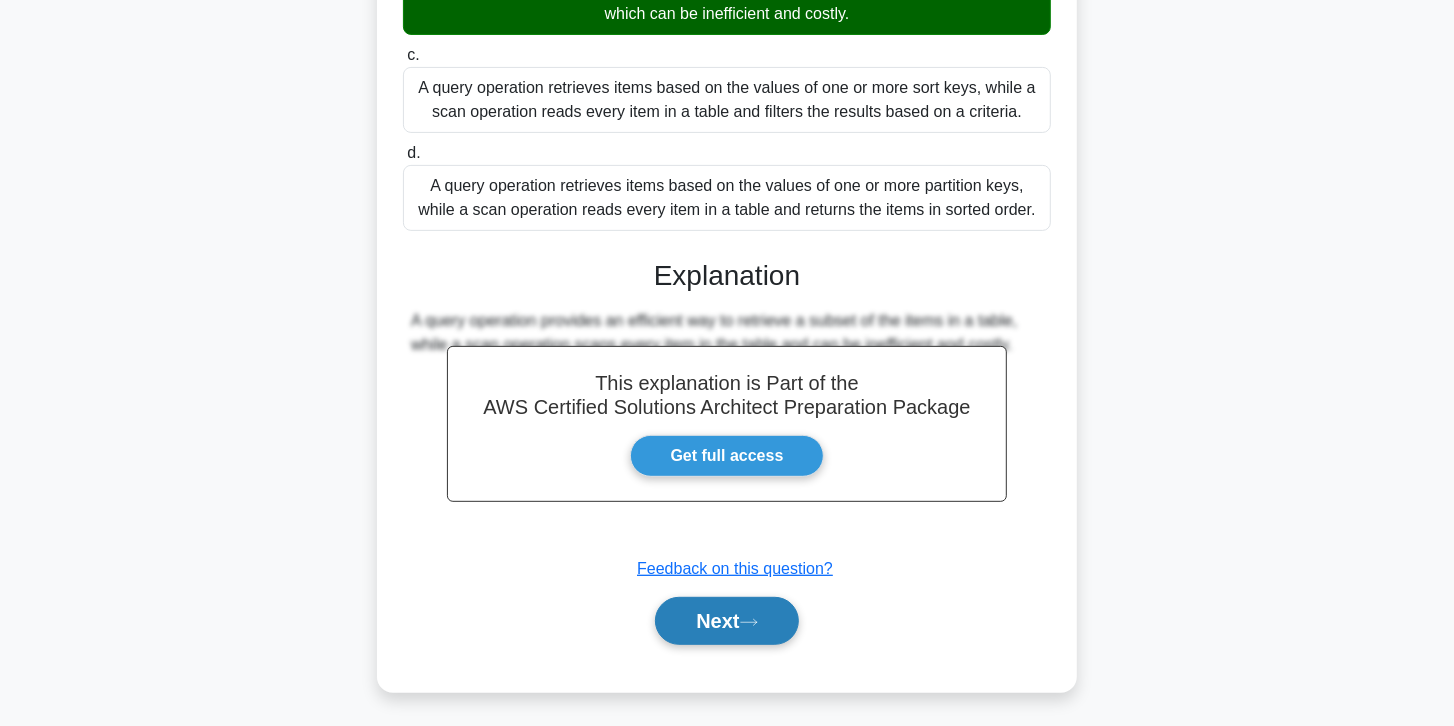 click 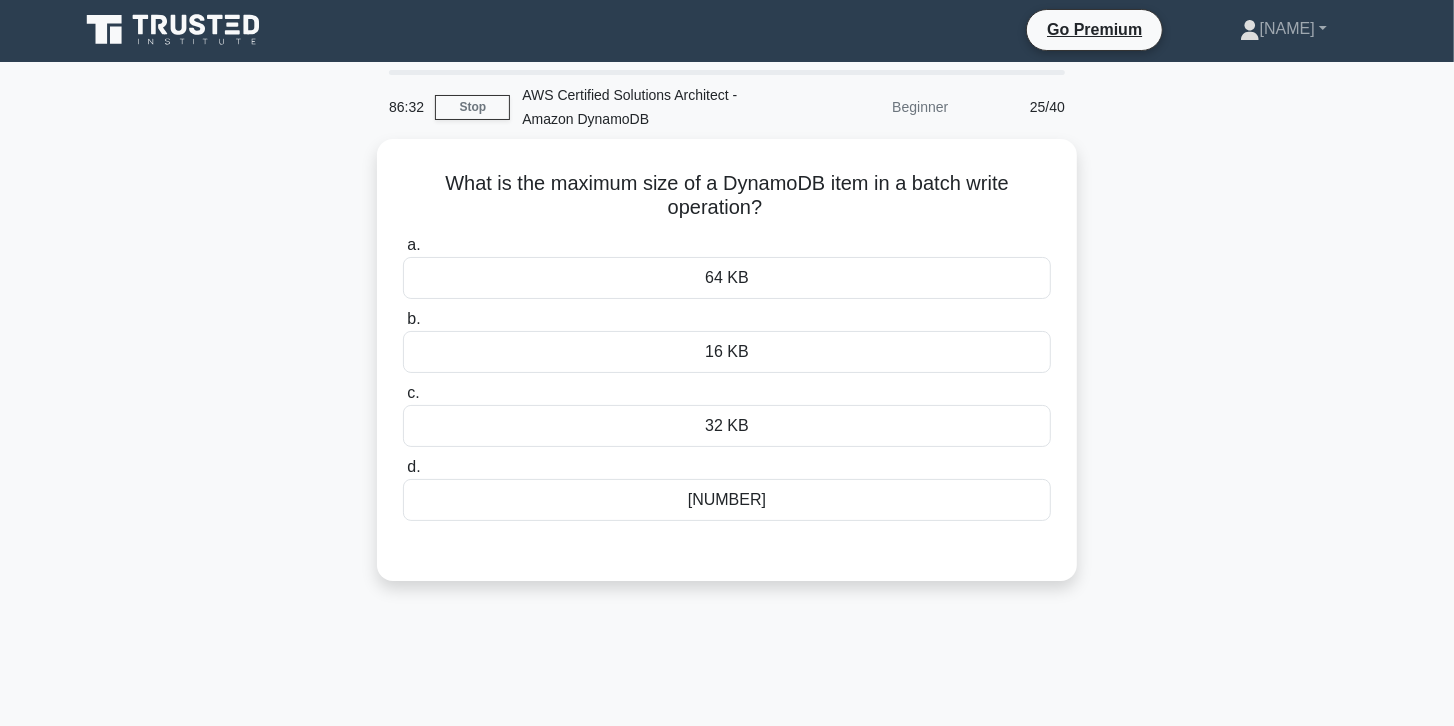 scroll, scrollTop: 0, scrollLeft: 0, axis: both 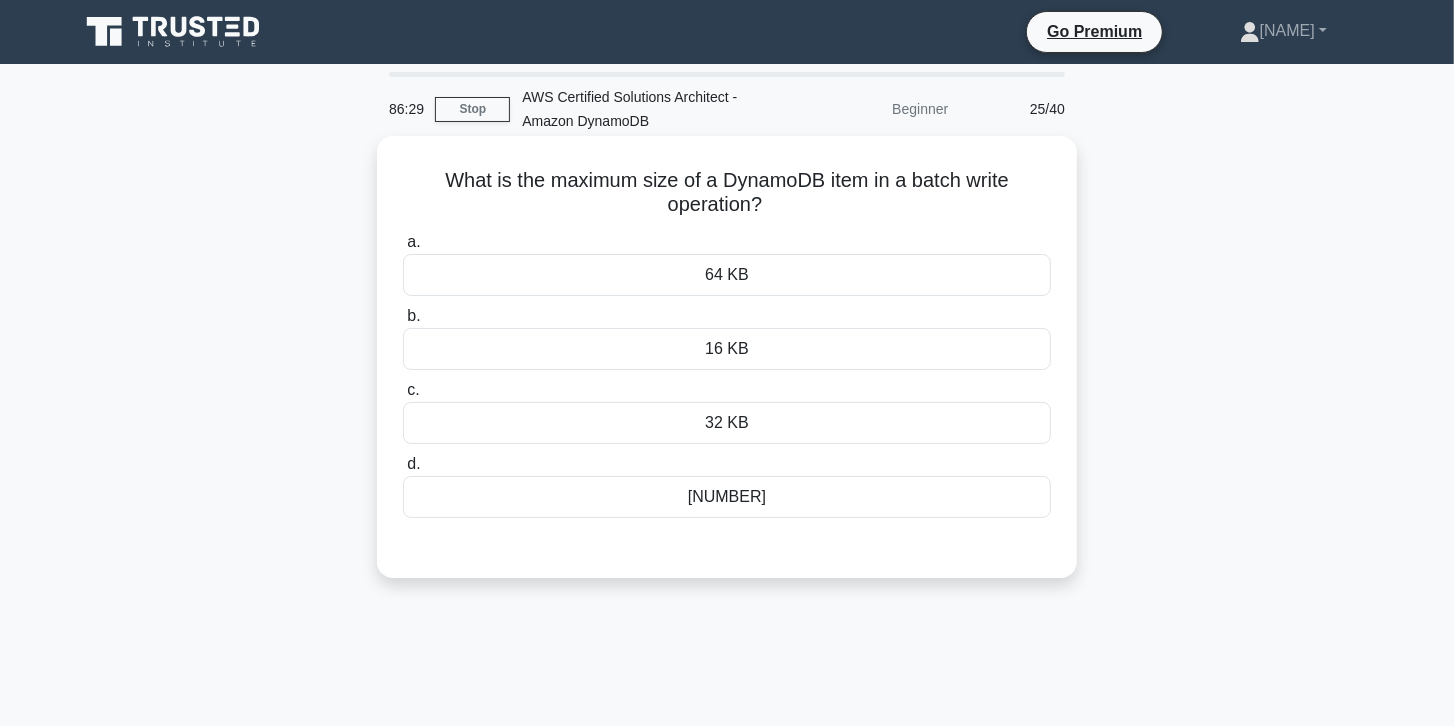 click on "[NUMBER] KB" at bounding box center (727, 423) 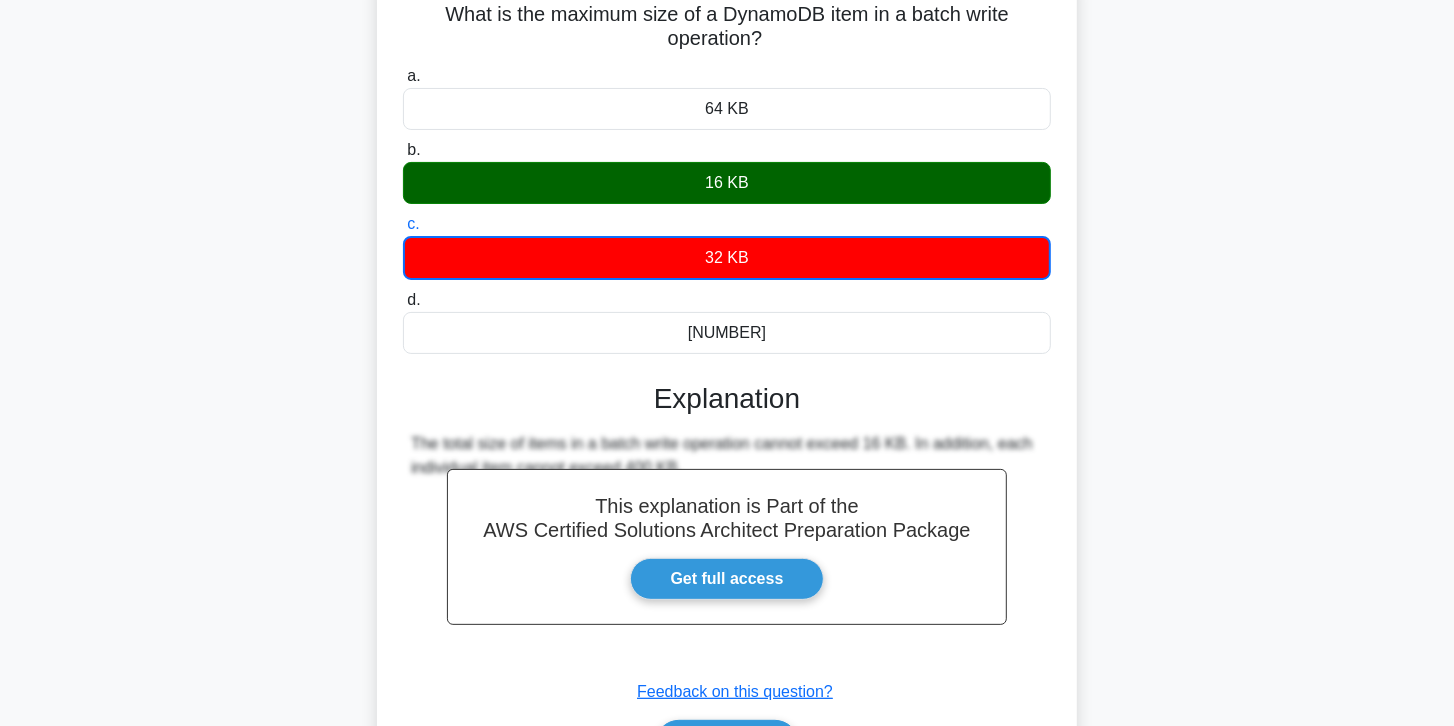 scroll, scrollTop: 342, scrollLeft: 0, axis: vertical 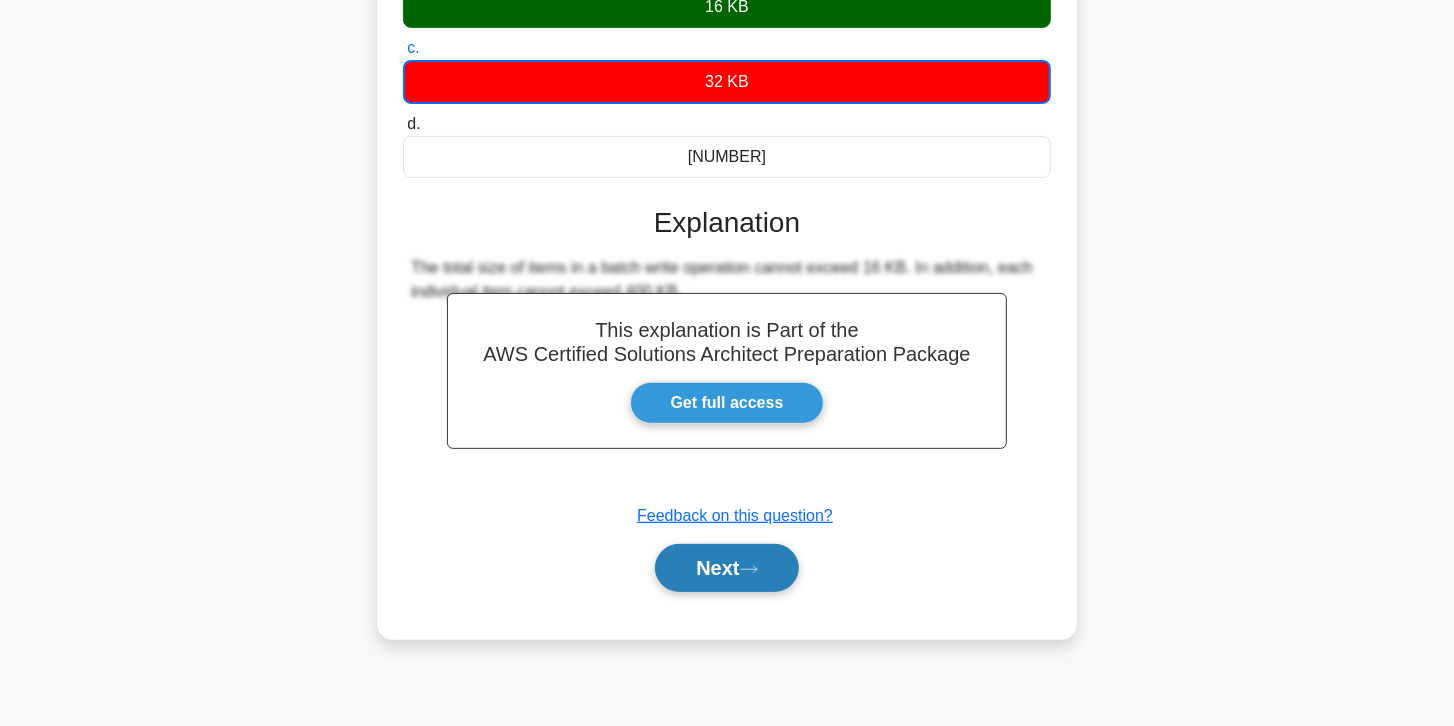click on "Next" at bounding box center (726, 568) 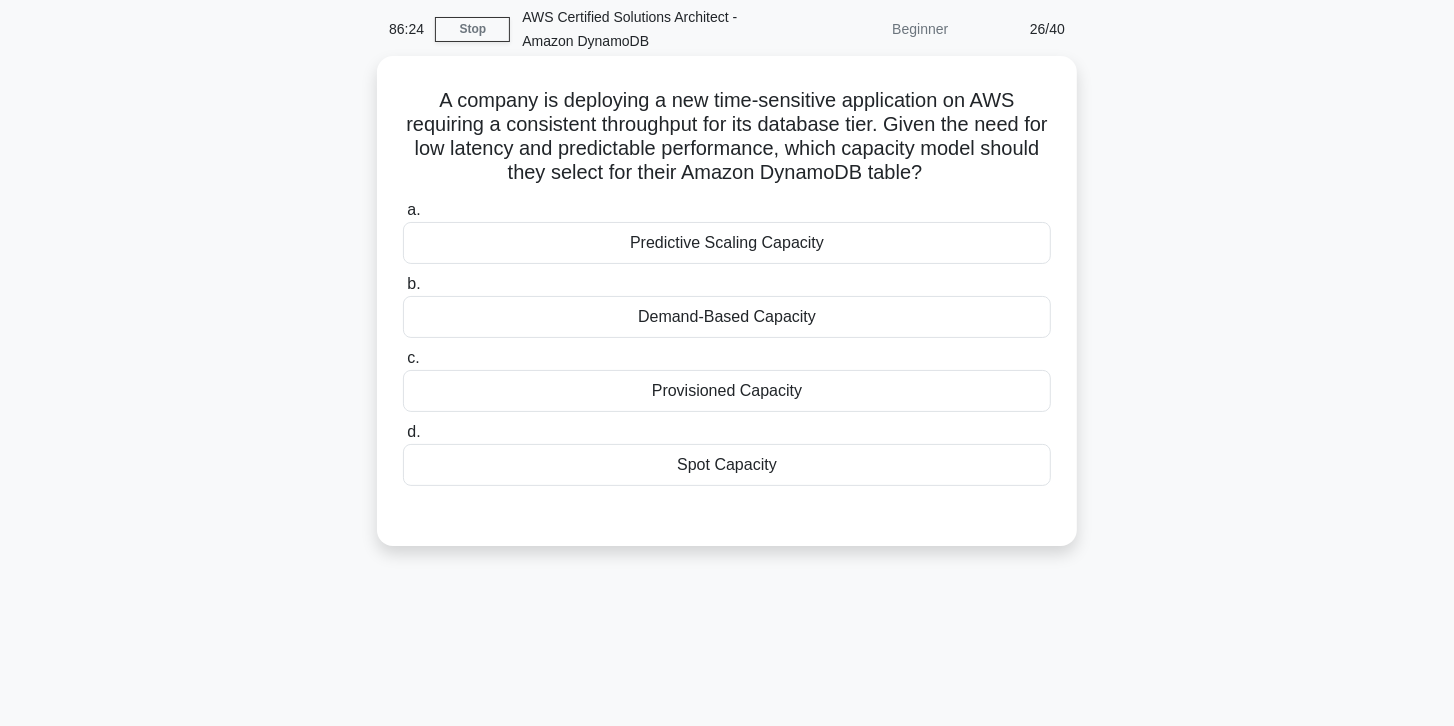 scroll, scrollTop: 57, scrollLeft: 0, axis: vertical 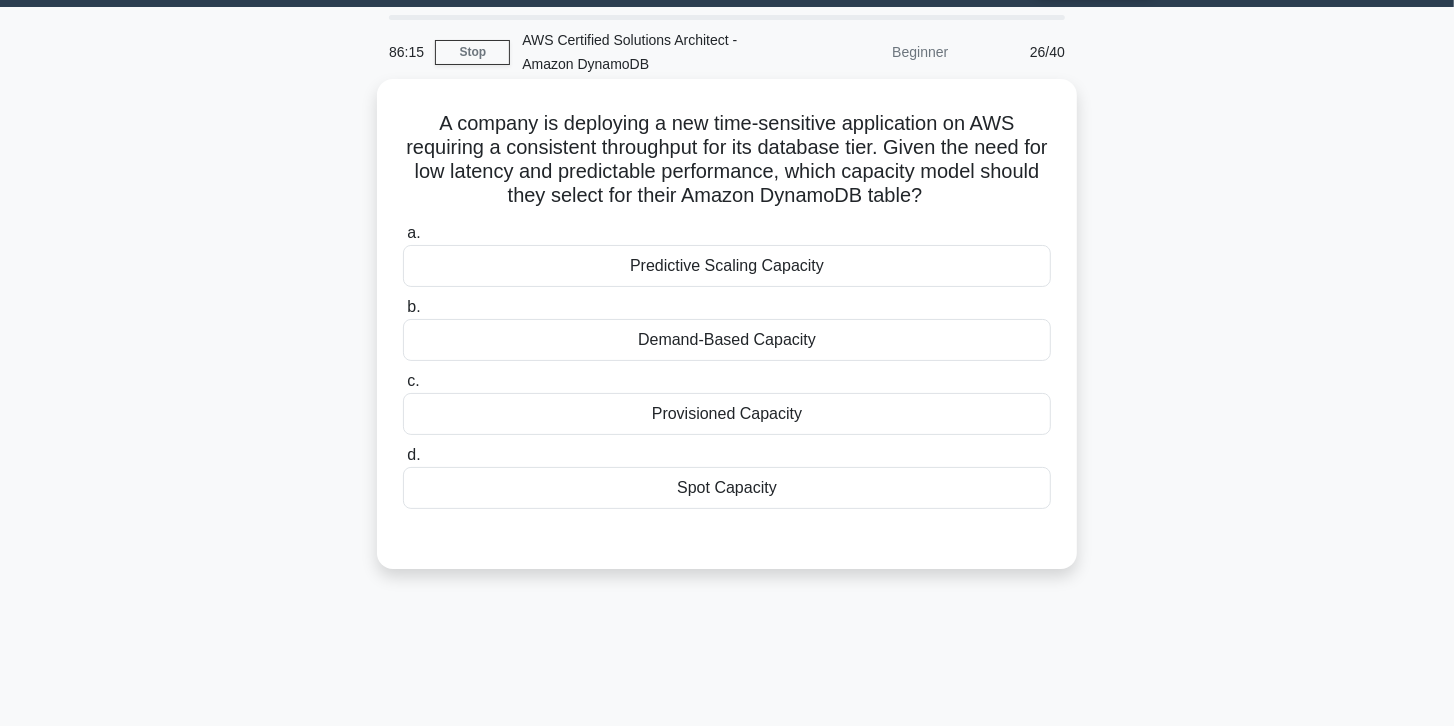 click on "Demand-Based Capacity" at bounding box center (727, 340) 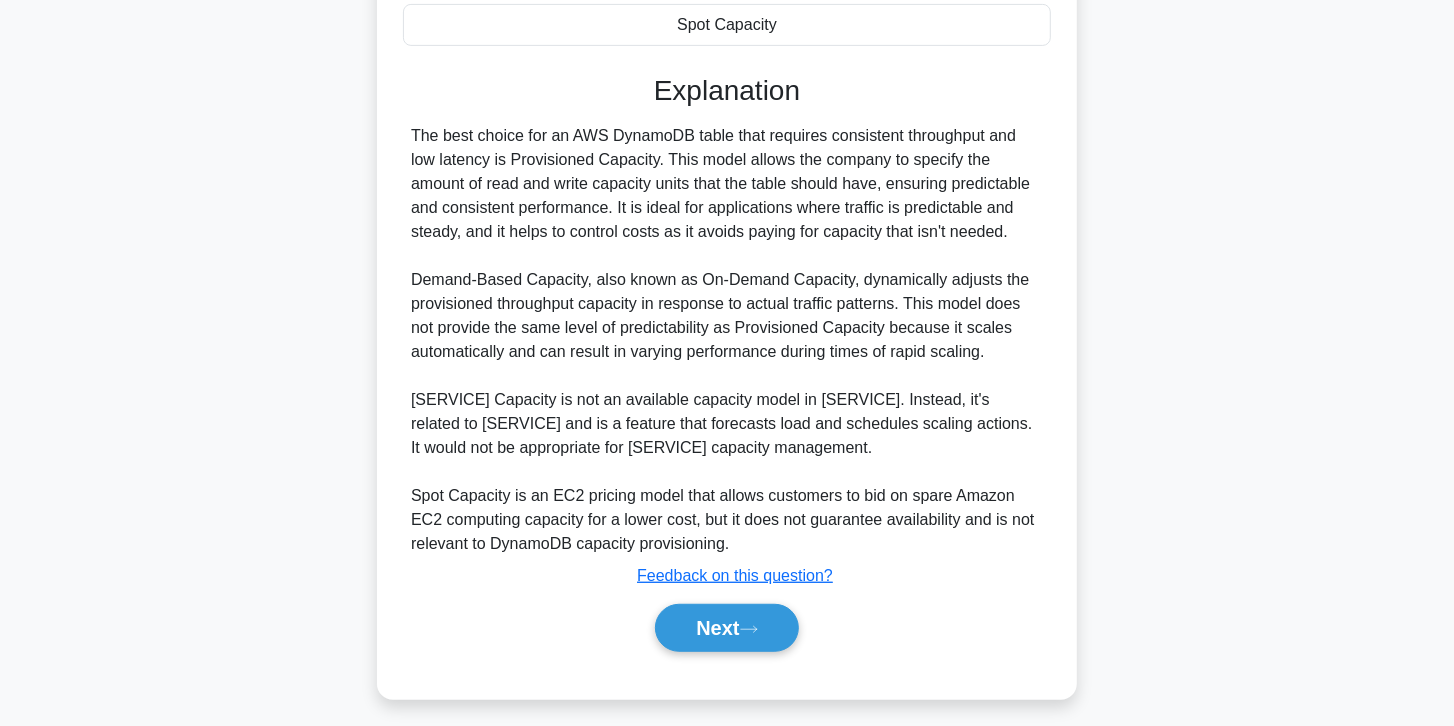 scroll, scrollTop: 529, scrollLeft: 0, axis: vertical 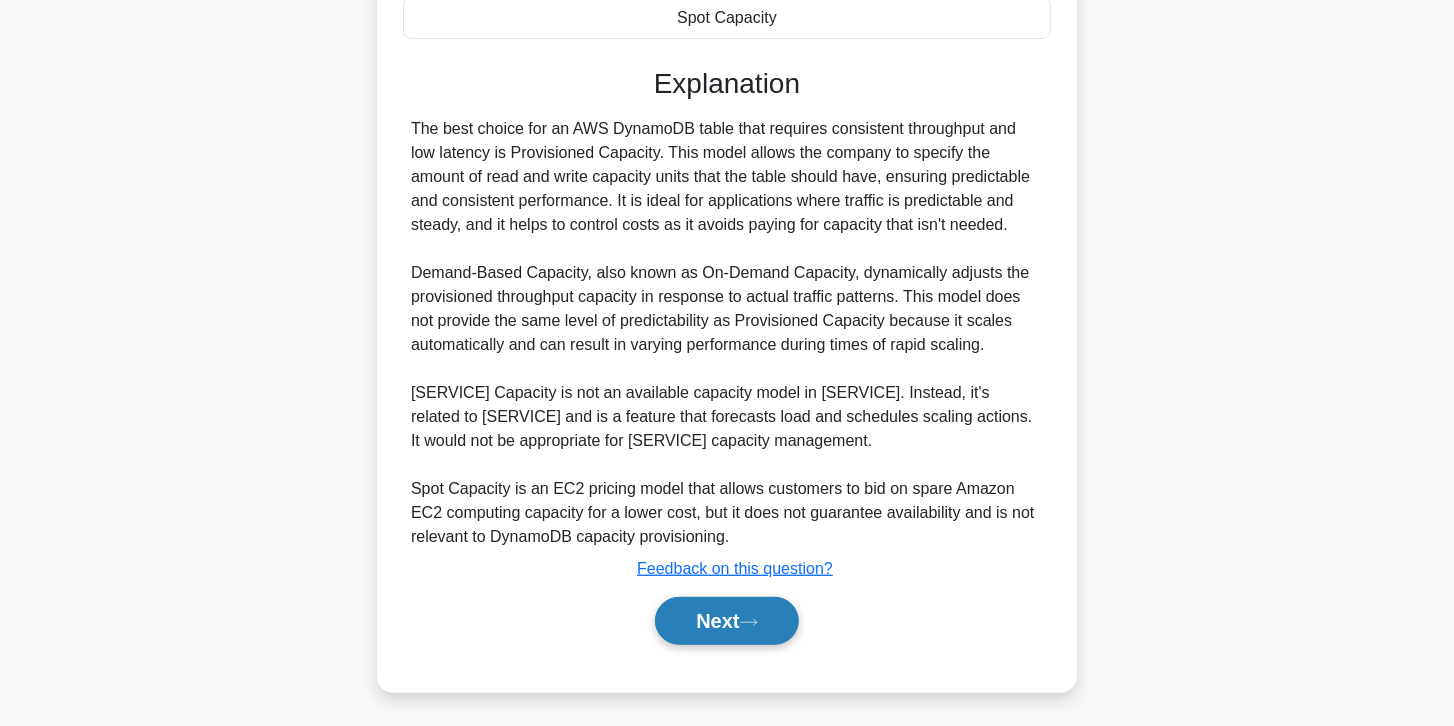 click on "Next" at bounding box center (726, 621) 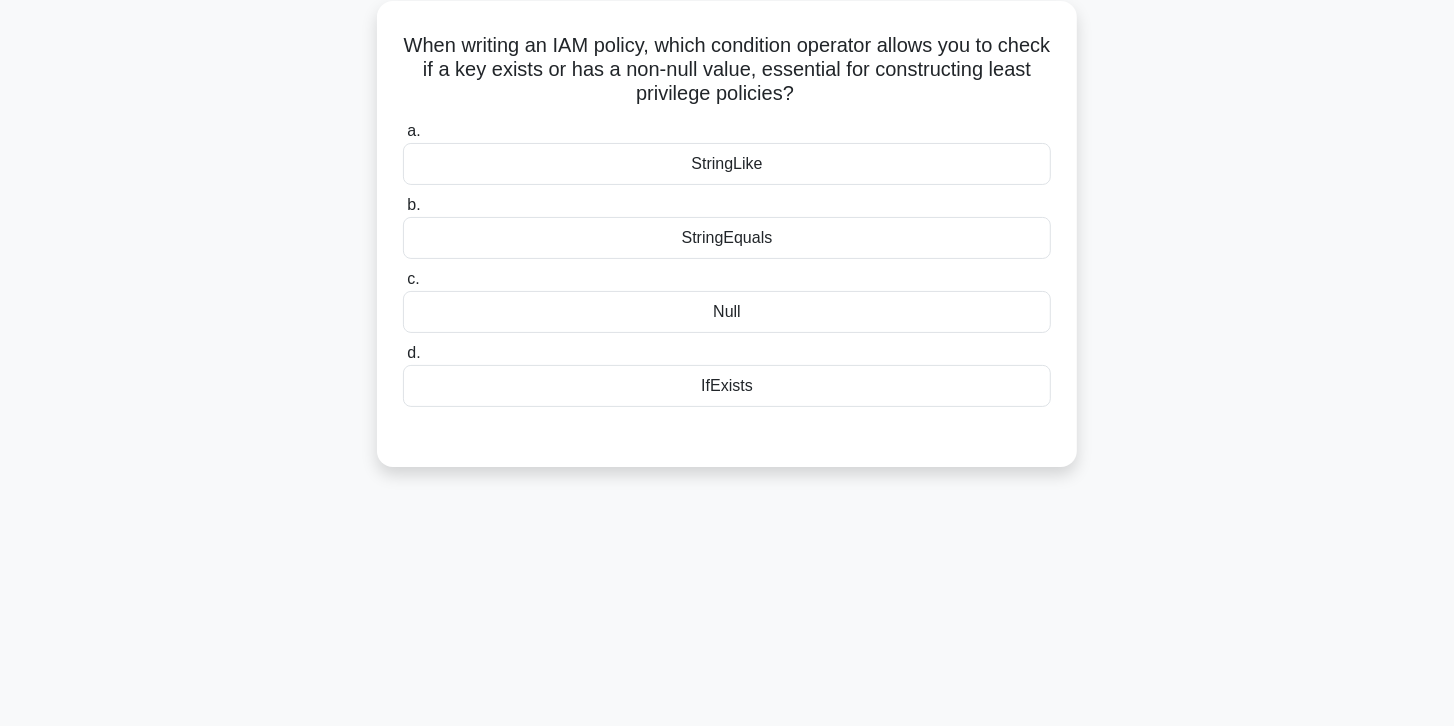 scroll, scrollTop: 68, scrollLeft: 0, axis: vertical 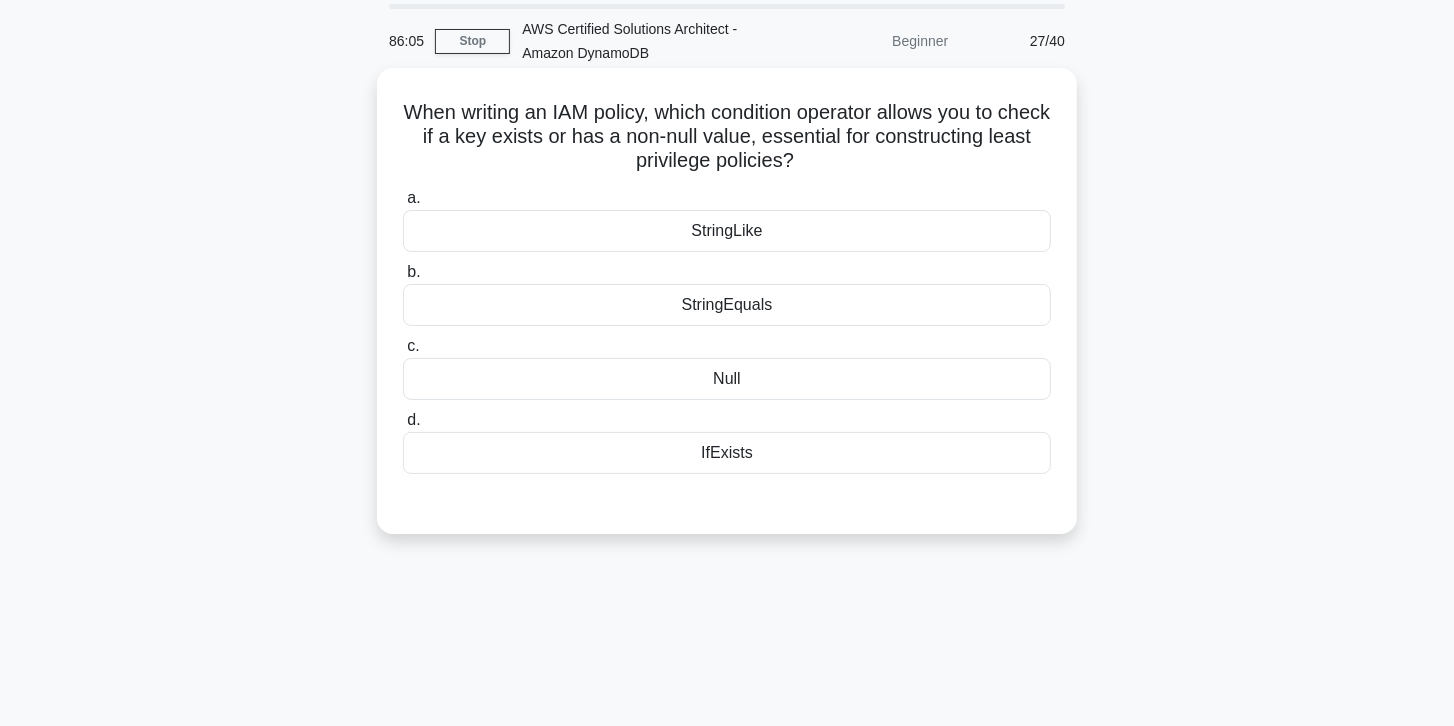 click on "Null" at bounding box center (727, 379) 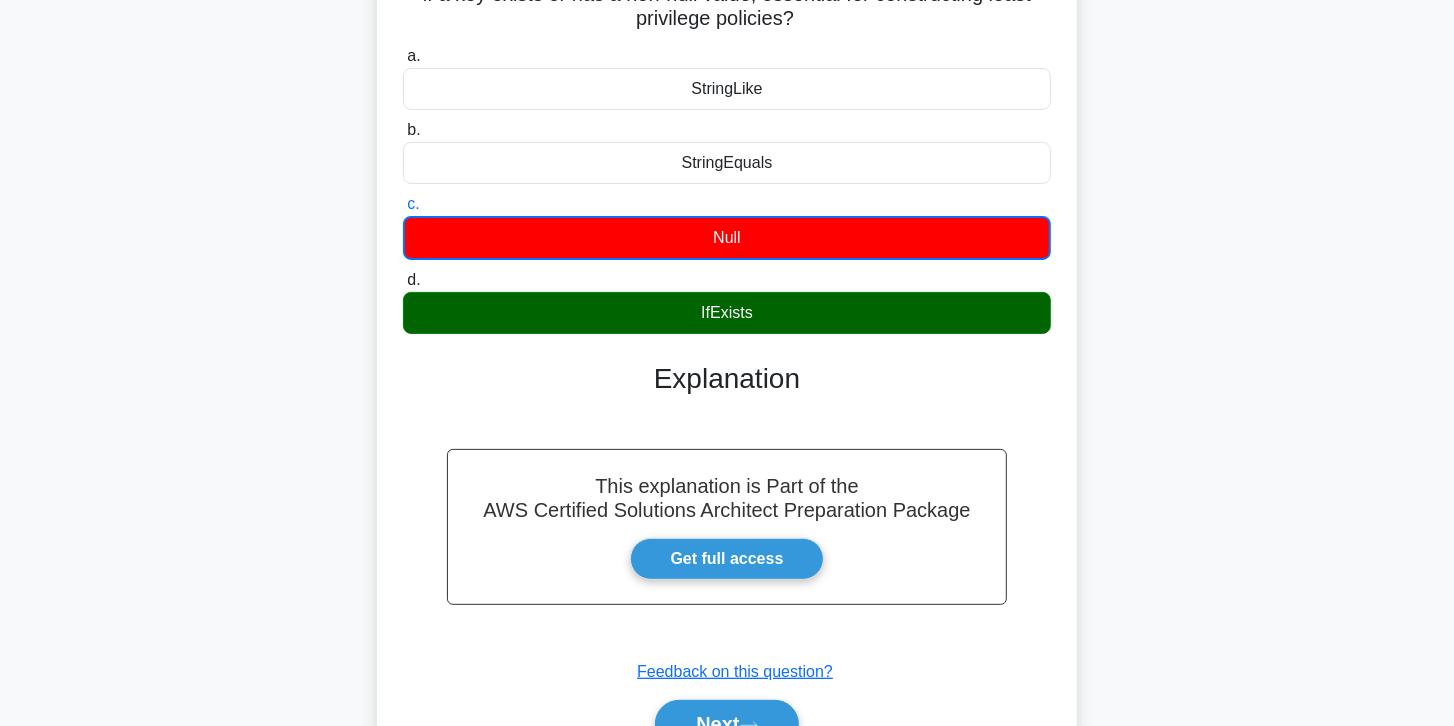 scroll, scrollTop: 354, scrollLeft: 0, axis: vertical 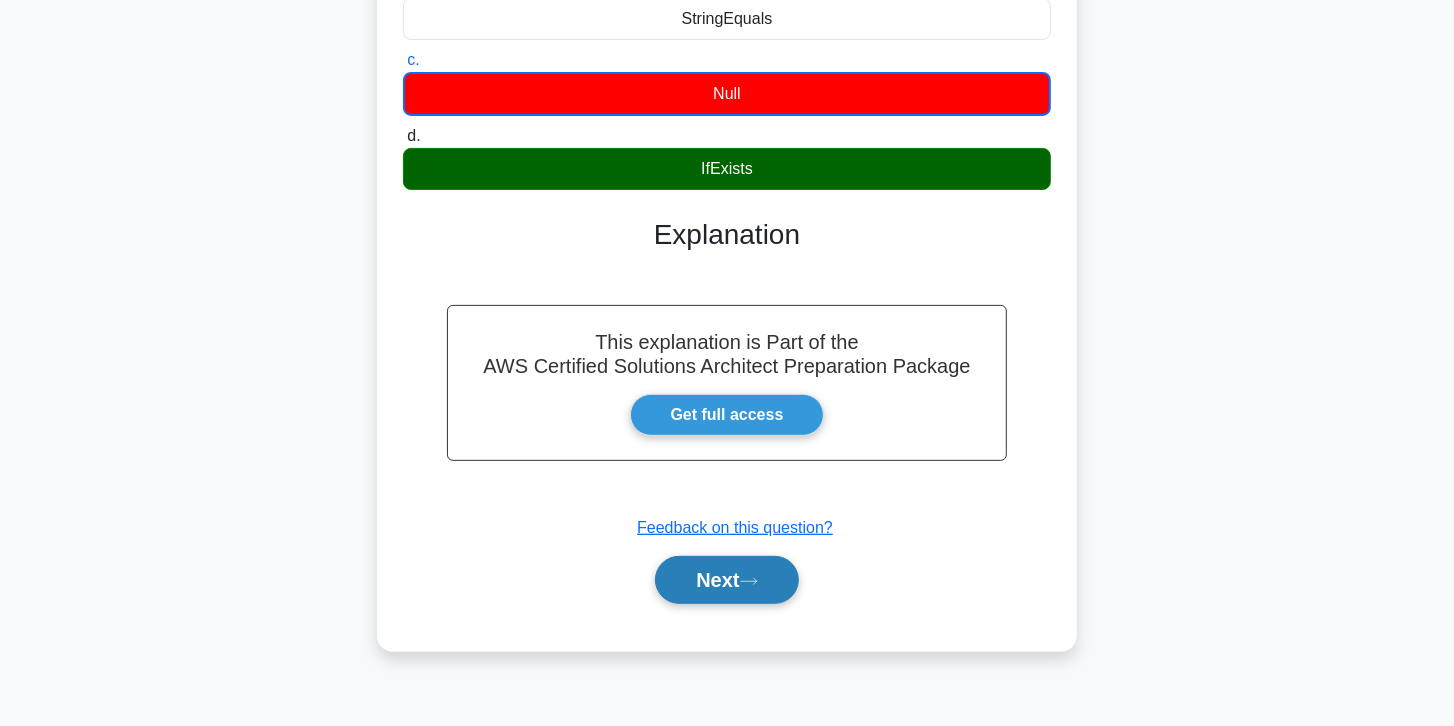 click on "Next" at bounding box center (726, 580) 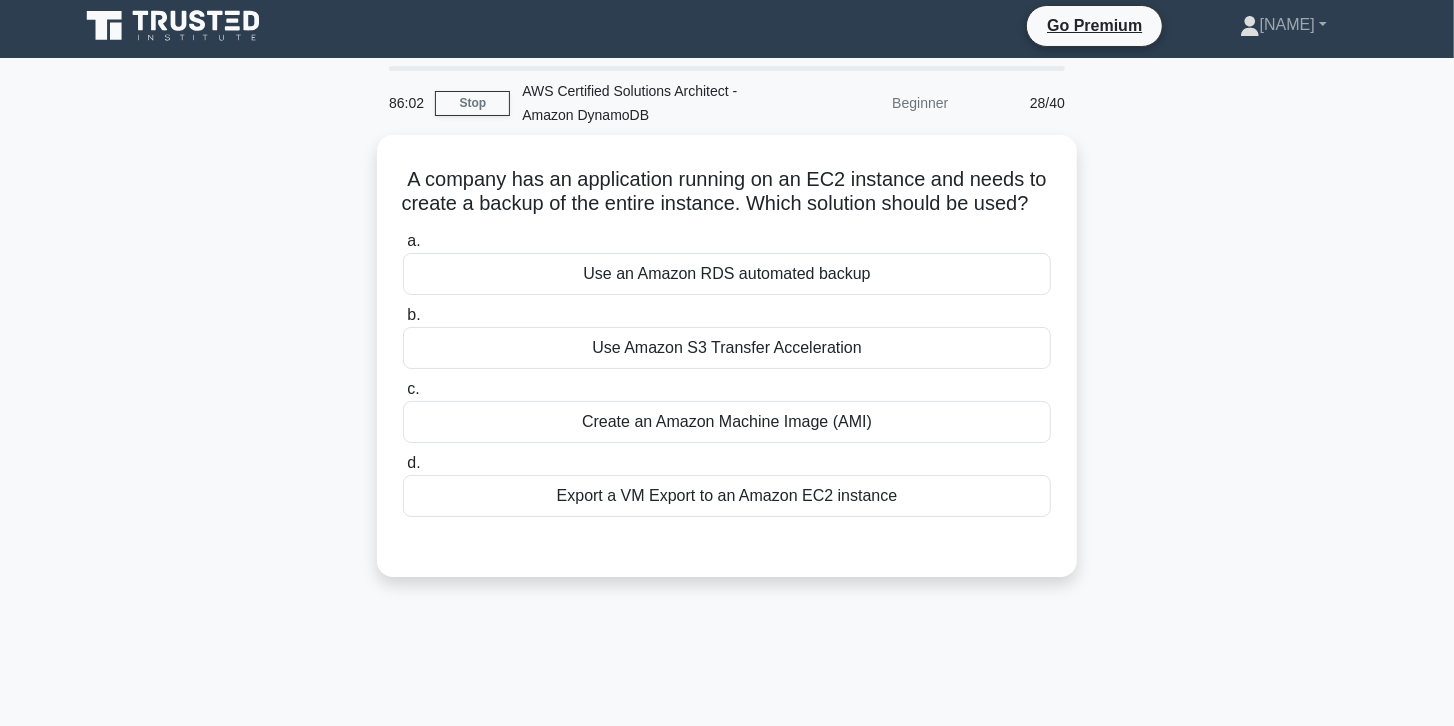 scroll, scrollTop: 0, scrollLeft: 0, axis: both 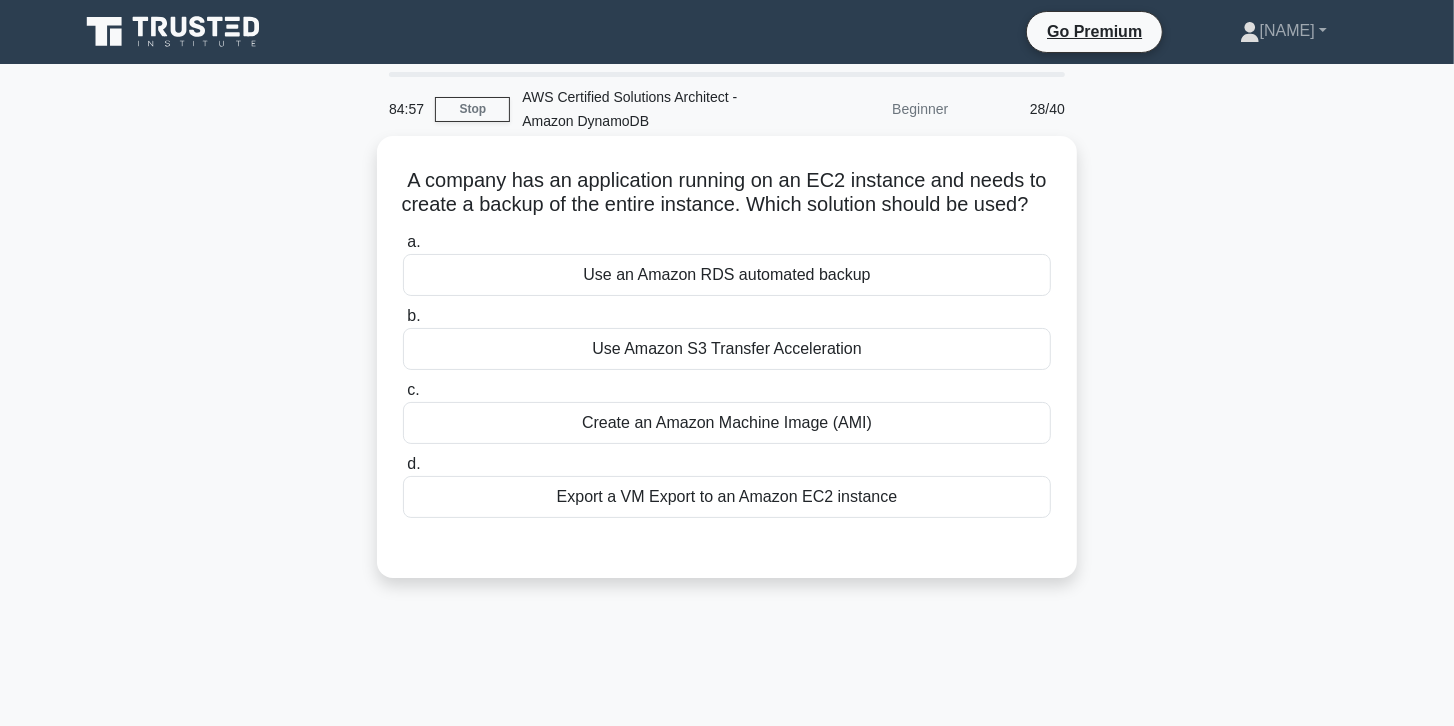 click on "Use an Amazon RDS automated backup" at bounding box center [727, 275] 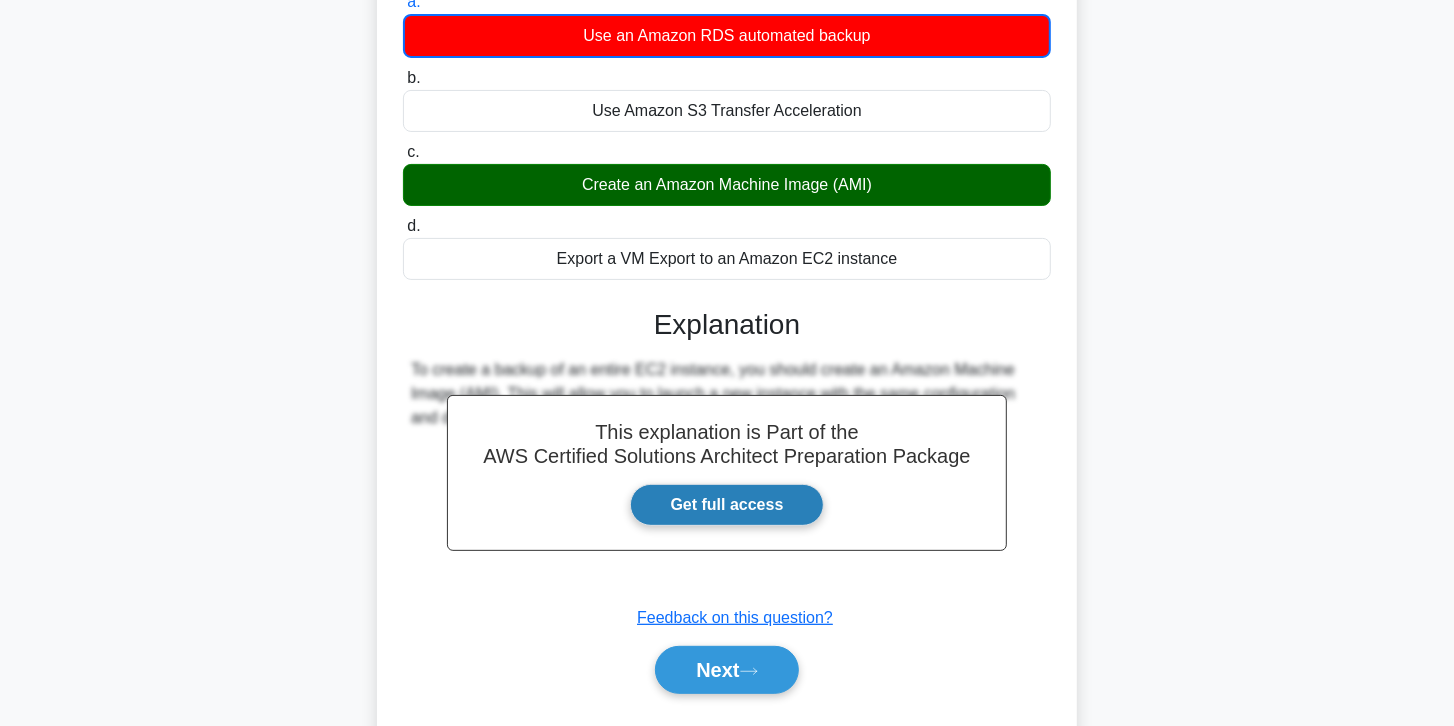 scroll, scrollTop: 354, scrollLeft: 0, axis: vertical 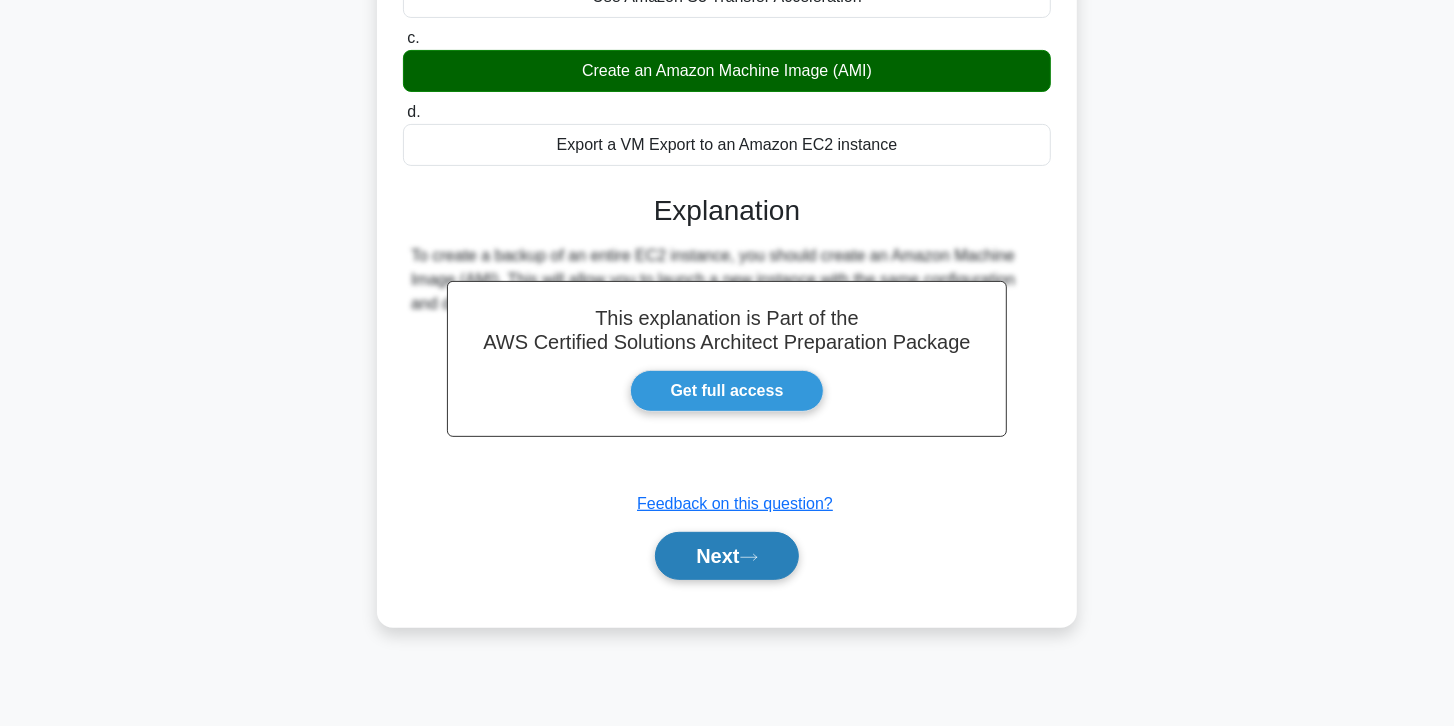 click on "Next" at bounding box center [726, 556] 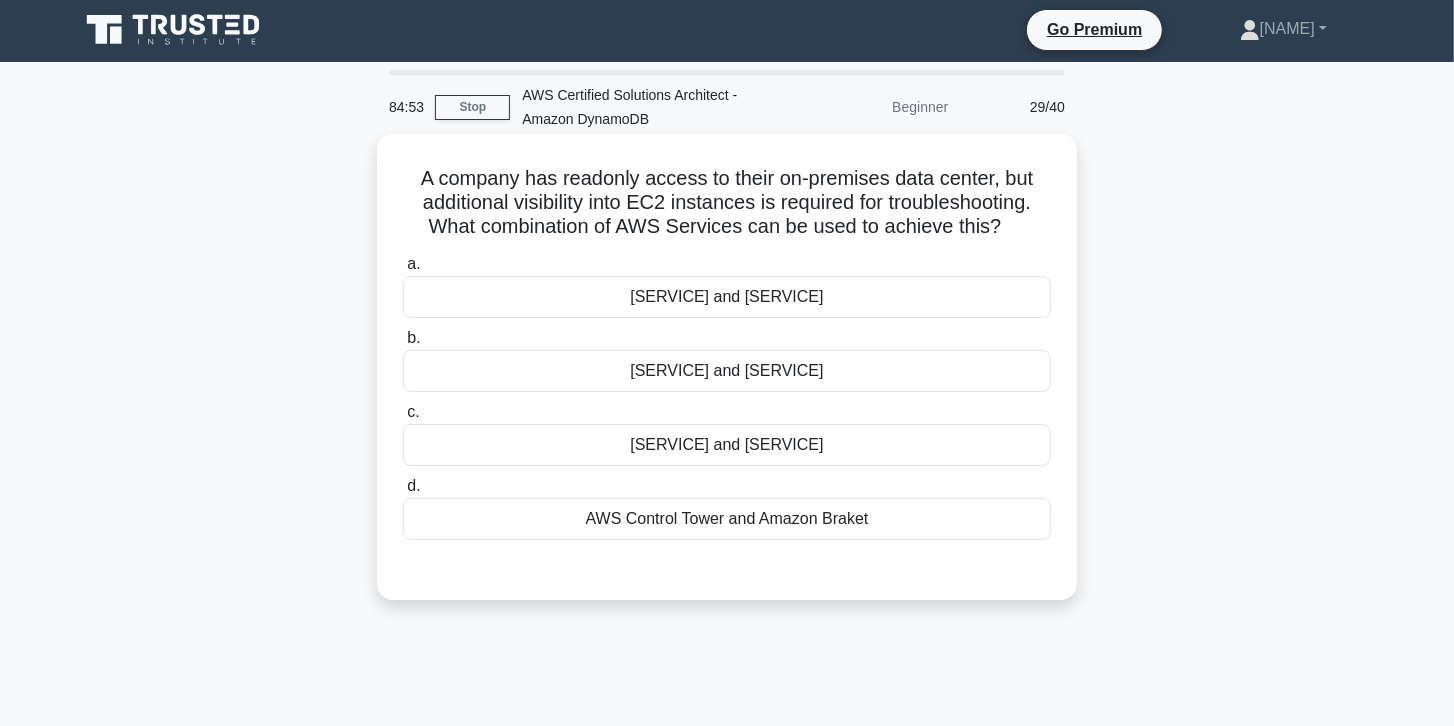 scroll, scrollTop: 0, scrollLeft: 0, axis: both 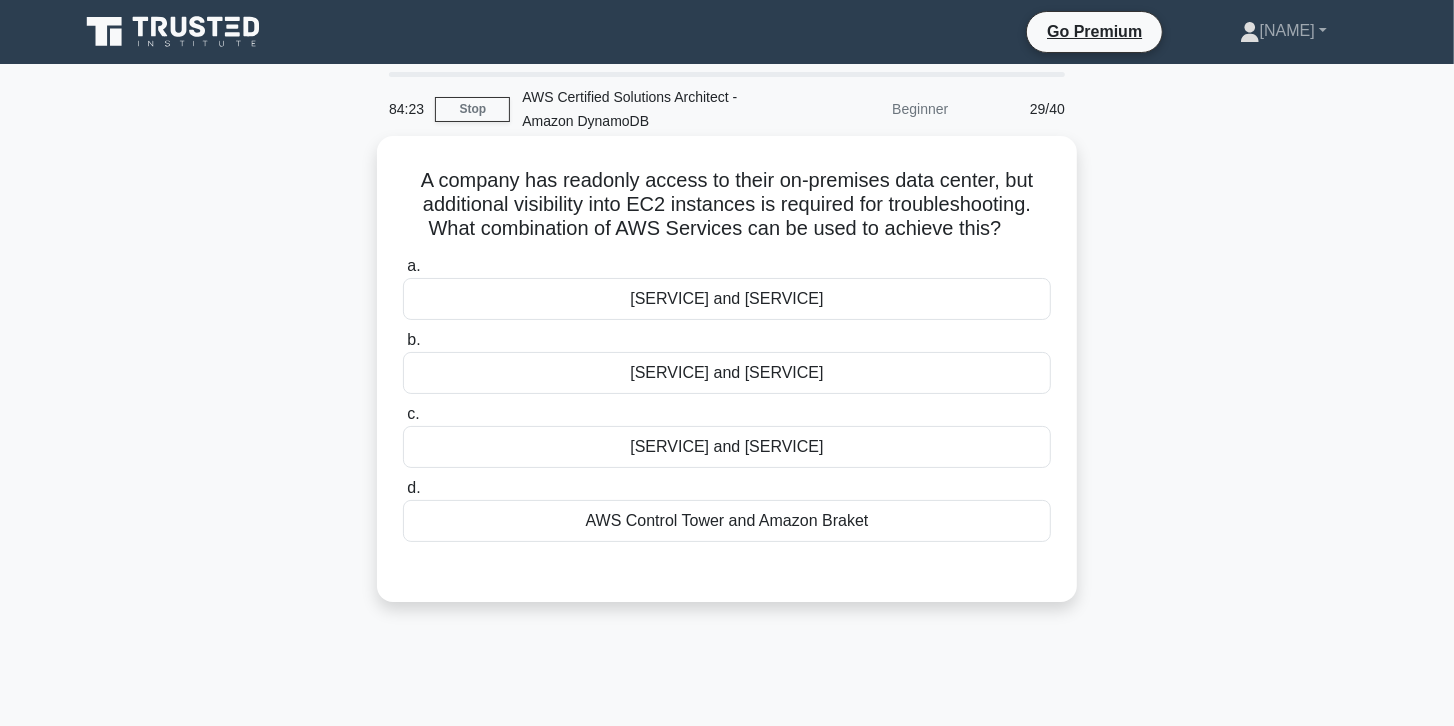 click on "Amazon CloudWatch and AWS AppConfig" at bounding box center (727, 299) 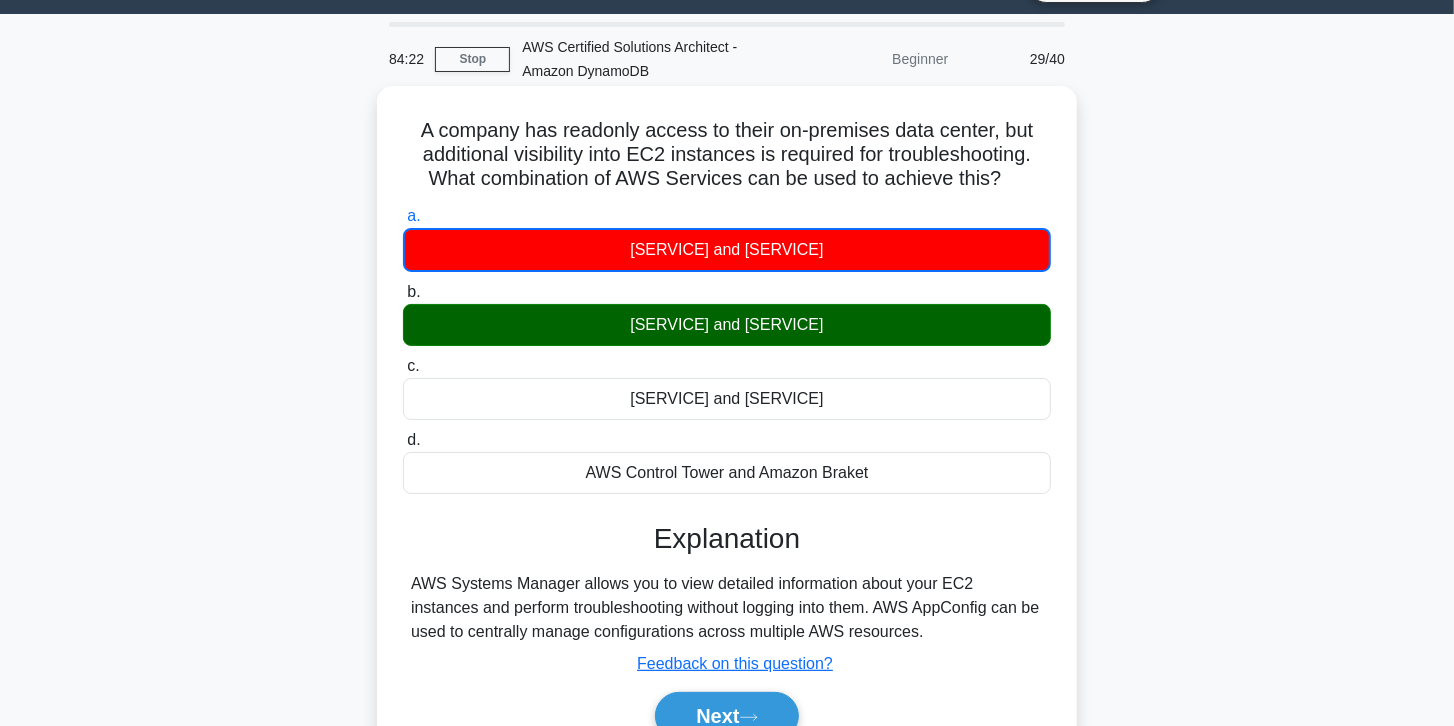 scroll, scrollTop: 228, scrollLeft: 0, axis: vertical 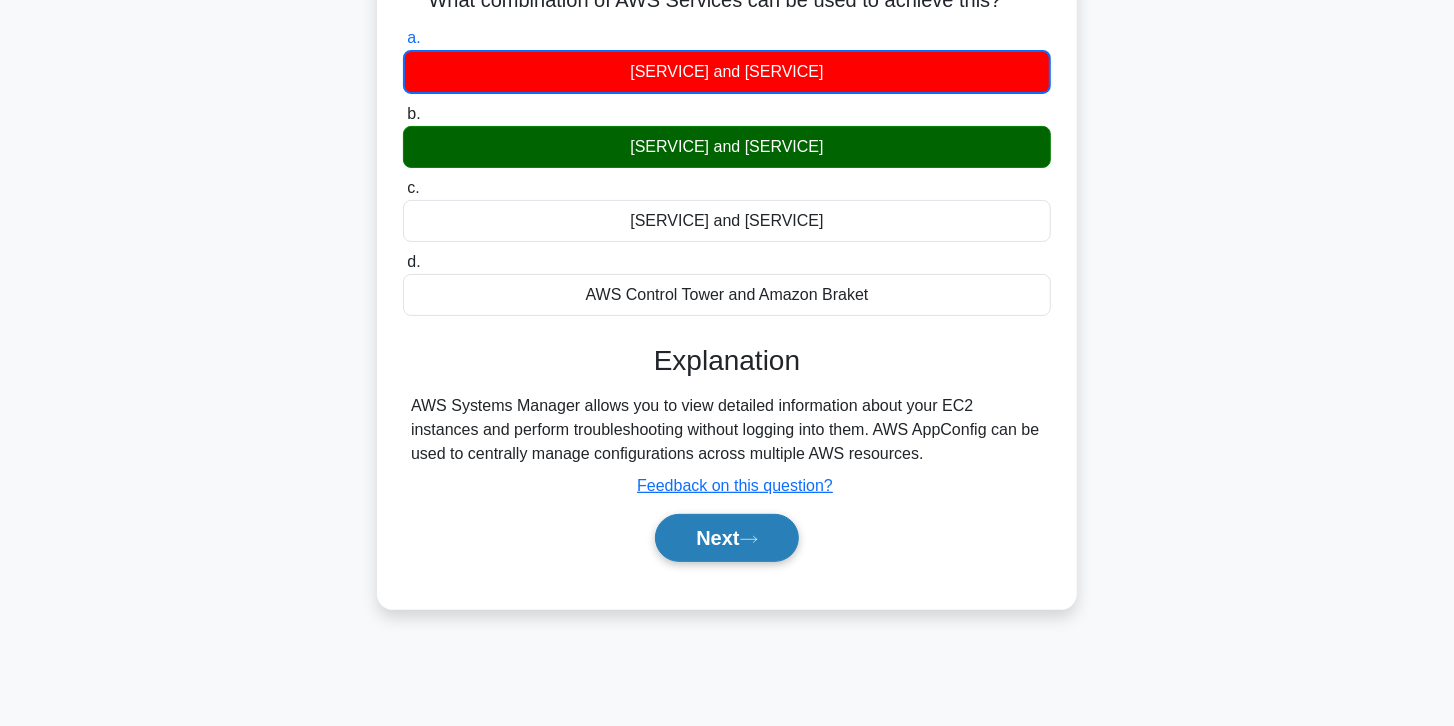 click 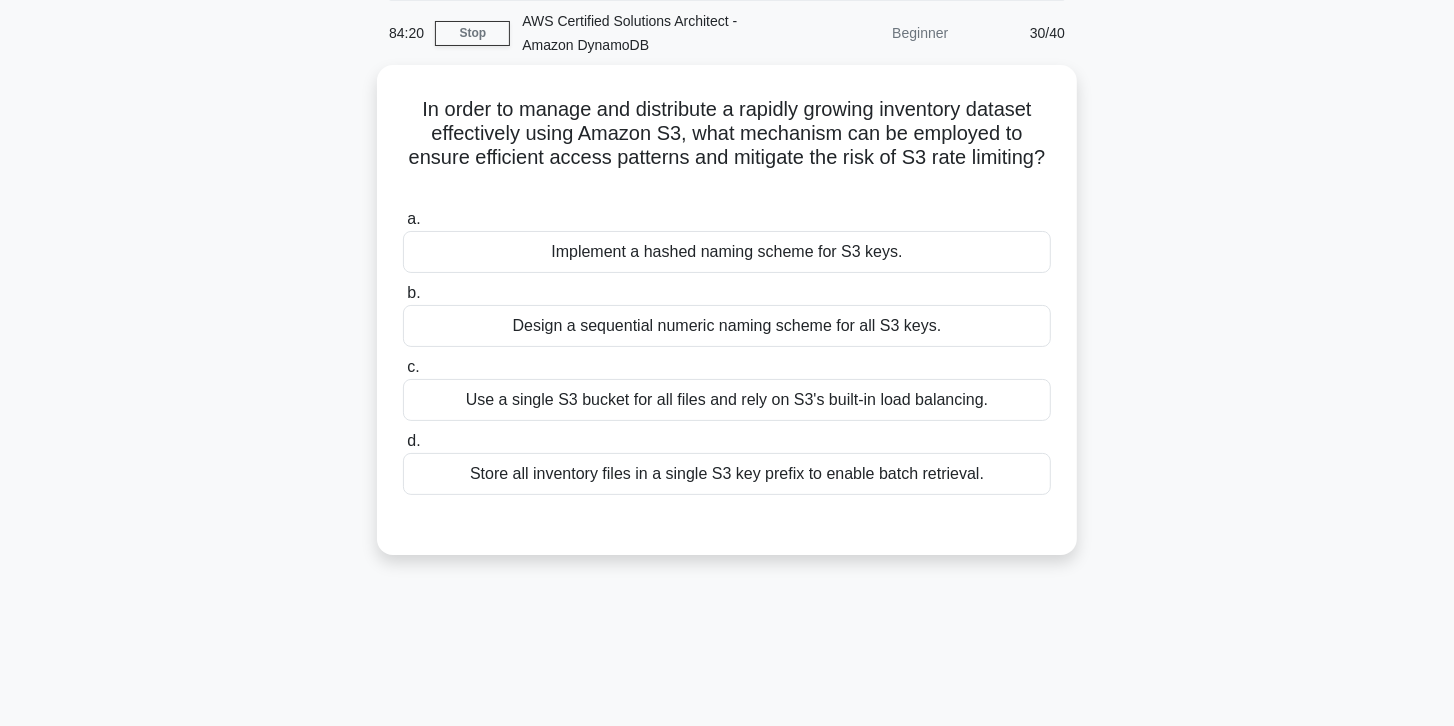 scroll, scrollTop: 0, scrollLeft: 0, axis: both 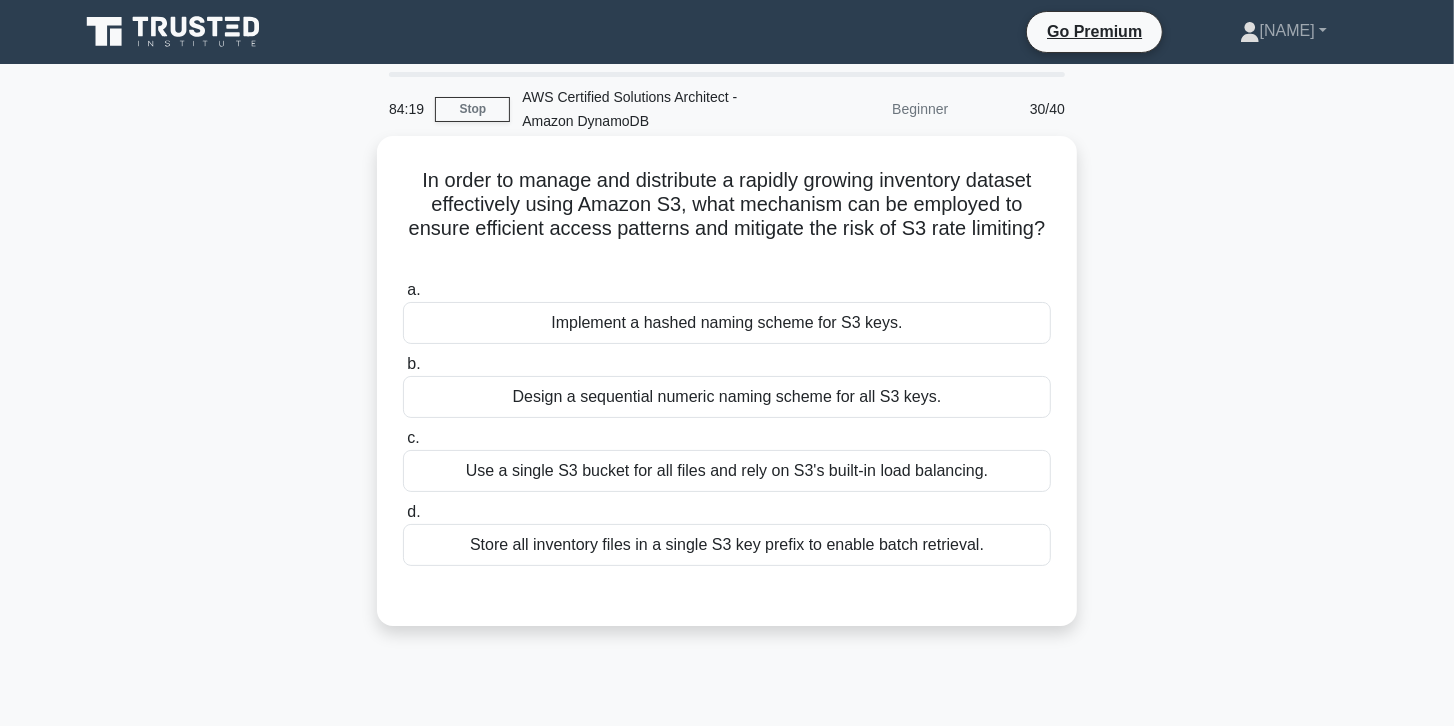 click on "Design a sequential numeric naming scheme for all S3 keys." at bounding box center [727, 397] 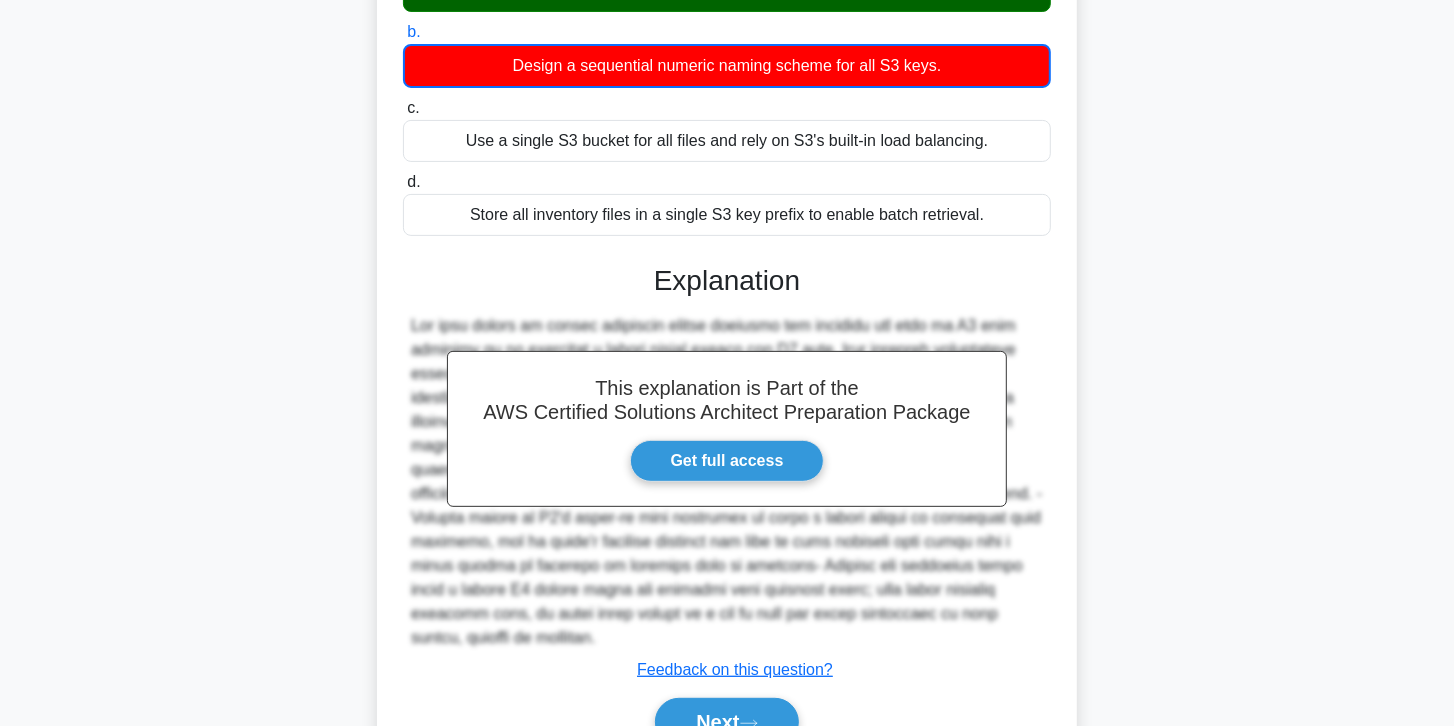 scroll, scrollTop: 342, scrollLeft: 0, axis: vertical 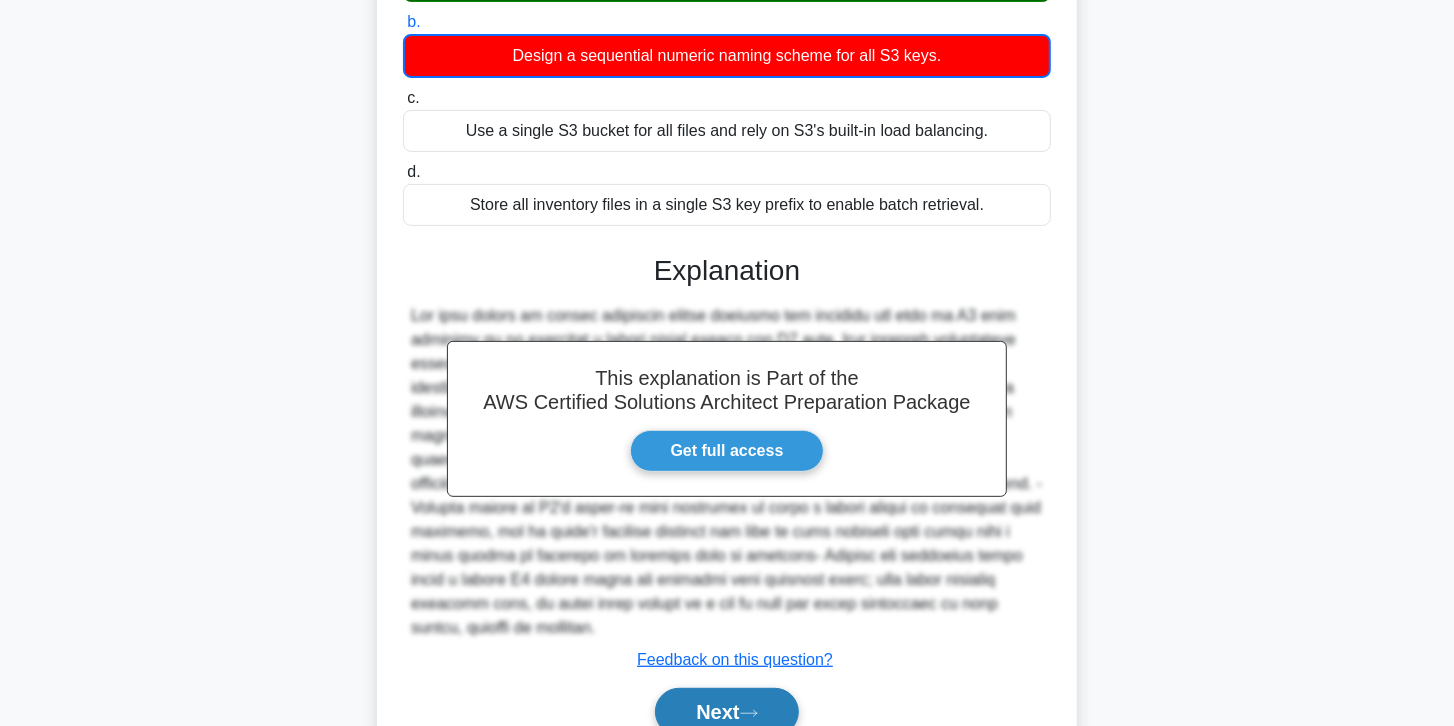 click on "Next" at bounding box center (726, 712) 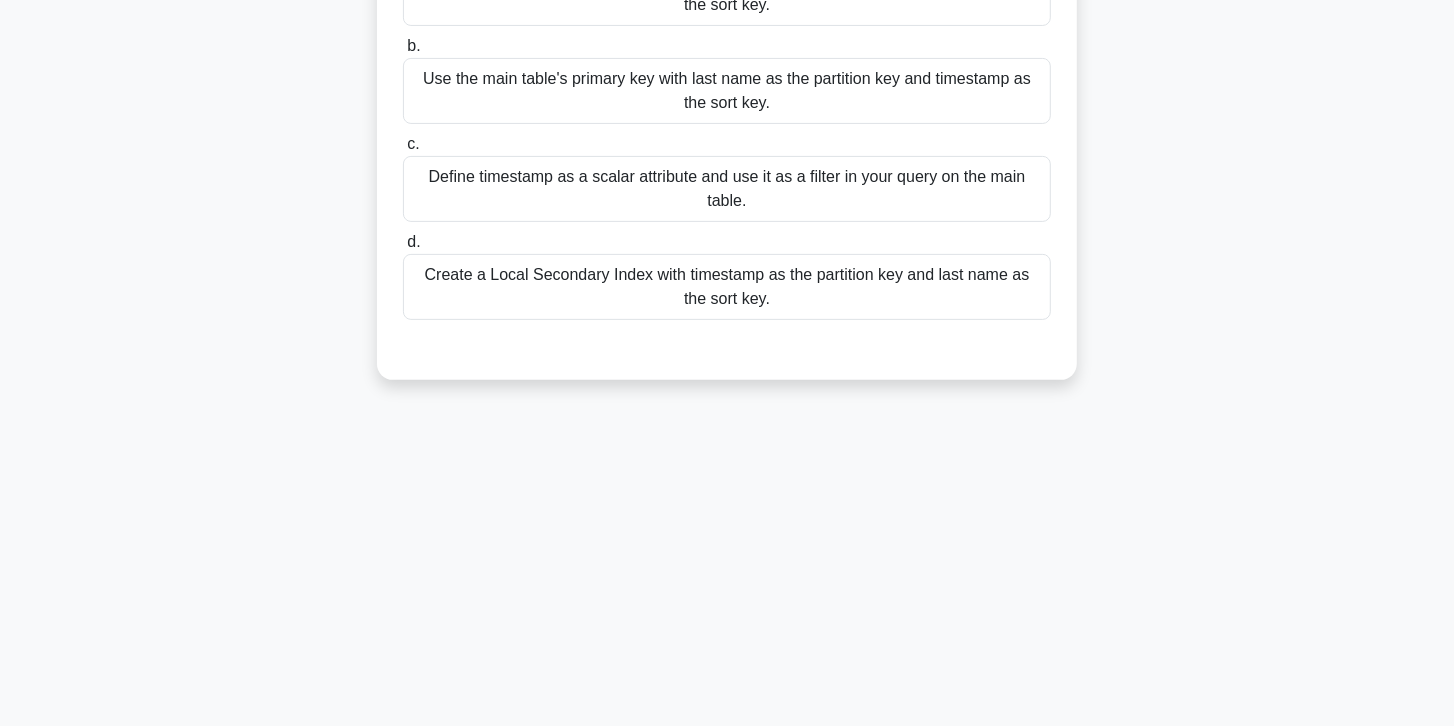 click on "c.
Define timestamp as a scalar attribute and use it as a filter in your query on the main table." at bounding box center (727, 177) 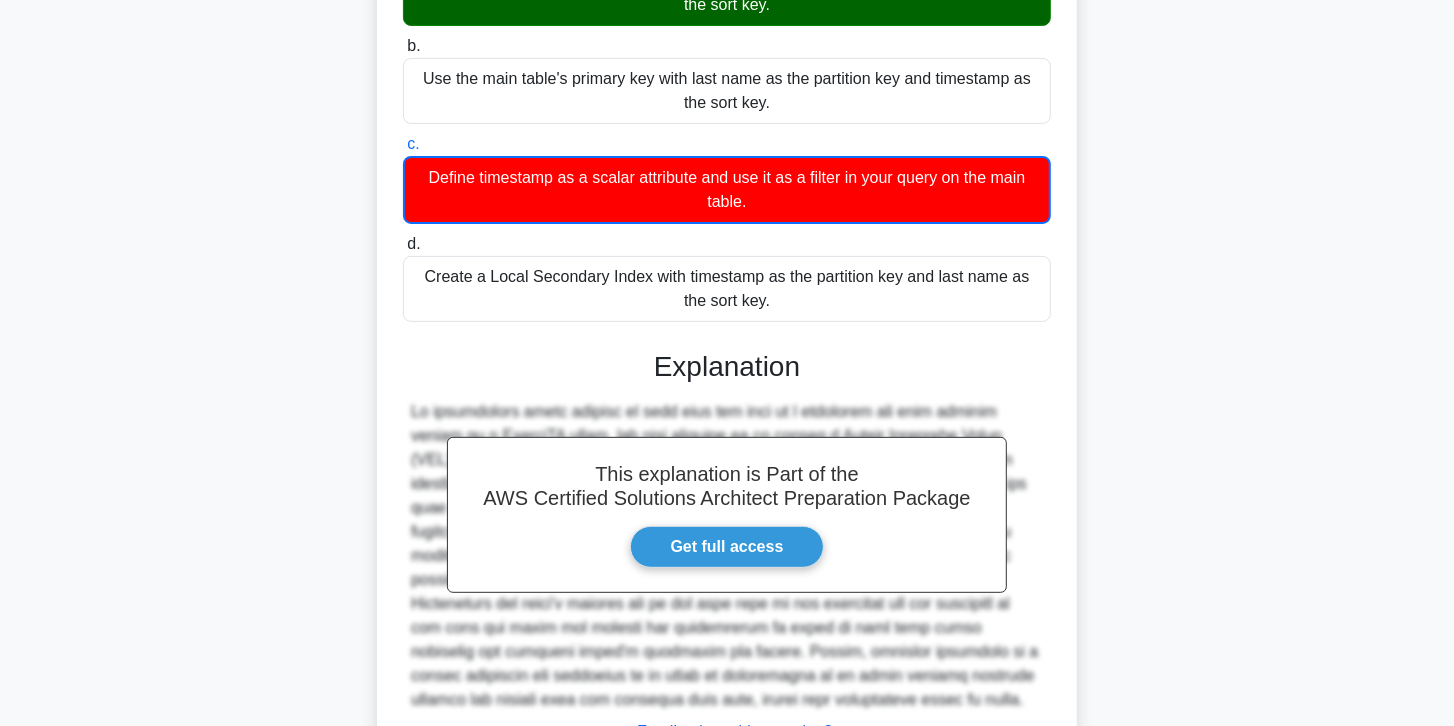 click on "Define timestamp as a scalar attribute and use it as a filter in your query on the main table." at bounding box center [727, 190] 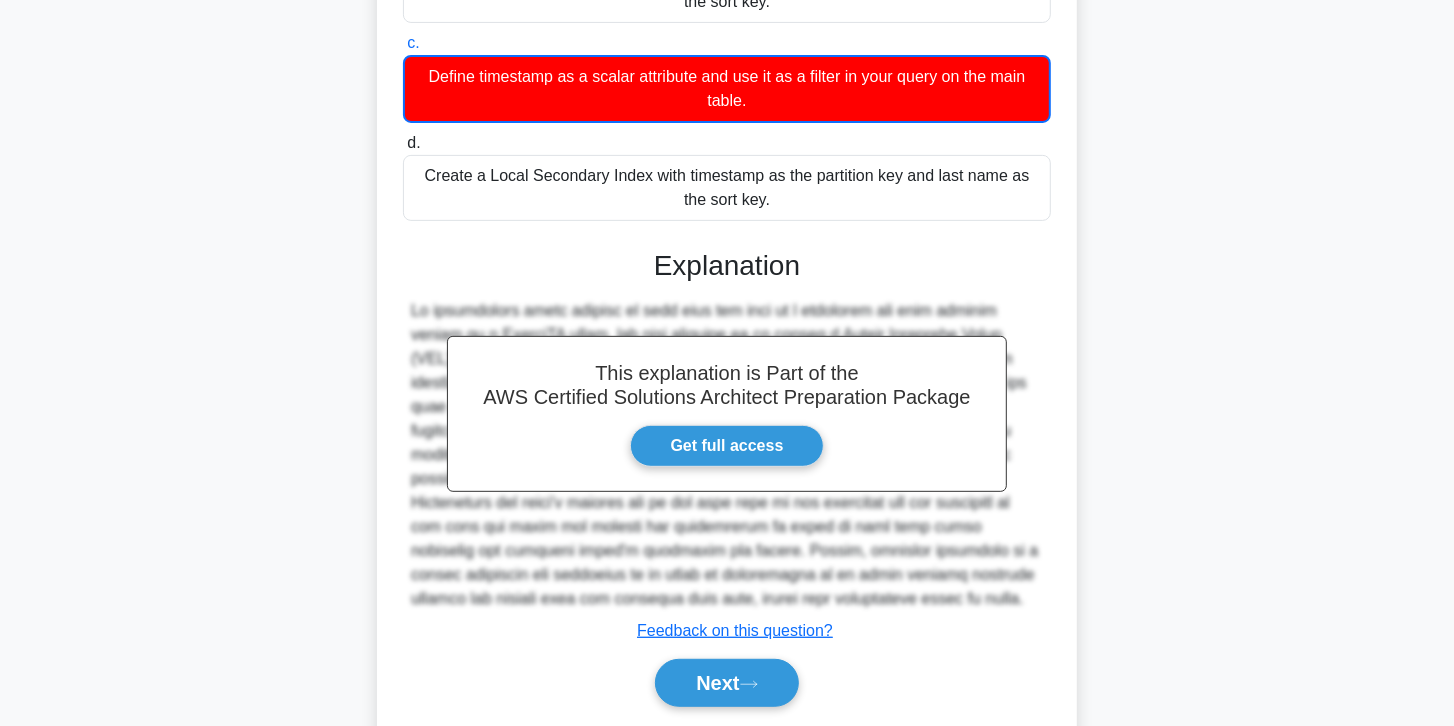 scroll, scrollTop: 505, scrollLeft: 0, axis: vertical 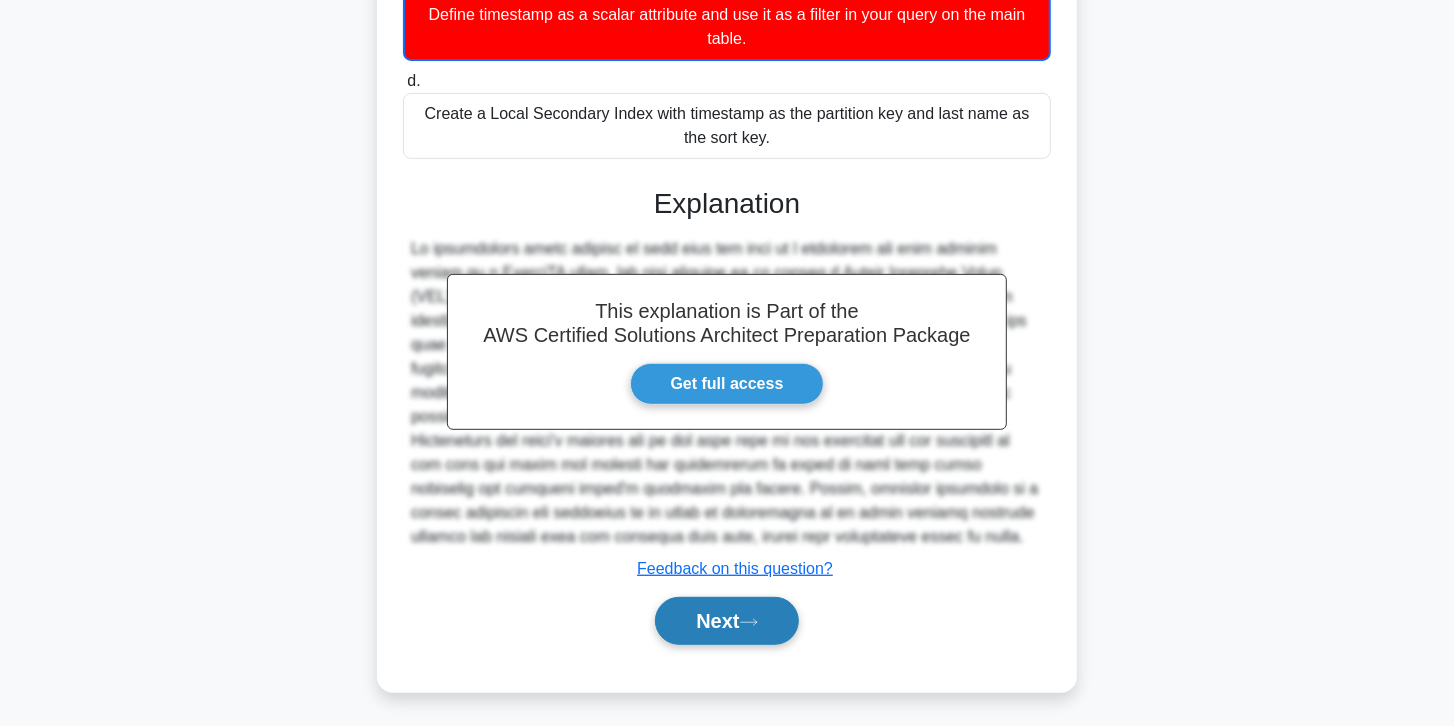 click on "Next" at bounding box center [726, 621] 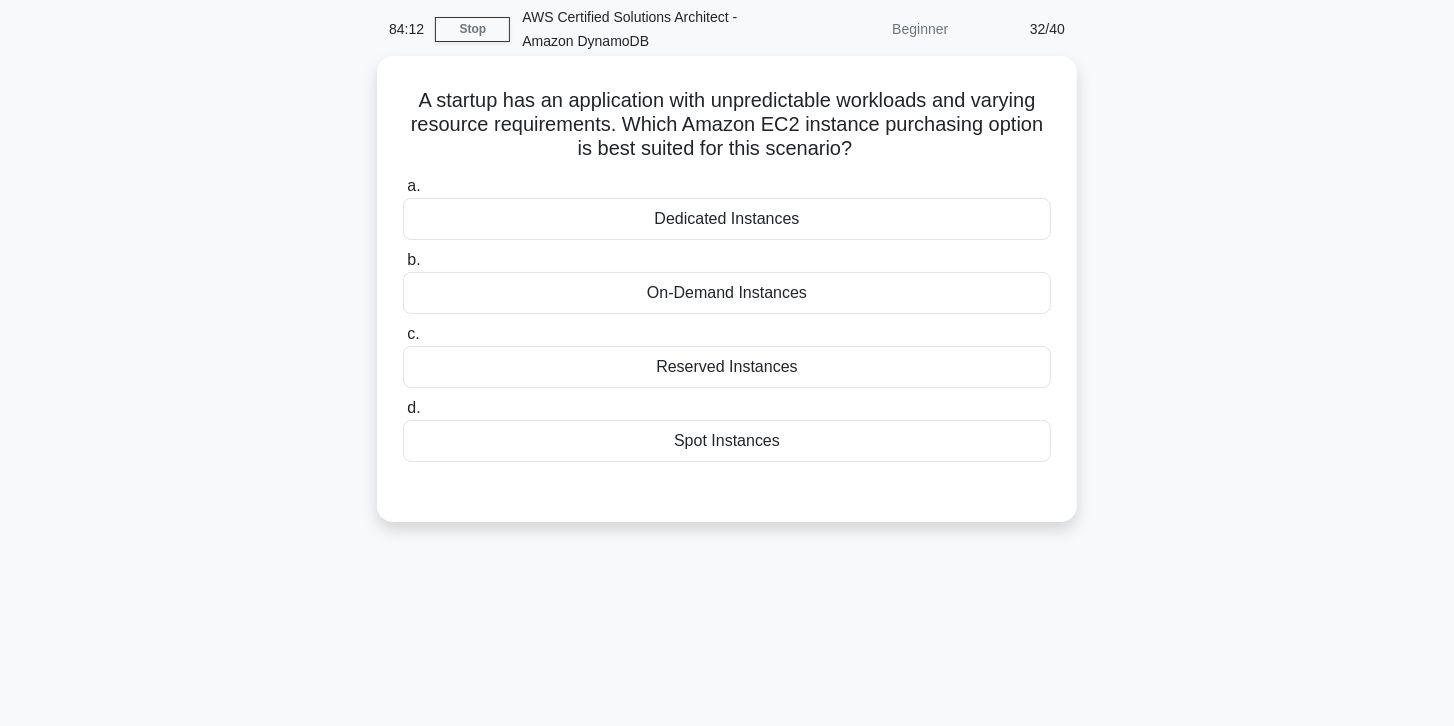 scroll, scrollTop: 68, scrollLeft: 0, axis: vertical 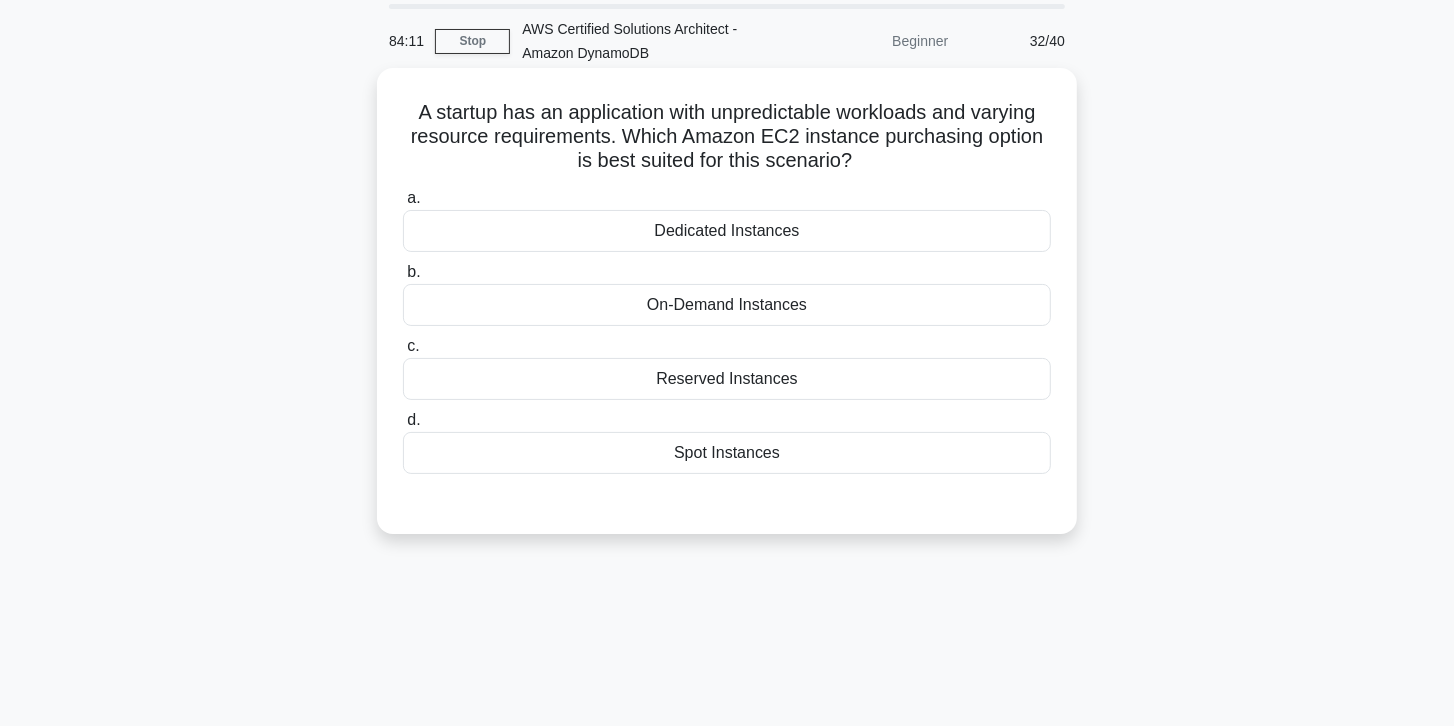 click on "Dedicated Instances" at bounding box center [727, 231] 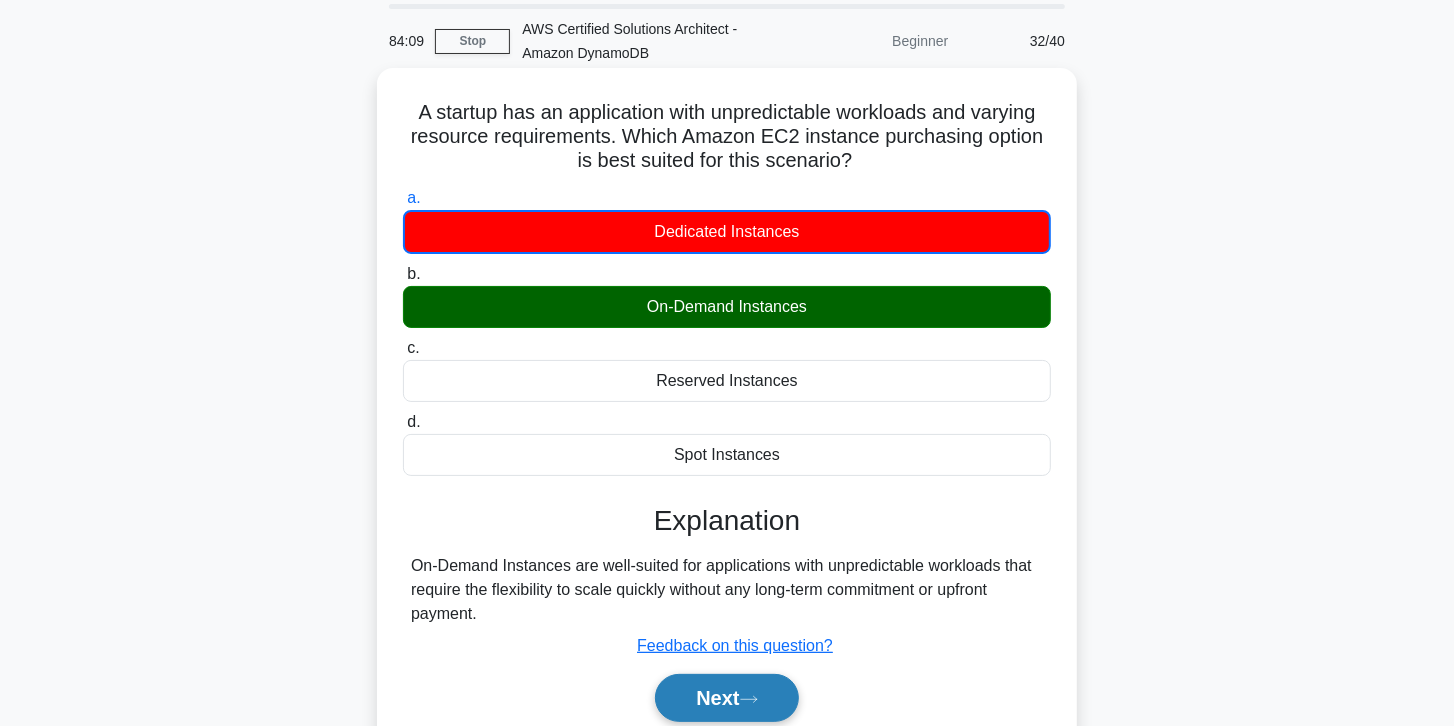 click on "Next" at bounding box center (726, 698) 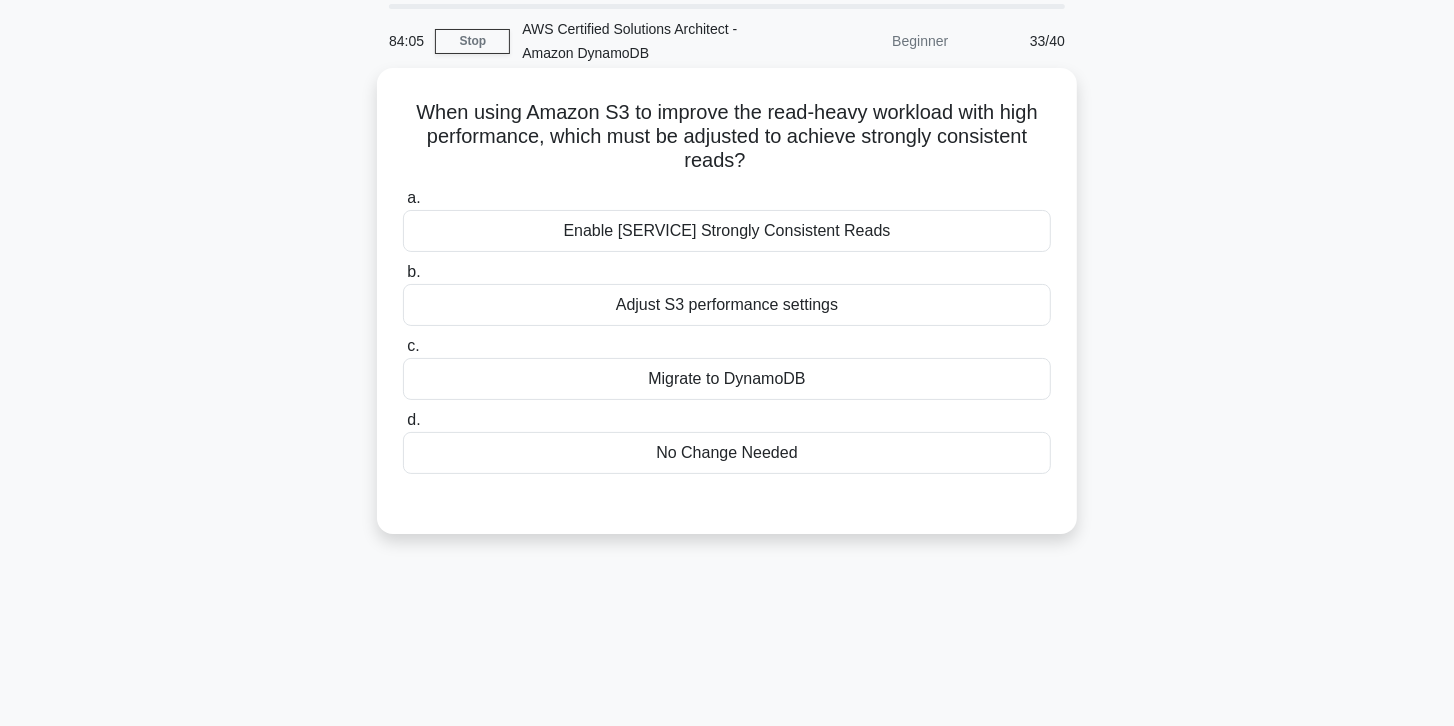 click on "Migrate to DynamoDB" at bounding box center [727, 379] 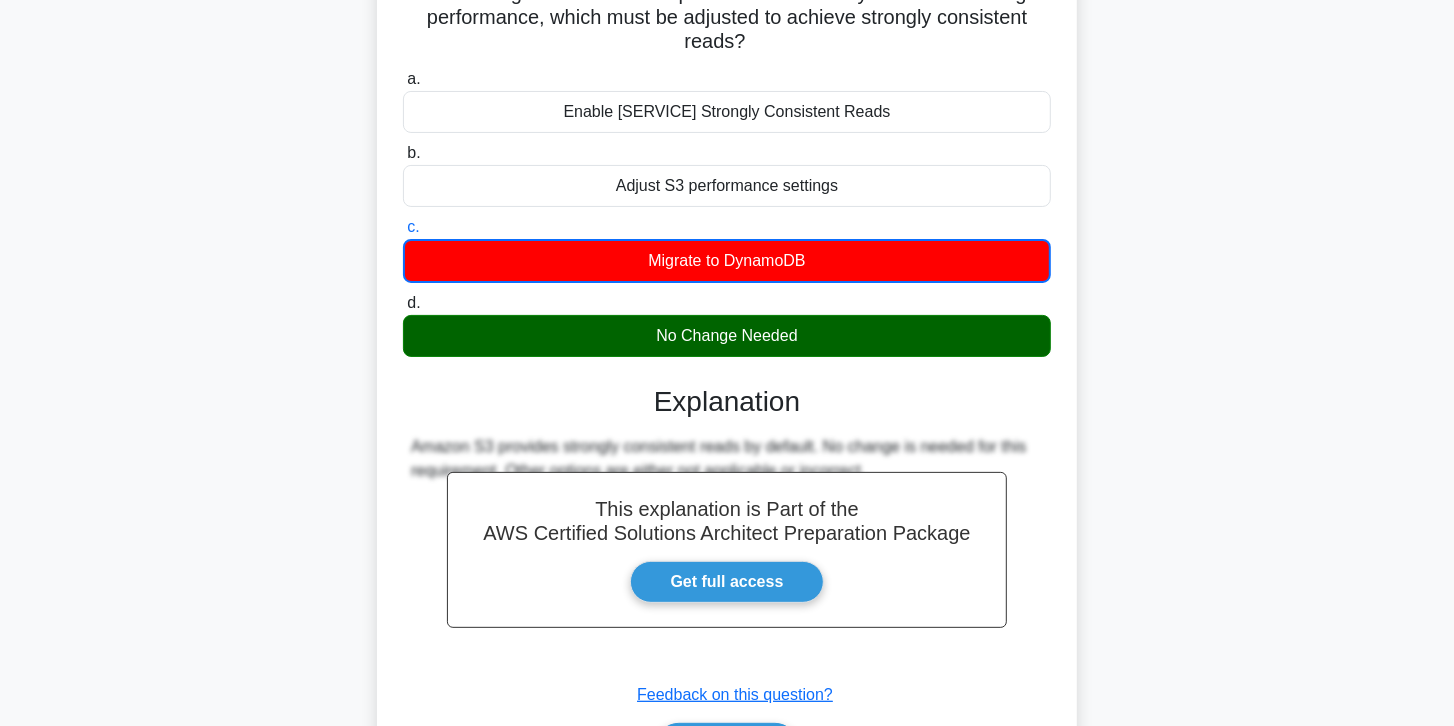 scroll, scrollTop: 297, scrollLeft: 0, axis: vertical 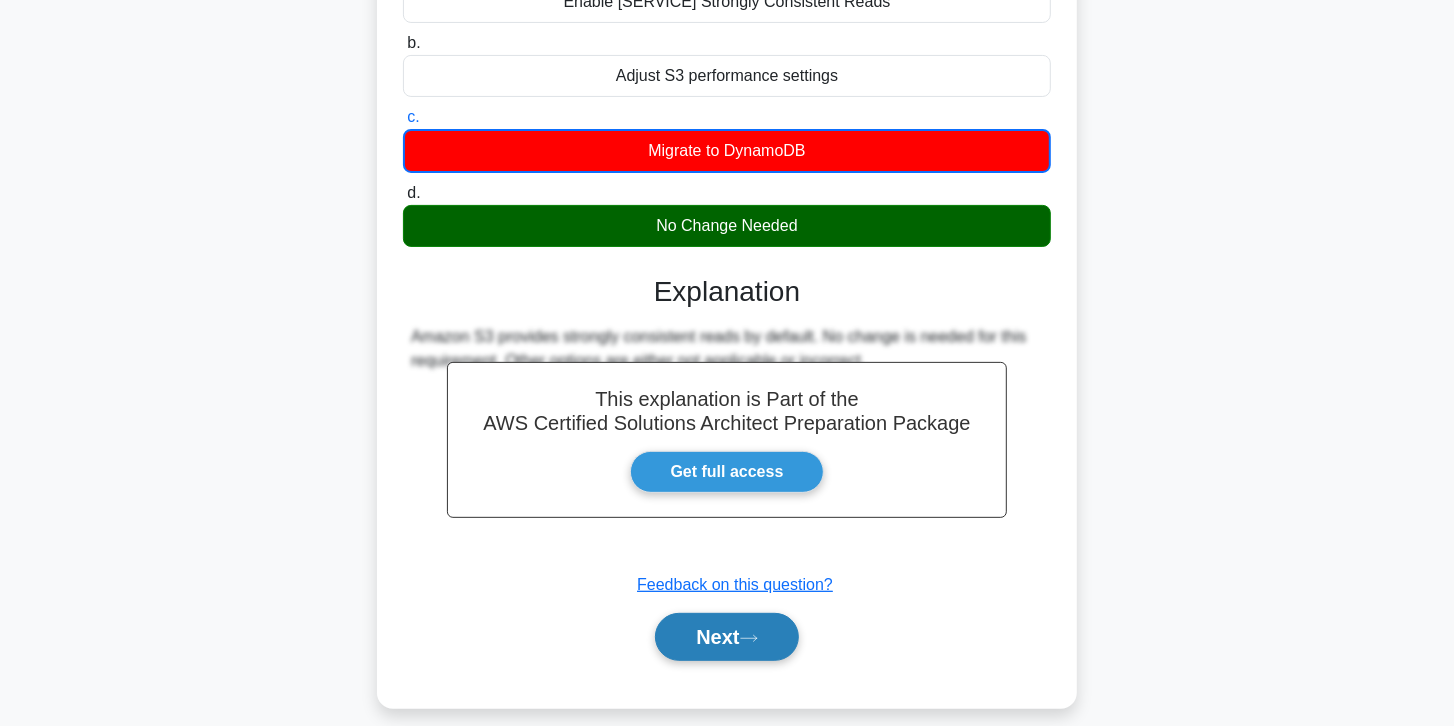 click on "Next" at bounding box center (726, 637) 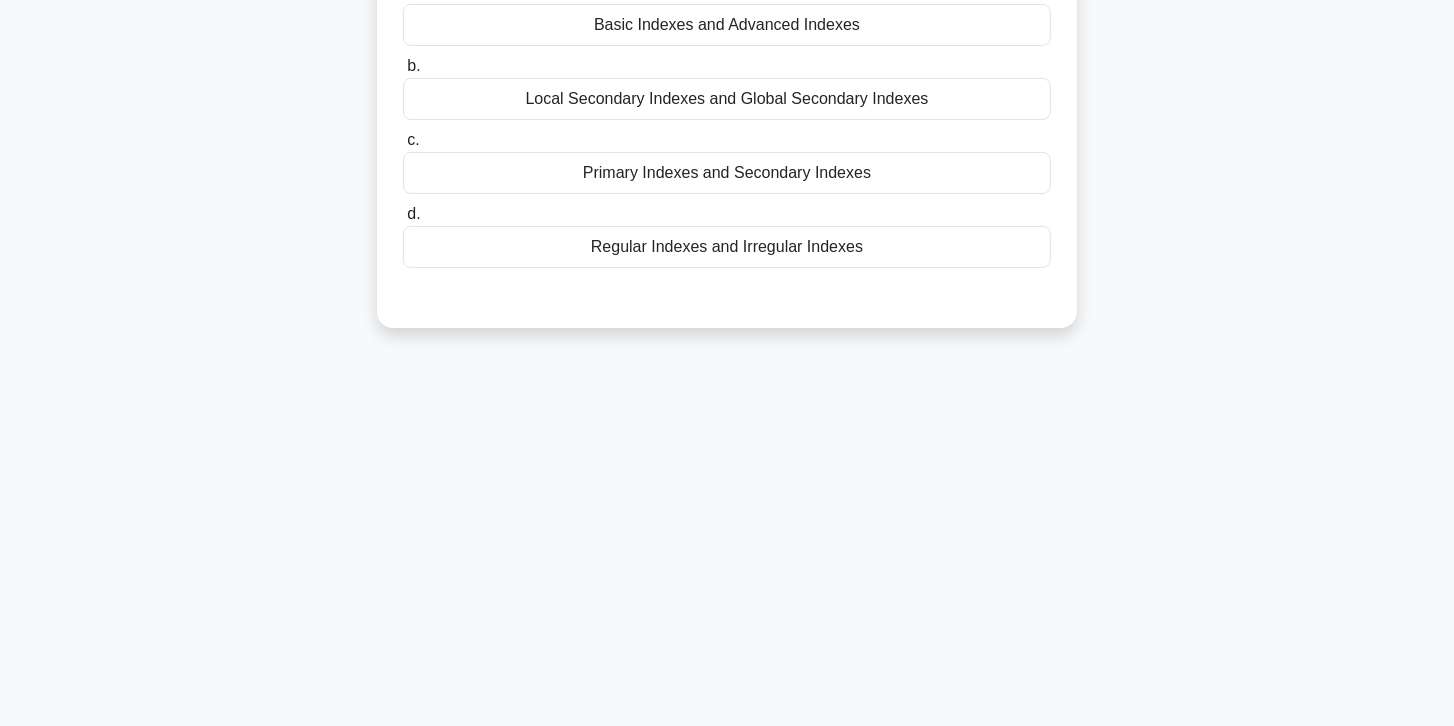 scroll, scrollTop: 125, scrollLeft: 0, axis: vertical 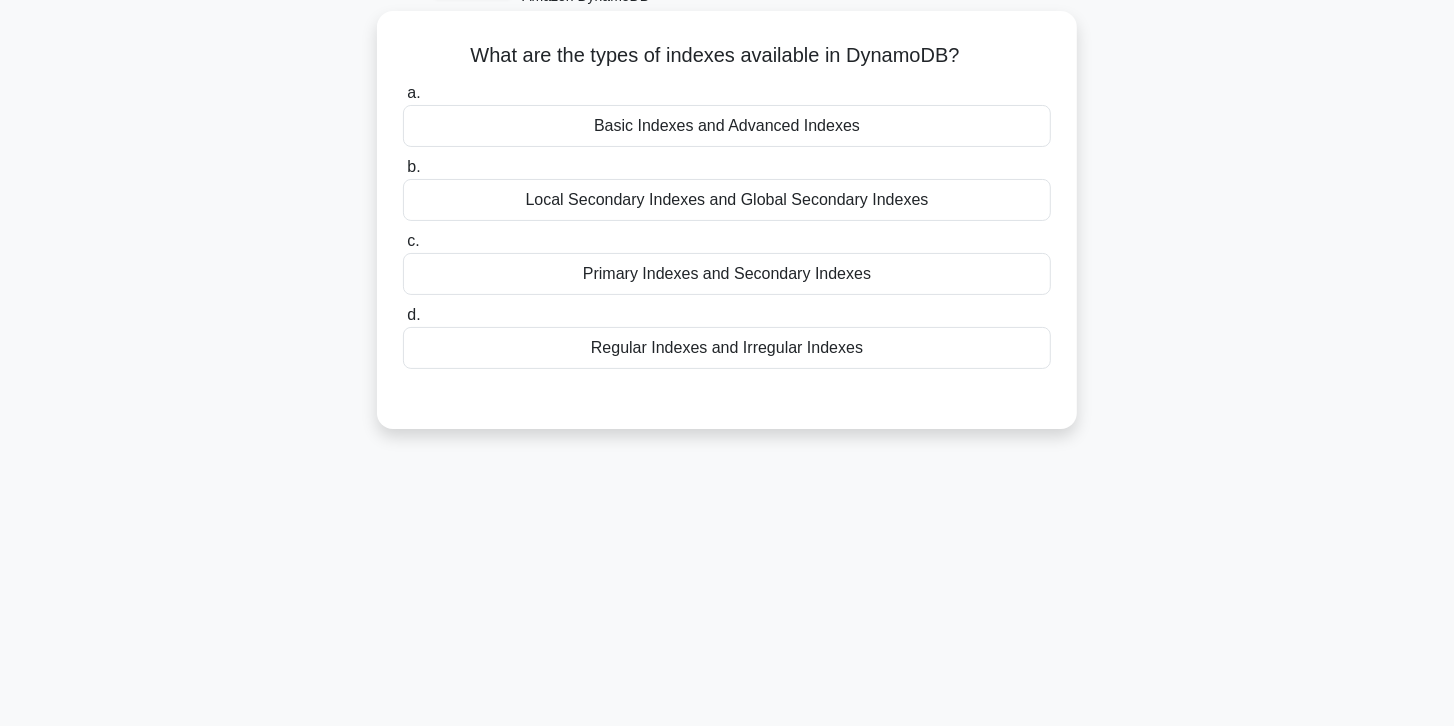 click on "Local Secondary Indexes and Global Secondary Indexes" at bounding box center (727, 200) 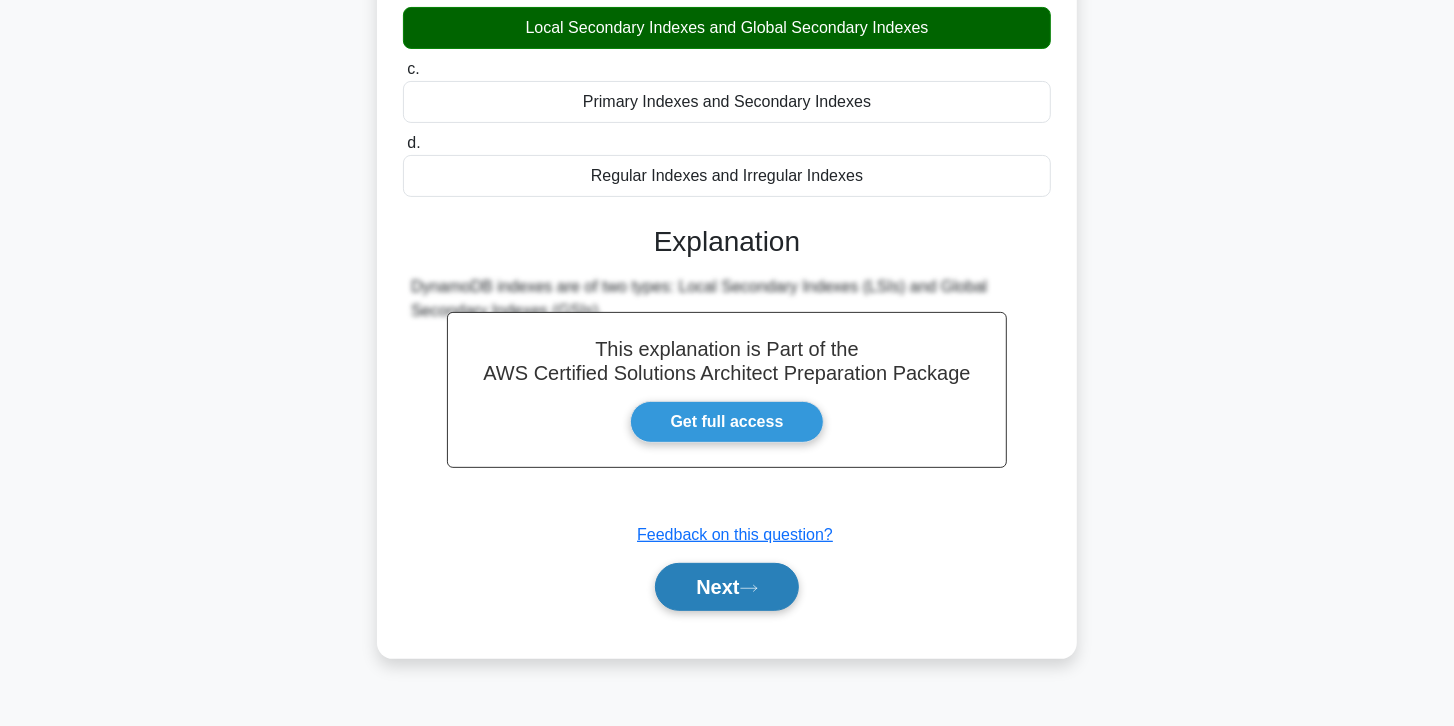 click on "Next" at bounding box center (726, 587) 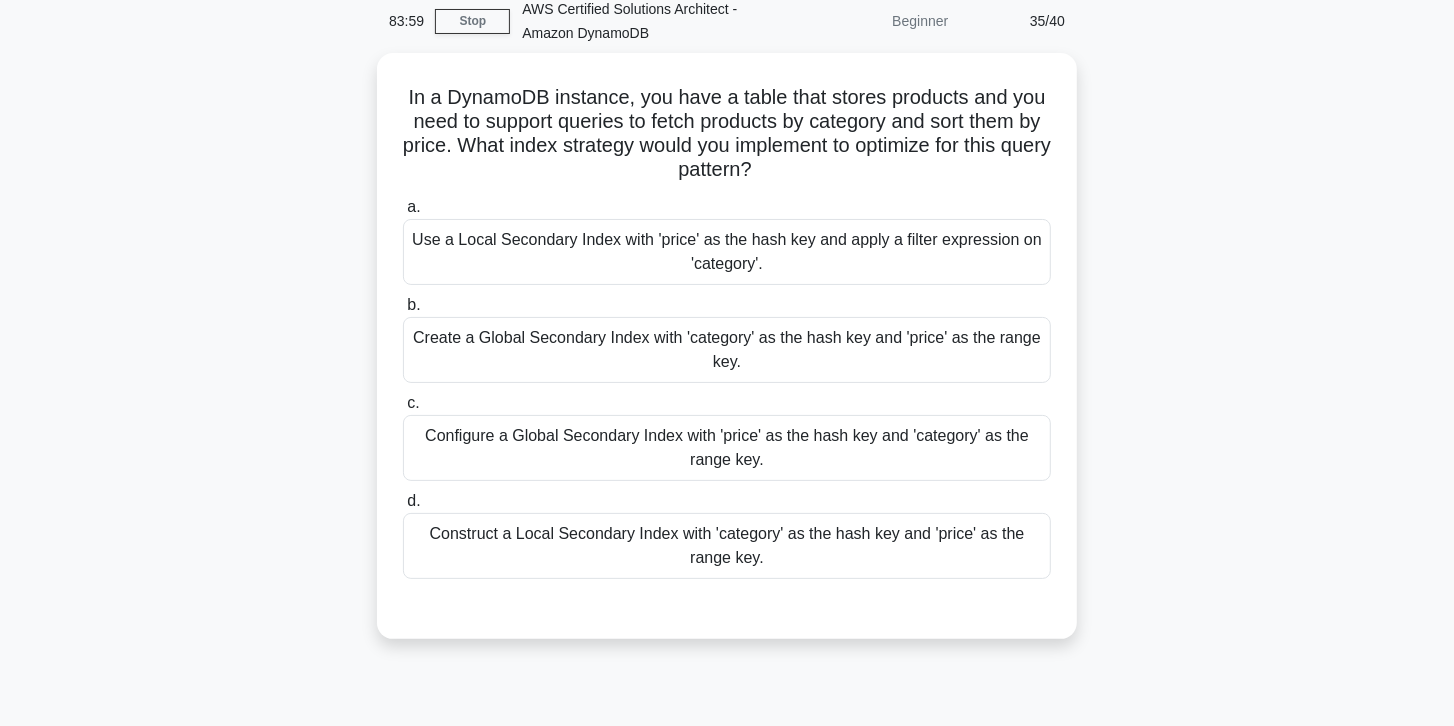 scroll, scrollTop: 68, scrollLeft: 0, axis: vertical 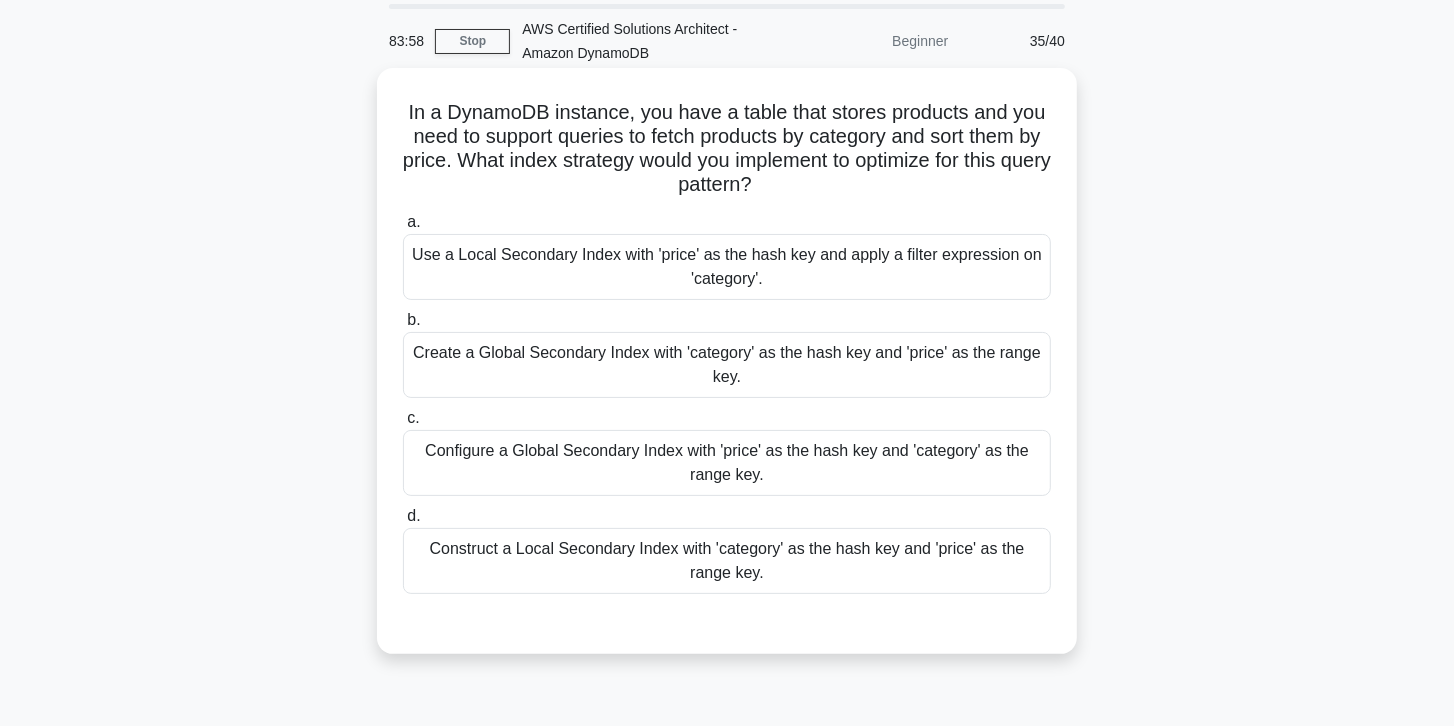 click on "Configure a Global Secondary Index with 'price' as the hash key and 'category' as the range key." at bounding box center [727, 463] 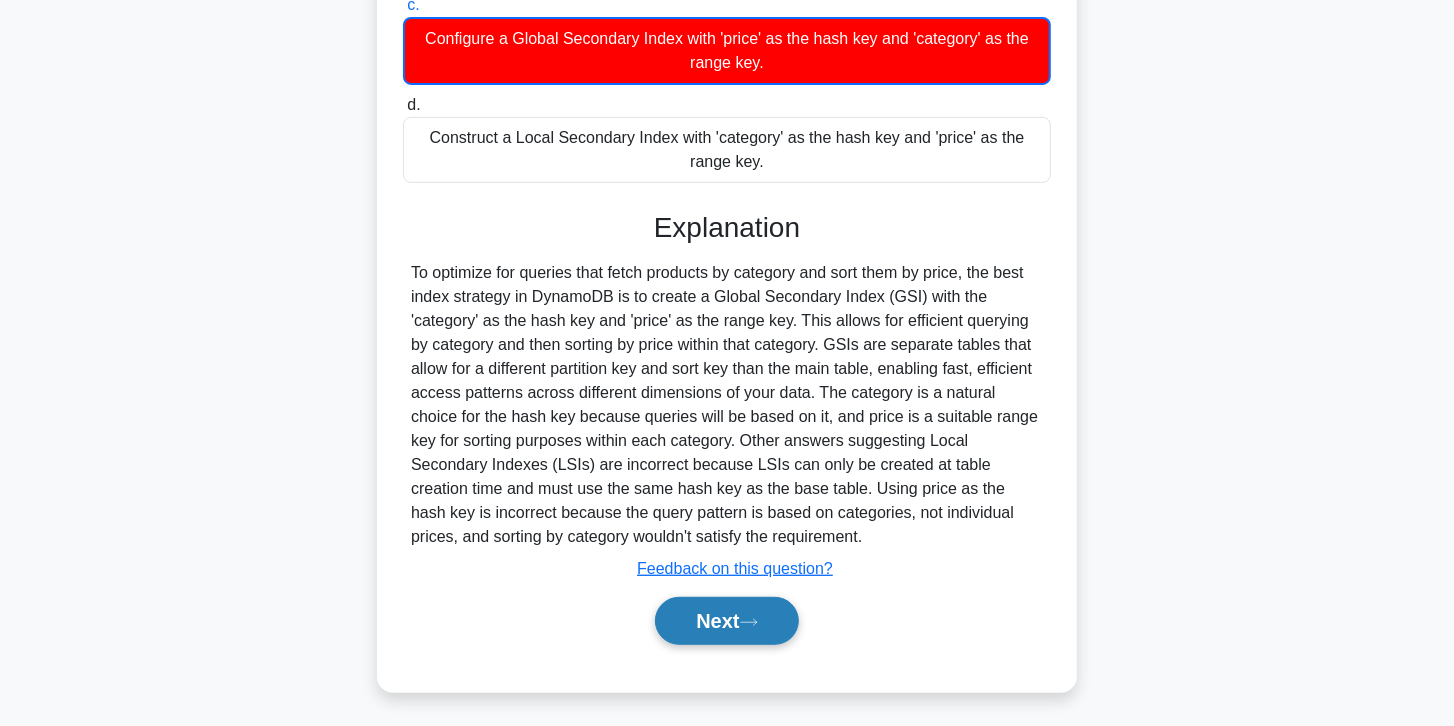 scroll, scrollTop: 481, scrollLeft: 0, axis: vertical 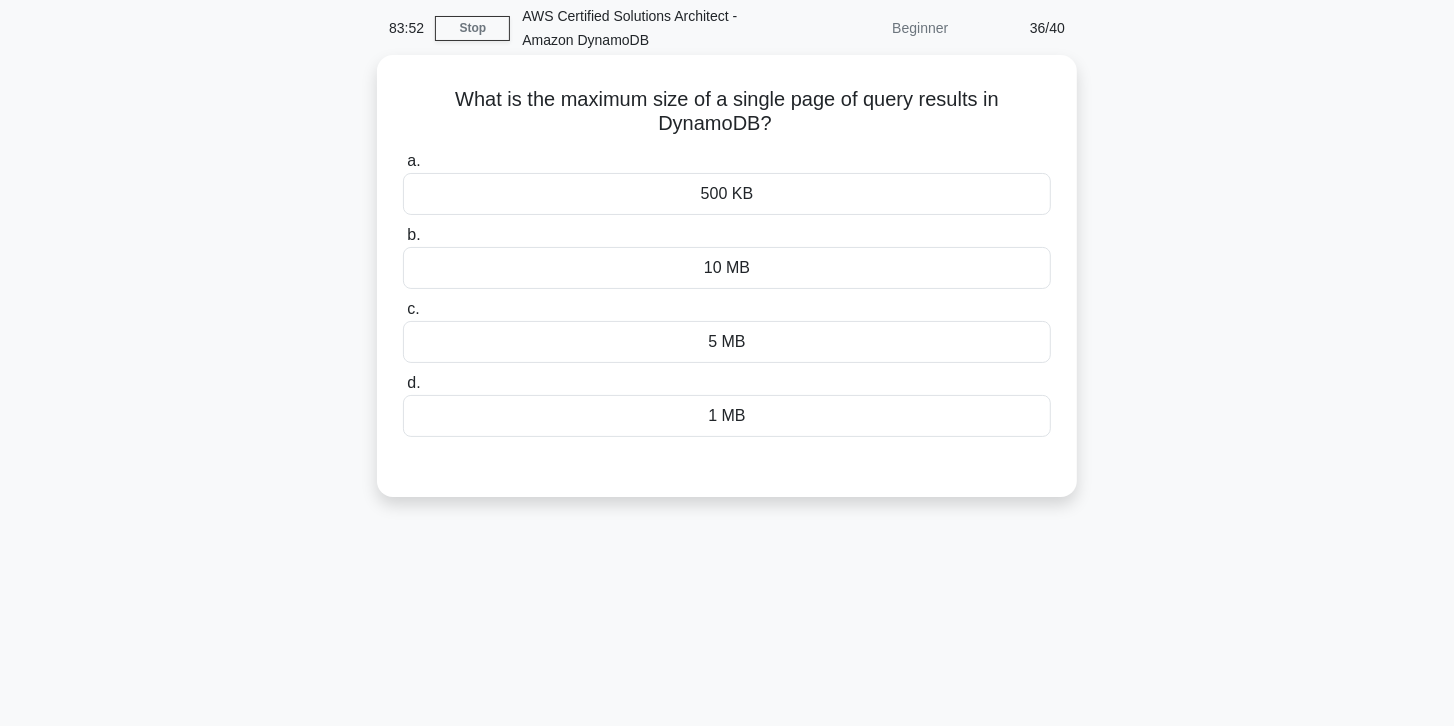 click on "500 KB" at bounding box center [727, 194] 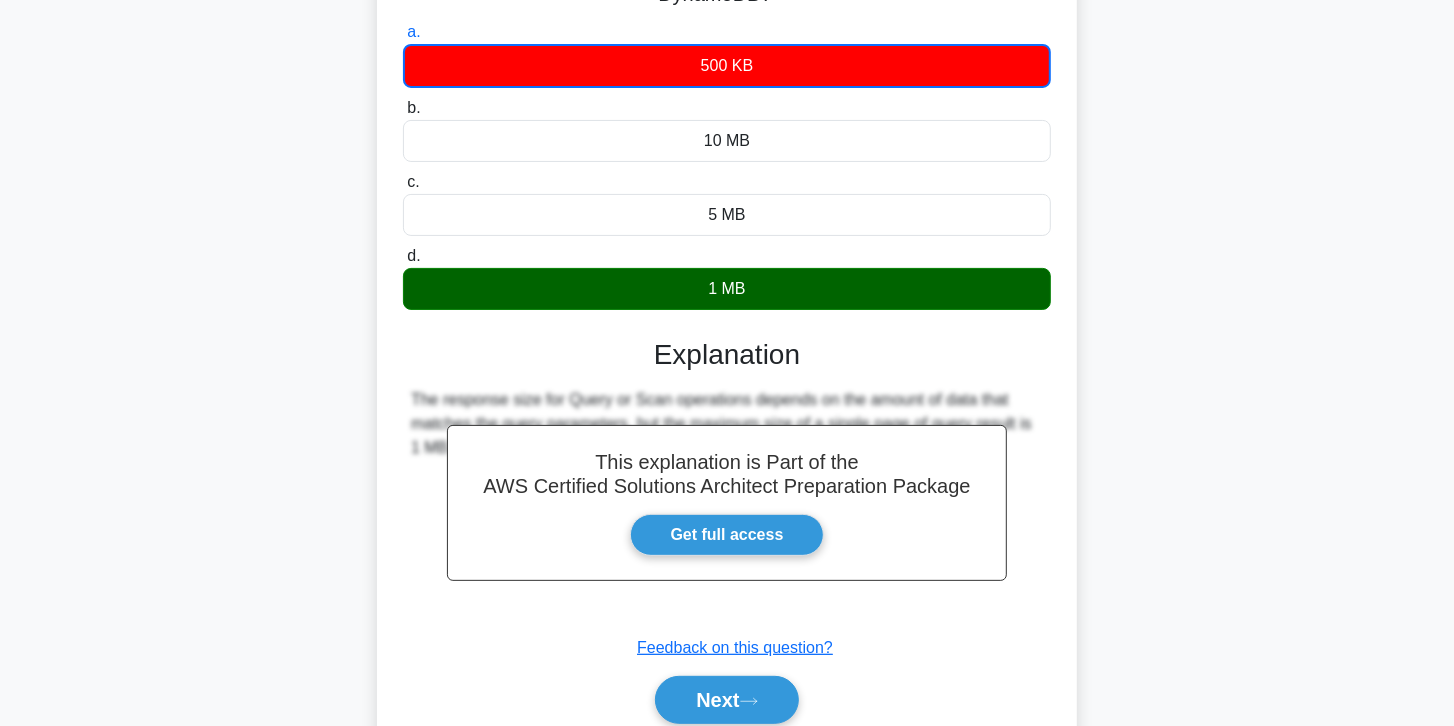 scroll, scrollTop: 310, scrollLeft: 0, axis: vertical 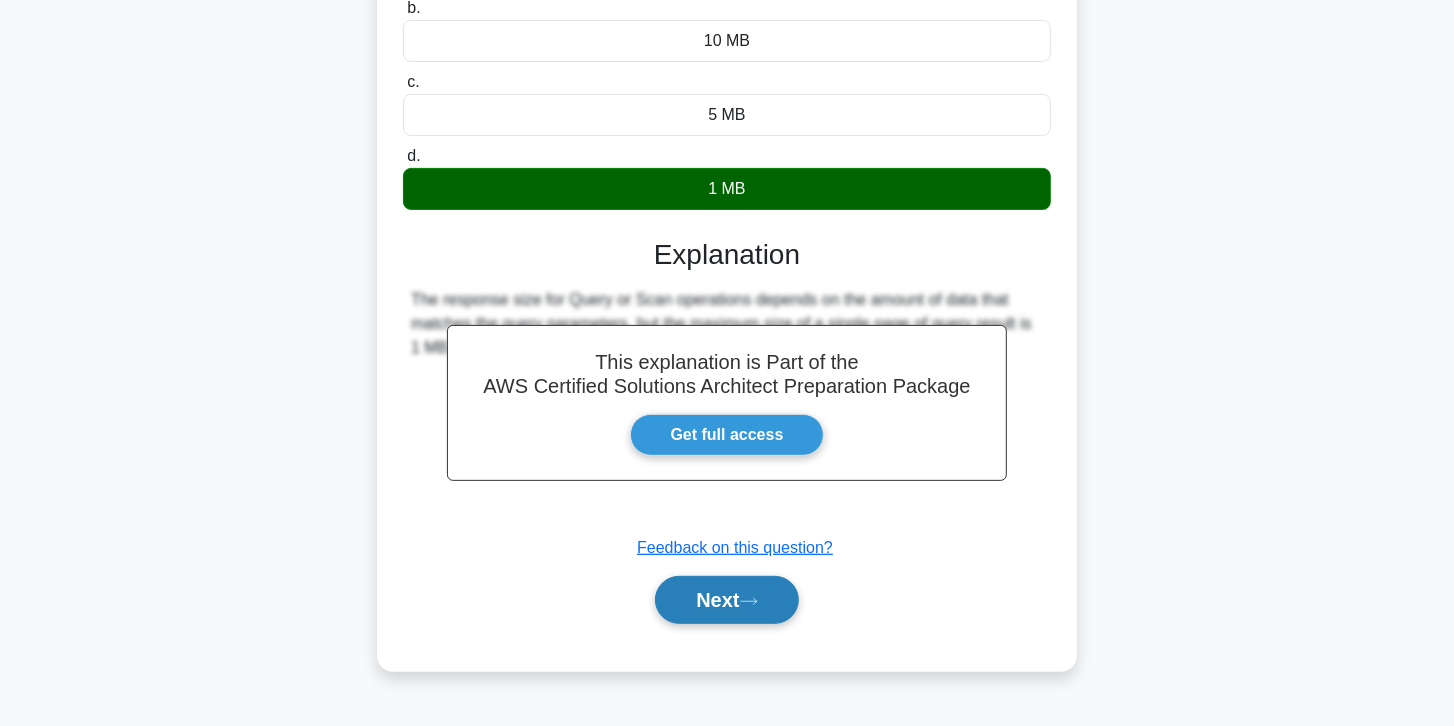 click on "Next" at bounding box center [726, 600] 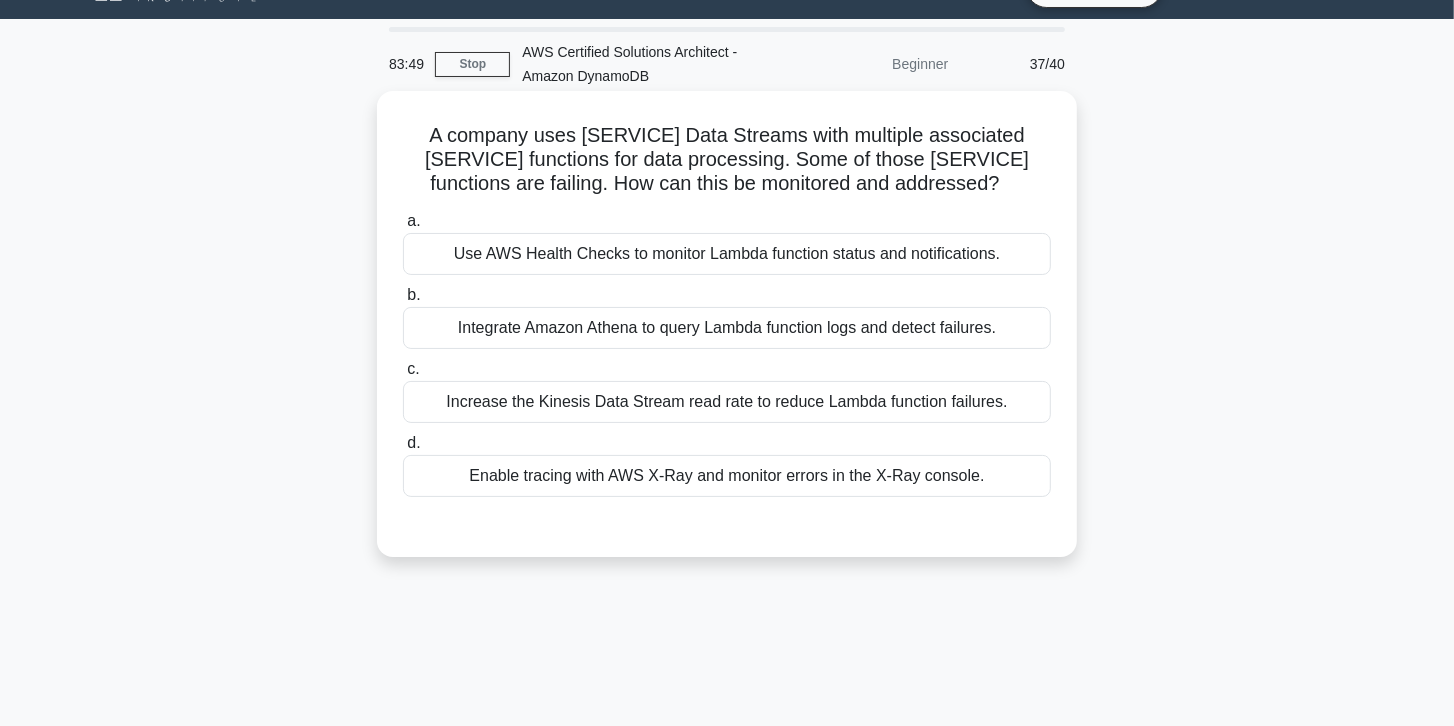 scroll, scrollTop: 24, scrollLeft: 0, axis: vertical 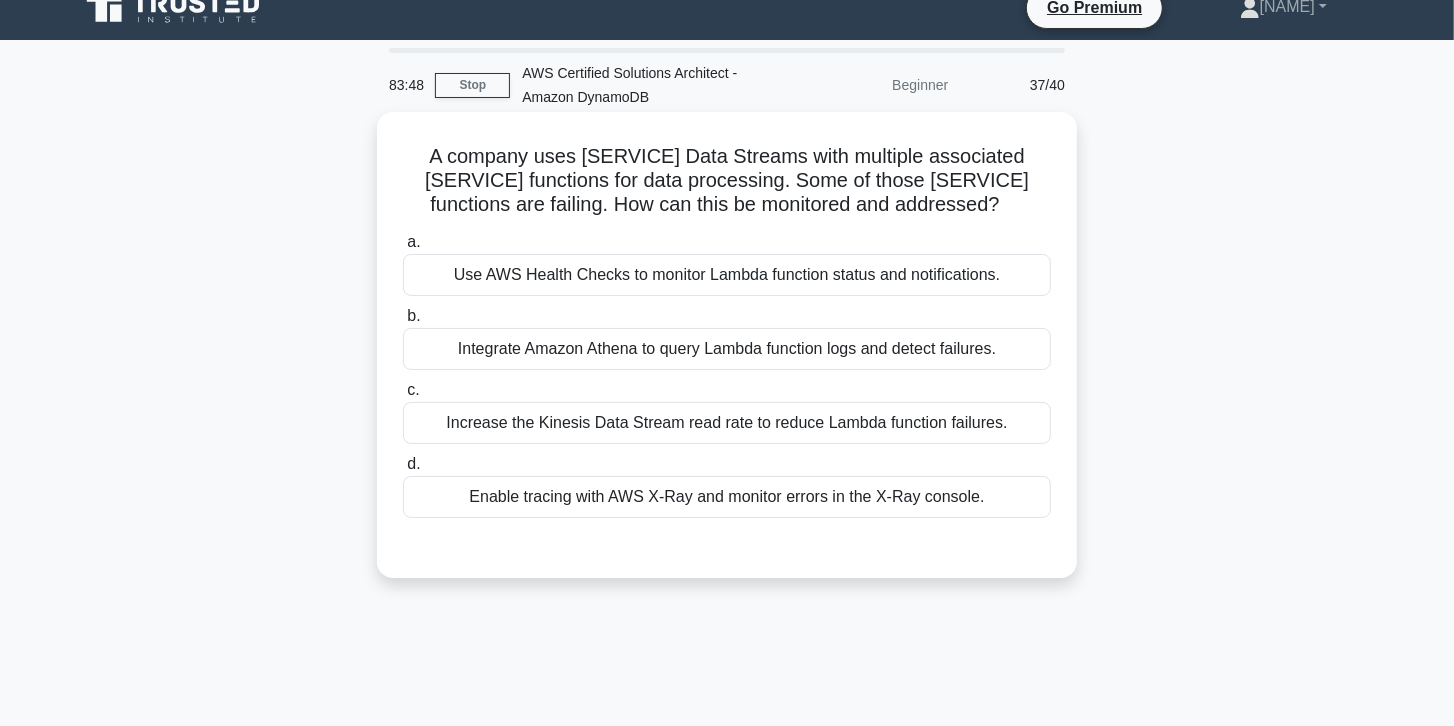 click on "Increase the Kinesis Data Stream read rate to reduce Lambda function failures." at bounding box center [727, 423] 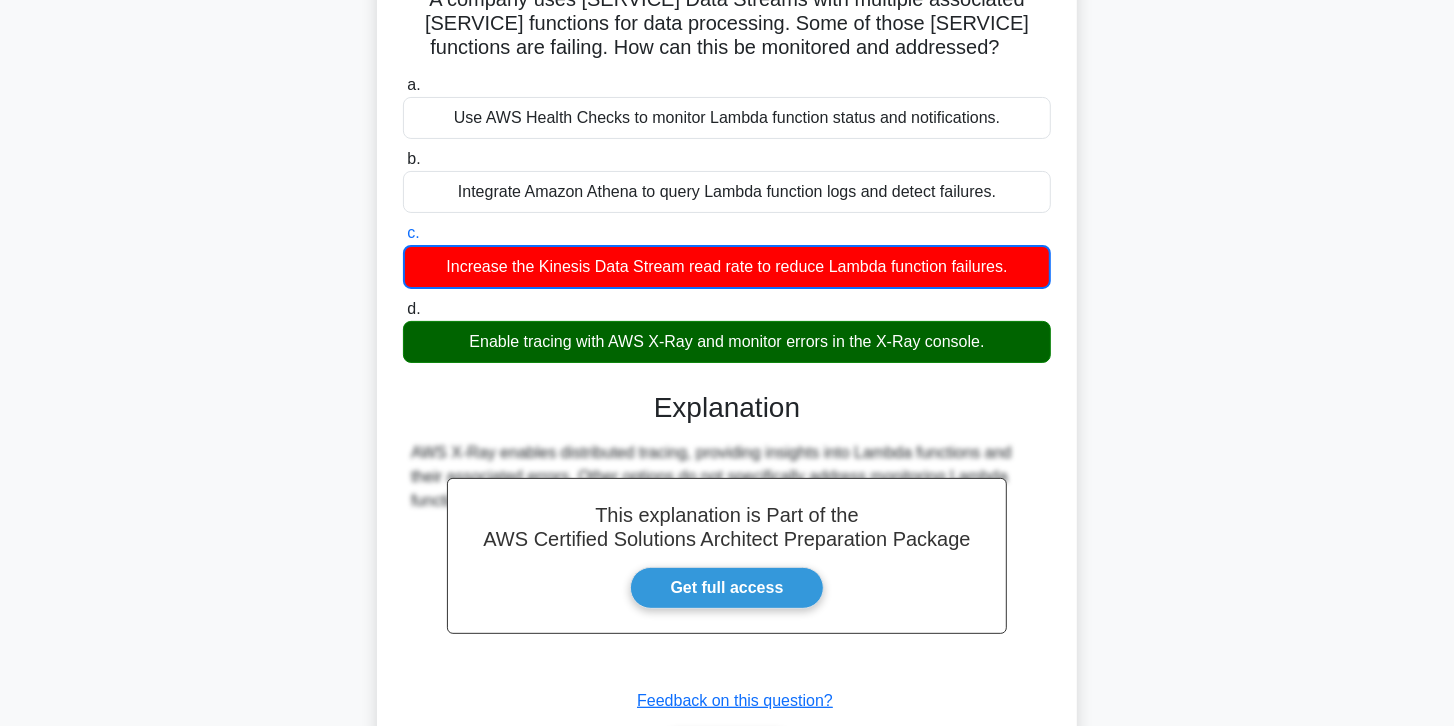 scroll, scrollTop: 354, scrollLeft: 0, axis: vertical 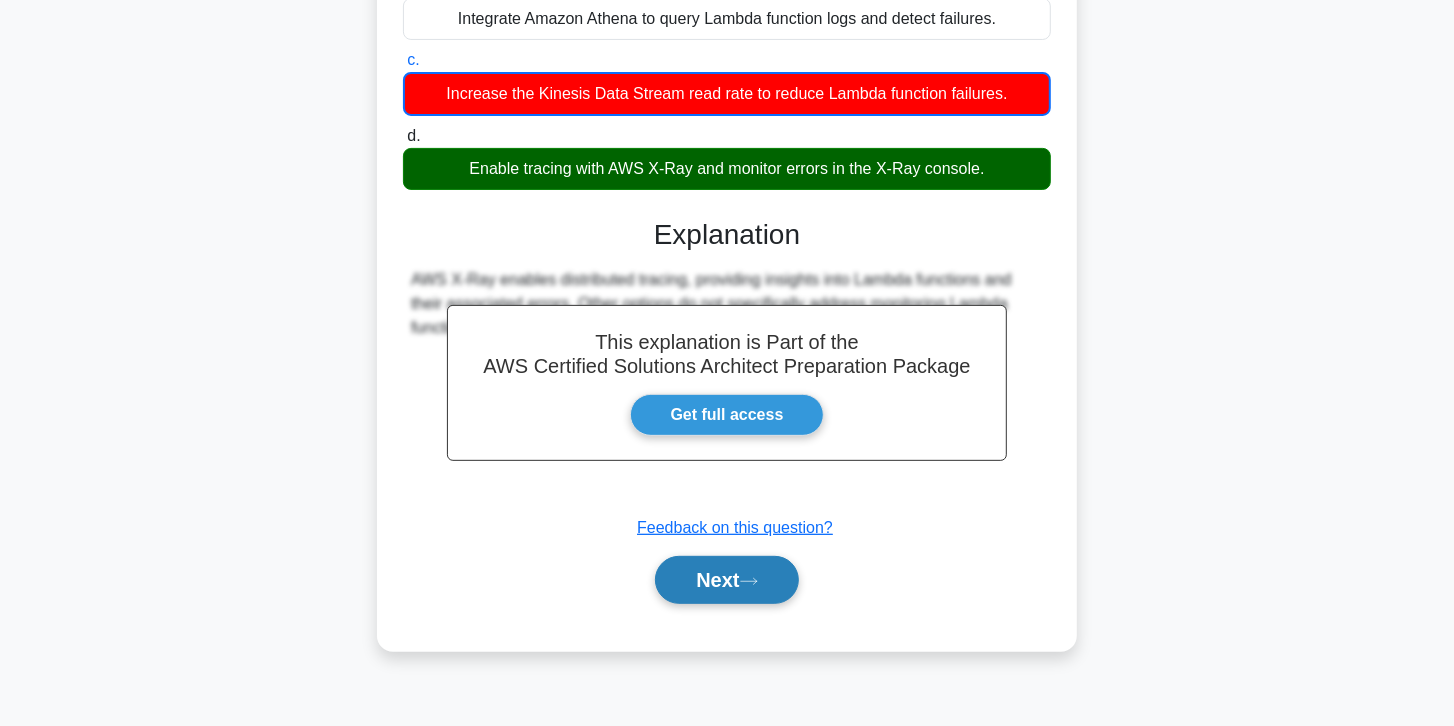 click on "Next" at bounding box center (726, 580) 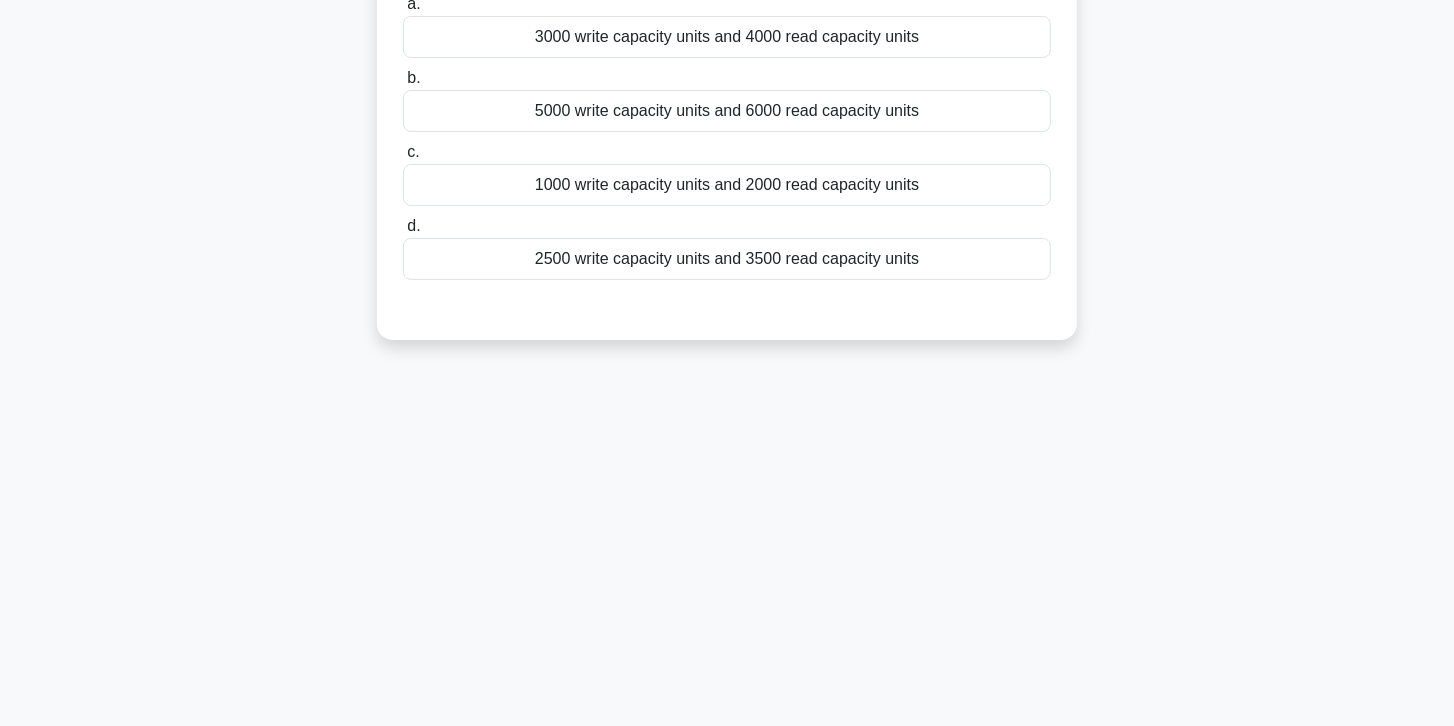 scroll, scrollTop: 125, scrollLeft: 0, axis: vertical 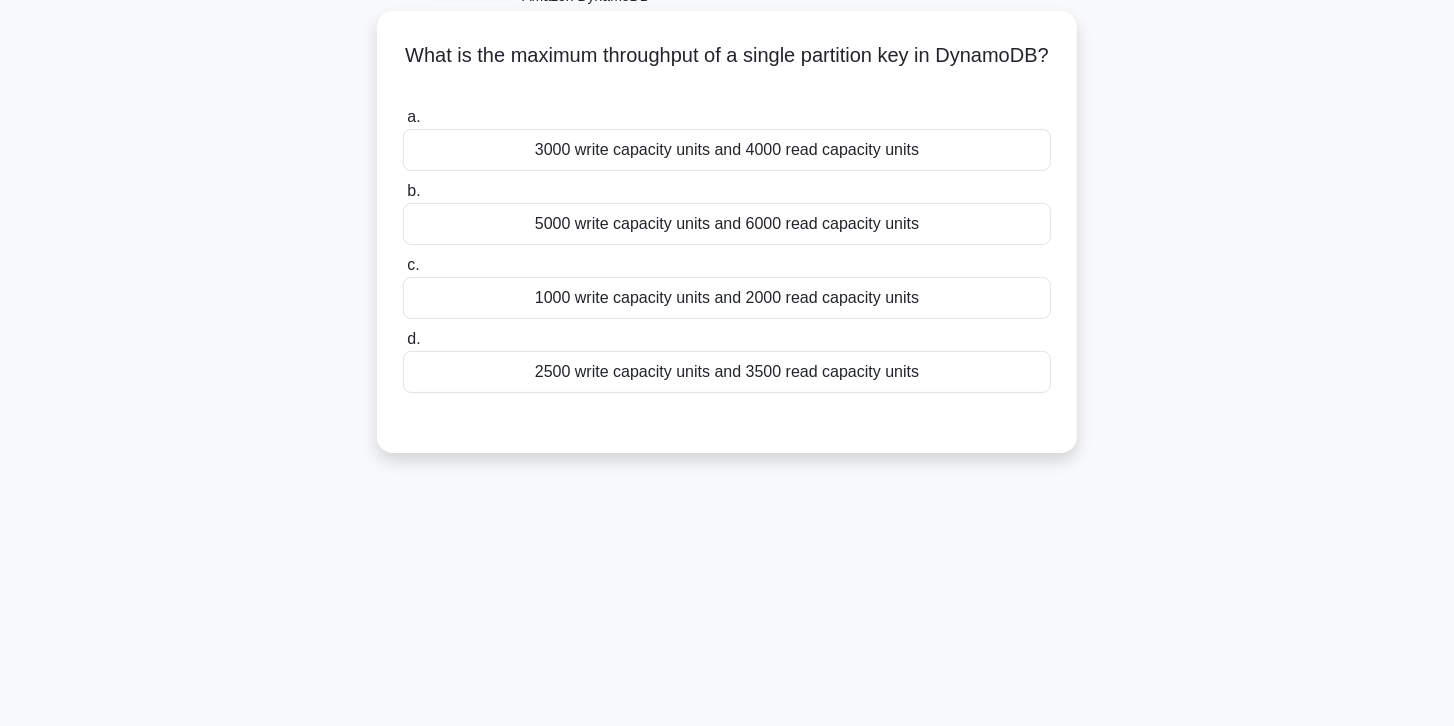 click on "5000 write capacity units and 6000 read capacity units" at bounding box center [727, 224] 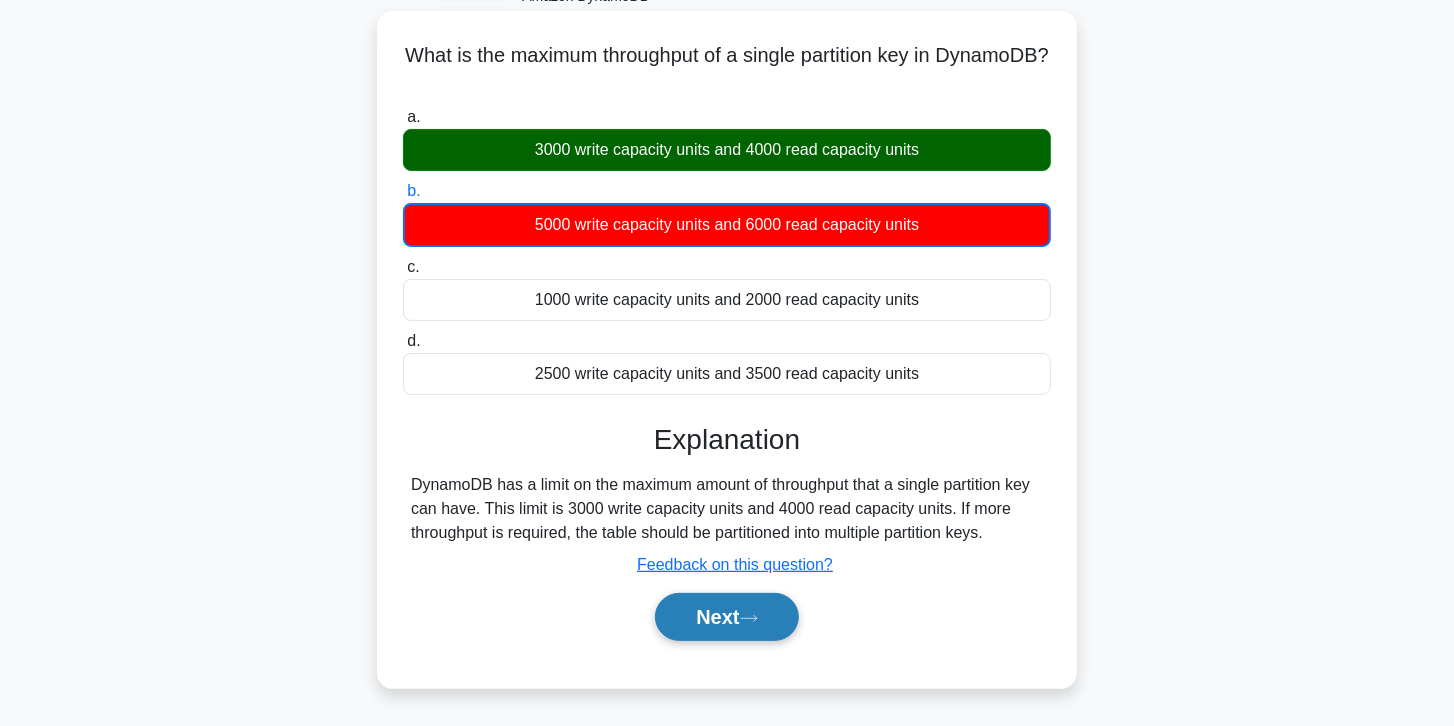 click on "Next" at bounding box center [726, 617] 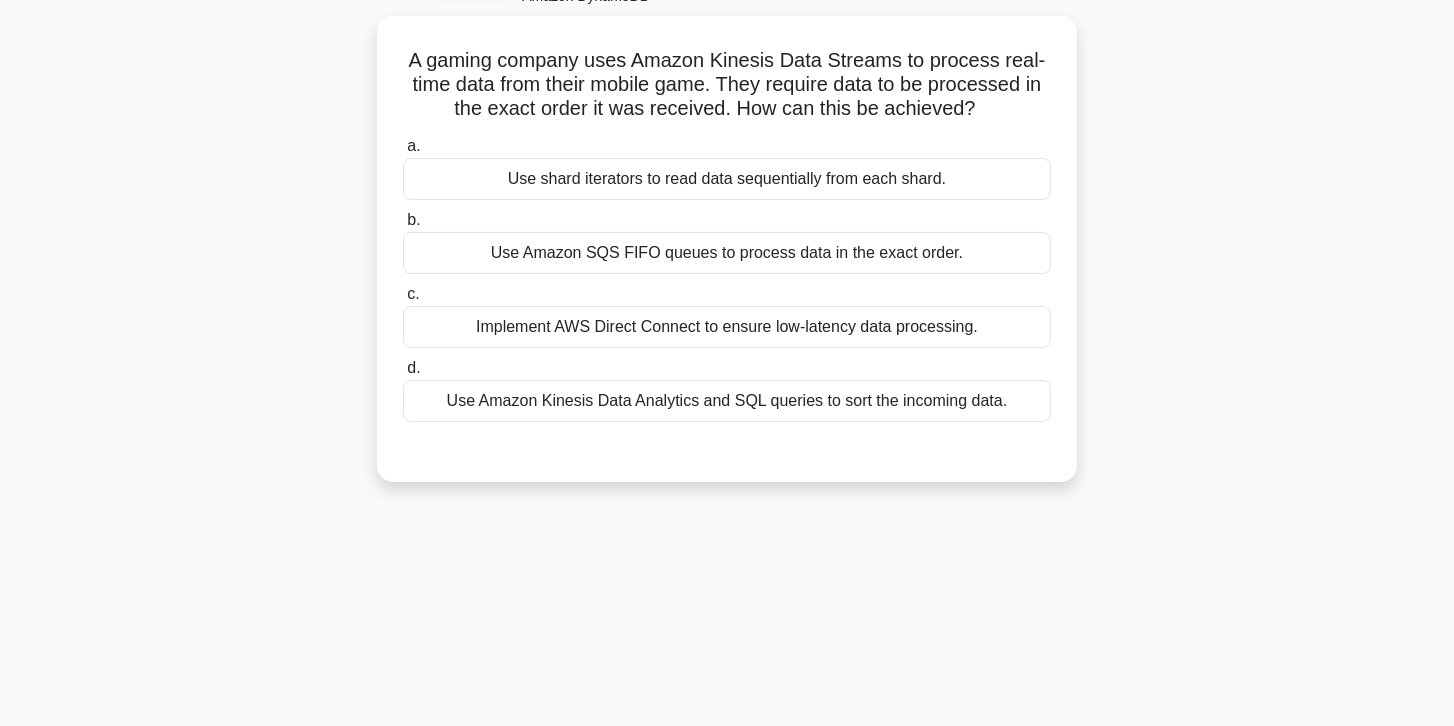 scroll, scrollTop: 68, scrollLeft: 0, axis: vertical 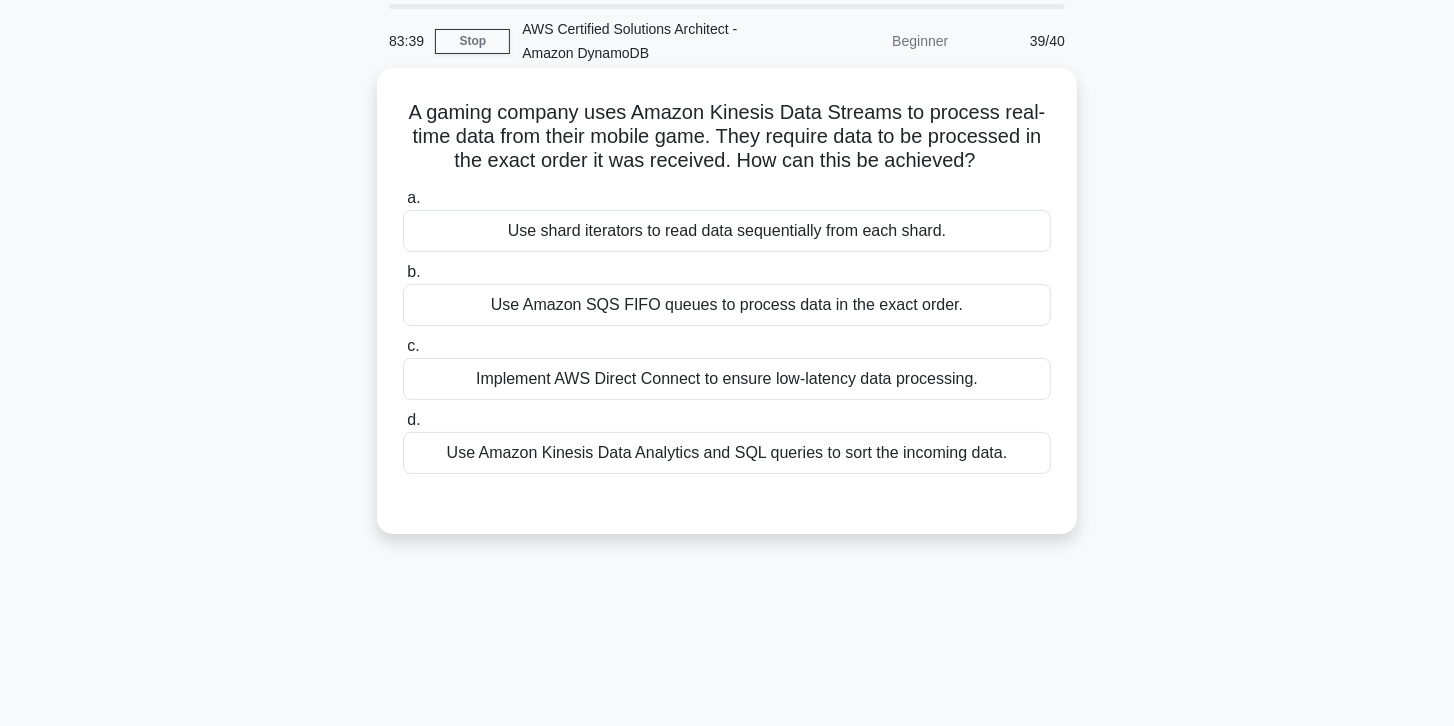 click on "Implement AWS Direct Connect to ensure low-latency data processing." at bounding box center [727, 379] 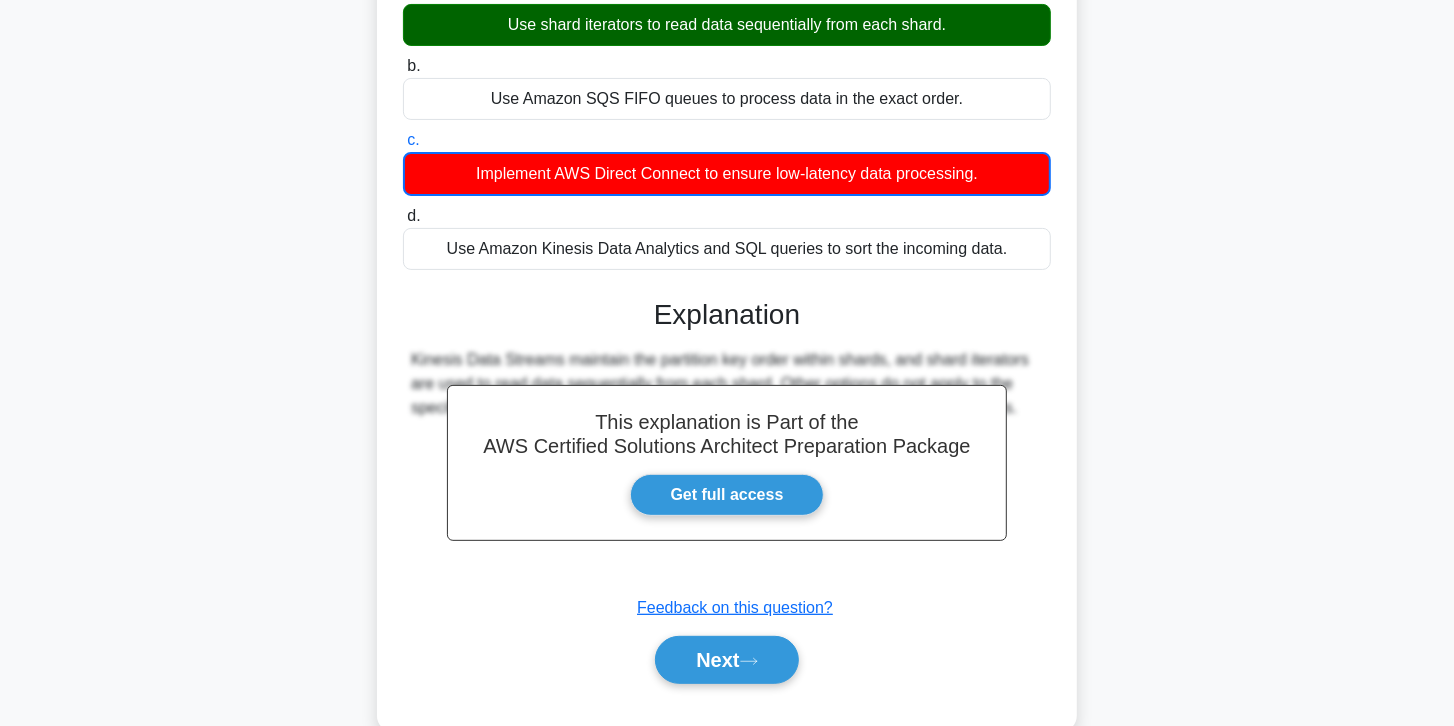 scroll, scrollTop: 297, scrollLeft: 0, axis: vertical 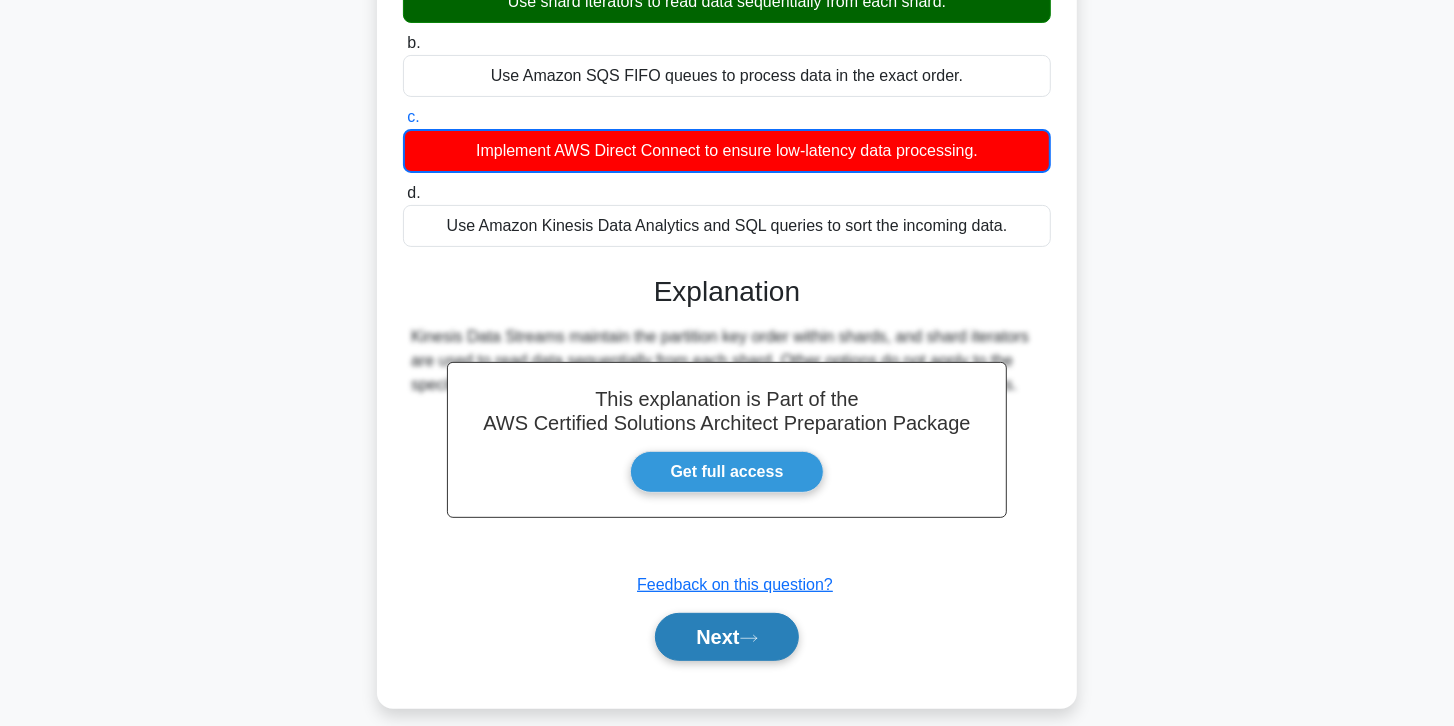 click on "Next" at bounding box center [726, 637] 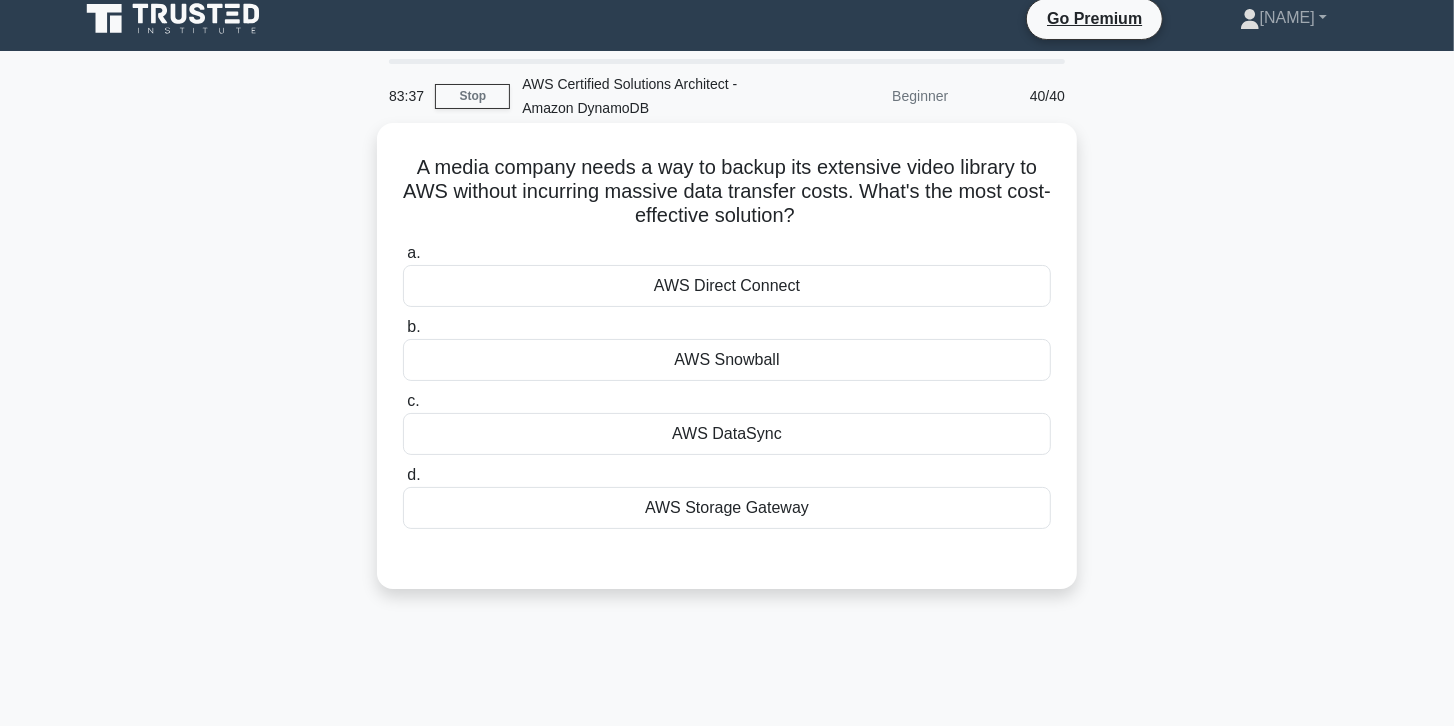 scroll, scrollTop: 11, scrollLeft: 0, axis: vertical 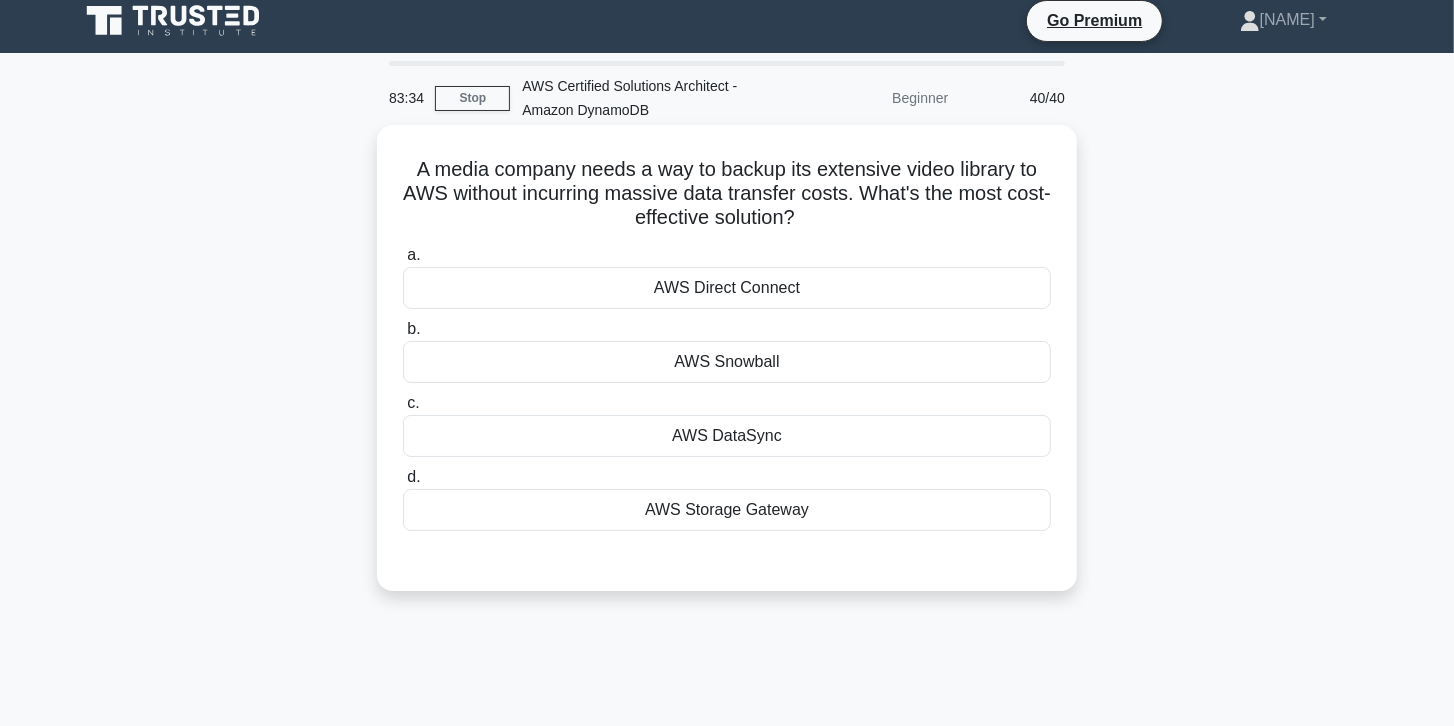 click on "AWS DataSync" at bounding box center [727, 436] 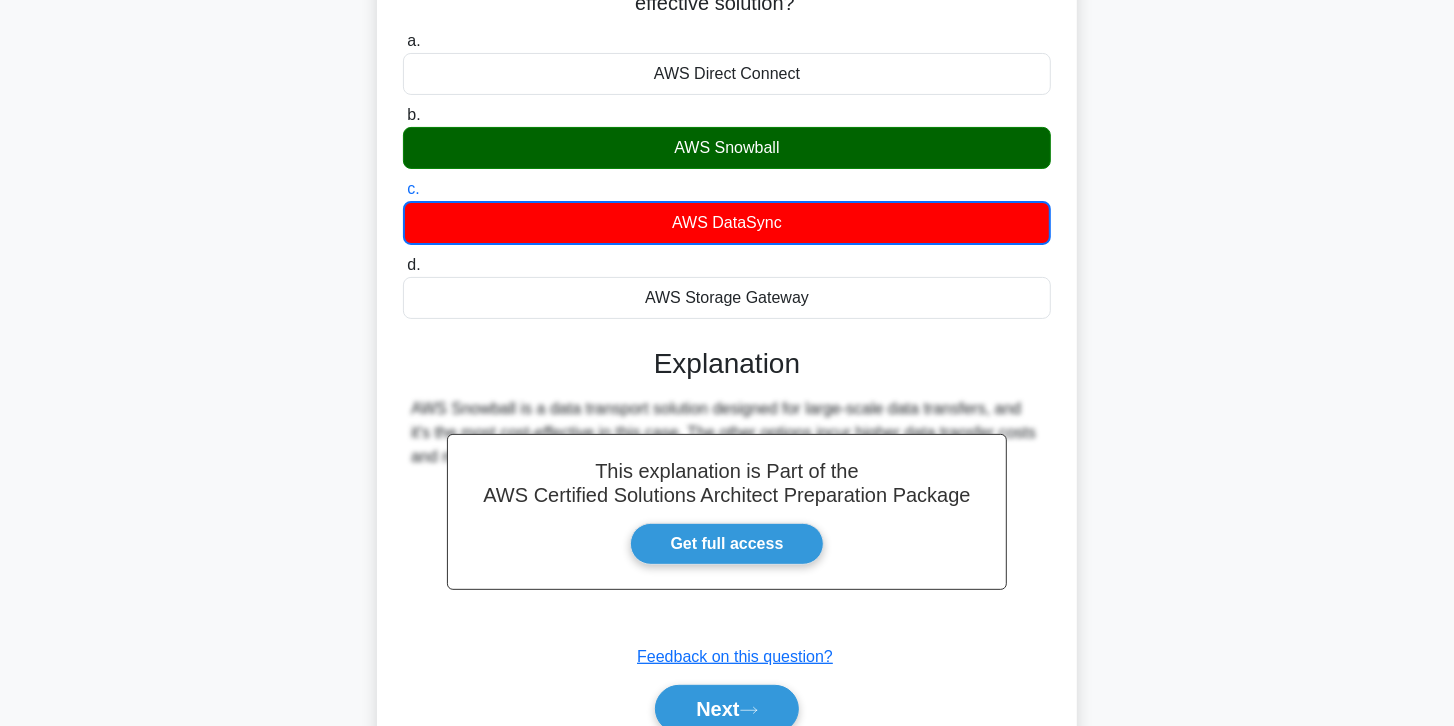 scroll, scrollTop: 297, scrollLeft: 0, axis: vertical 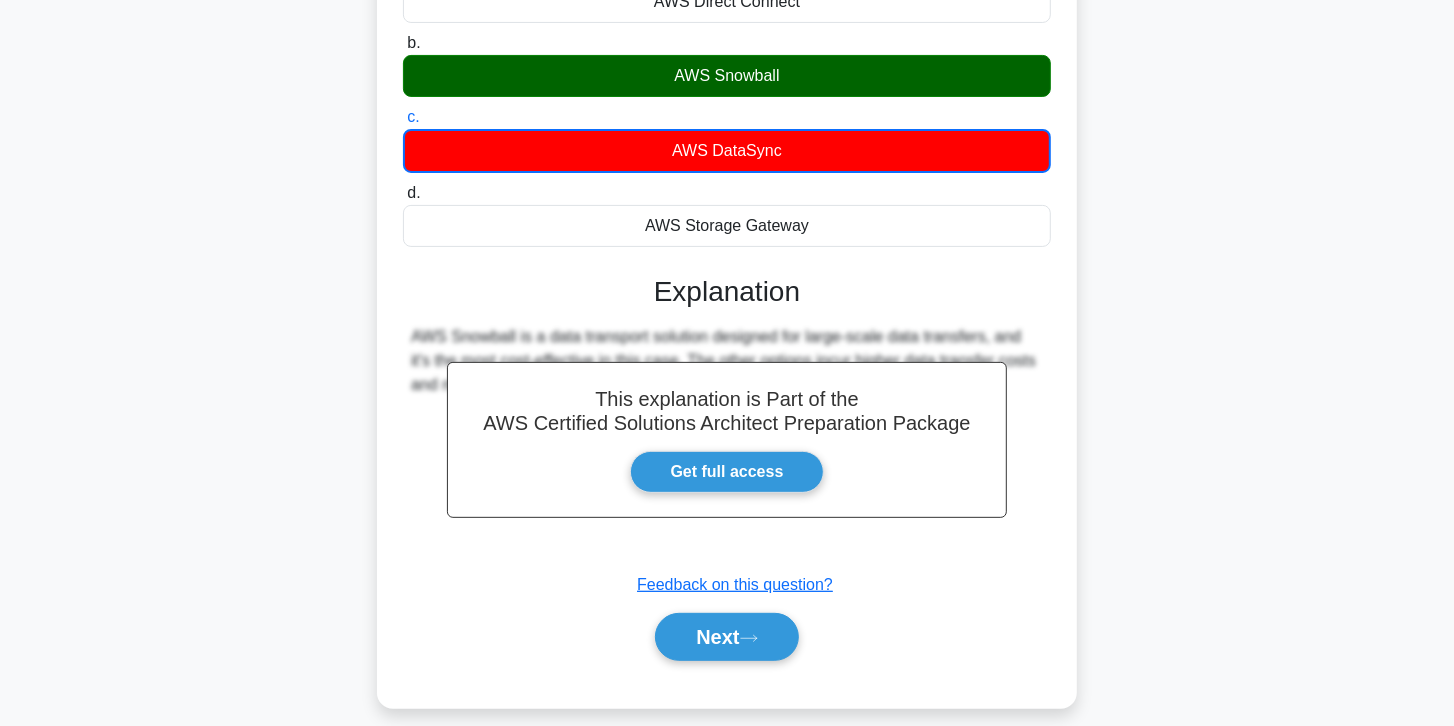 click on "Next" at bounding box center [727, 637] 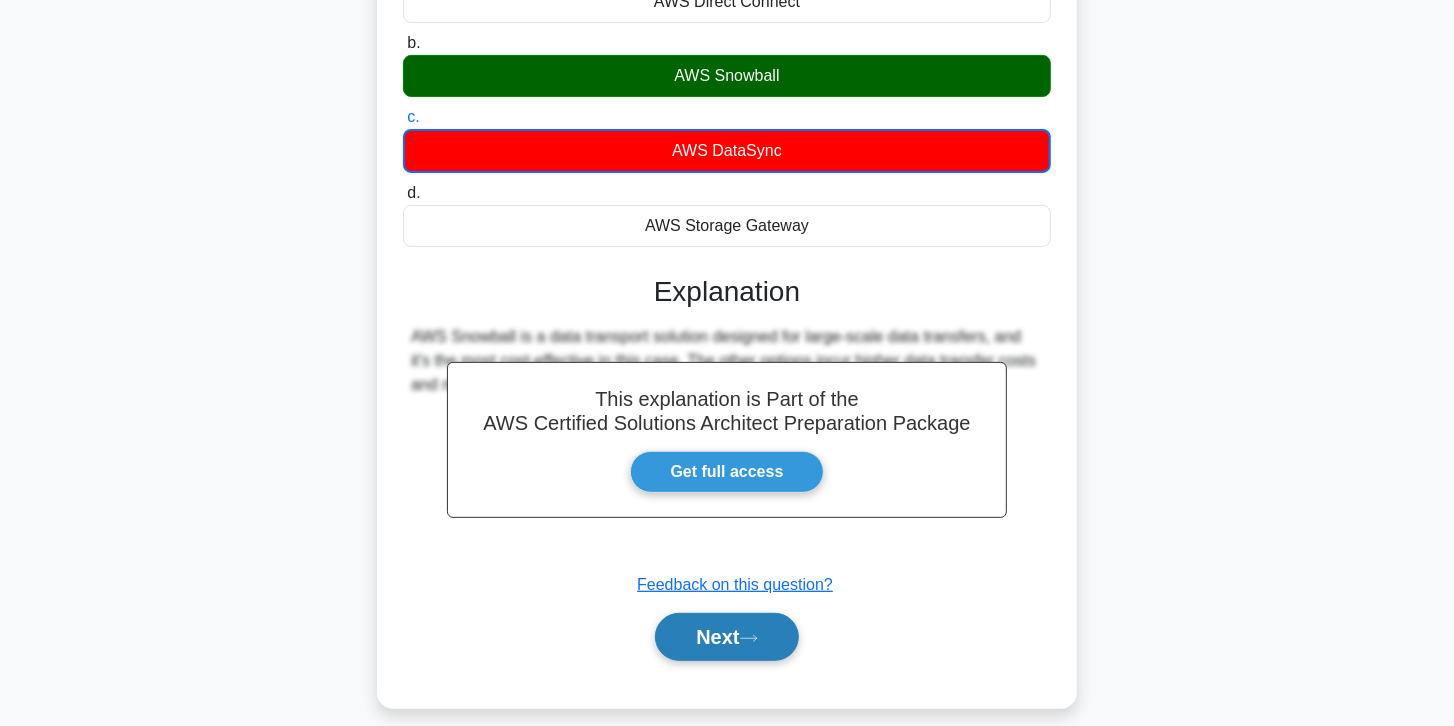 click on "Next" at bounding box center (726, 637) 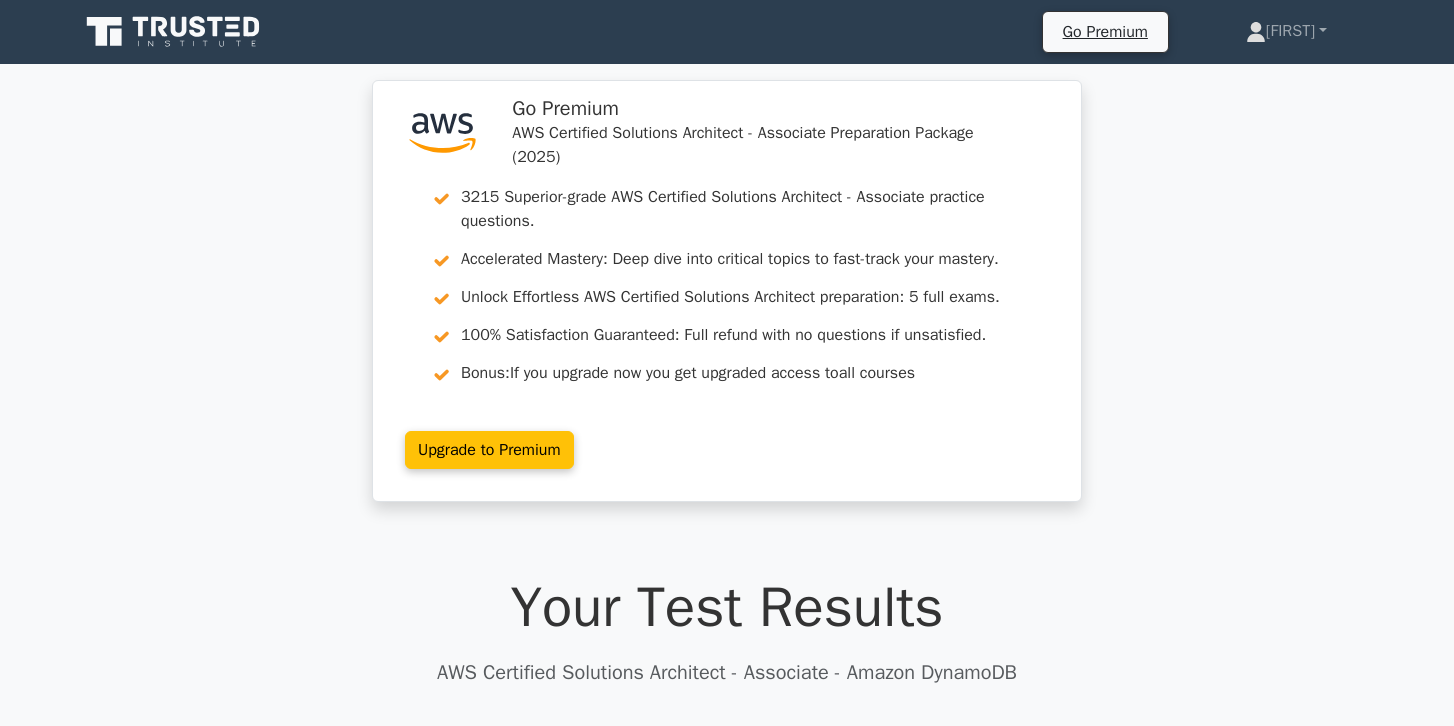 scroll, scrollTop: 0, scrollLeft: 0, axis: both 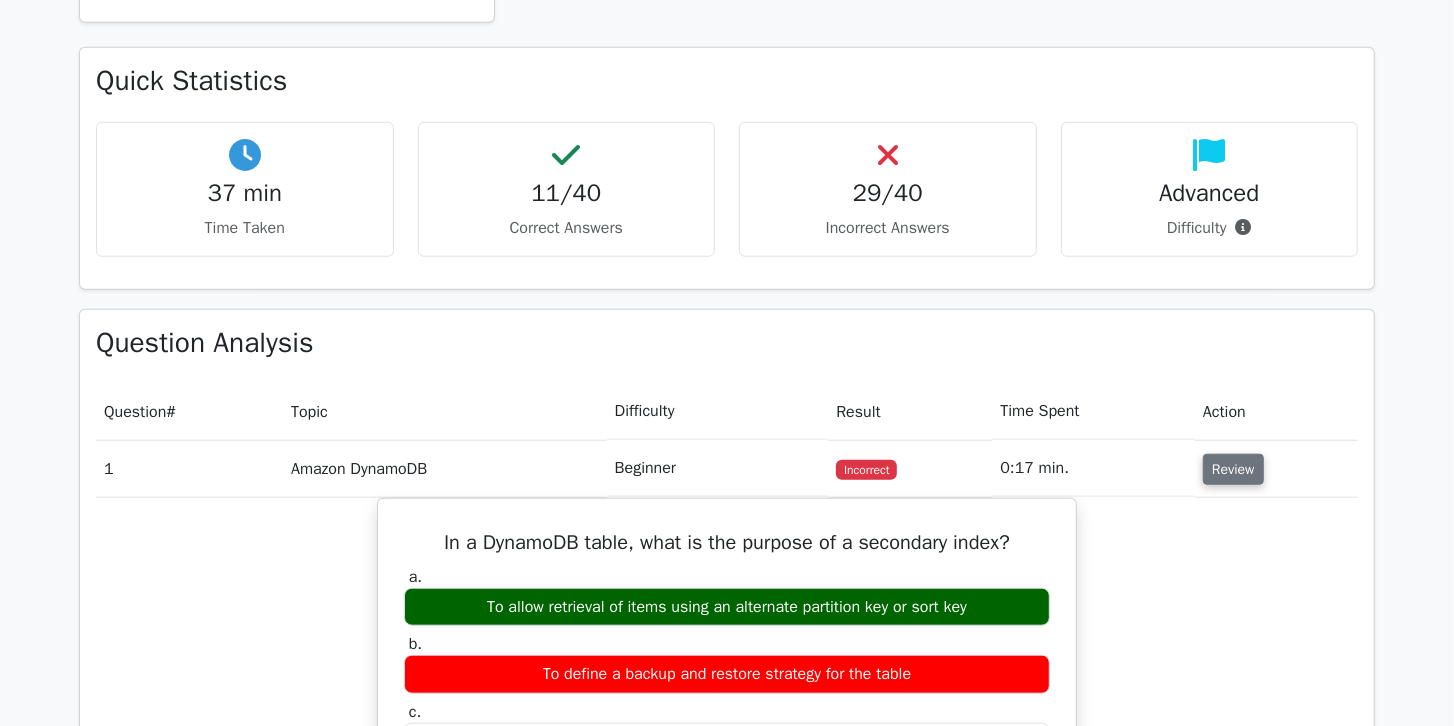 click on "Review" at bounding box center [1233, 469] 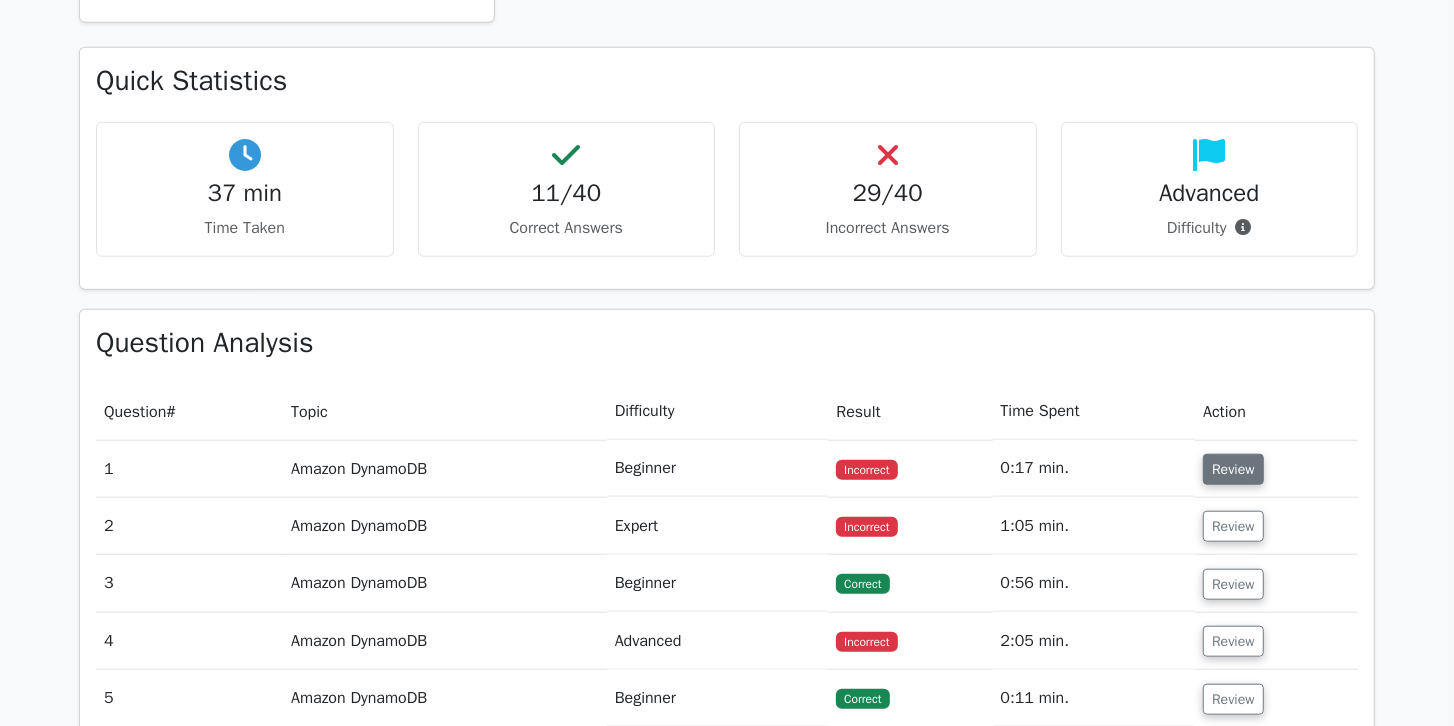 click on "Review" at bounding box center (1233, 469) 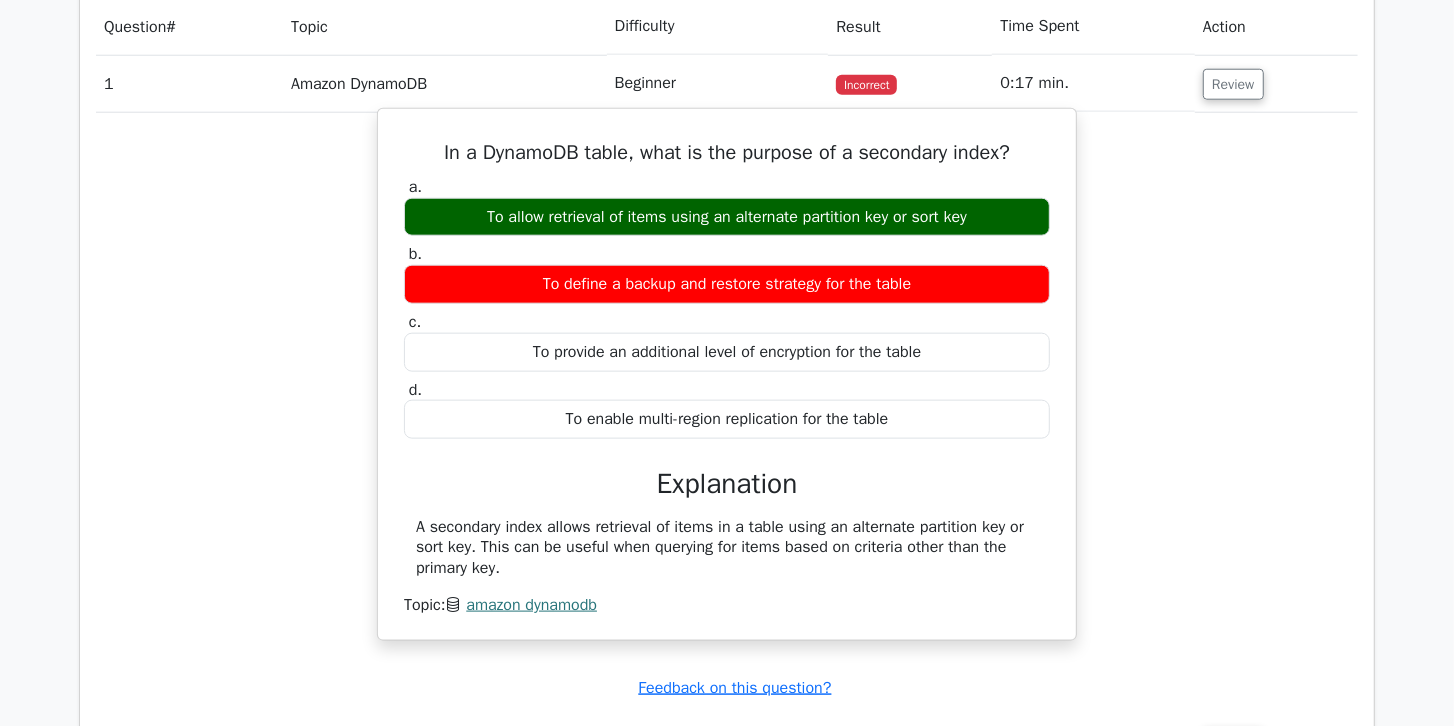 scroll, scrollTop: 1428, scrollLeft: 0, axis: vertical 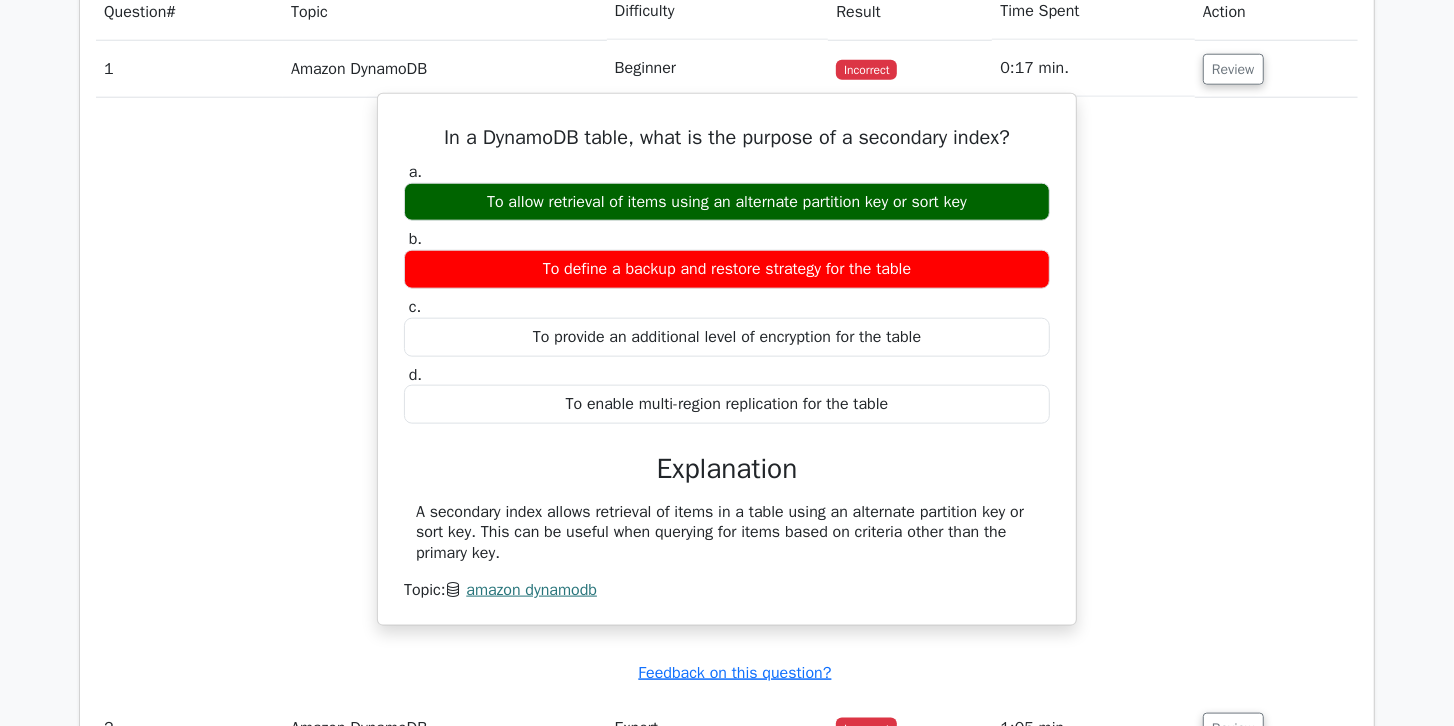 drag, startPoint x: 418, startPoint y: 122, endPoint x: 754, endPoint y: 538, distance: 534.7448 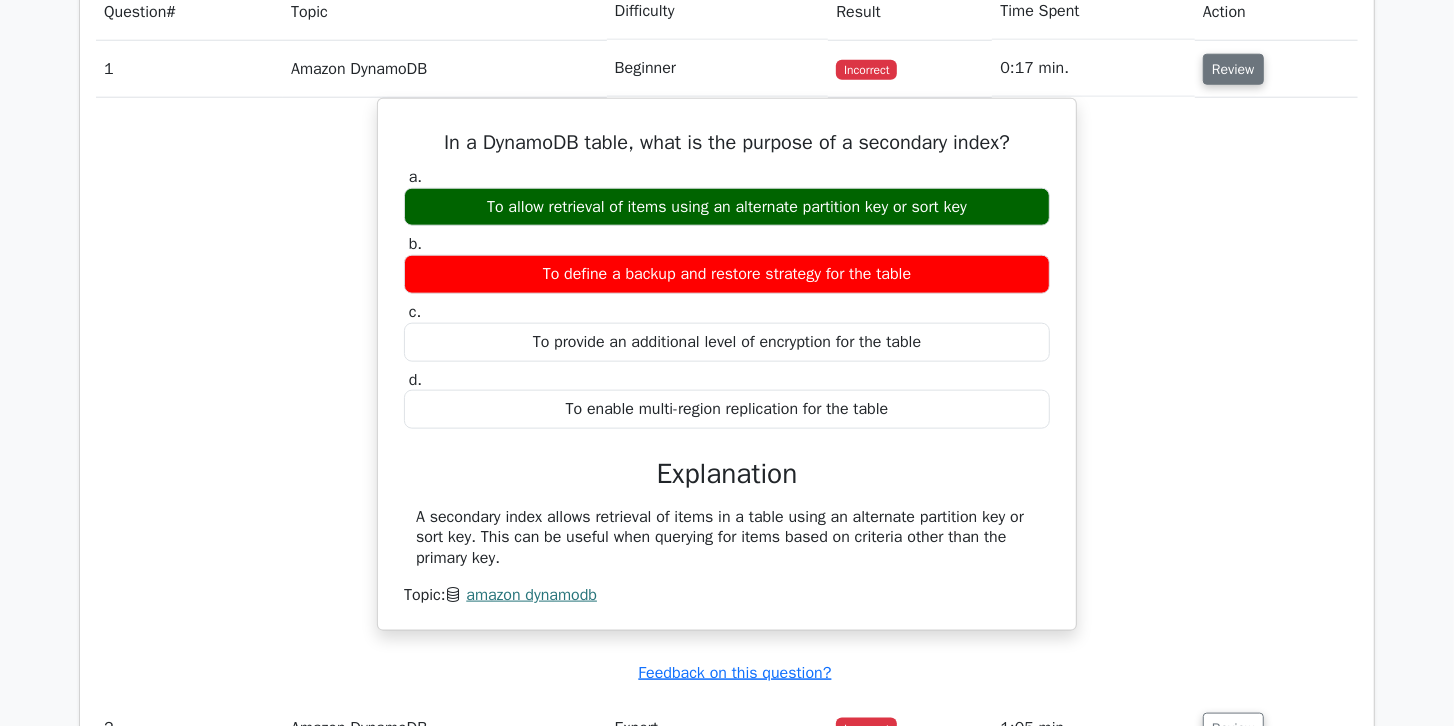 click on "Review" at bounding box center (1233, 69) 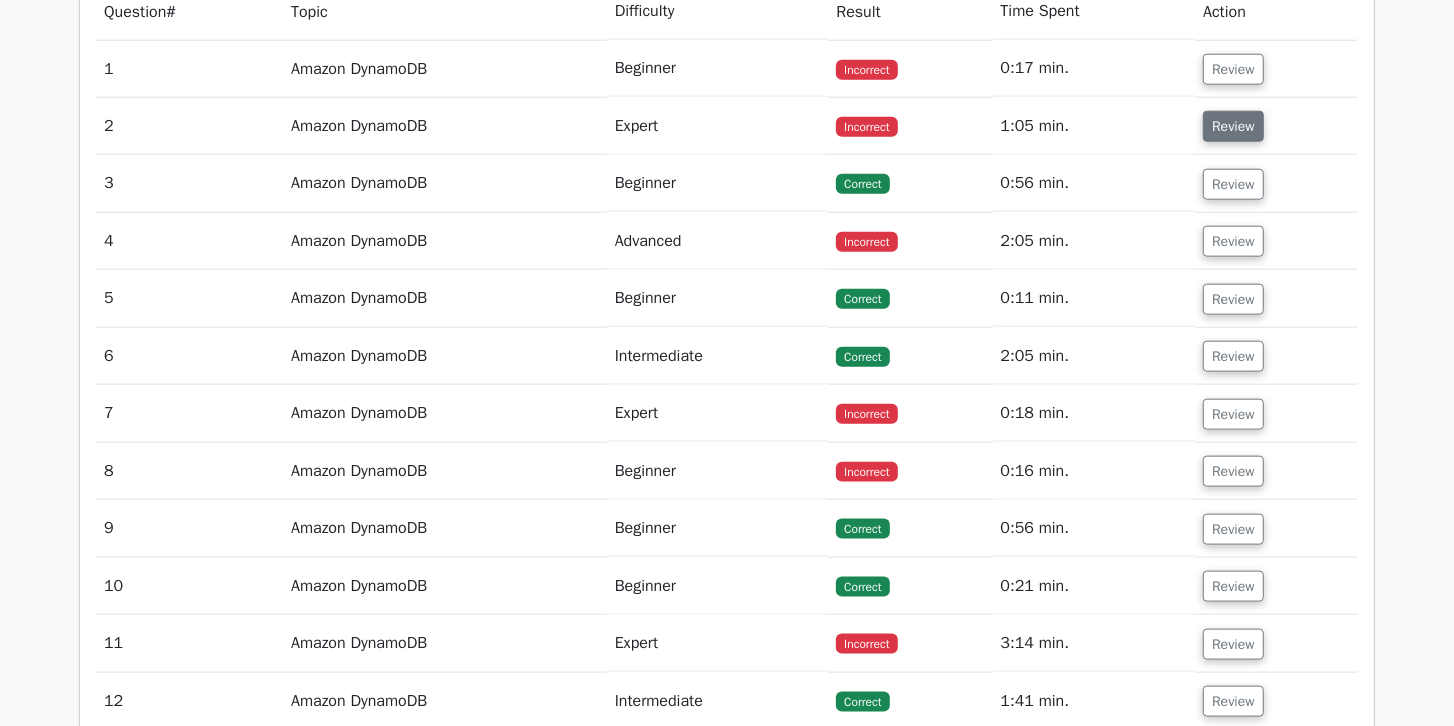 click on "Review" at bounding box center (1233, 126) 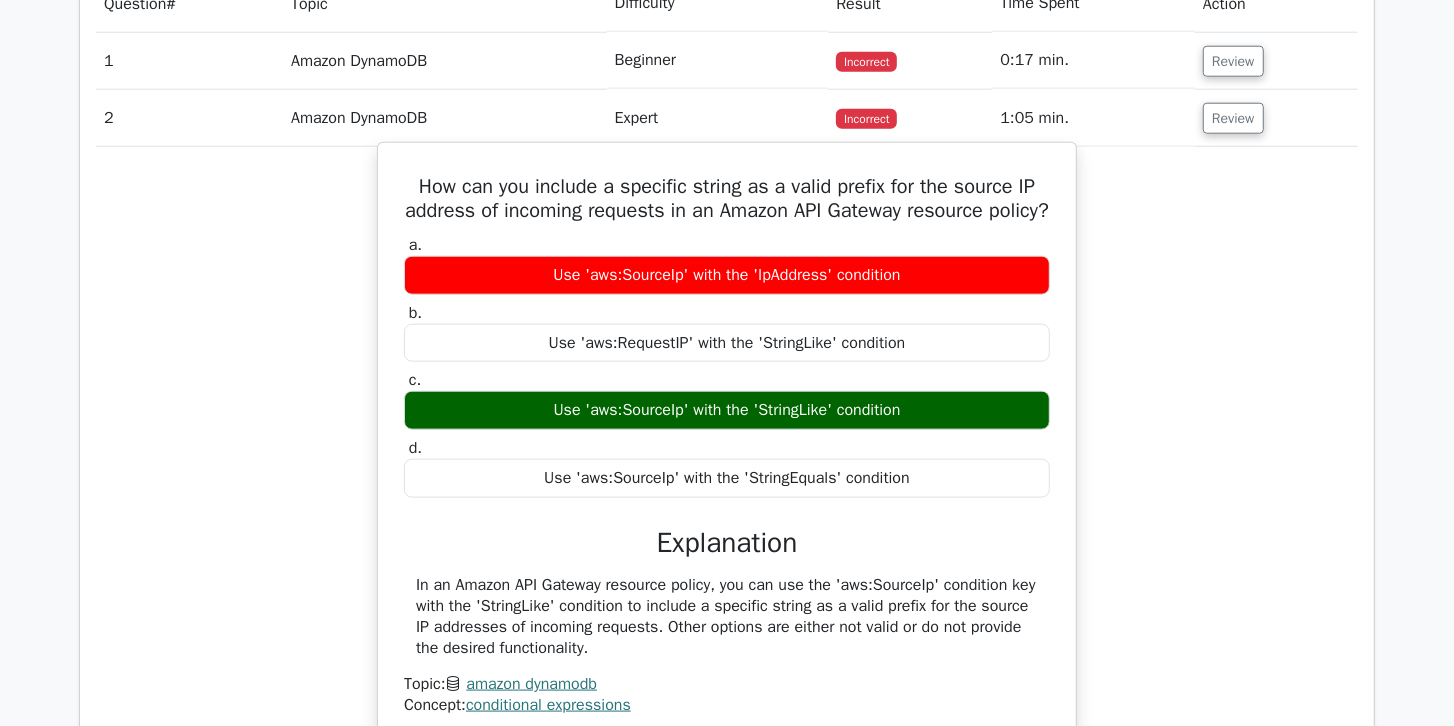 scroll, scrollTop: 1485, scrollLeft: 0, axis: vertical 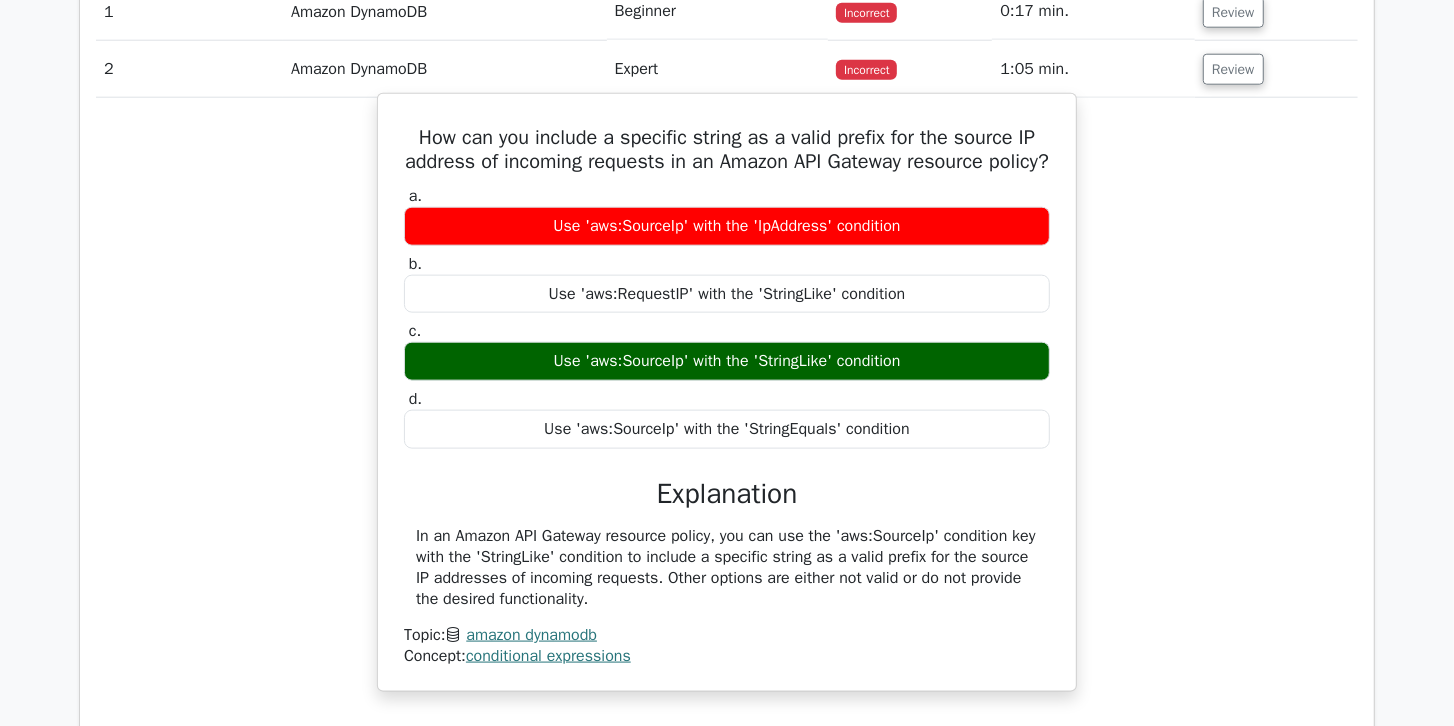 drag, startPoint x: 413, startPoint y: 130, endPoint x: 684, endPoint y: 609, distance: 550.34717 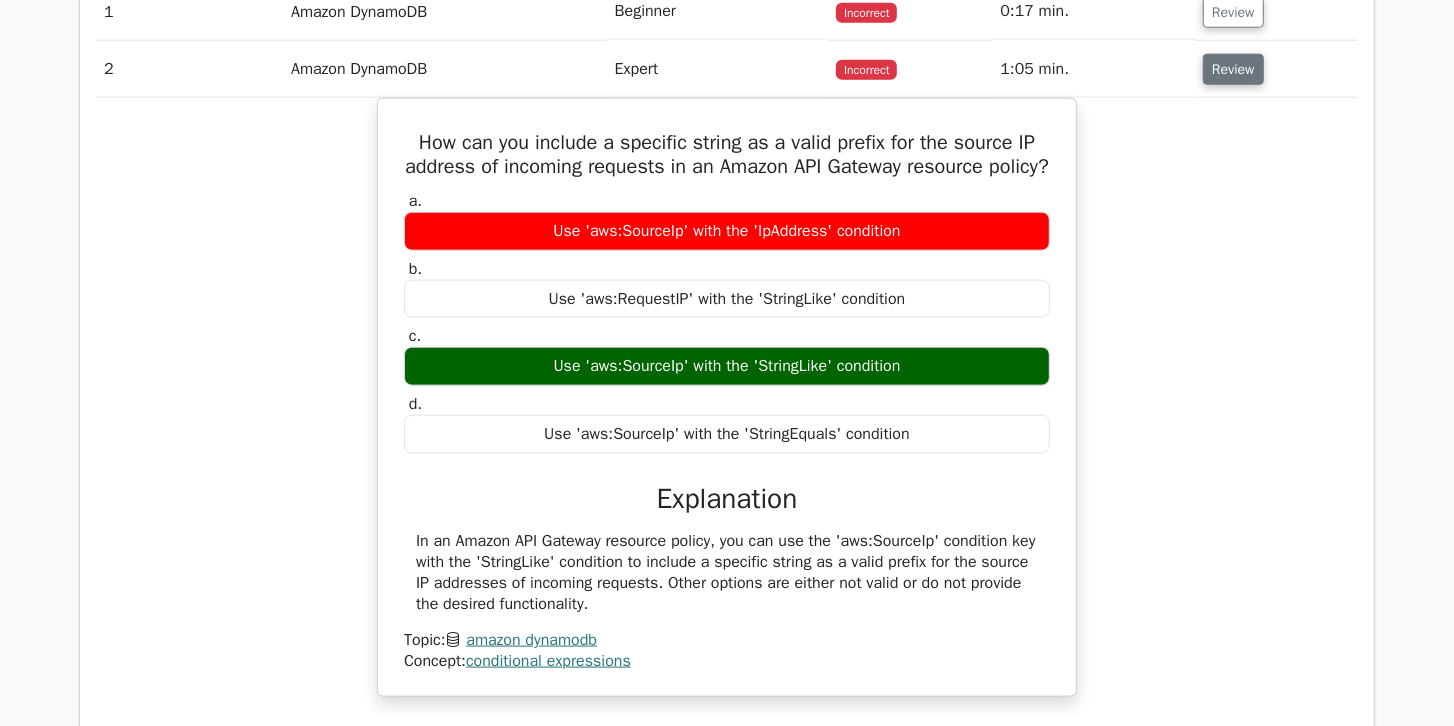 click on "Review" at bounding box center (1233, 69) 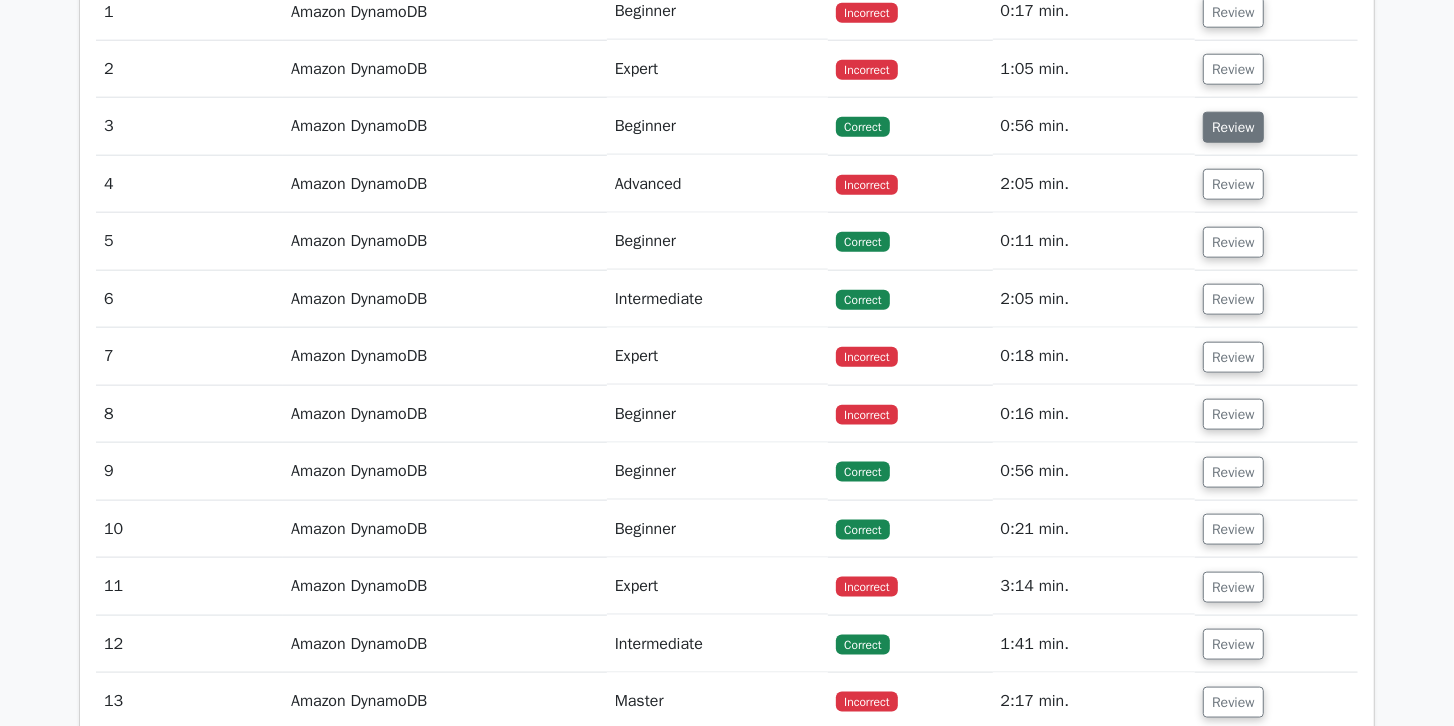 click on "Review" at bounding box center [1233, 127] 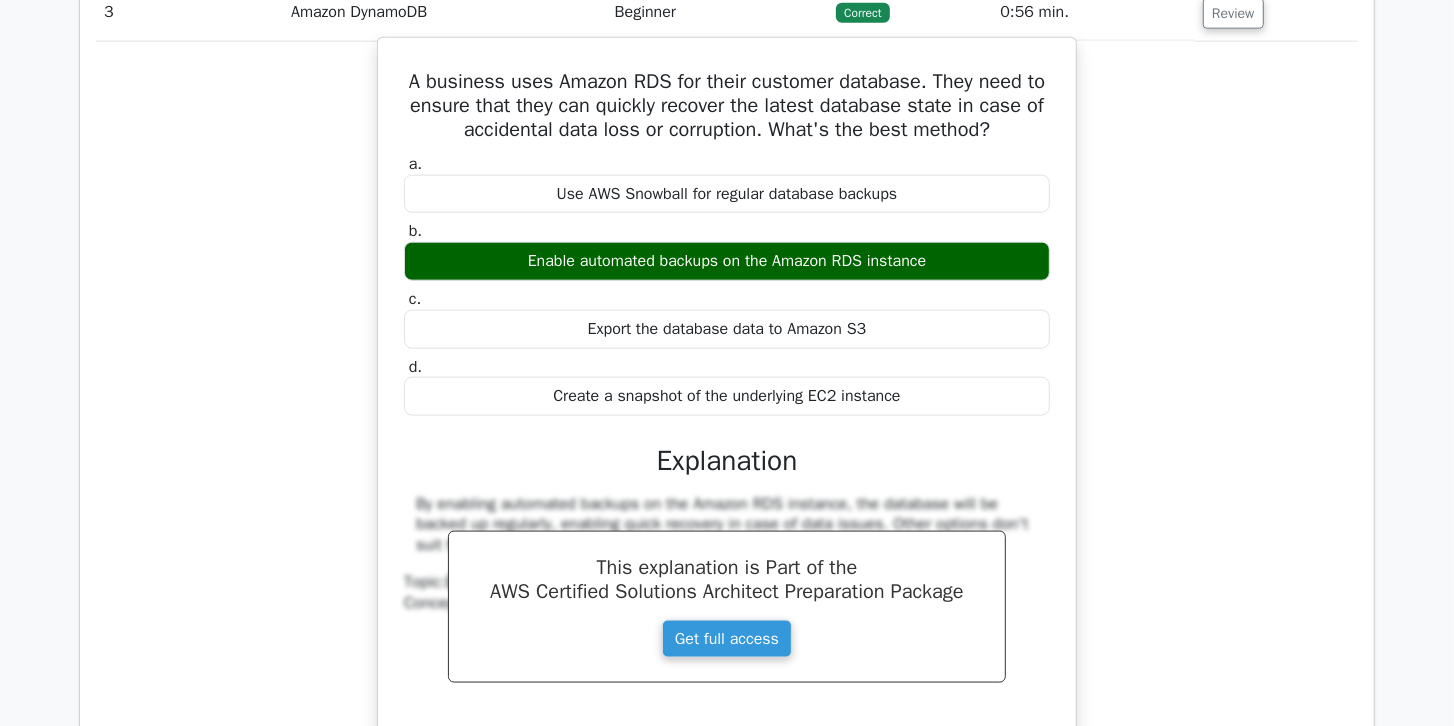 scroll, scrollTop: 1600, scrollLeft: 0, axis: vertical 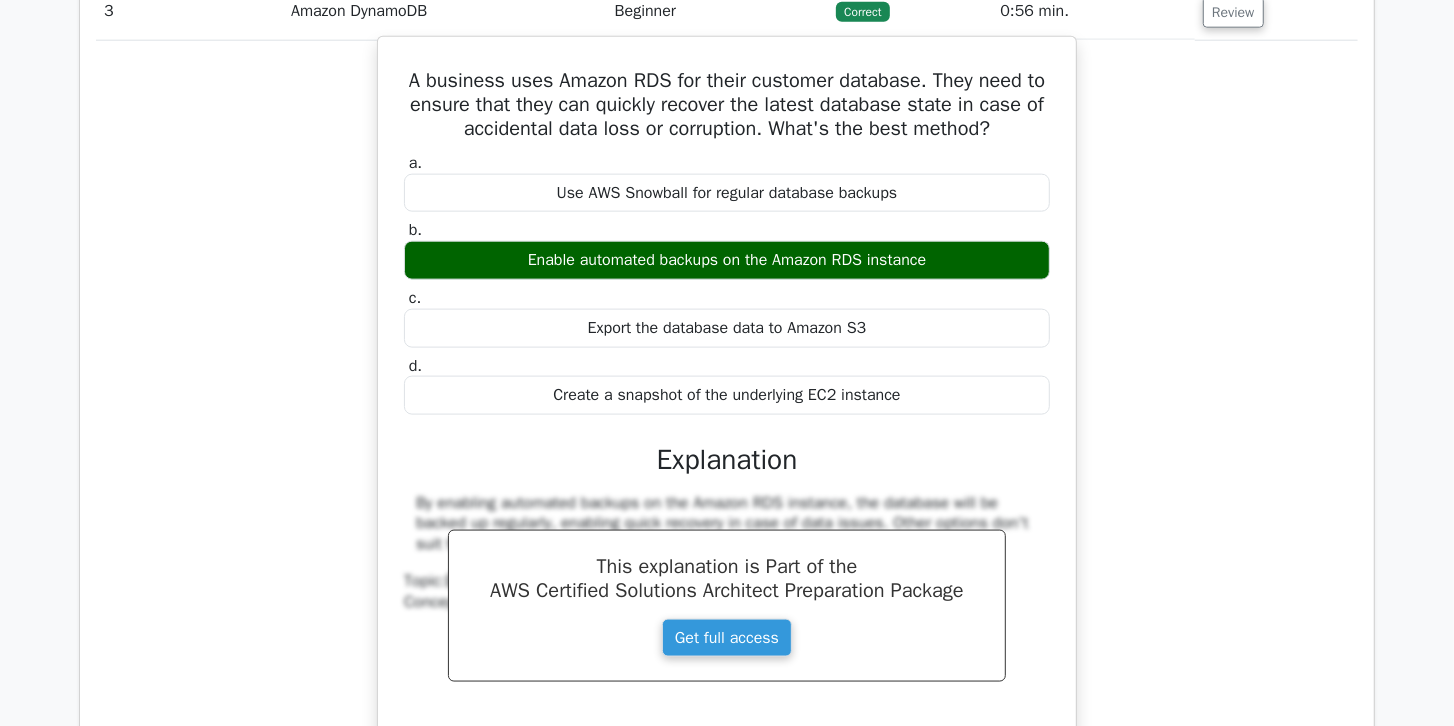 drag, startPoint x: 400, startPoint y: 64, endPoint x: 990, endPoint y: 244, distance: 616.8468 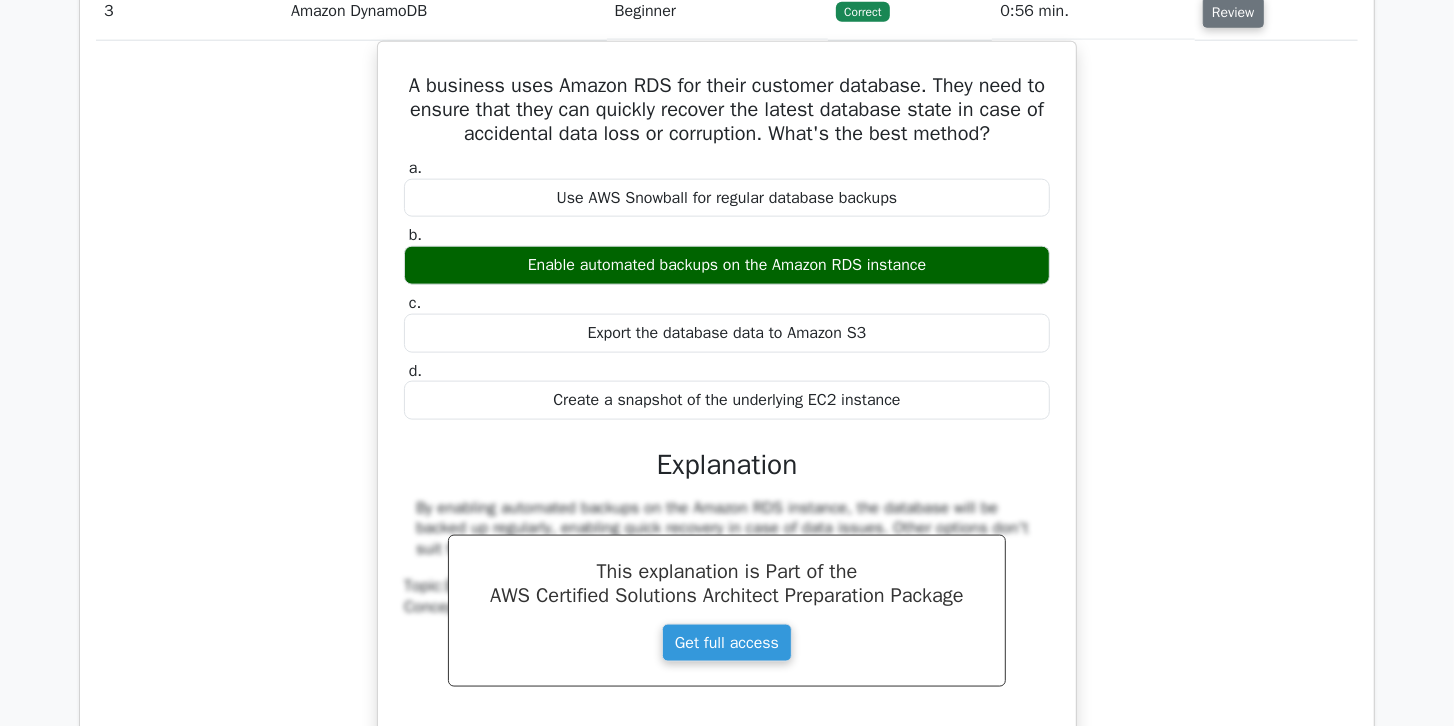 click on "Review" at bounding box center (1233, 12) 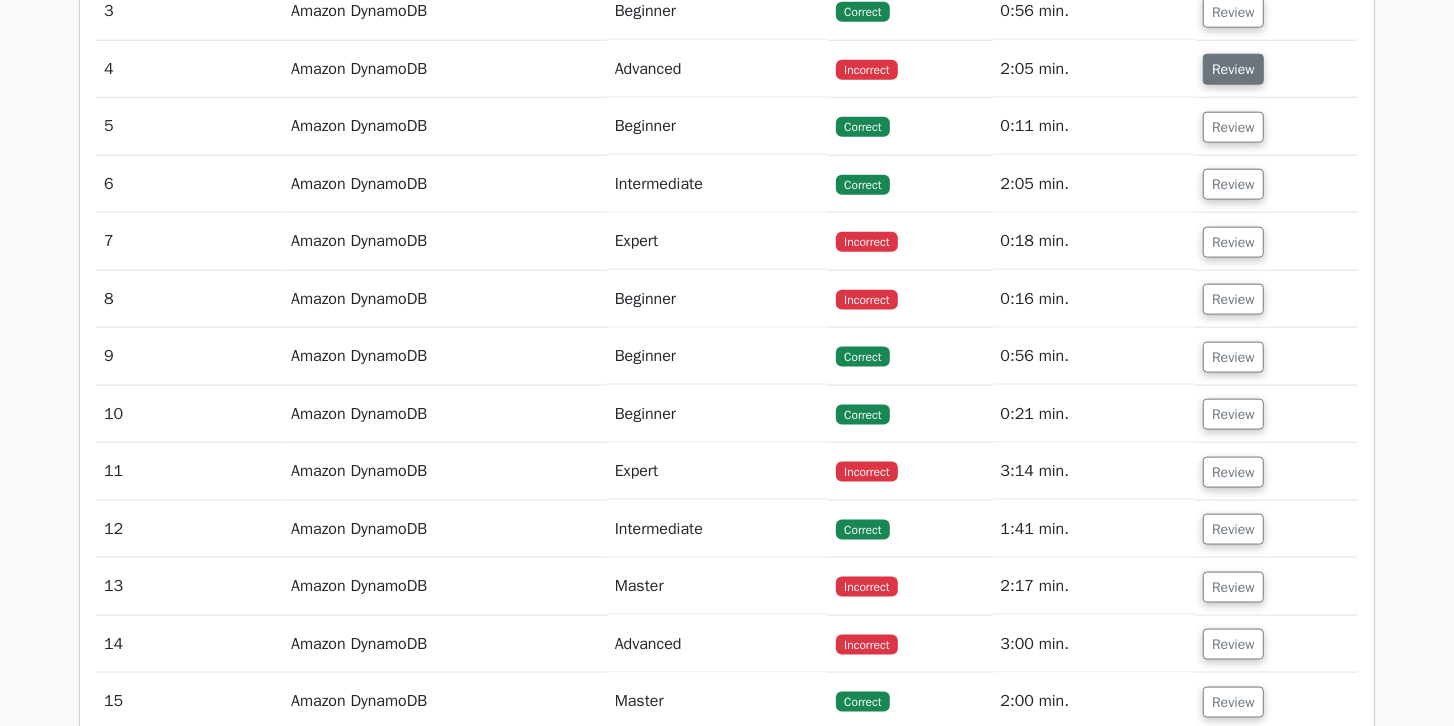 click on "Review" at bounding box center [1233, 69] 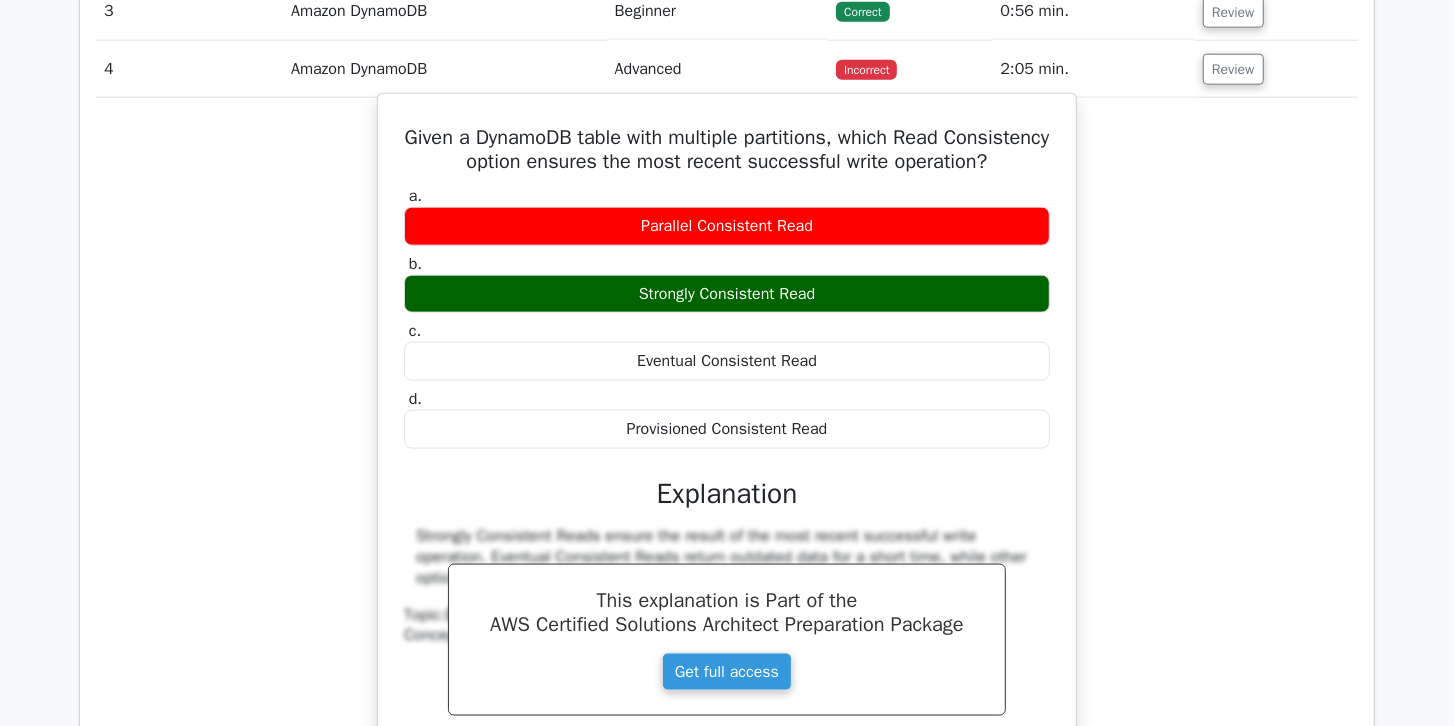 drag, startPoint x: 445, startPoint y: 133, endPoint x: 845, endPoint y: 292, distance: 430.4428 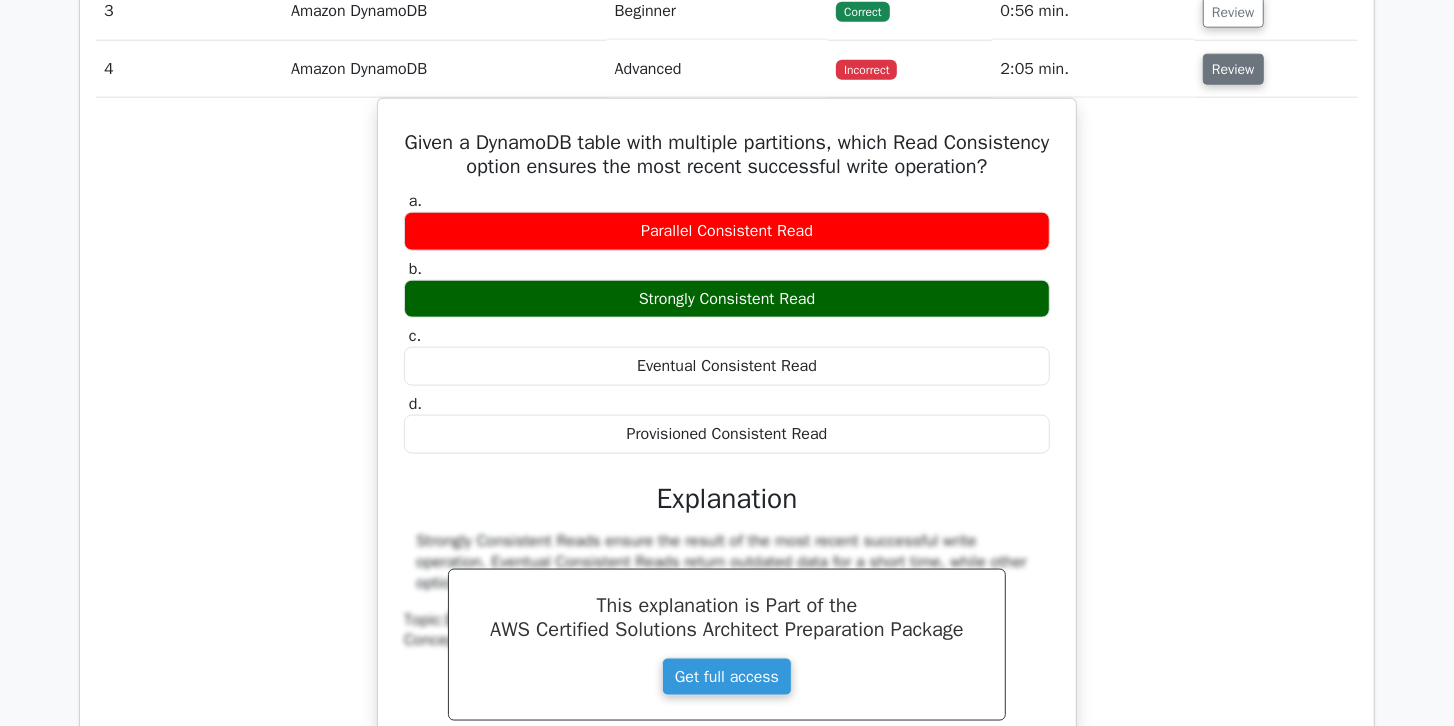 click on "Review" at bounding box center (1233, 69) 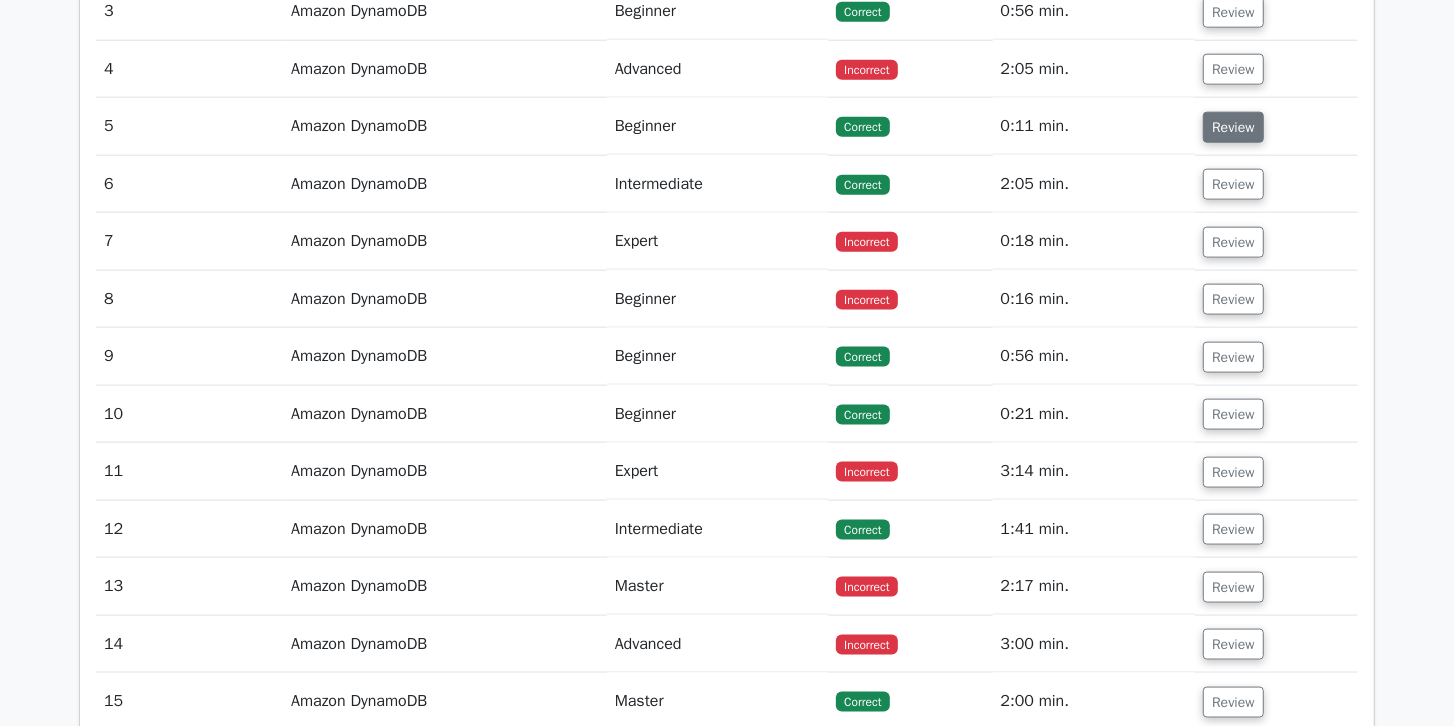 click on "Review" at bounding box center [1233, 127] 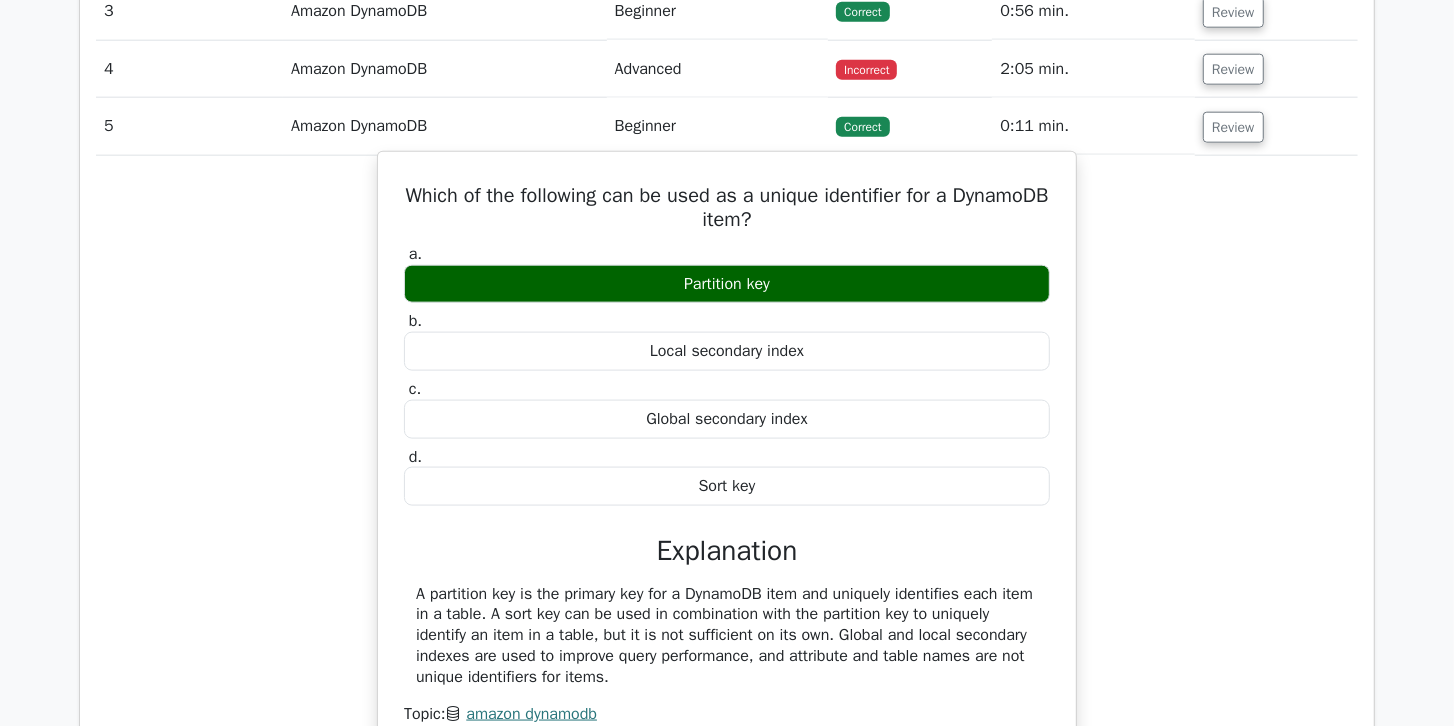 drag, startPoint x: 433, startPoint y: 185, endPoint x: 704, endPoint y: 670, distance: 555.57715 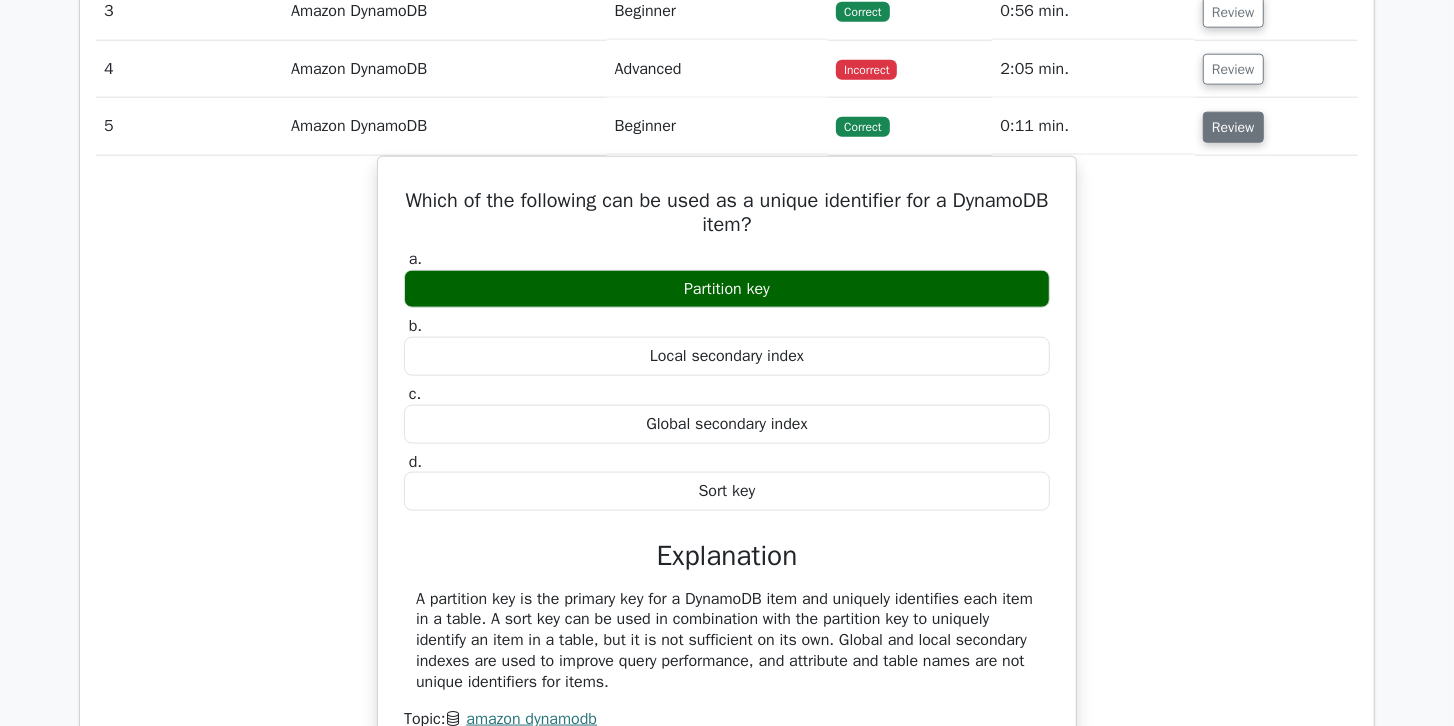 click on "Review" at bounding box center [1233, 127] 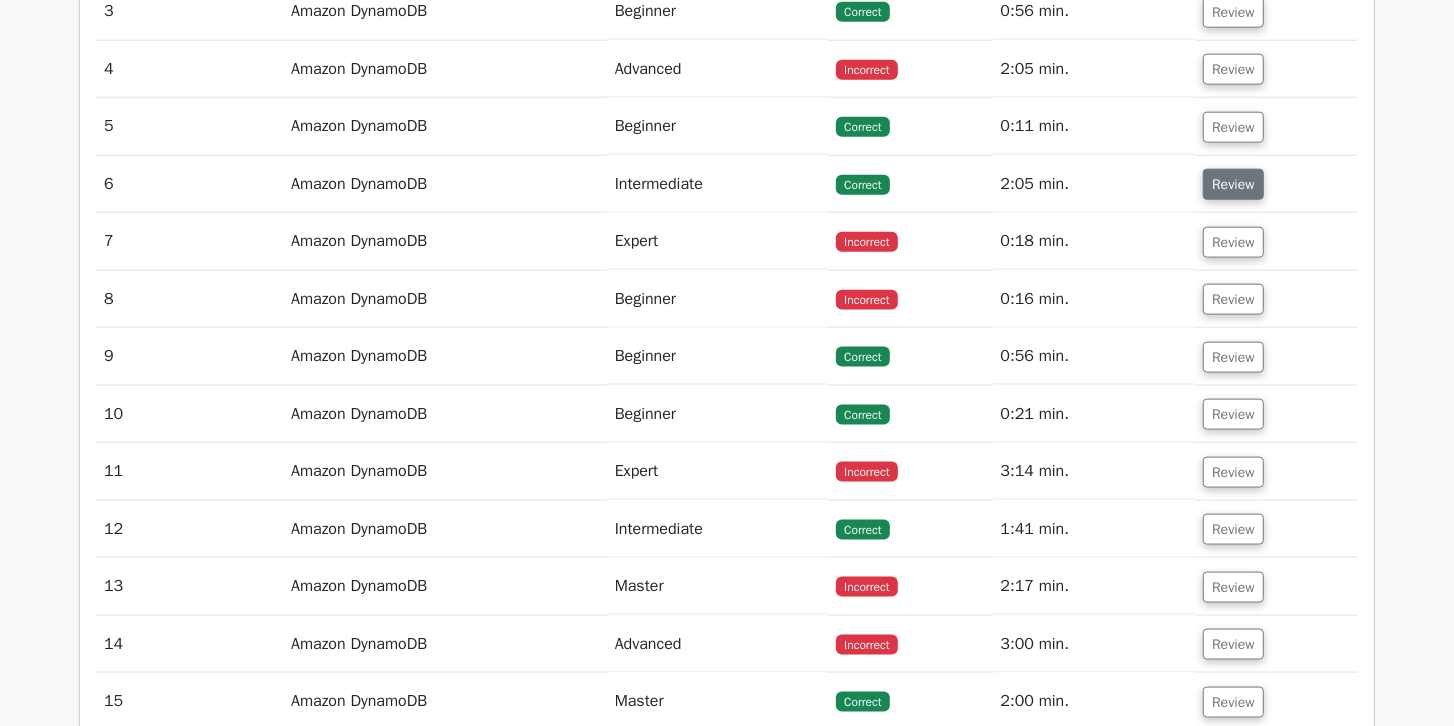 click on "Review" at bounding box center [1233, 184] 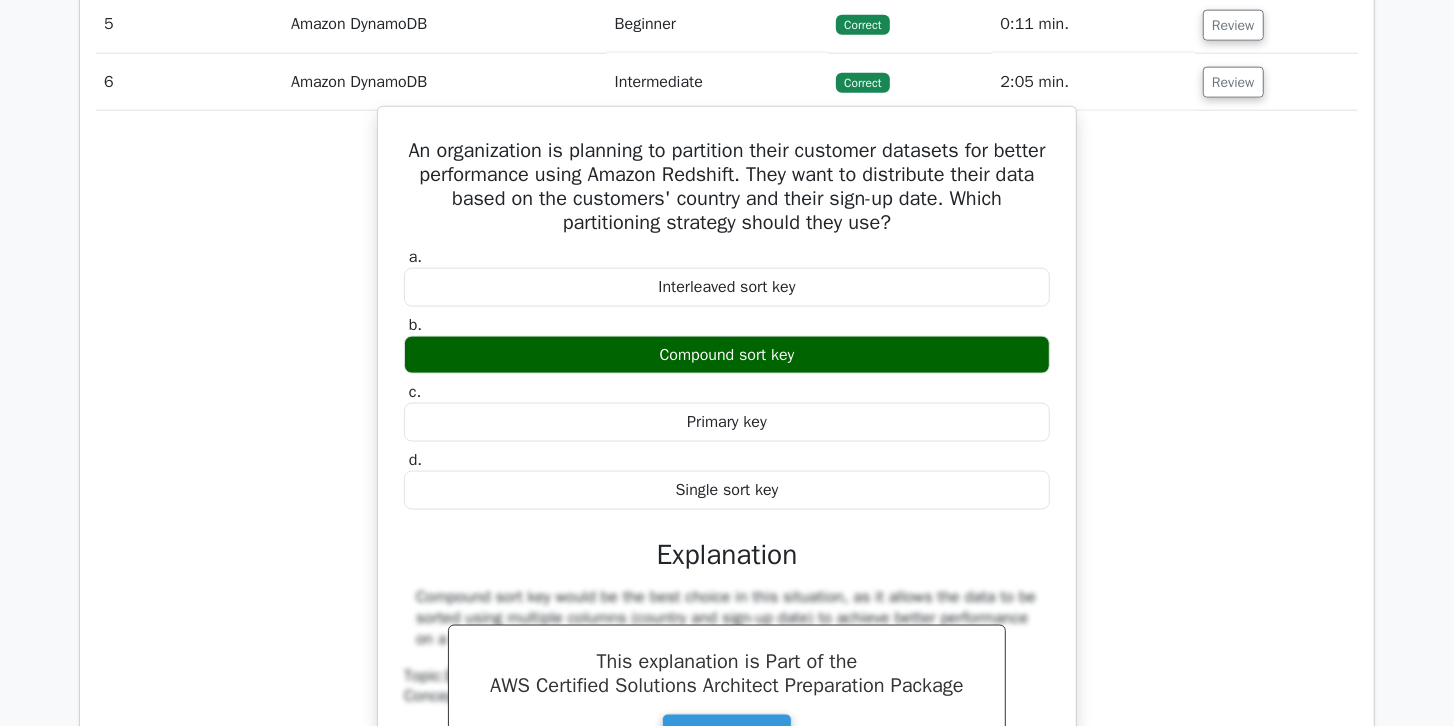 scroll, scrollTop: 1714, scrollLeft: 0, axis: vertical 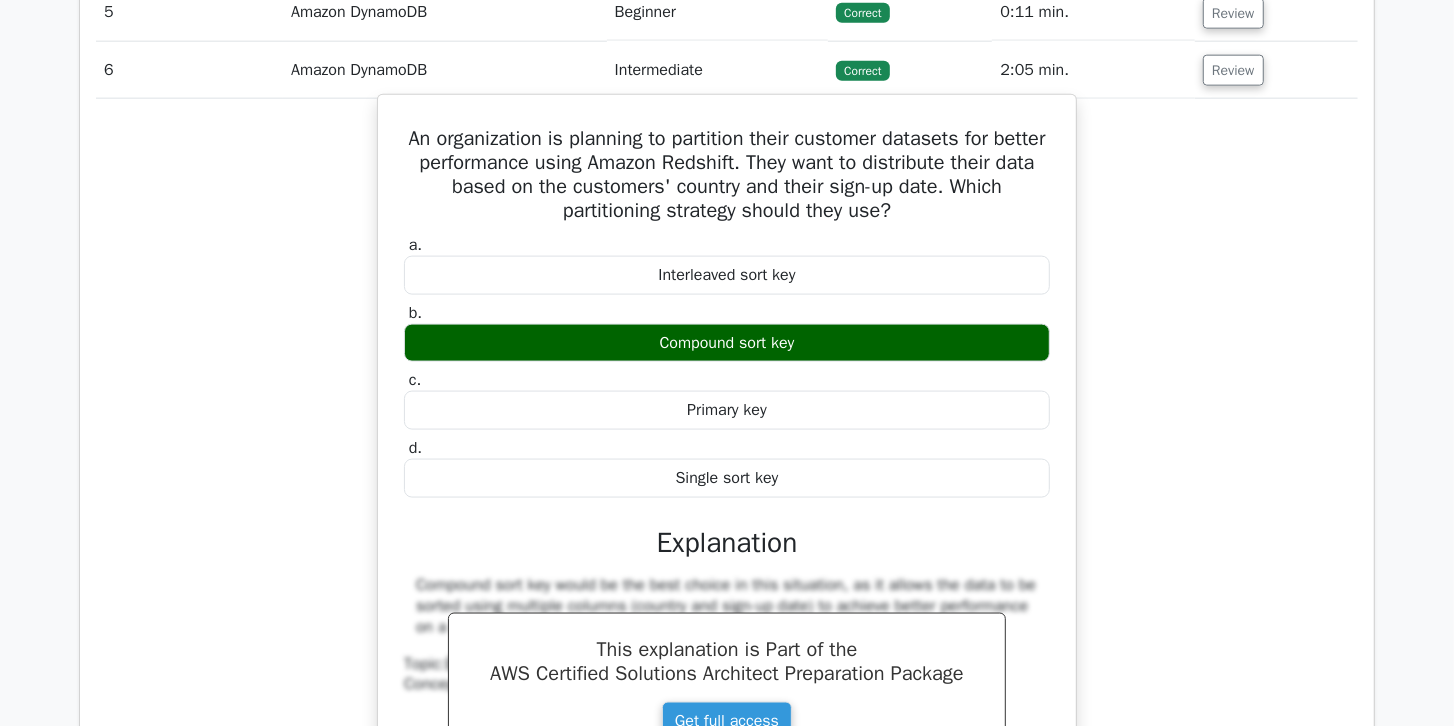 drag, startPoint x: 417, startPoint y: 129, endPoint x: 809, endPoint y: 333, distance: 441.90497 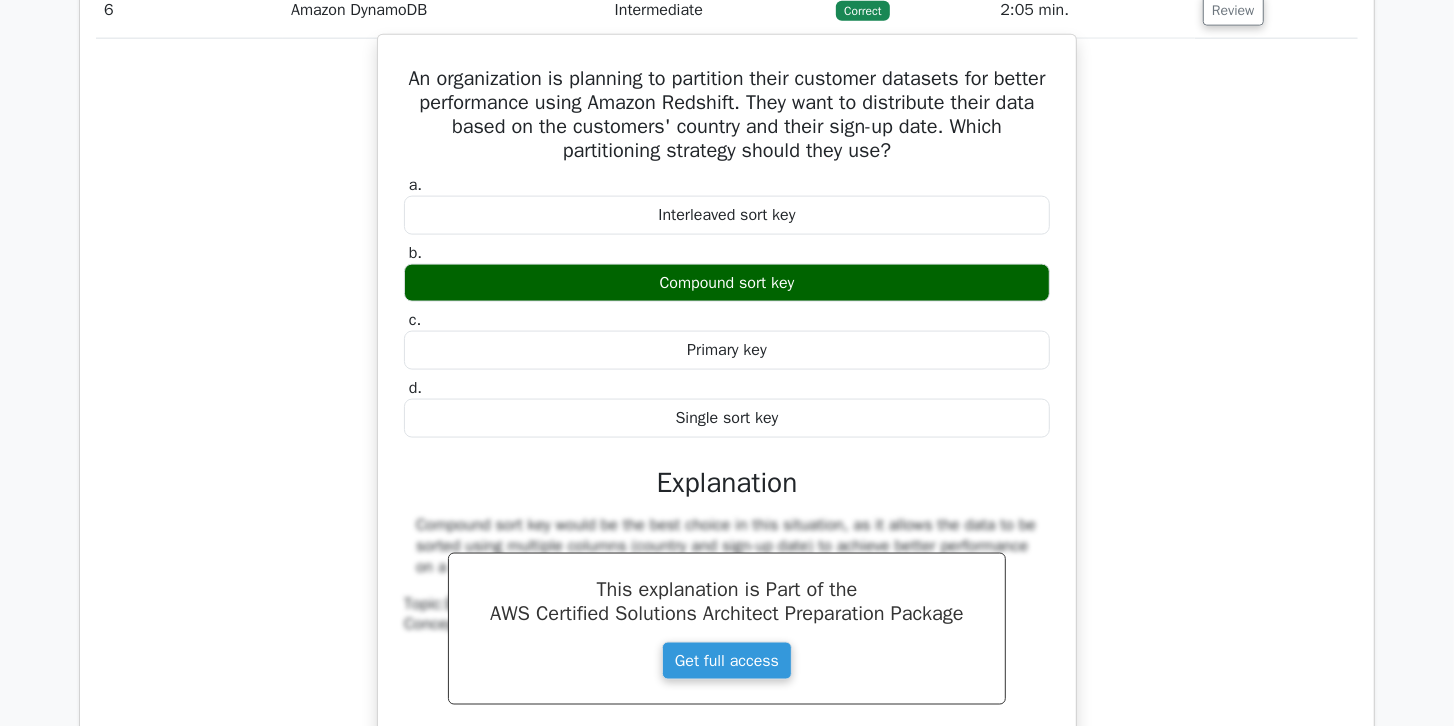 scroll, scrollTop: 1771, scrollLeft: 0, axis: vertical 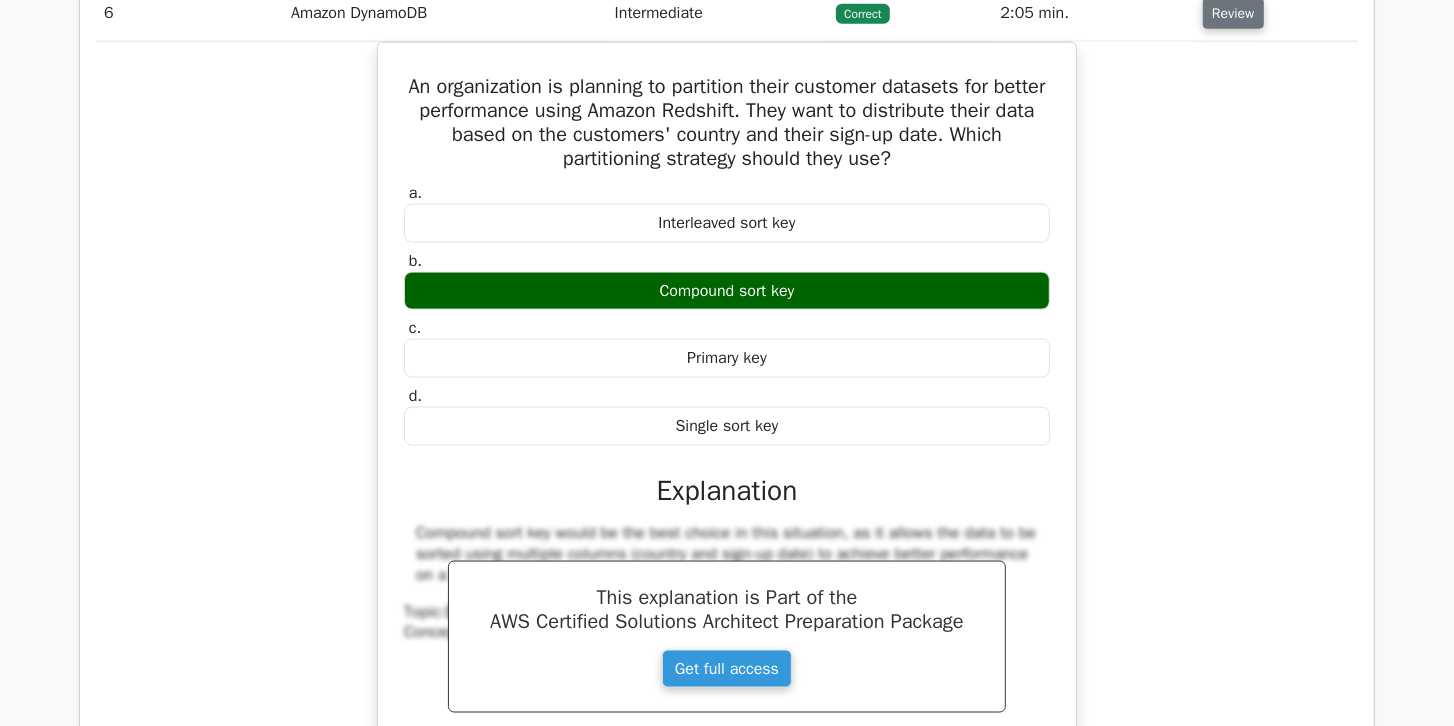 click on "Review" at bounding box center [1233, 13] 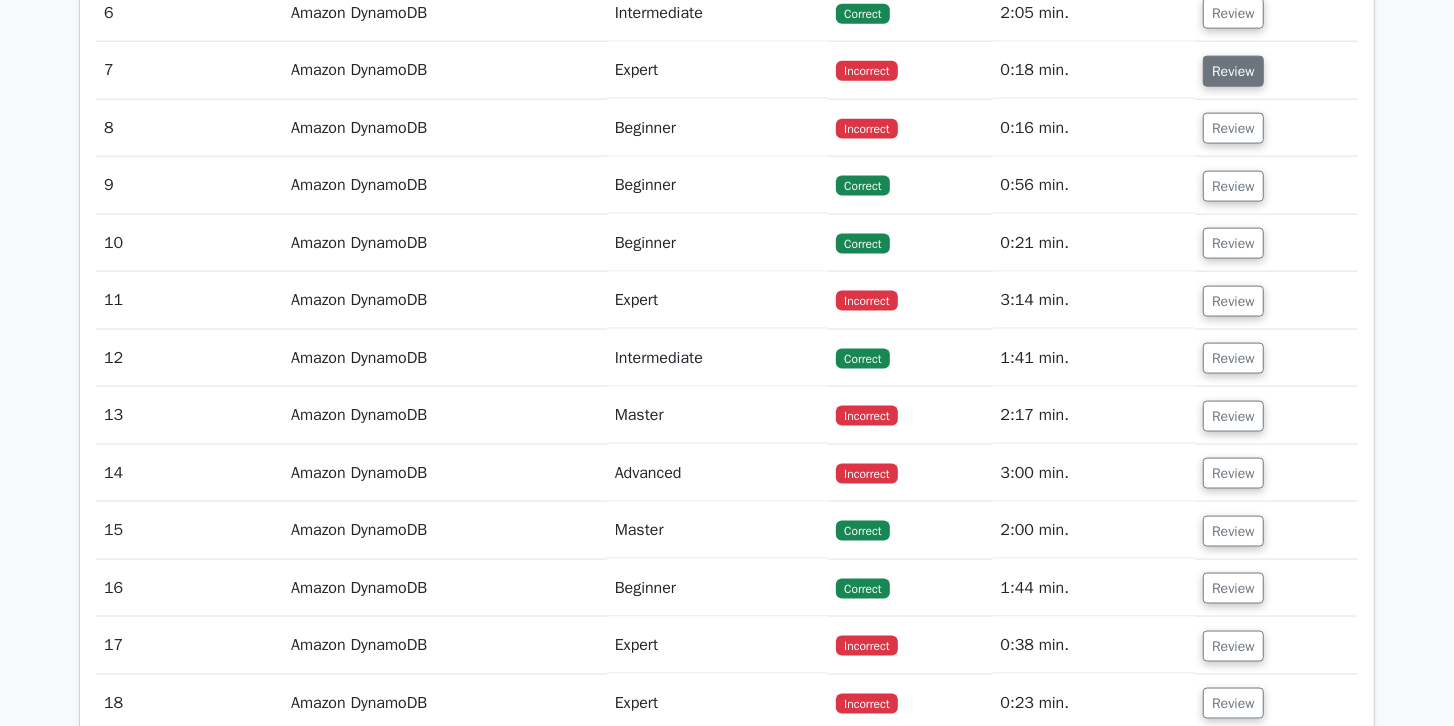 click on "Review" at bounding box center (1233, 71) 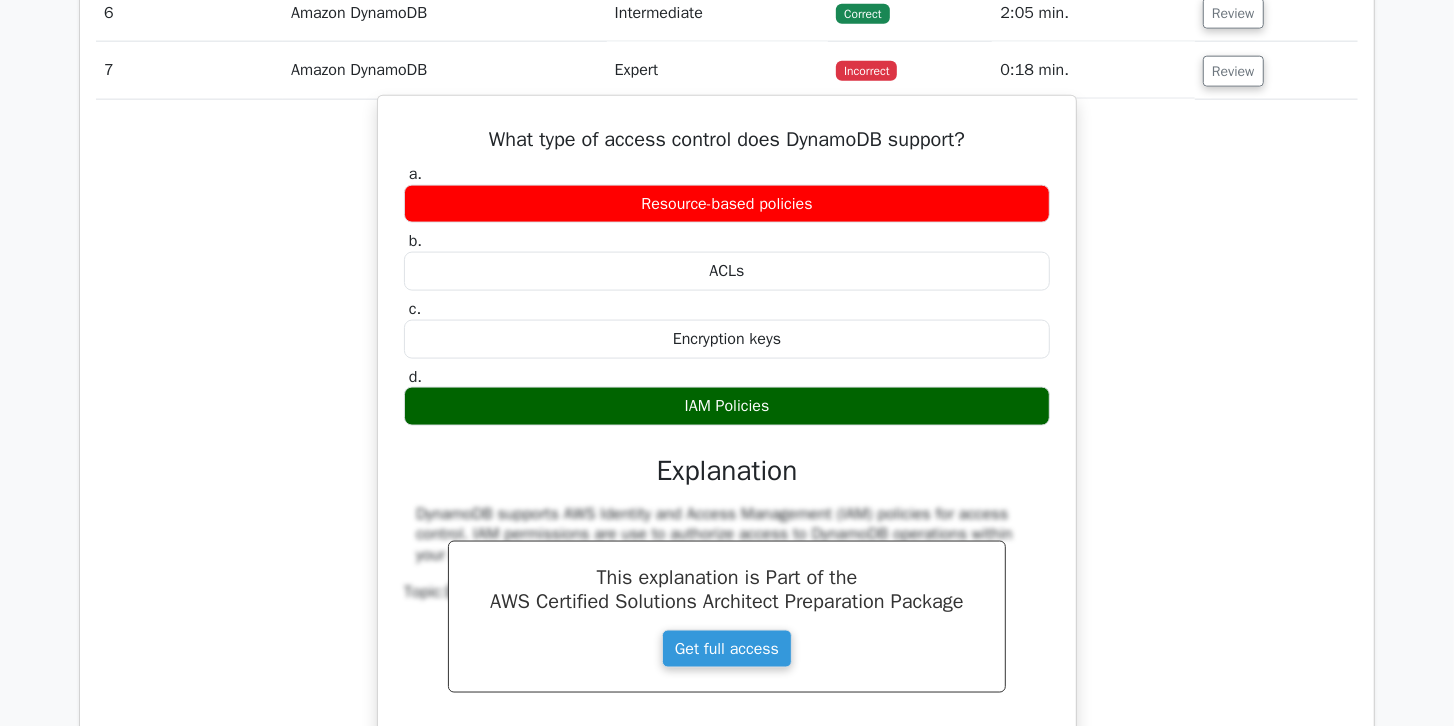 drag, startPoint x: 465, startPoint y: 131, endPoint x: 774, endPoint y: 394, distance: 405.77087 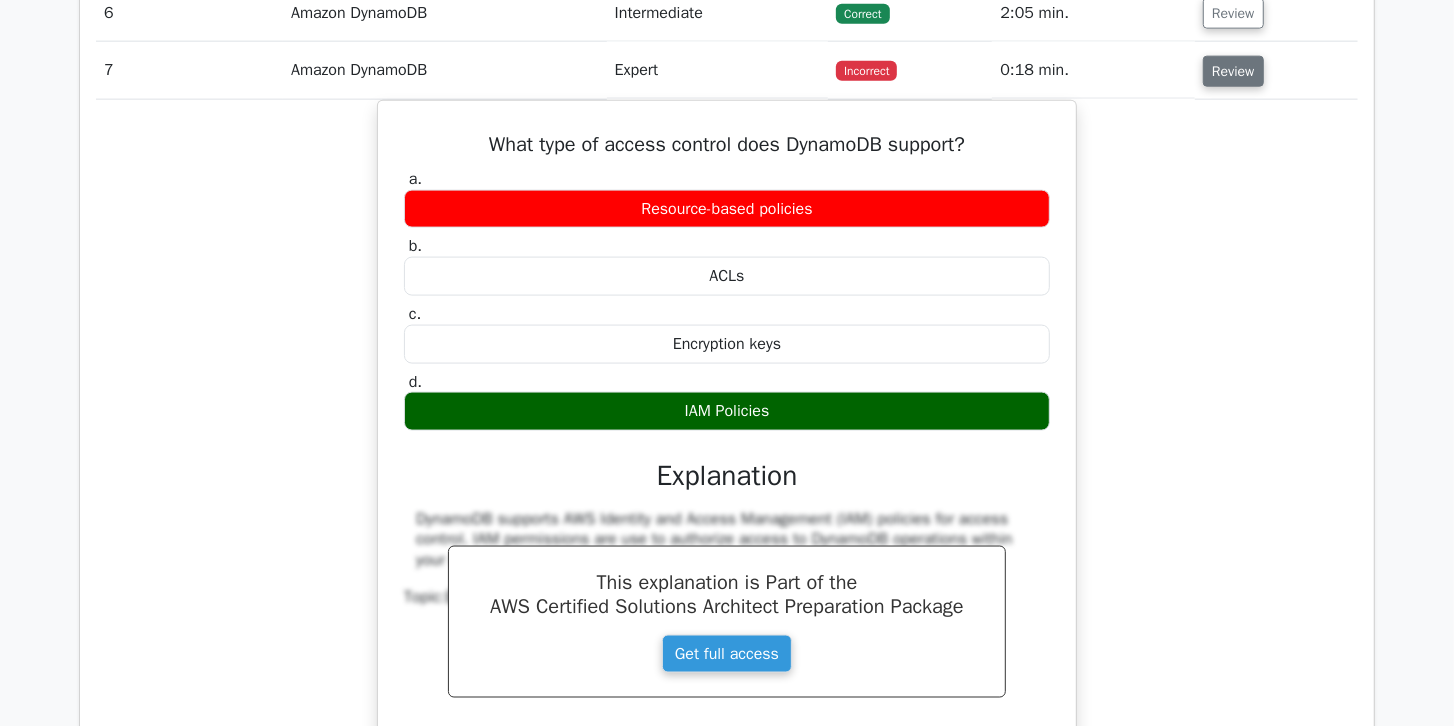 click on "Review" at bounding box center (1233, 71) 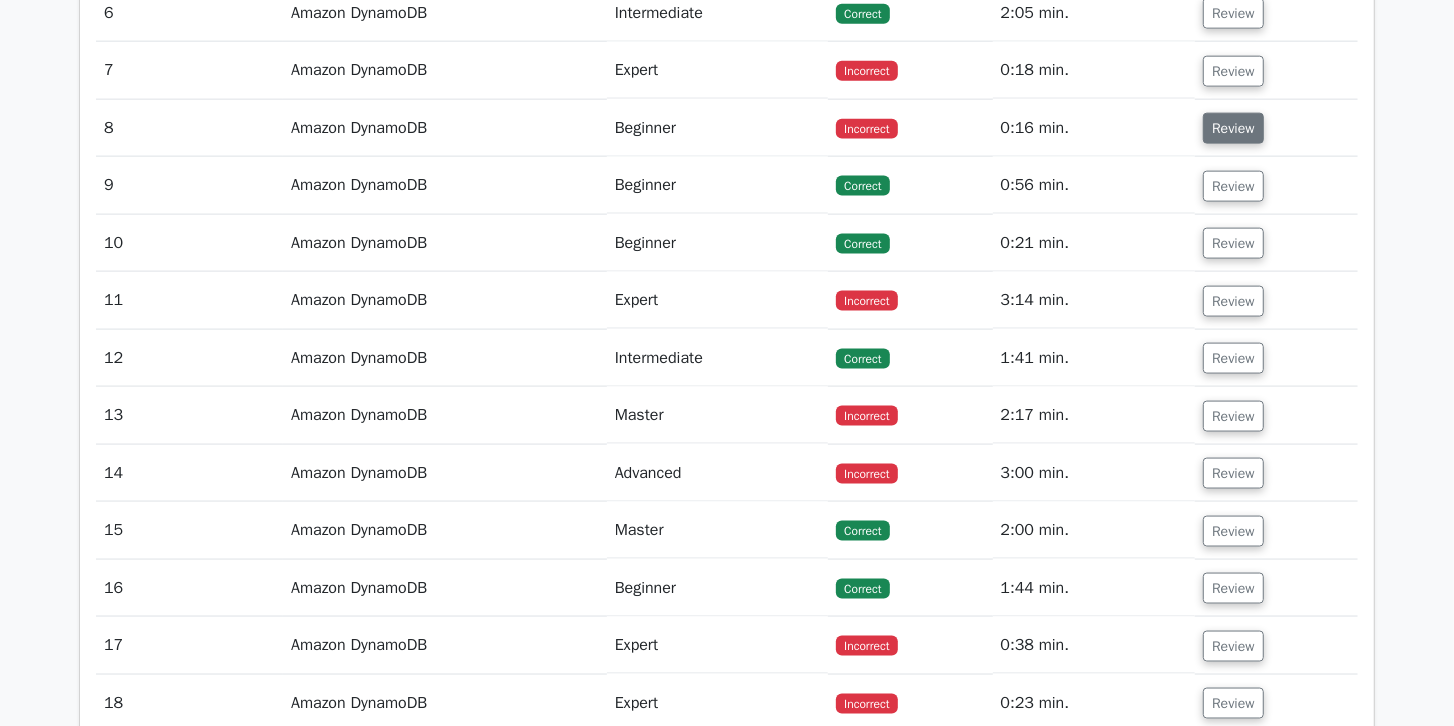 click on "Review" at bounding box center (1233, 128) 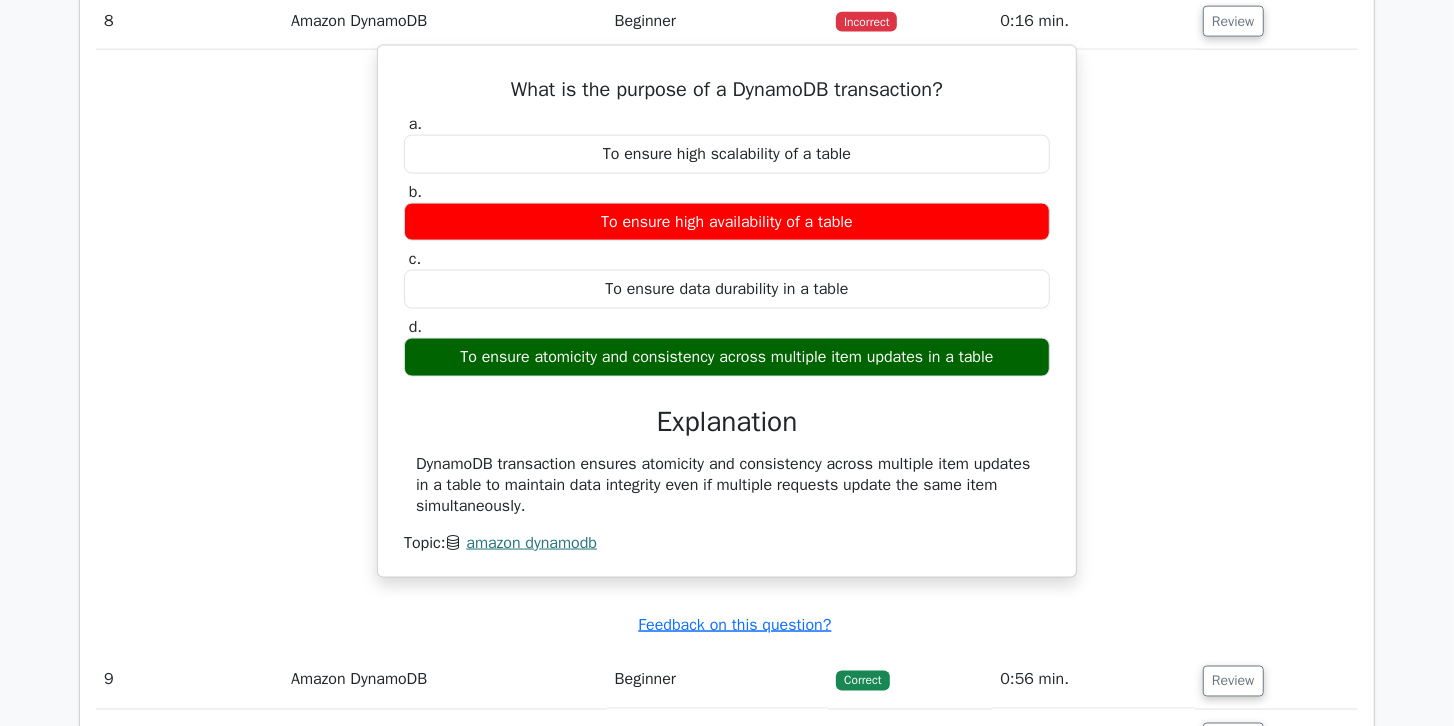 scroll, scrollTop: 1885, scrollLeft: 0, axis: vertical 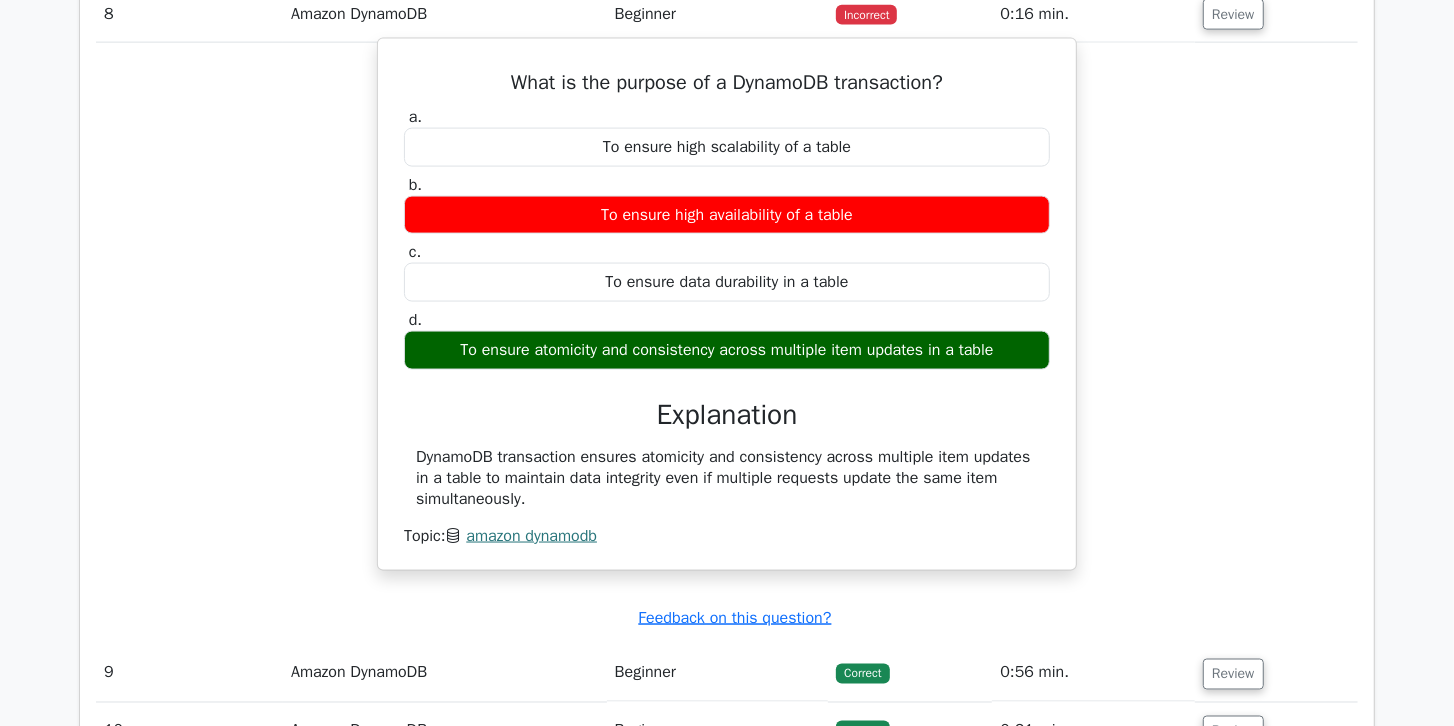drag, startPoint x: 501, startPoint y: 69, endPoint x: 740, endPoint y: 479, distance: 474.57455 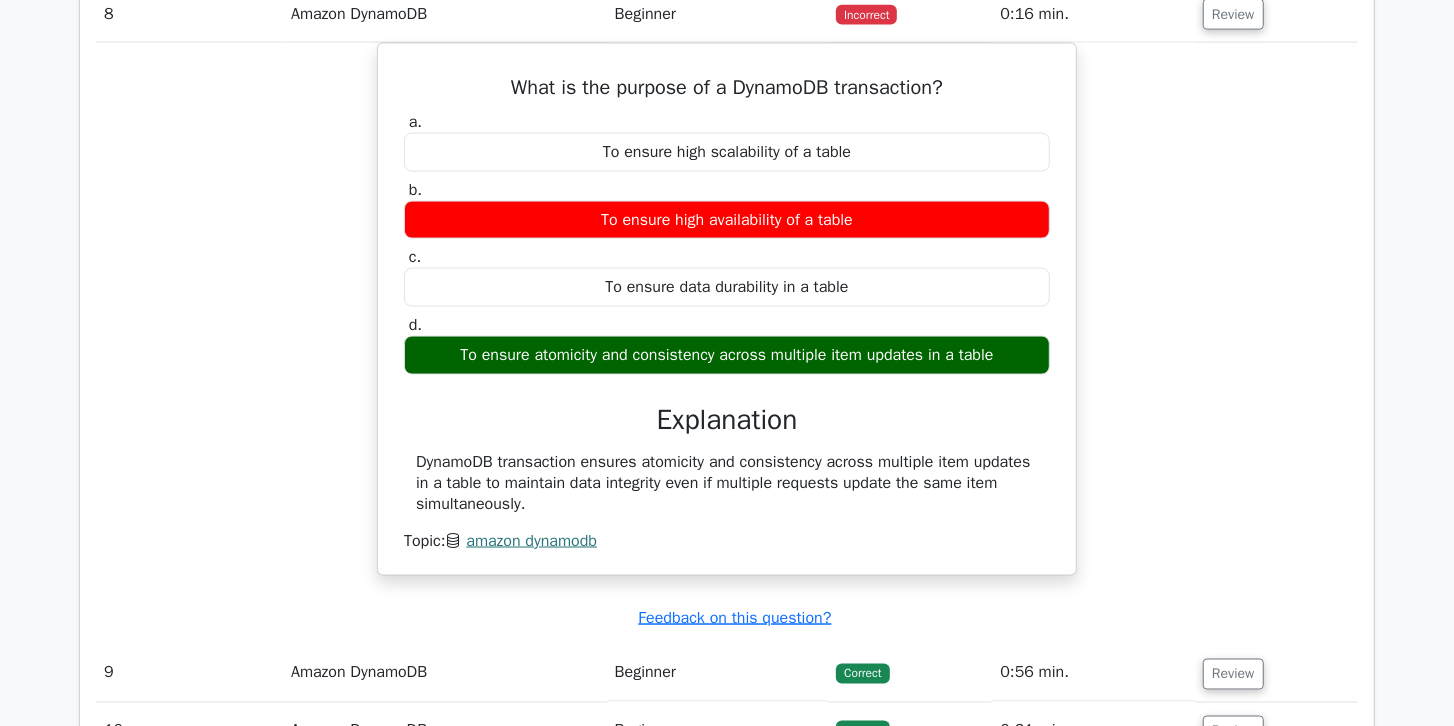 click on "Review" at bounding box center [1276, 14] 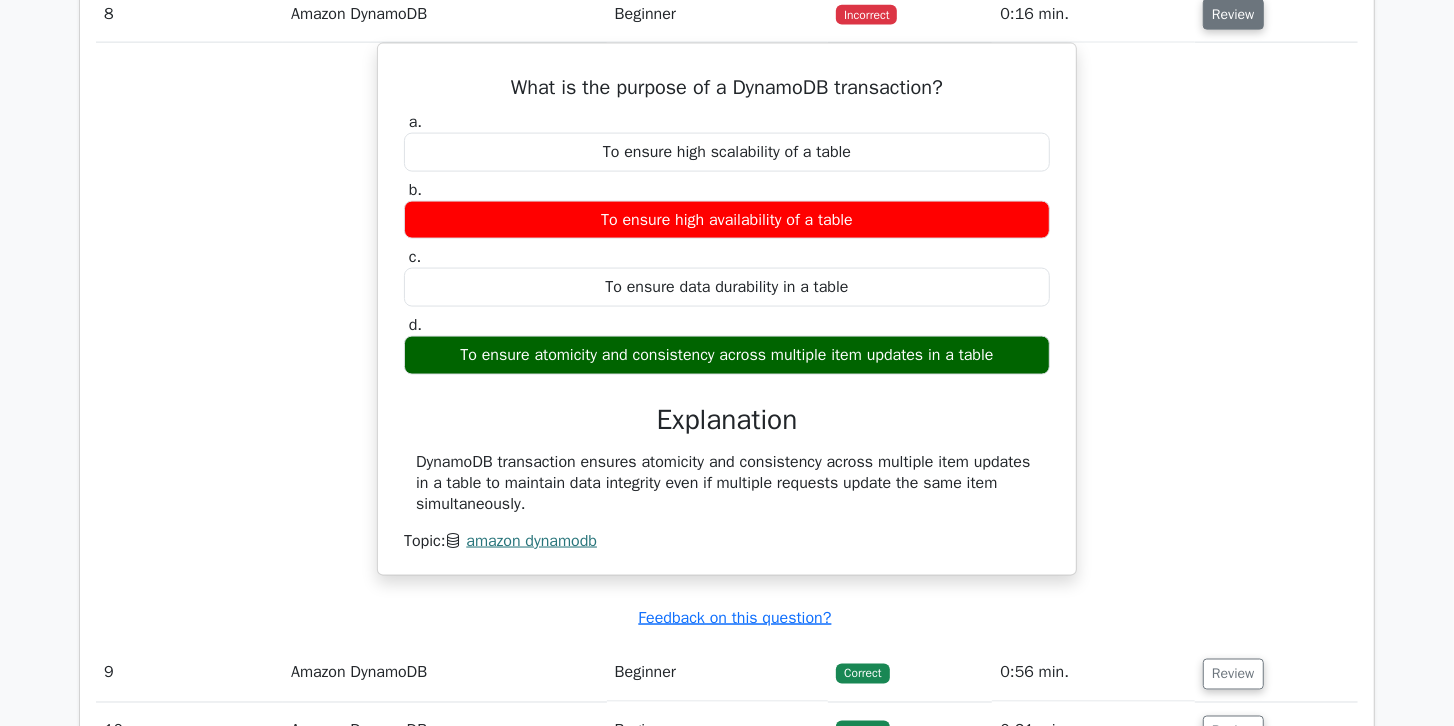 click on "Review" at bounding box center (1233, 14) 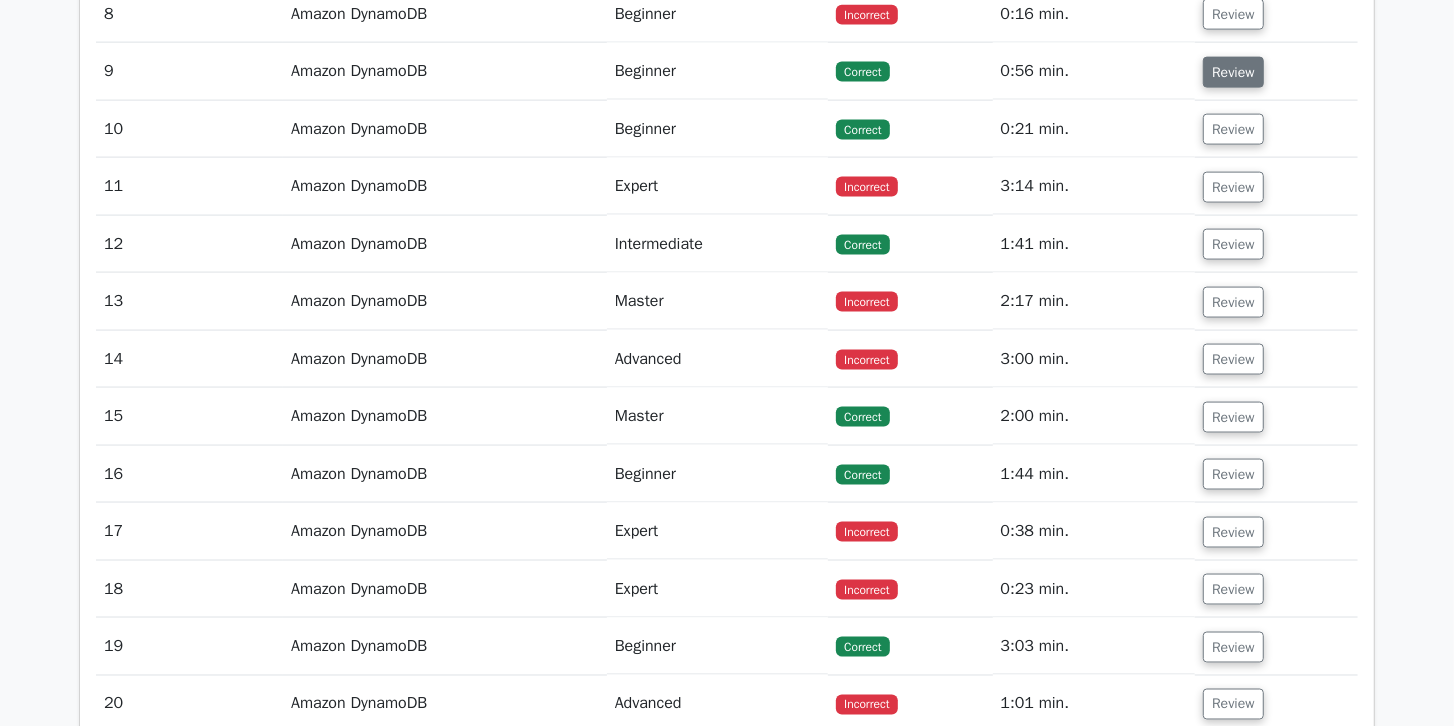 click on "Review" at bounding box center [1233, 72] 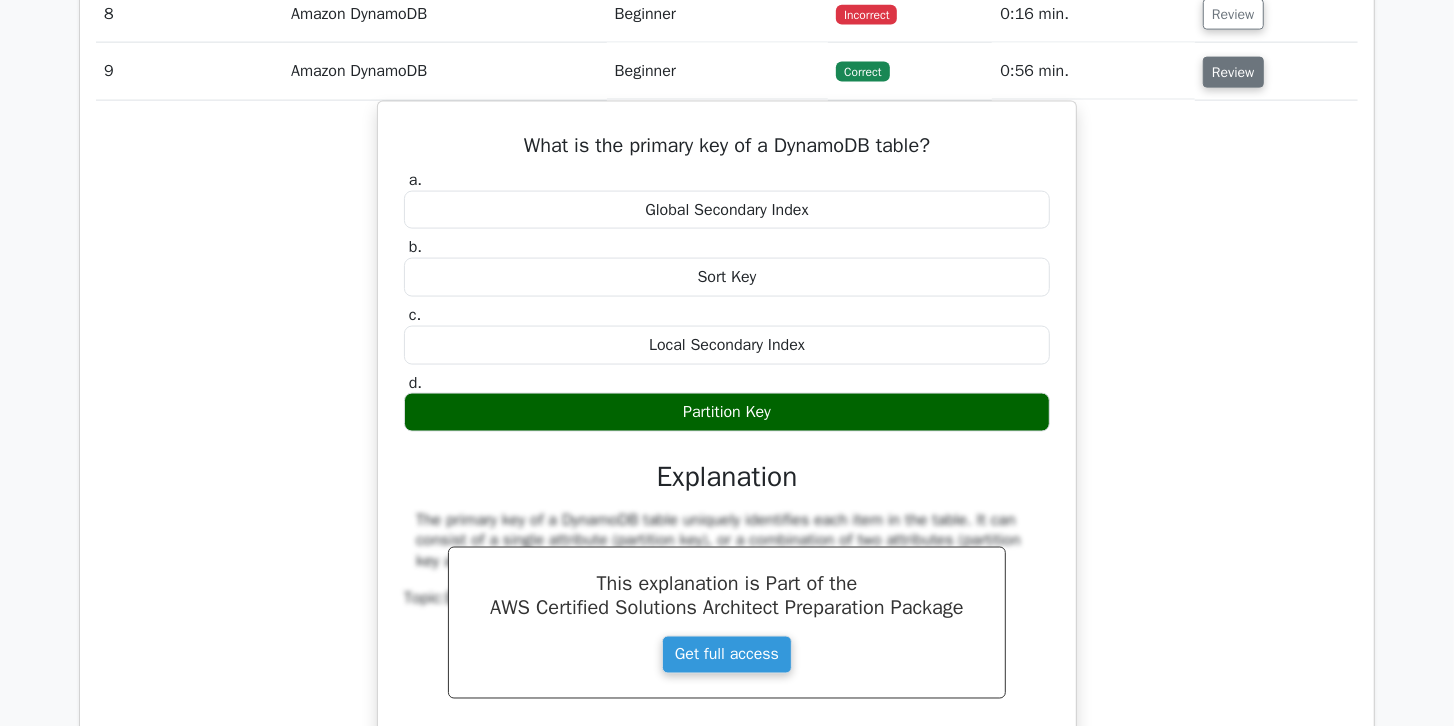 click on "Review" at bounding box center (1233, 72) 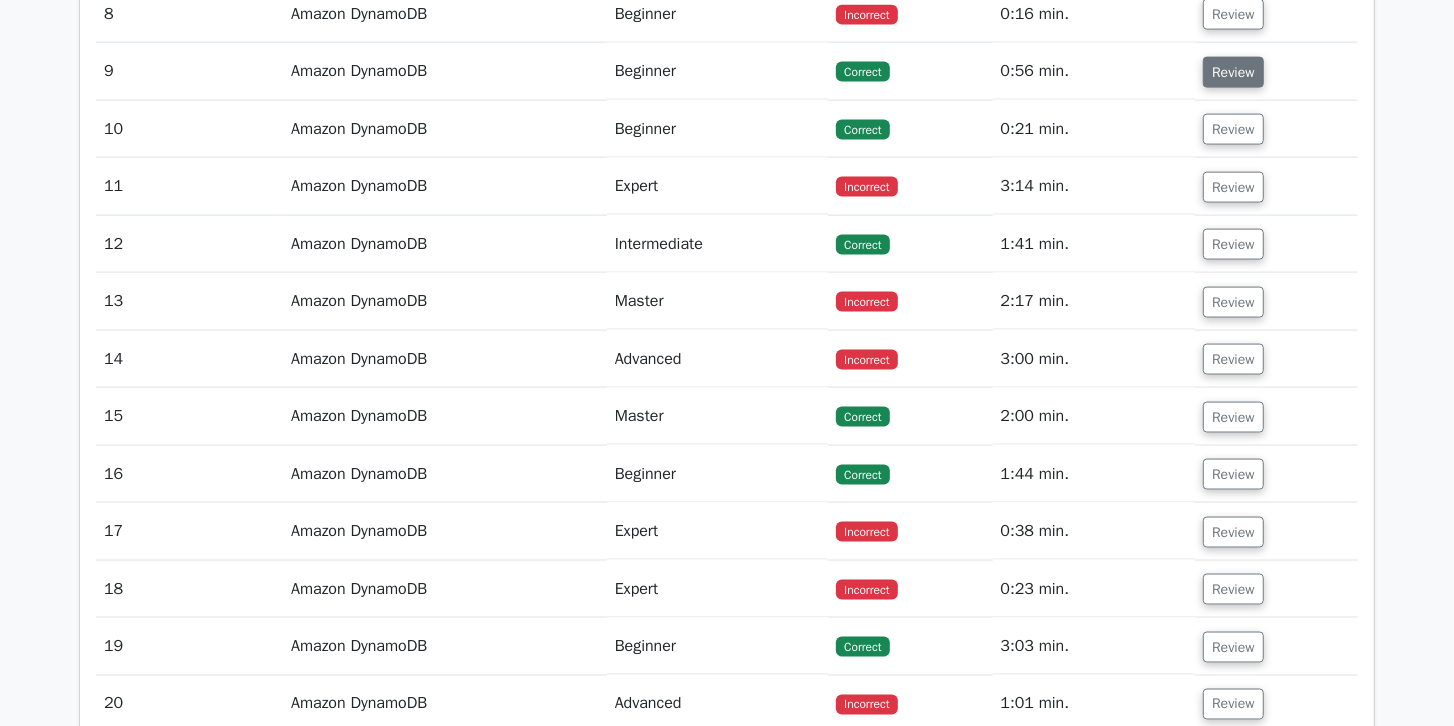 click on "Review" at bounding box center [1233, 72] 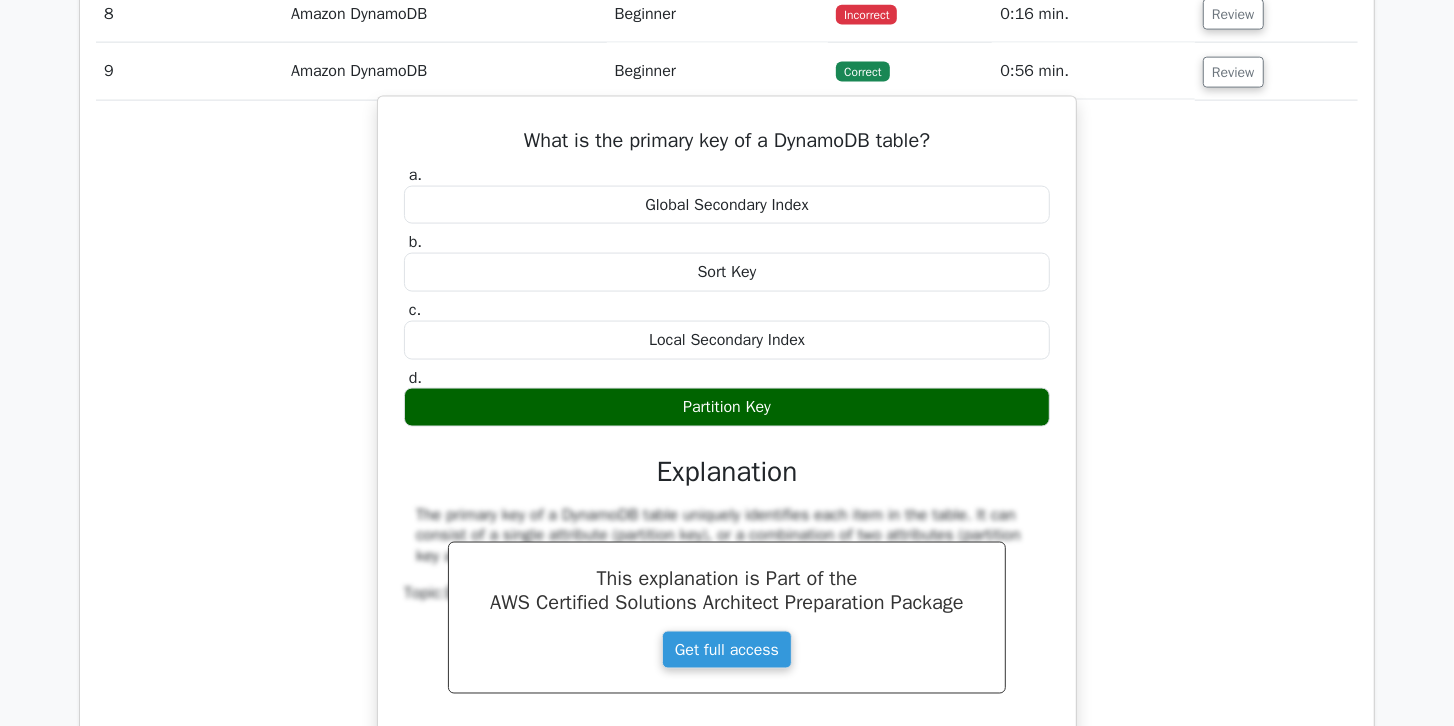 drag, startPoint x: 513, startPoint y: 129, endPoint x: 818, endPoint y: 398, distance: 406.6768 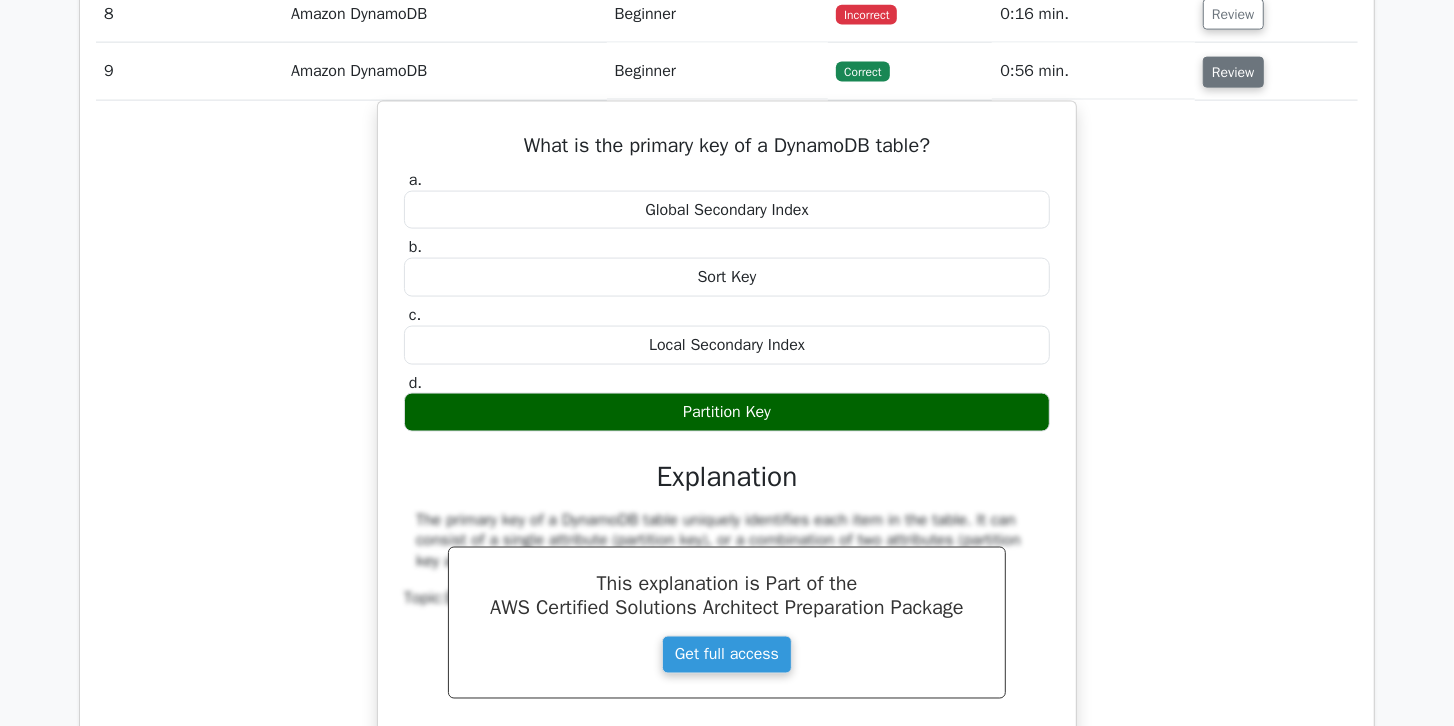 click on "Review" at bounding box center (1233, 72) 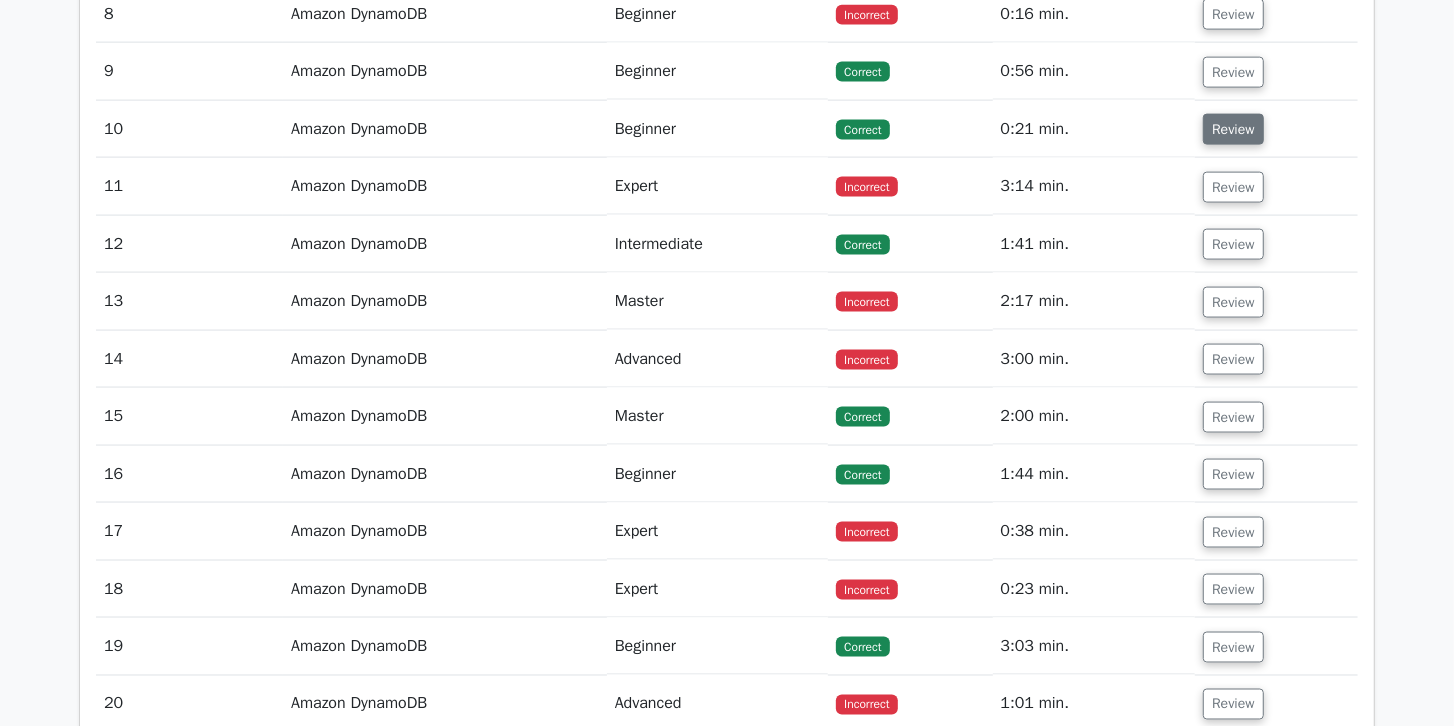 click on "Review" at bounding box center (1233, 129) 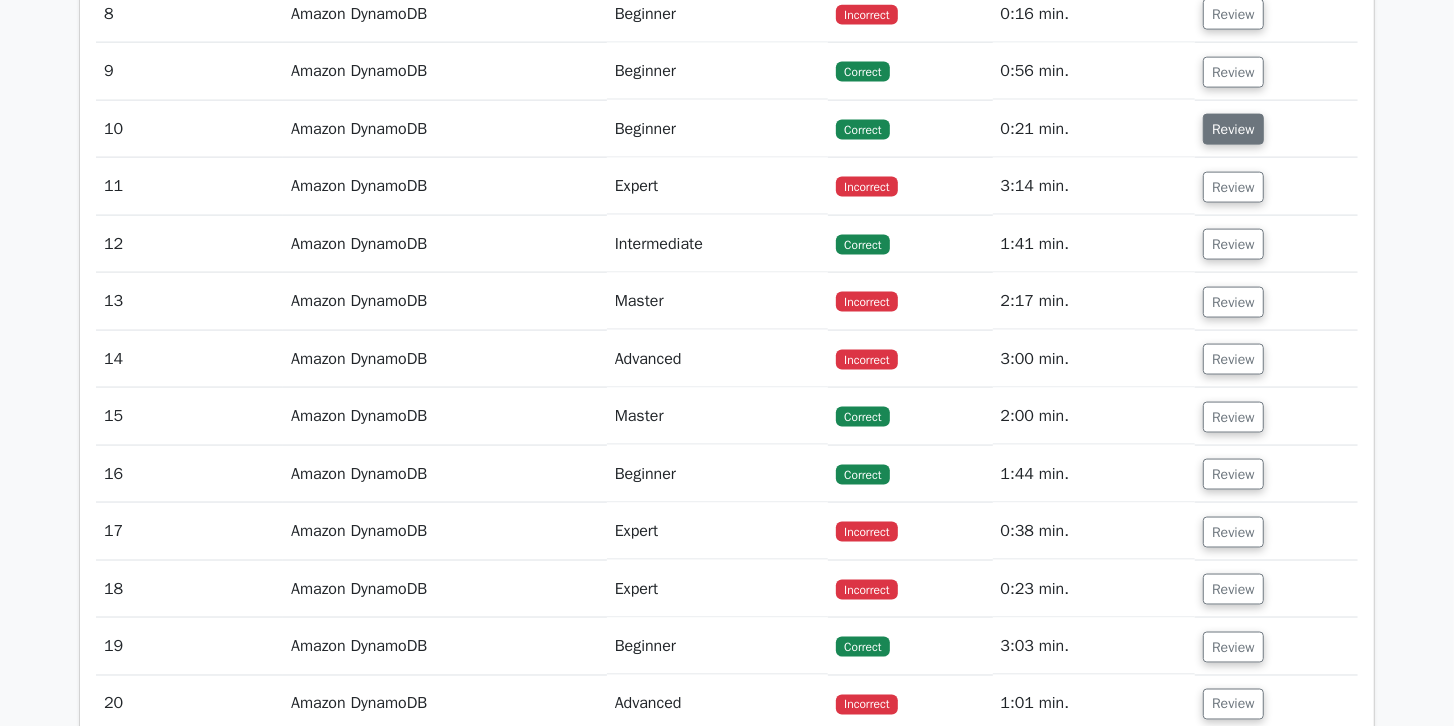 click on "Review" at bounding box center [1233, 129] 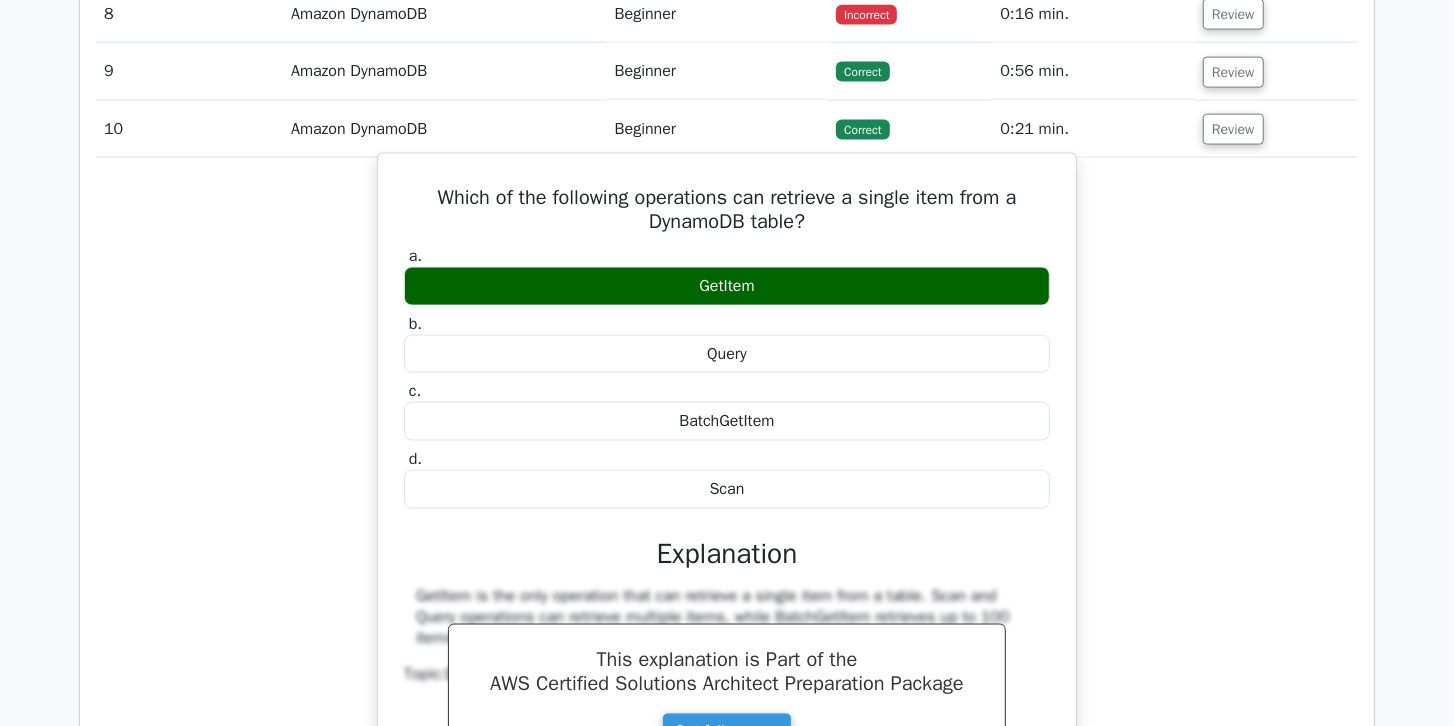 drag, startPoint x: 426, startPoint y: 183, endPoint x: 808, endPoint y: 277, distance: 393.39548 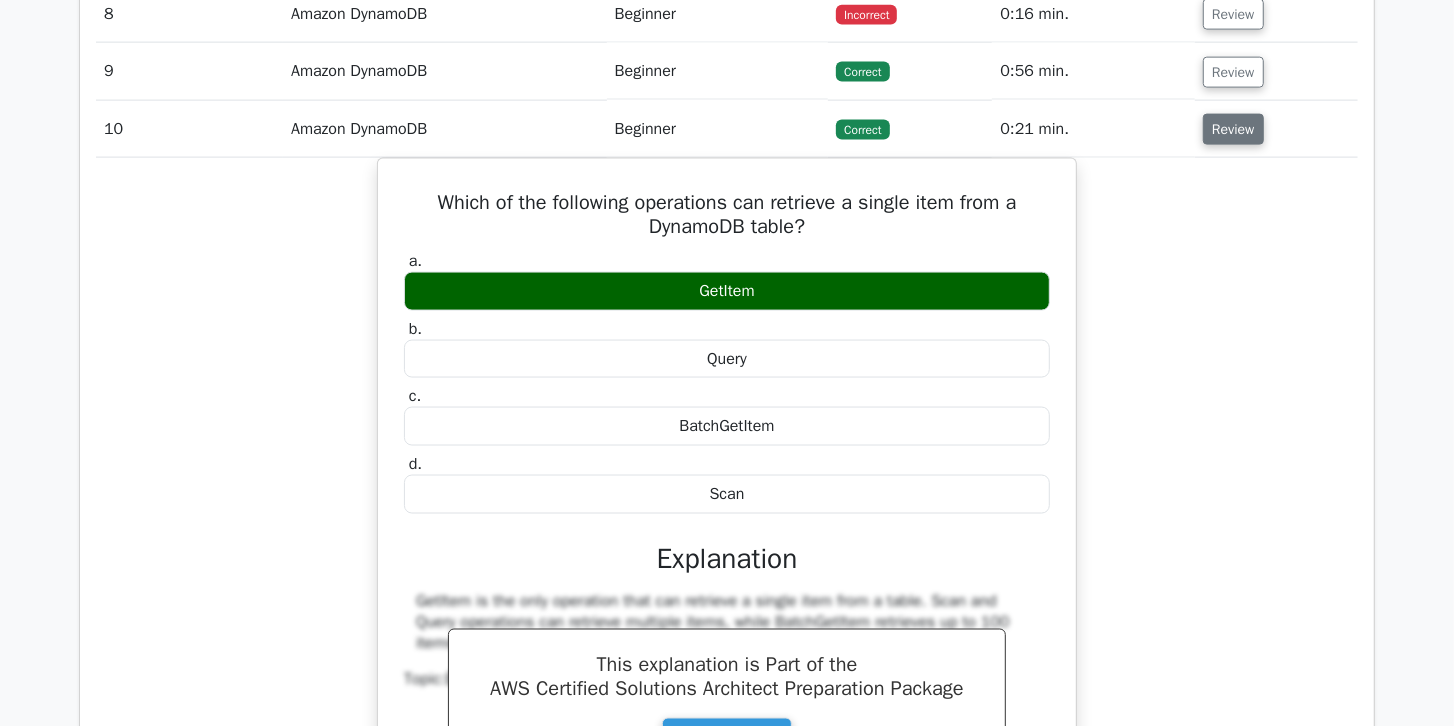 click on "Review" at bounding box center (1233, 129) 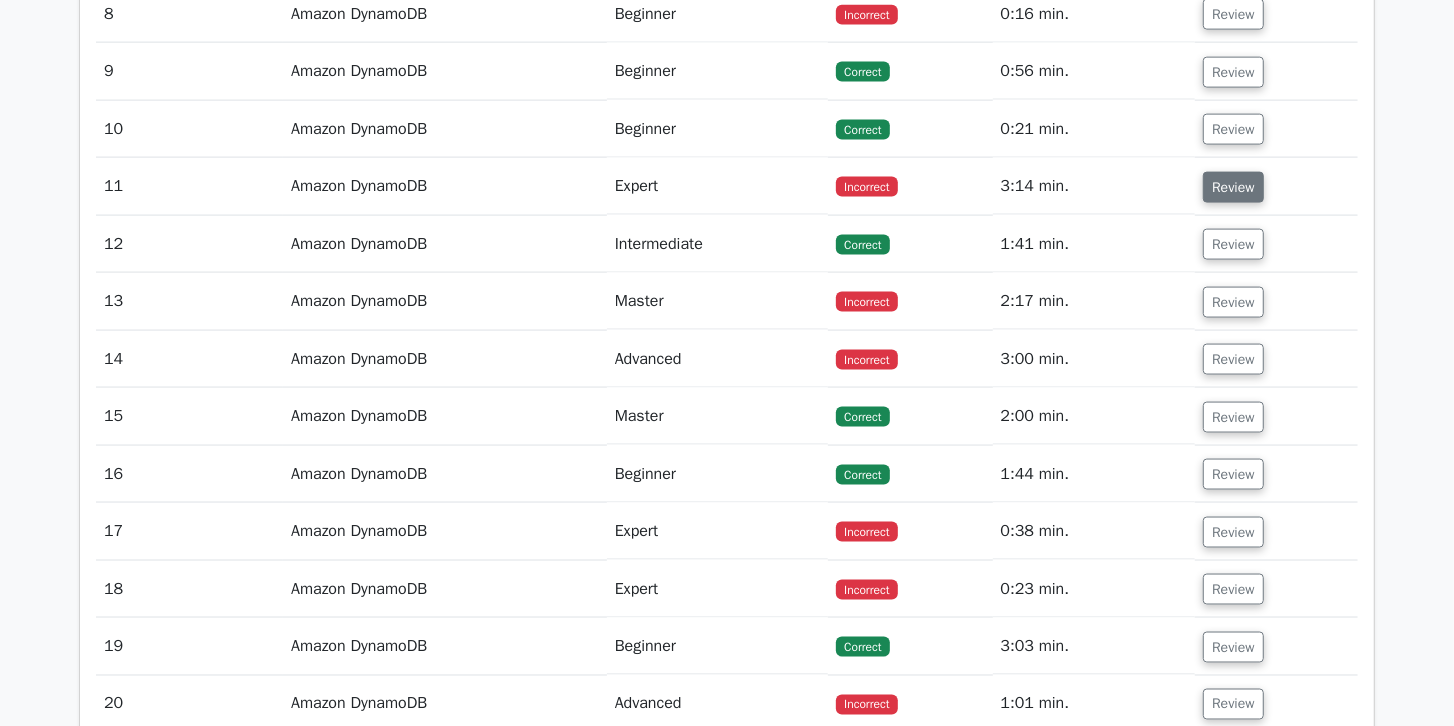 click on "Review" at bounding box center [1233, 187] 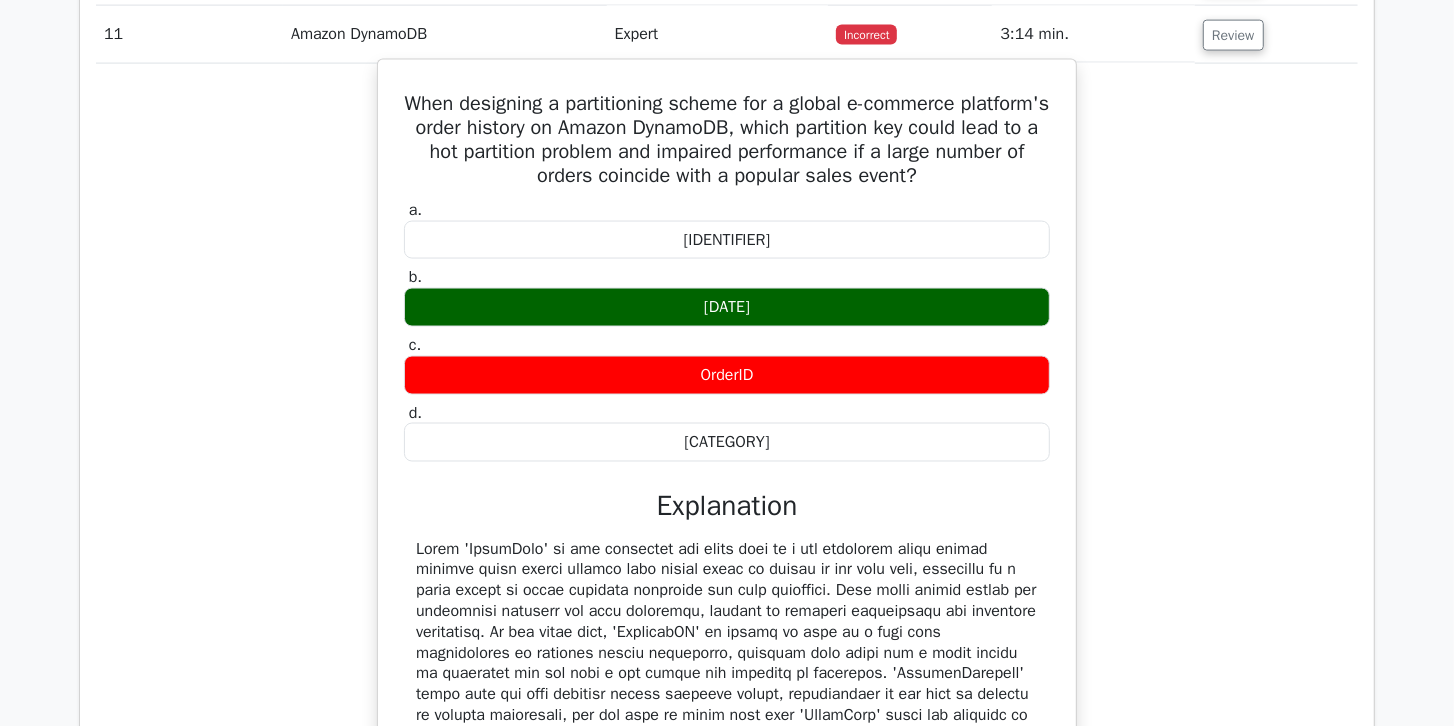 scroll, scrollTop: 2057, scrollLeft: 0, axis: vertical 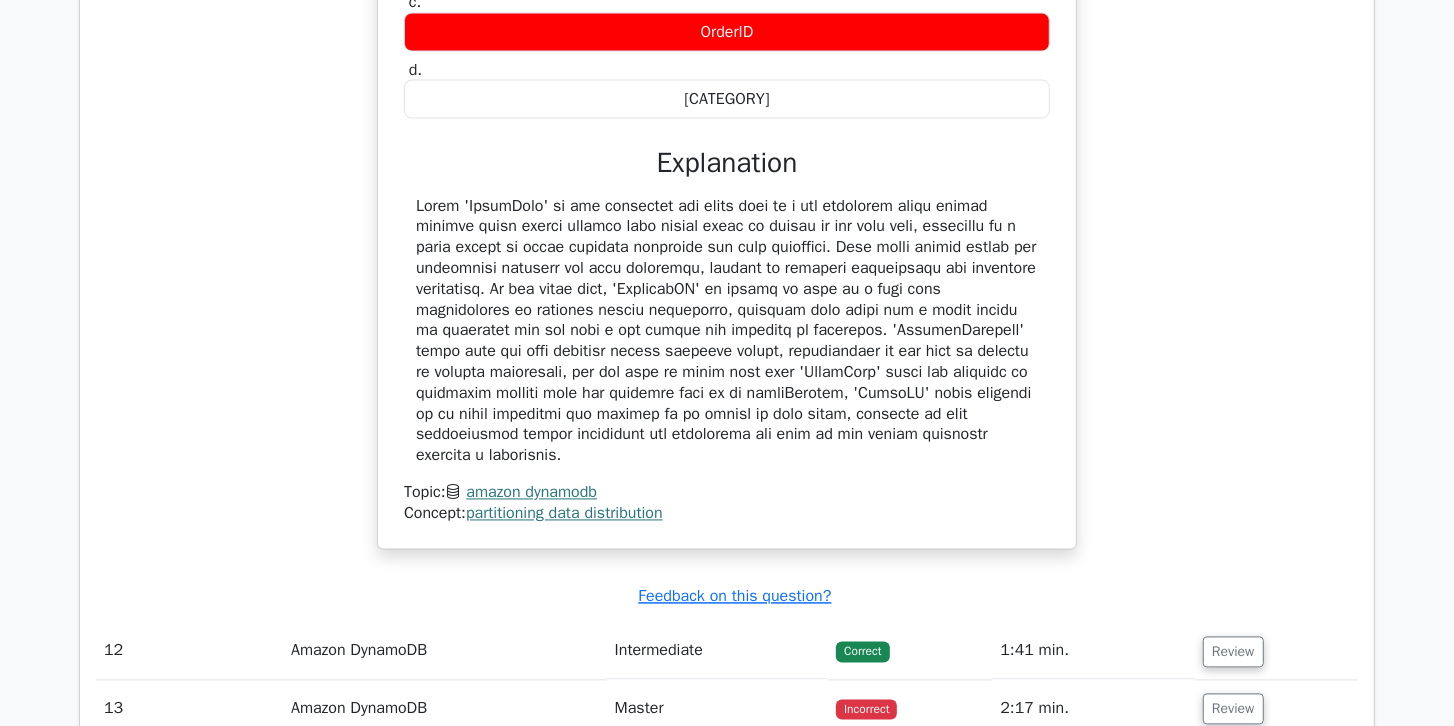 drag, startPoint x: 428, startPoint y: 65, endPoint x: 1051, endPoint y: 419, distance: 716.5508 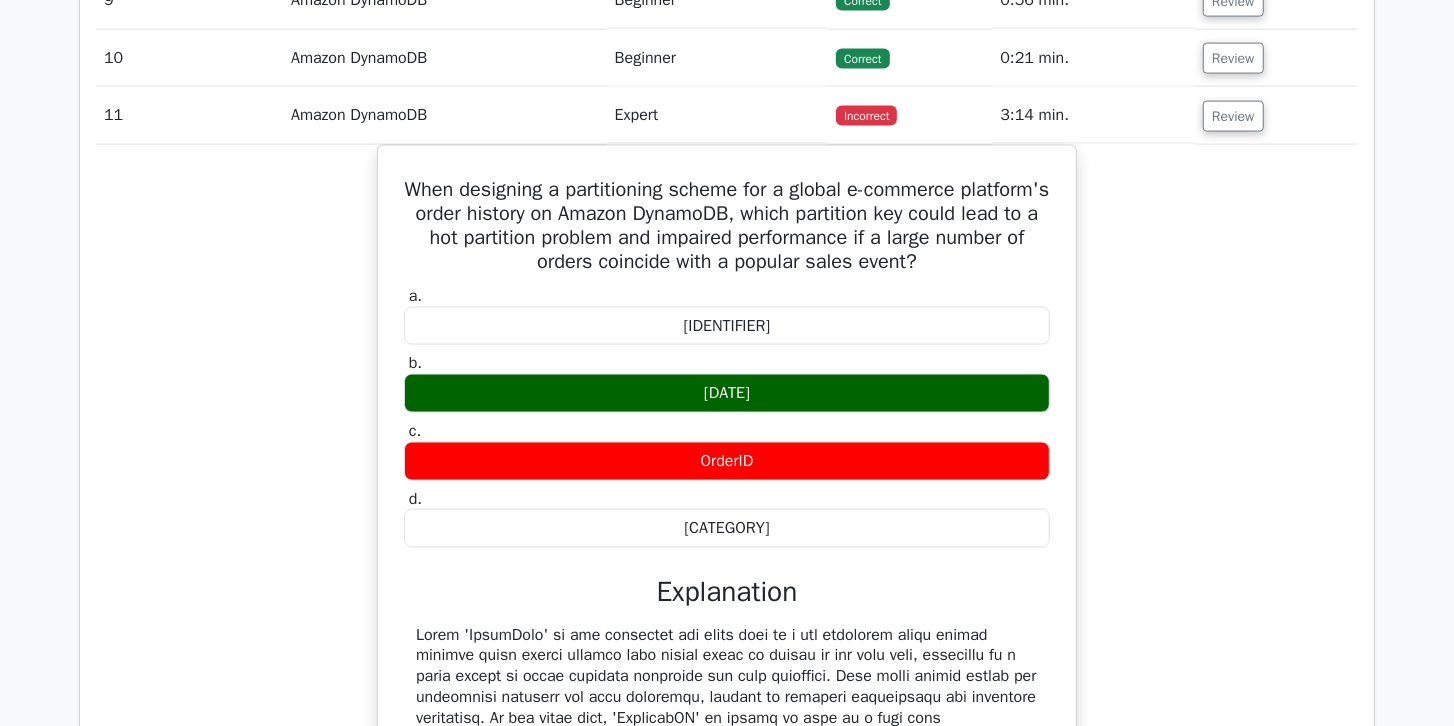 scroll, scrollTop: 1923, scrollLeft: 0, axis: vertical 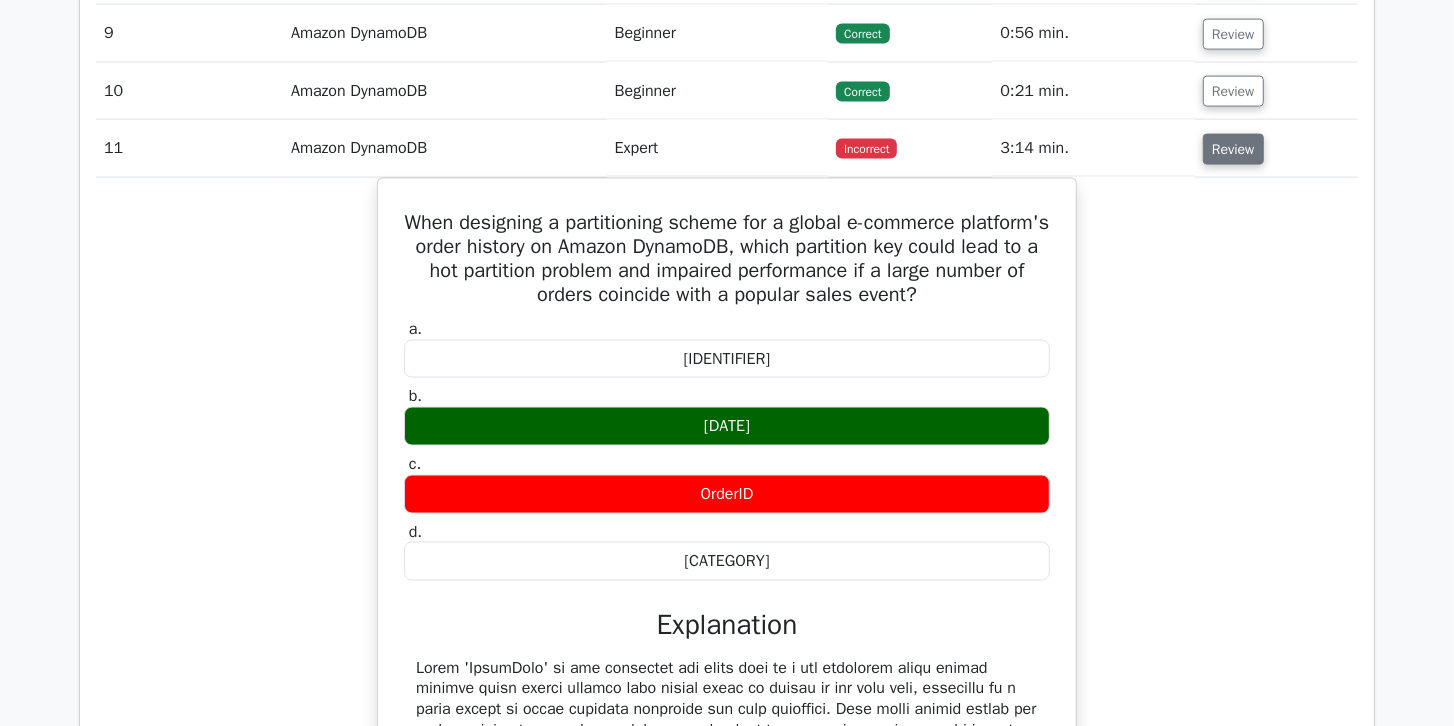 click on "Review" at bounding box center [1233, 149] 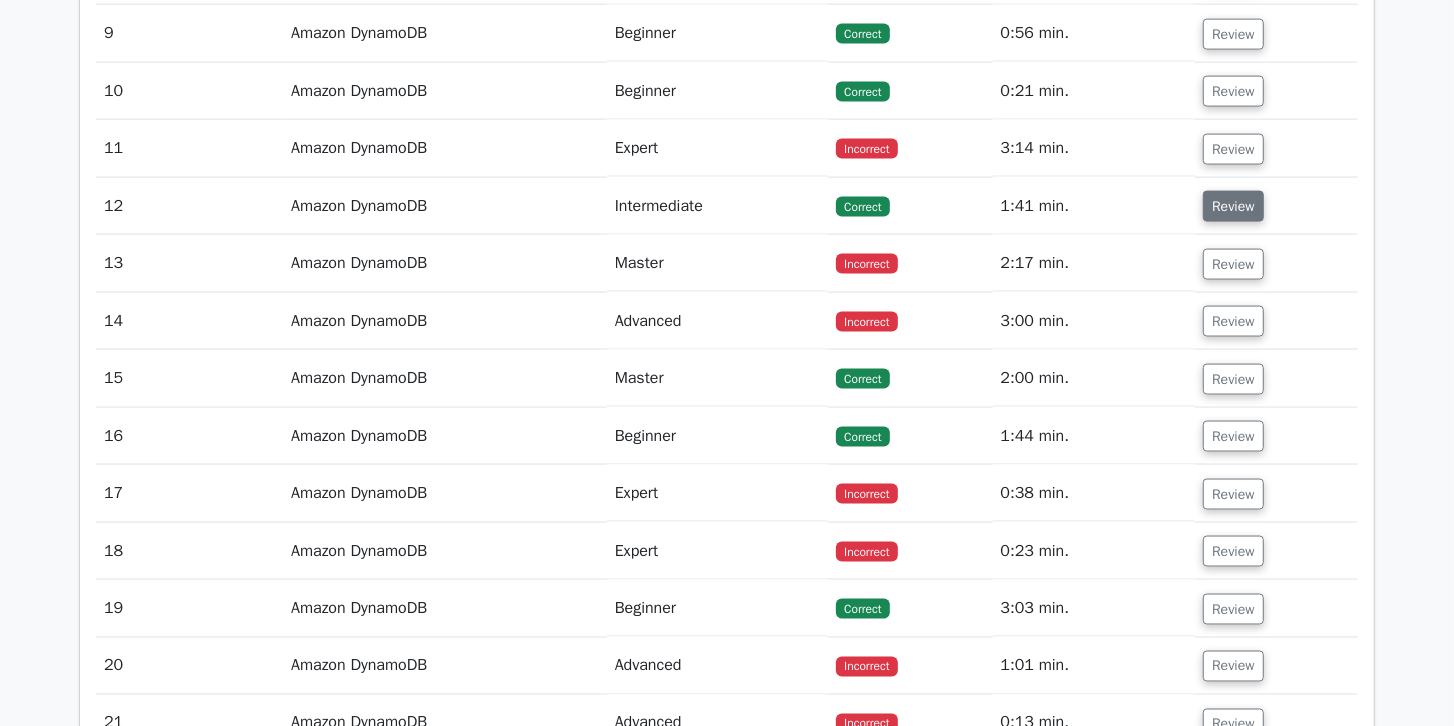 click on "Review" at bounding box center [1233, 206] 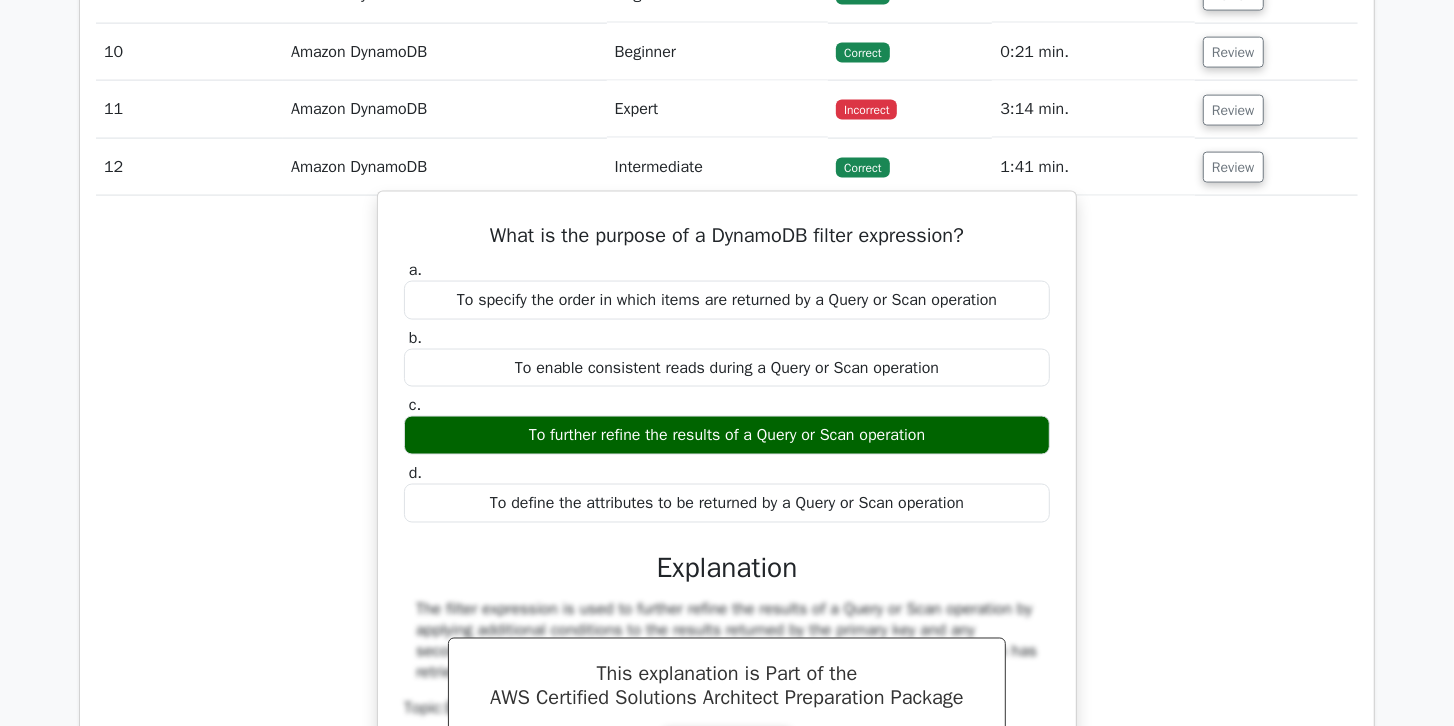 scroll, scrollTop: 1980, scrollLeft: 0, axis: vertical 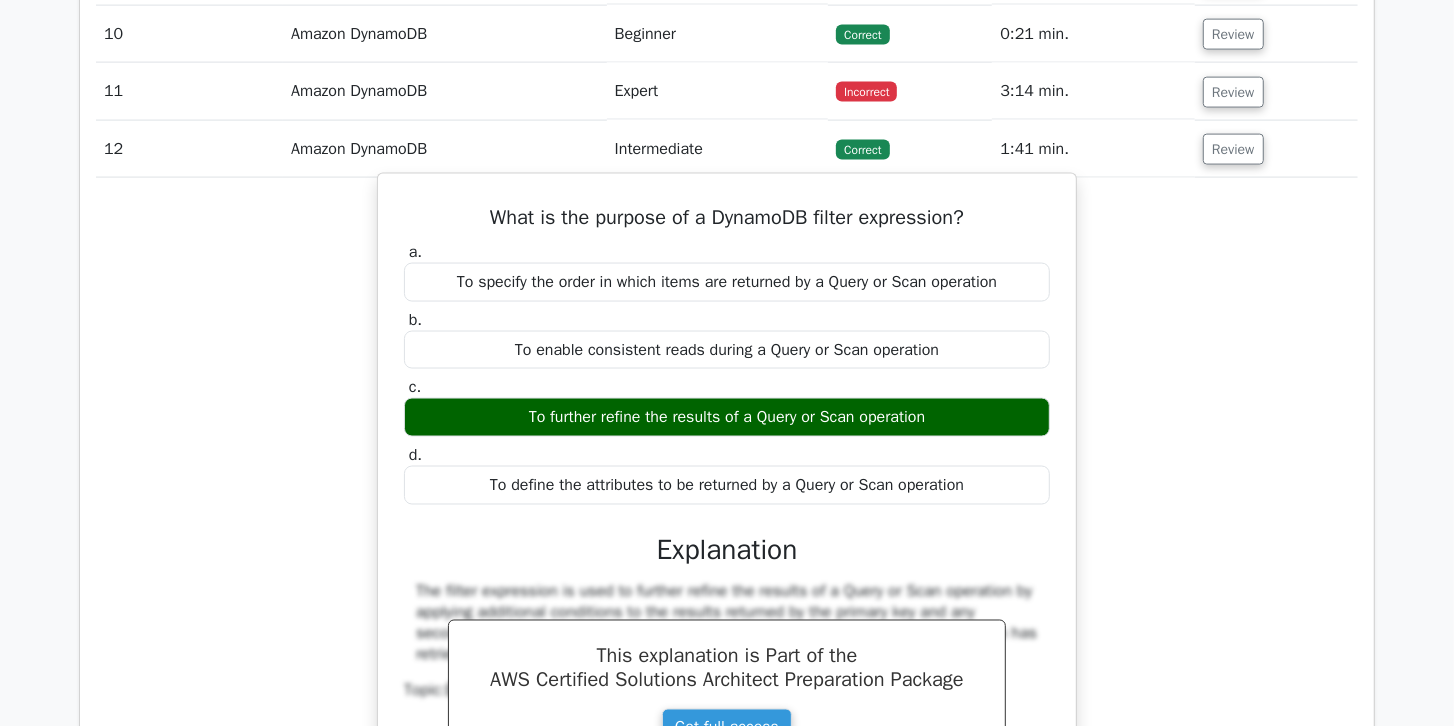 drag, startPoint x: 480, startPoint y: 199, endPoint x: 942, endPoint y: 408, distance: 507.07495 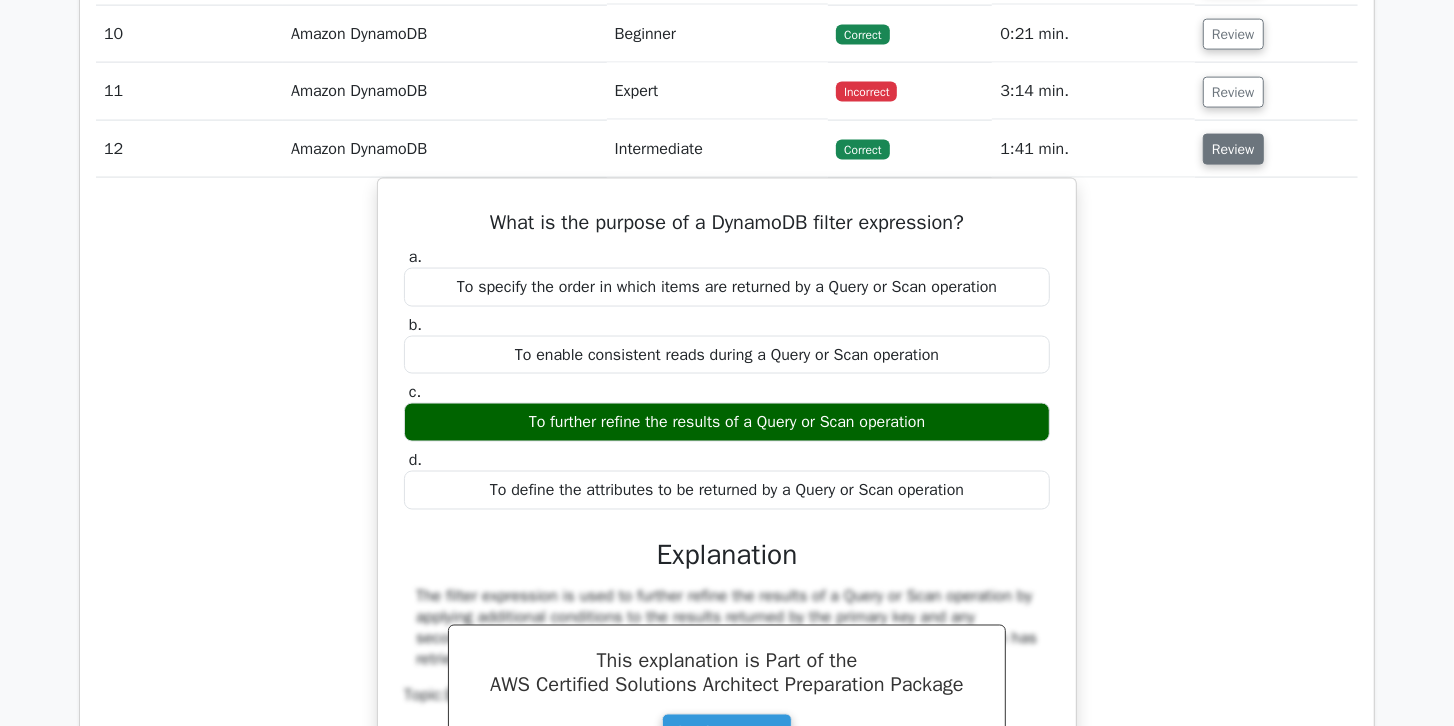 click on "Review" at bounding box center (1233, 149) 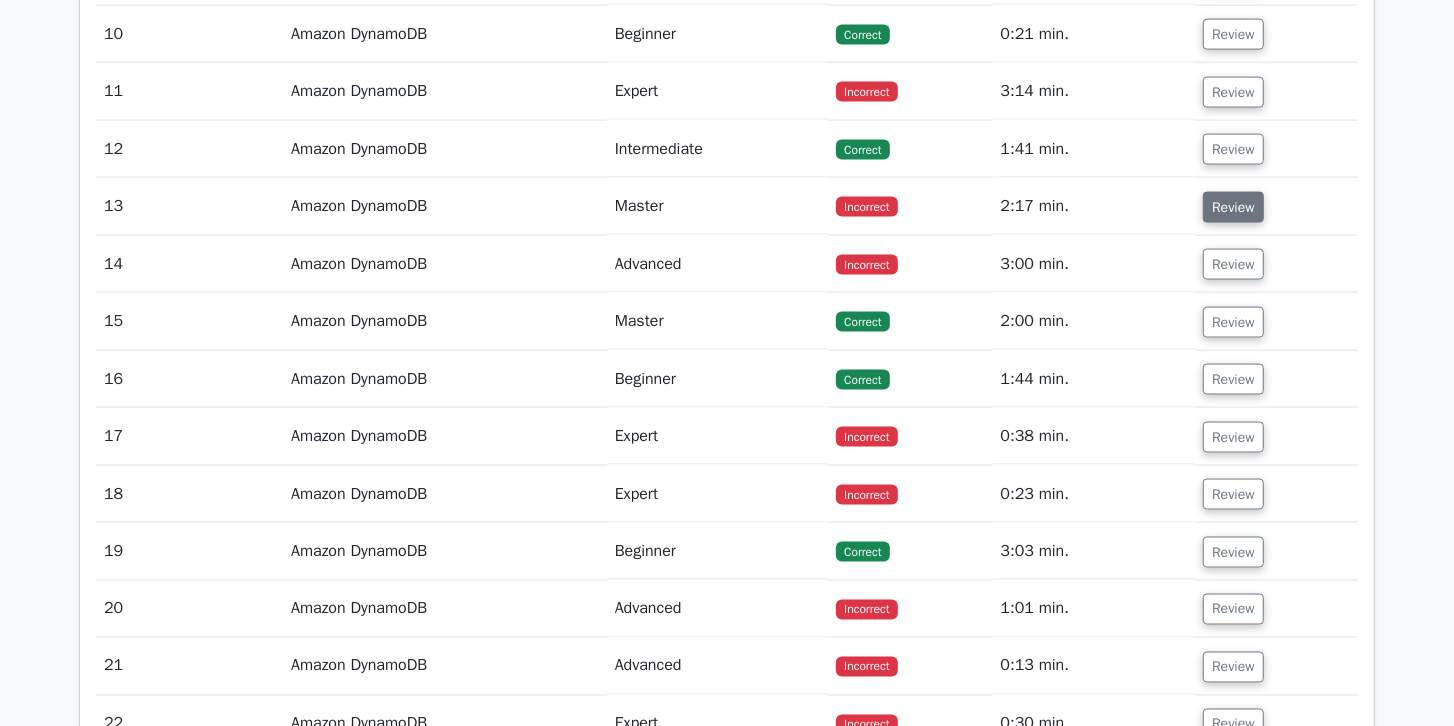 click on "Review" at bounding box center (1233, 207) 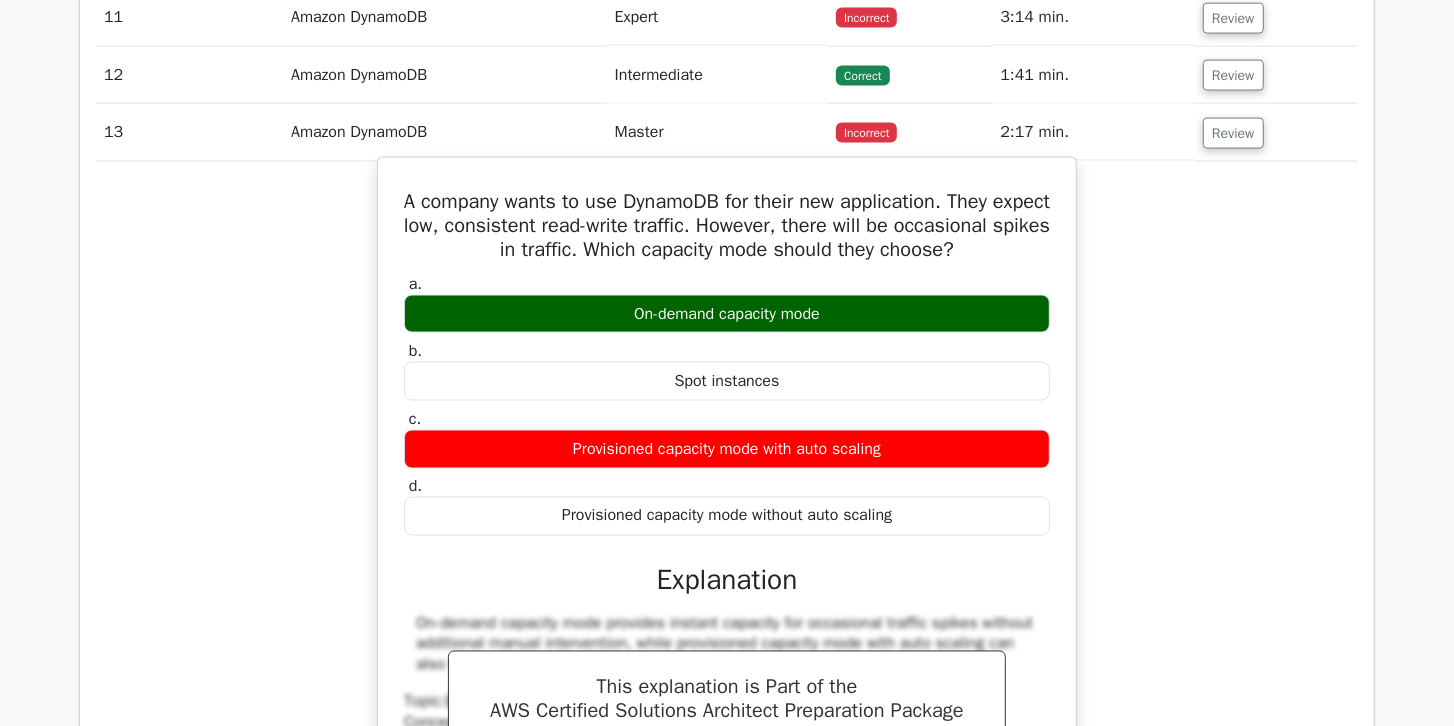 scroll, scrollTop: 2152, scrollLeft: 0, axis: vertical 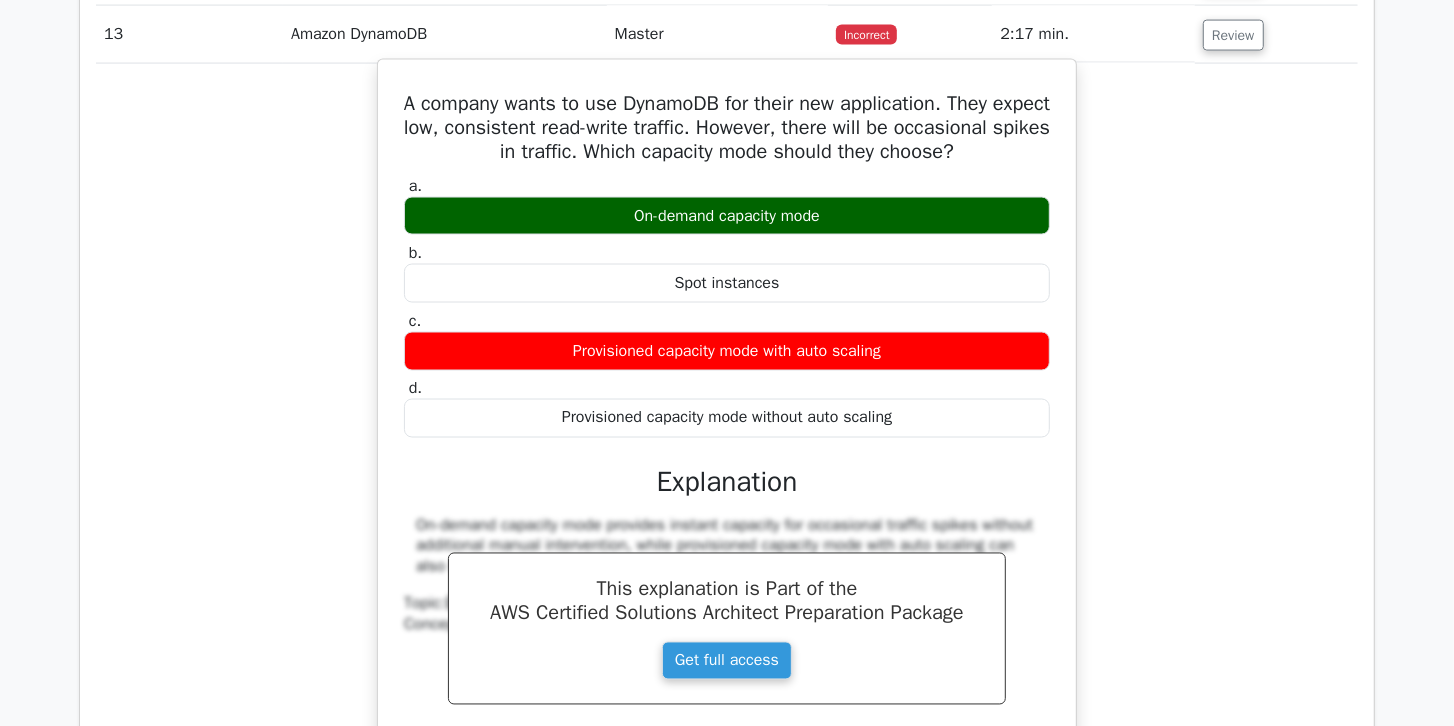 drag, startPoint x: 409, startPoint y: 78, endPoint x: 914, endPoint y: 325, distance: 562.169 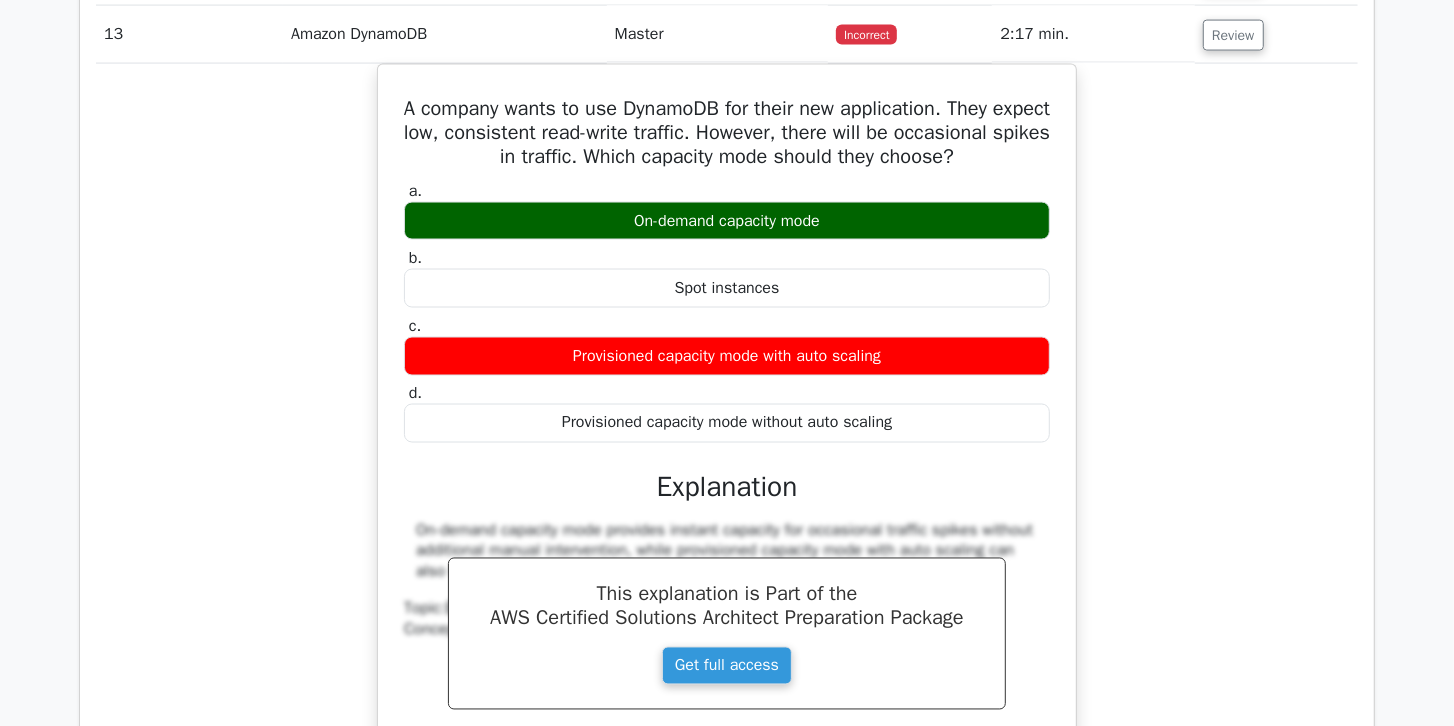 click on "Review" at bounding box center (1276, 34) 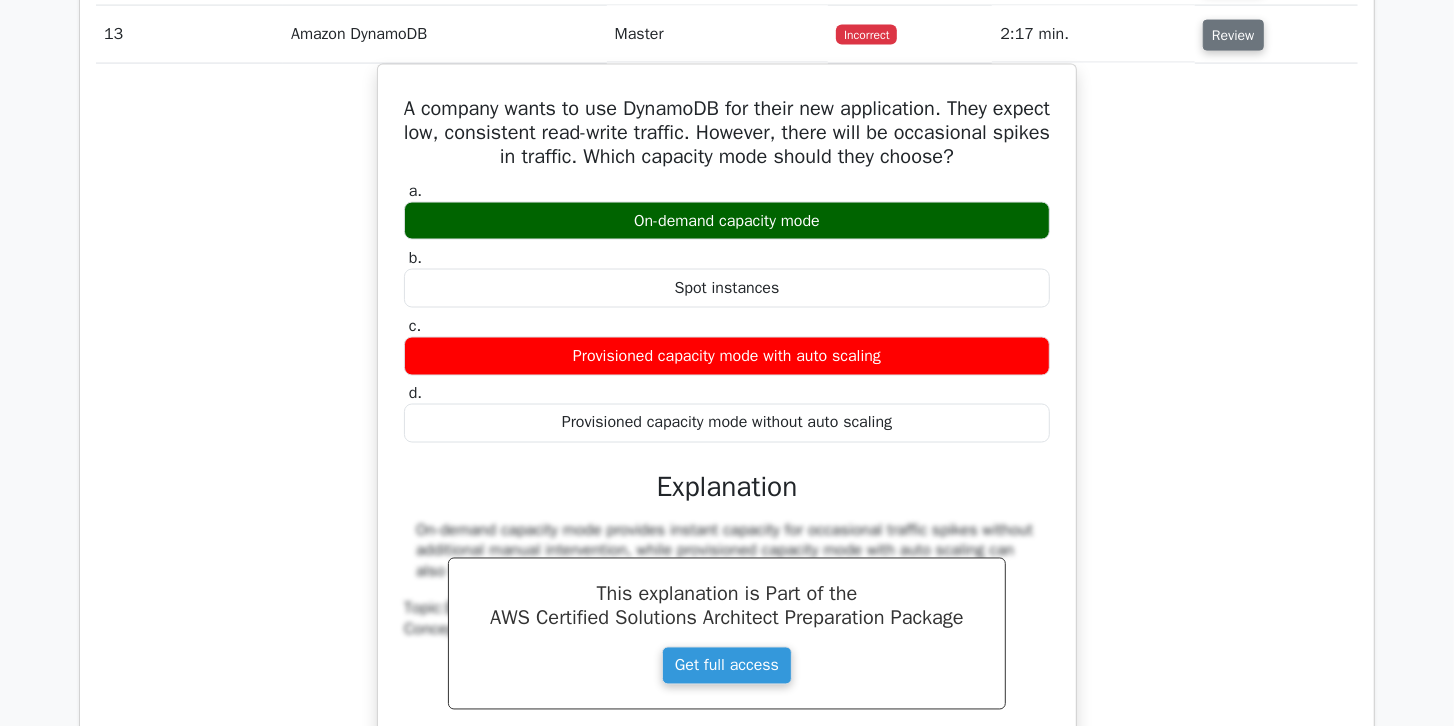click on "Review" at bounding box center [1233, 35] 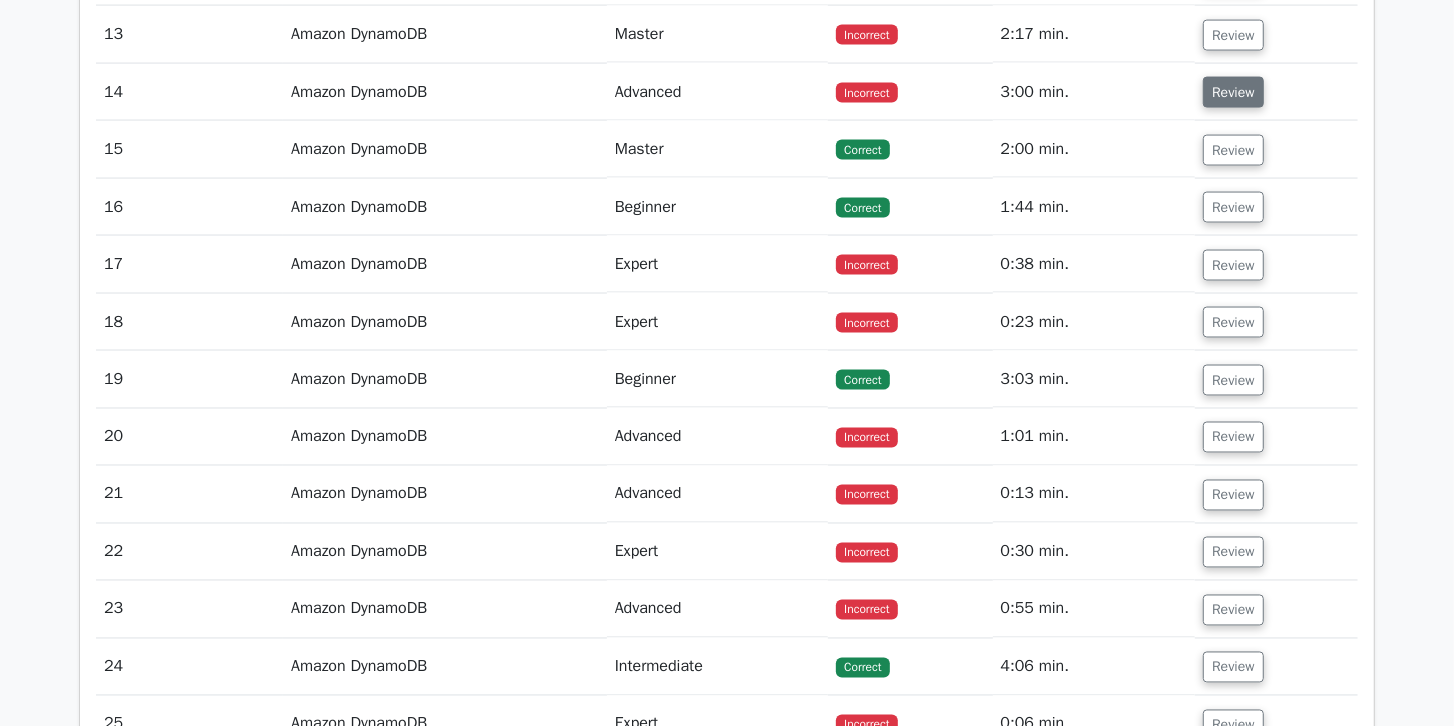 click on "Review" at bounding box center [1233, 92] 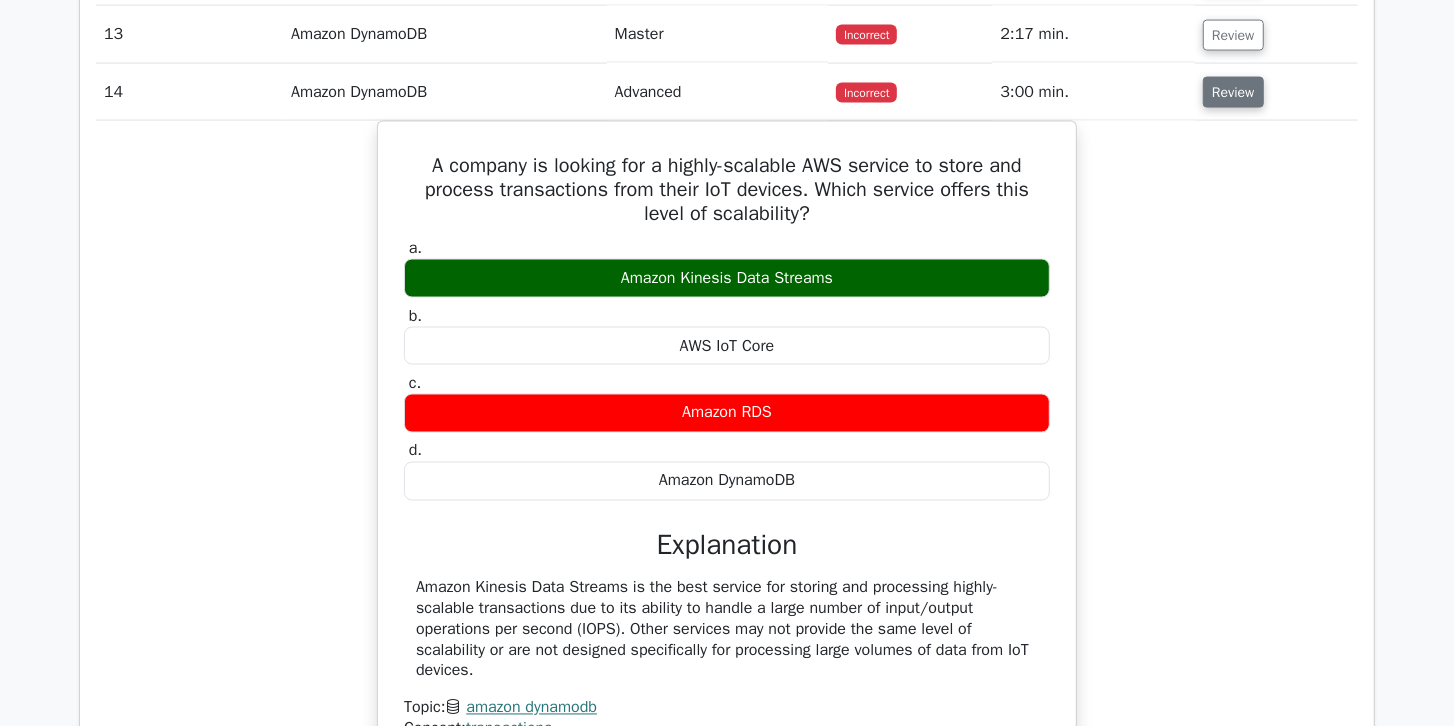 click on "Review" at bounding box center (1233, 92) 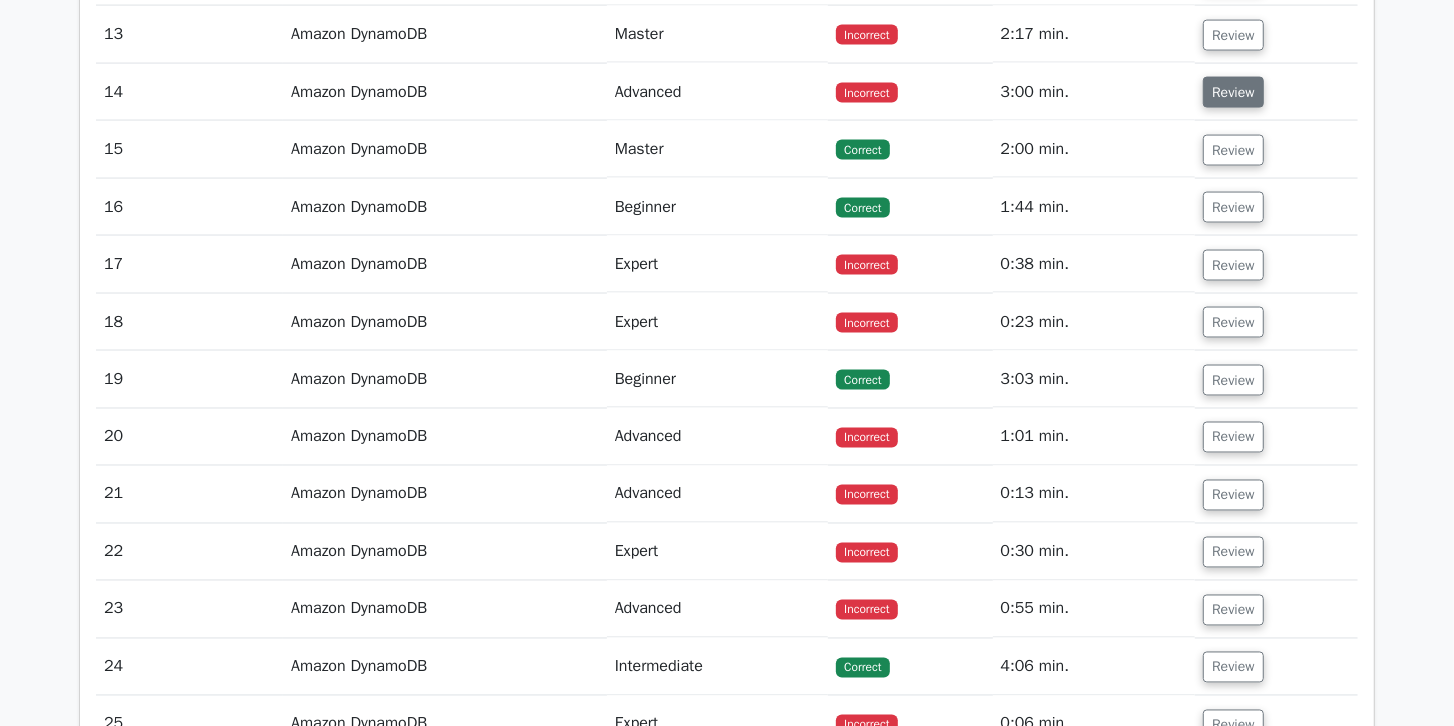 click on "Review" at bounding box center [1233, 92] 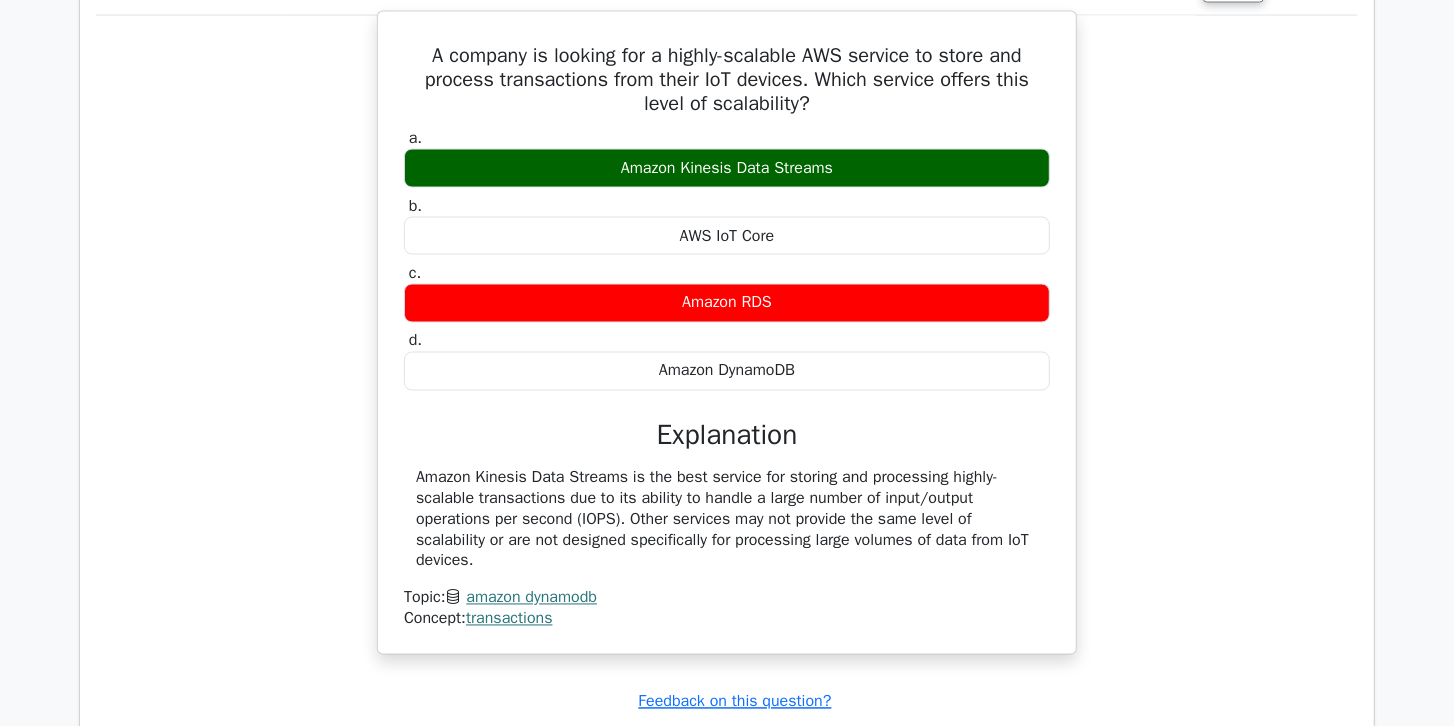 scroll, scrollTop: 2266, scrollLeft: 0, axis: vertical 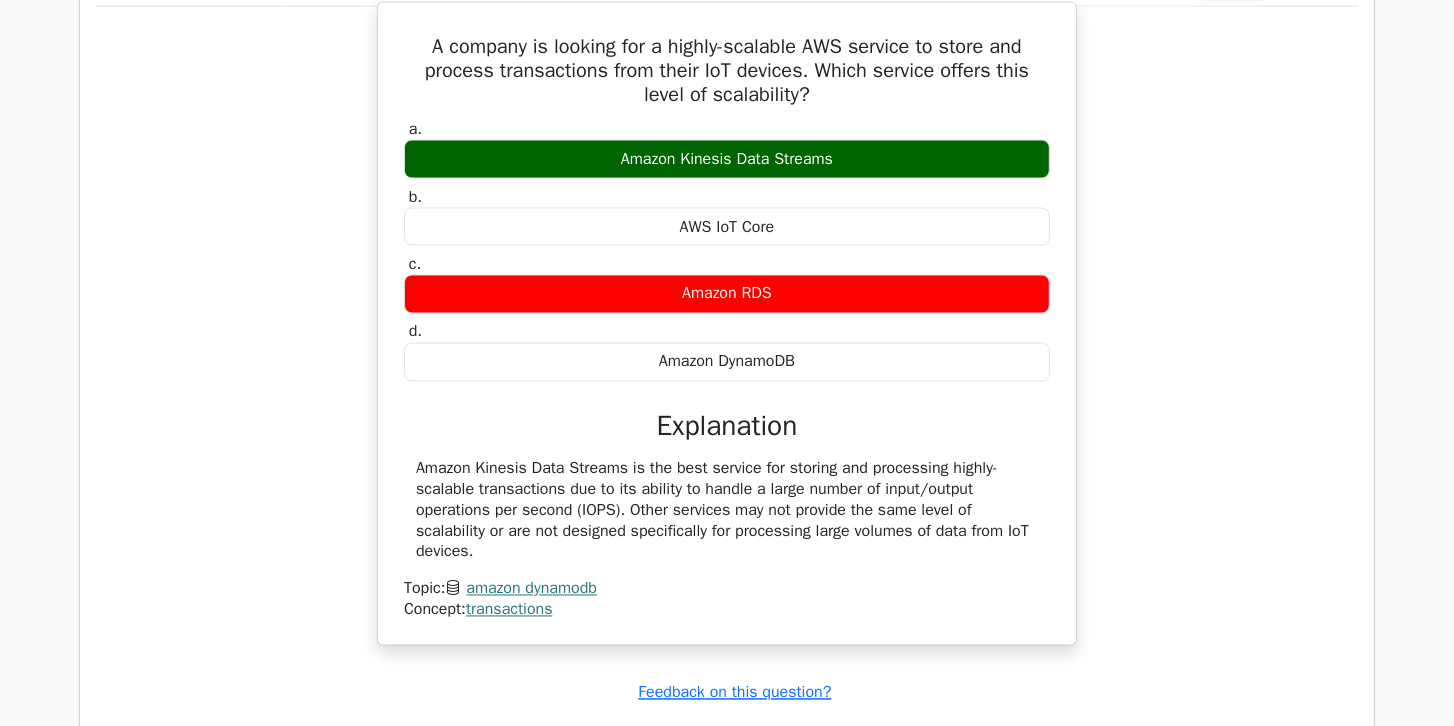 drag, startPoint x: 398, startPoint y: 40, endPoint x: 732, endPoint y: 536, distance: 597.97327 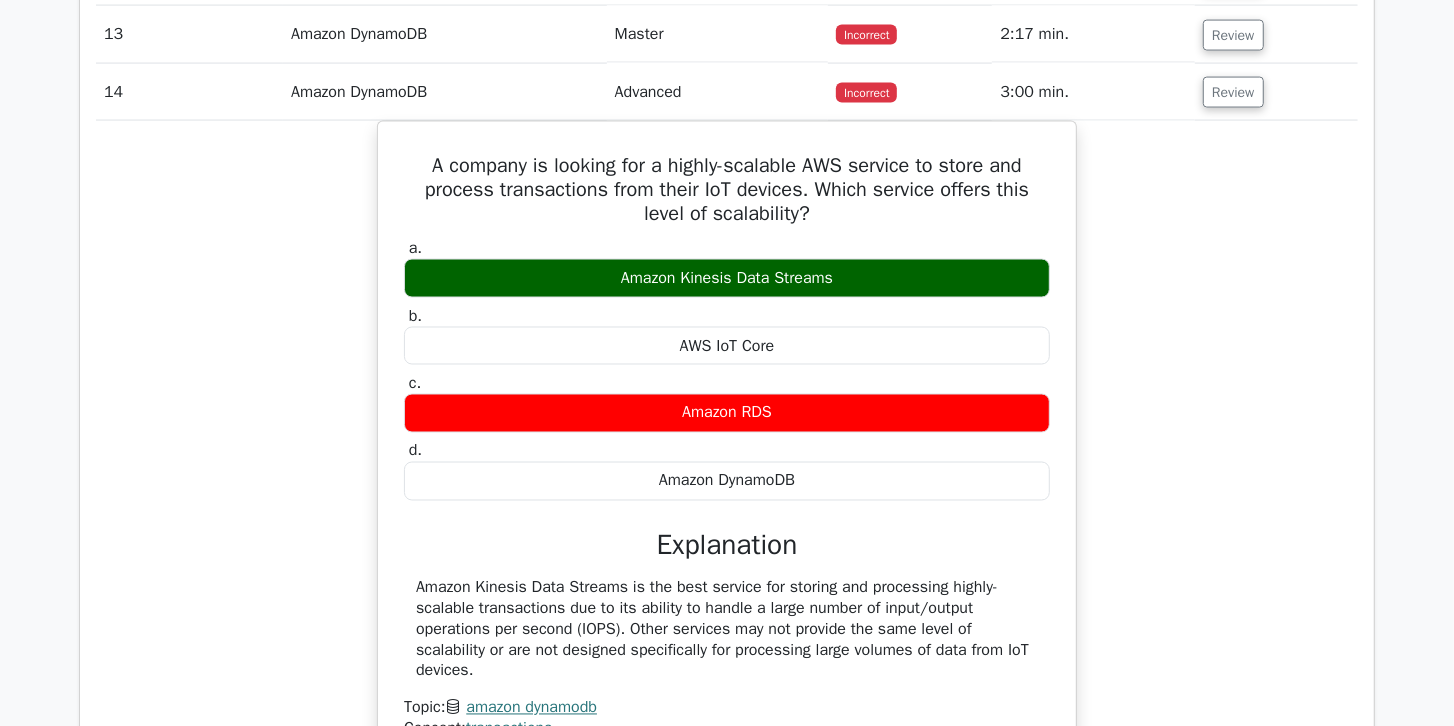 scroll, scrollTop: 2152, scrollLeft: 0, axis: vertical 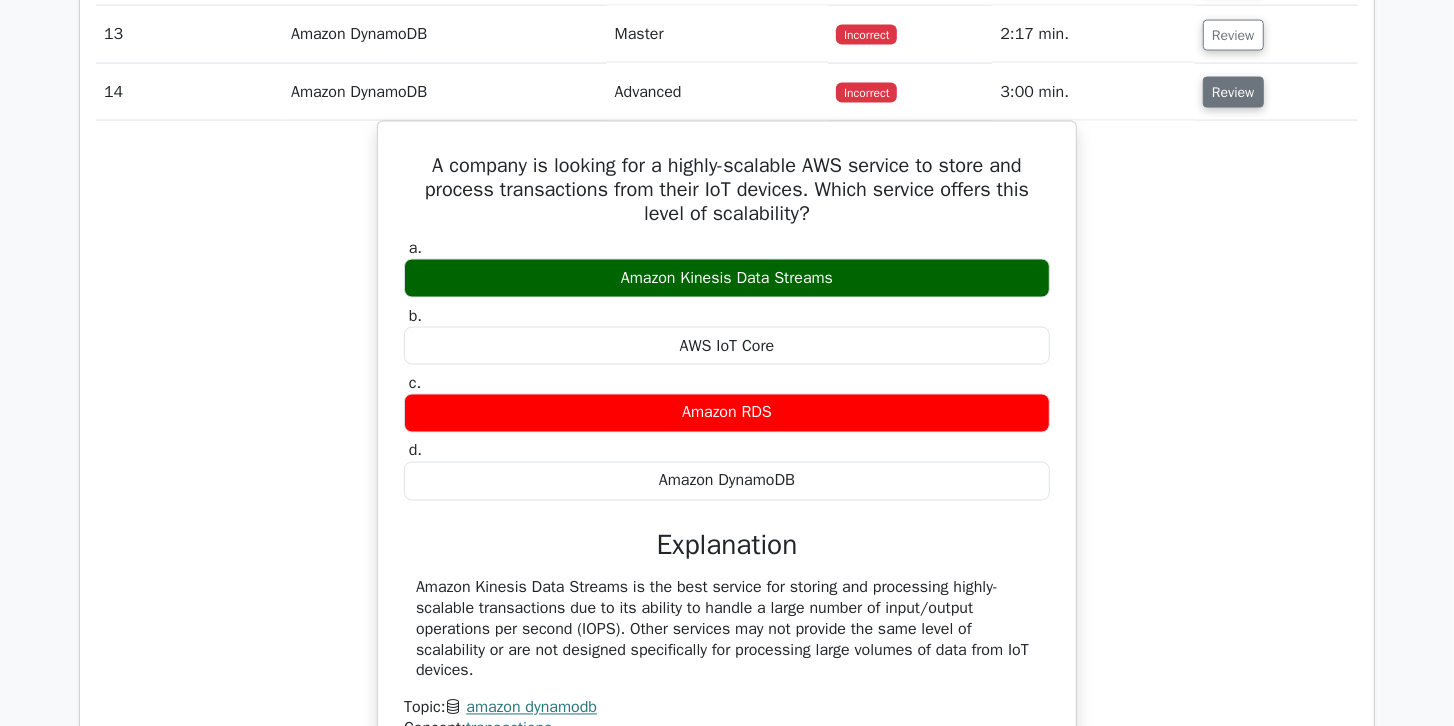 click on "Review" at bounding box center [1233, 92] 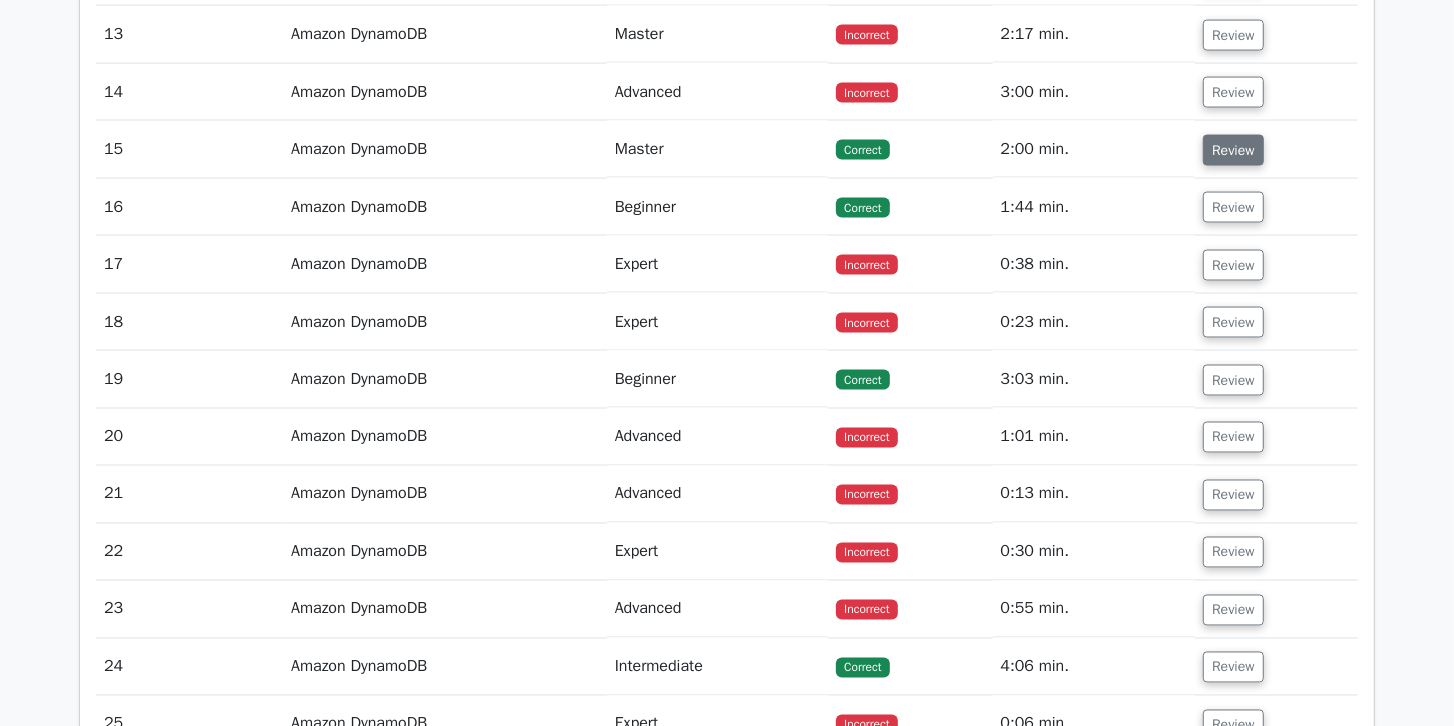 click on "Review" at bounding box center [1233, 150] 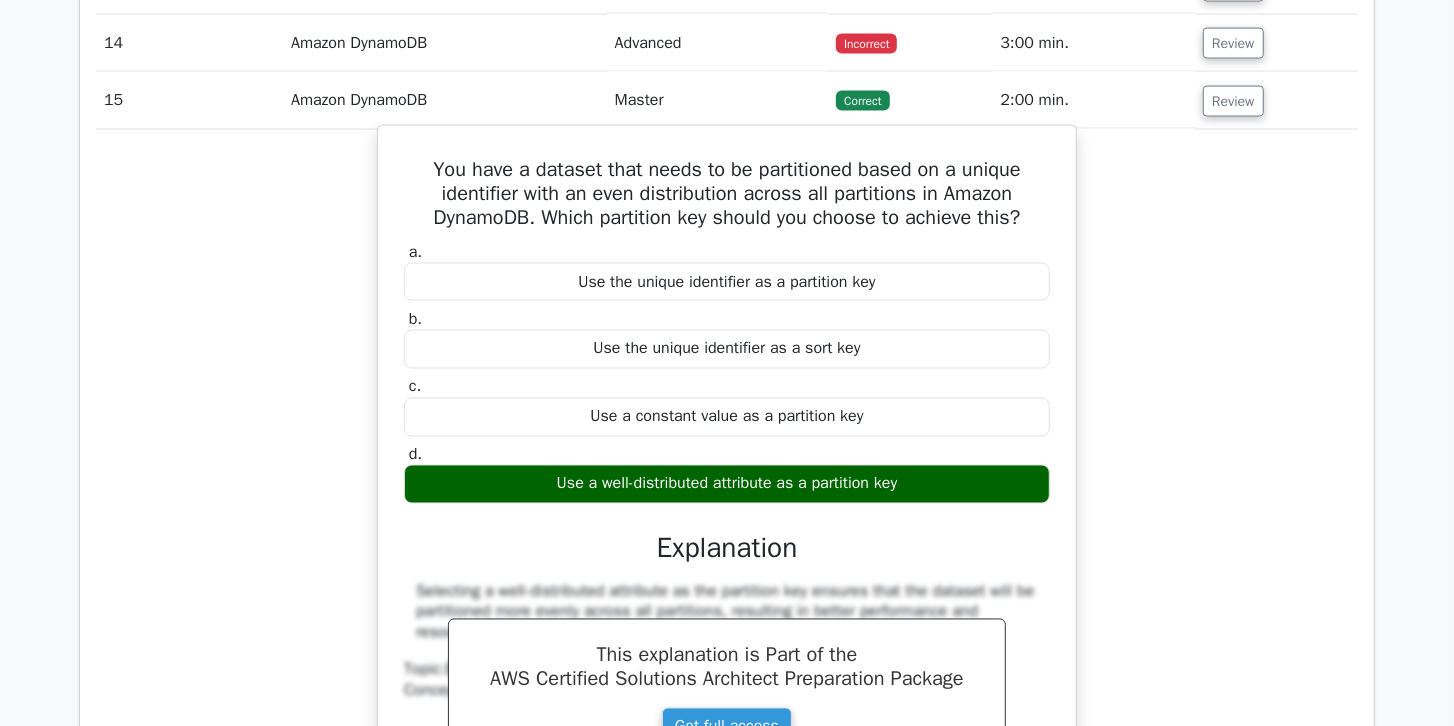 scroll, scrollTop: 2266, scrollLeft: 0, axis: vertical 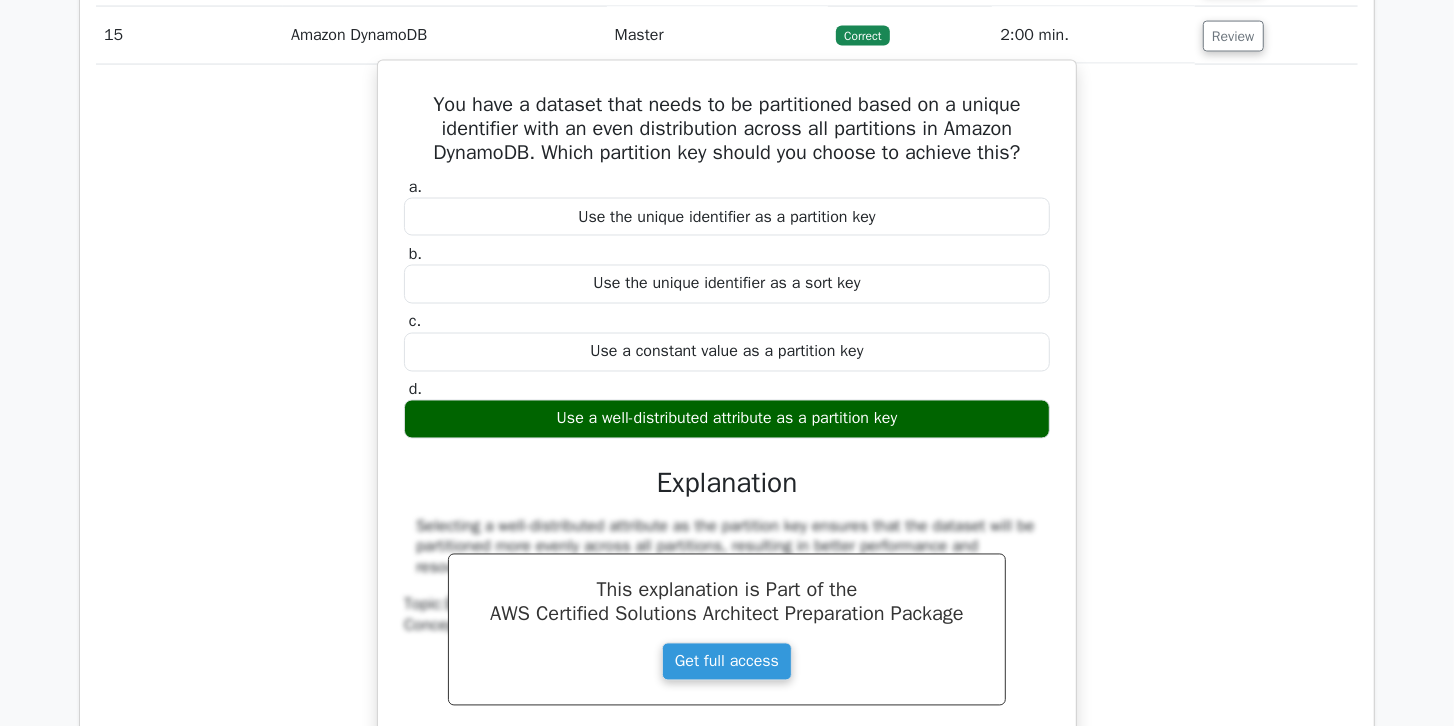 drag, startPoint x: 422, startPoint y: 83, endPoint x: 908, endPoint y: 393, distance: 576.45123 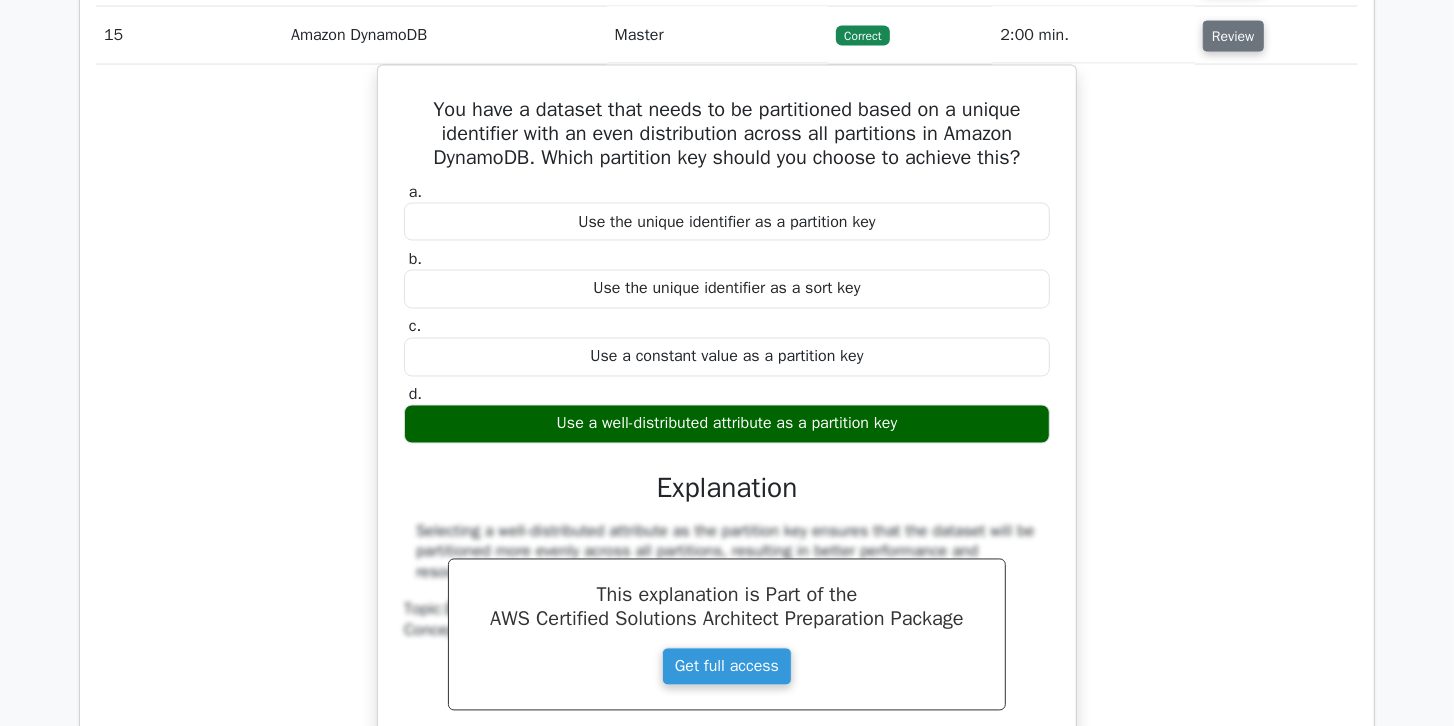 click on "Review" at bounding box center (1233, 36) 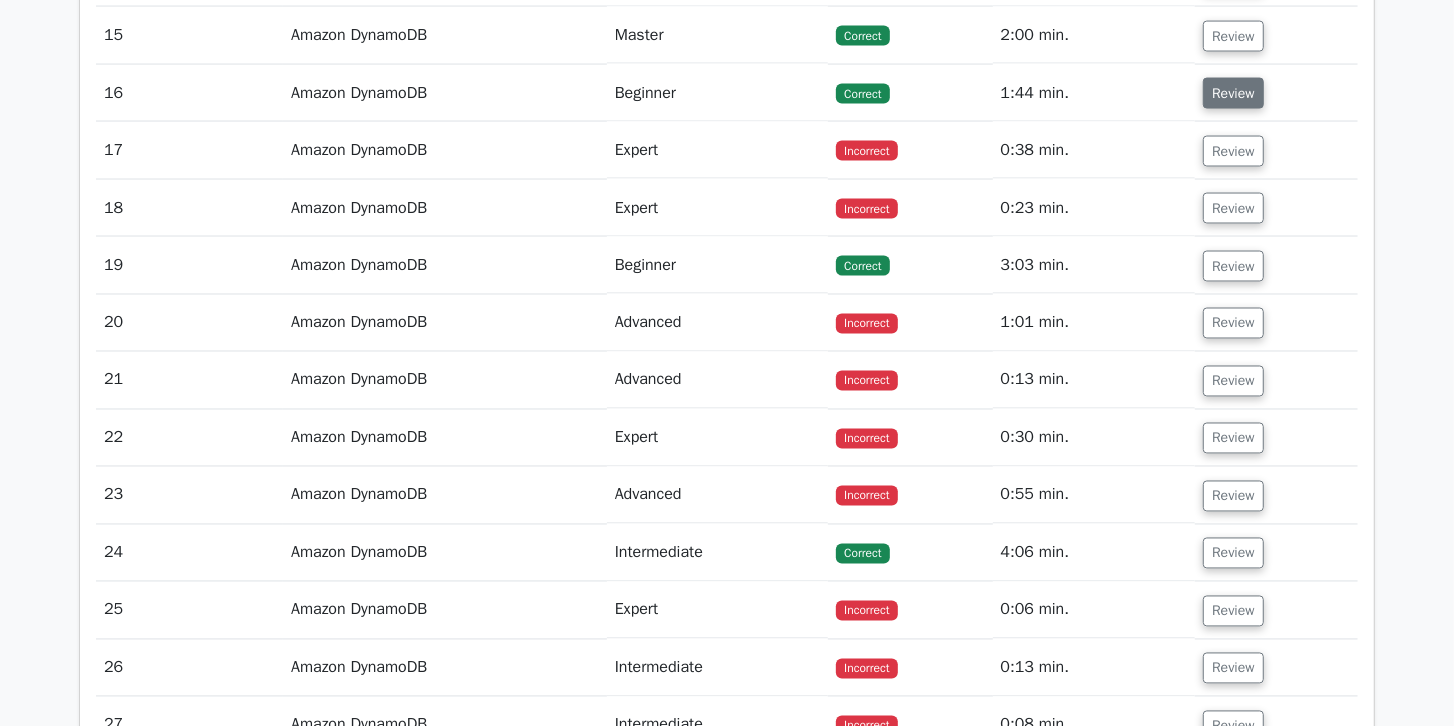 click on "Review" at bounding box center (1233, 93) 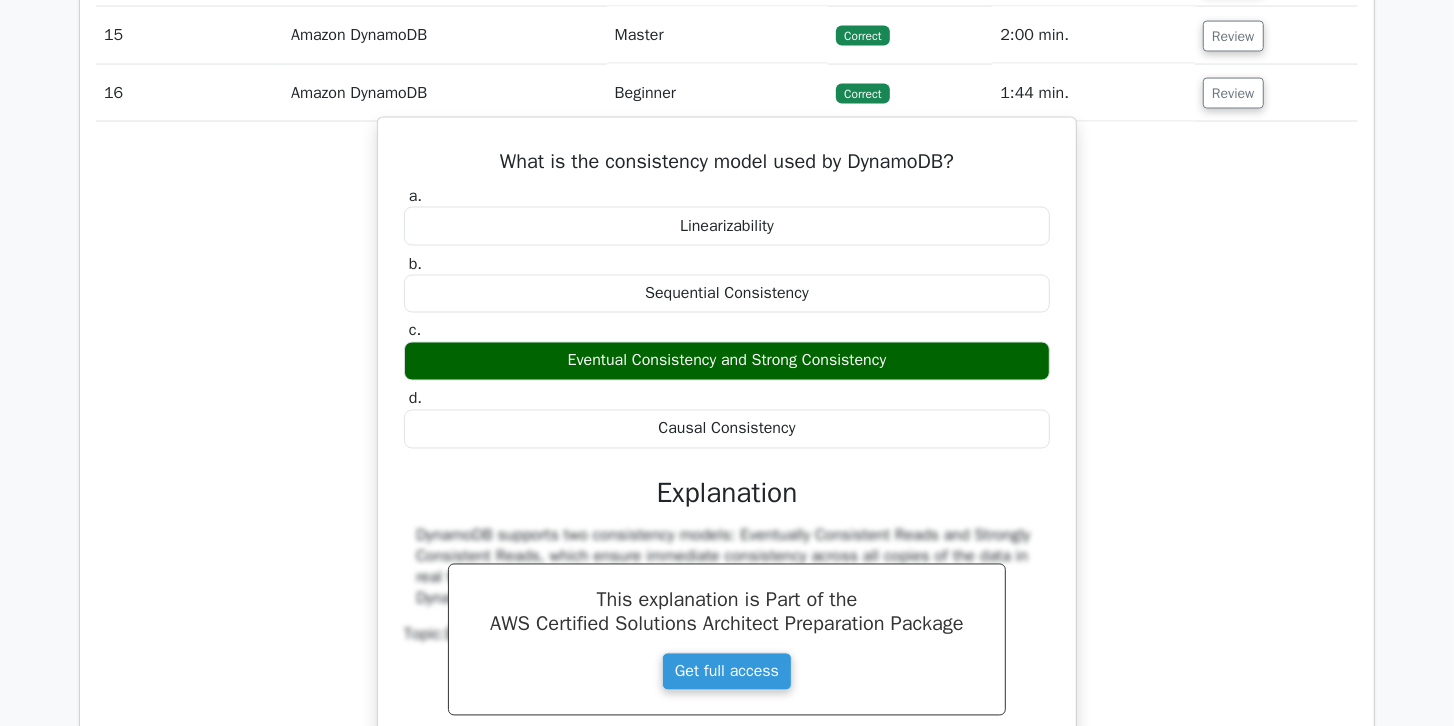drag, startPoint x: 488, startPoint y: 138, endPoint x: 897, endPoint y: 352, distance: 461.60263 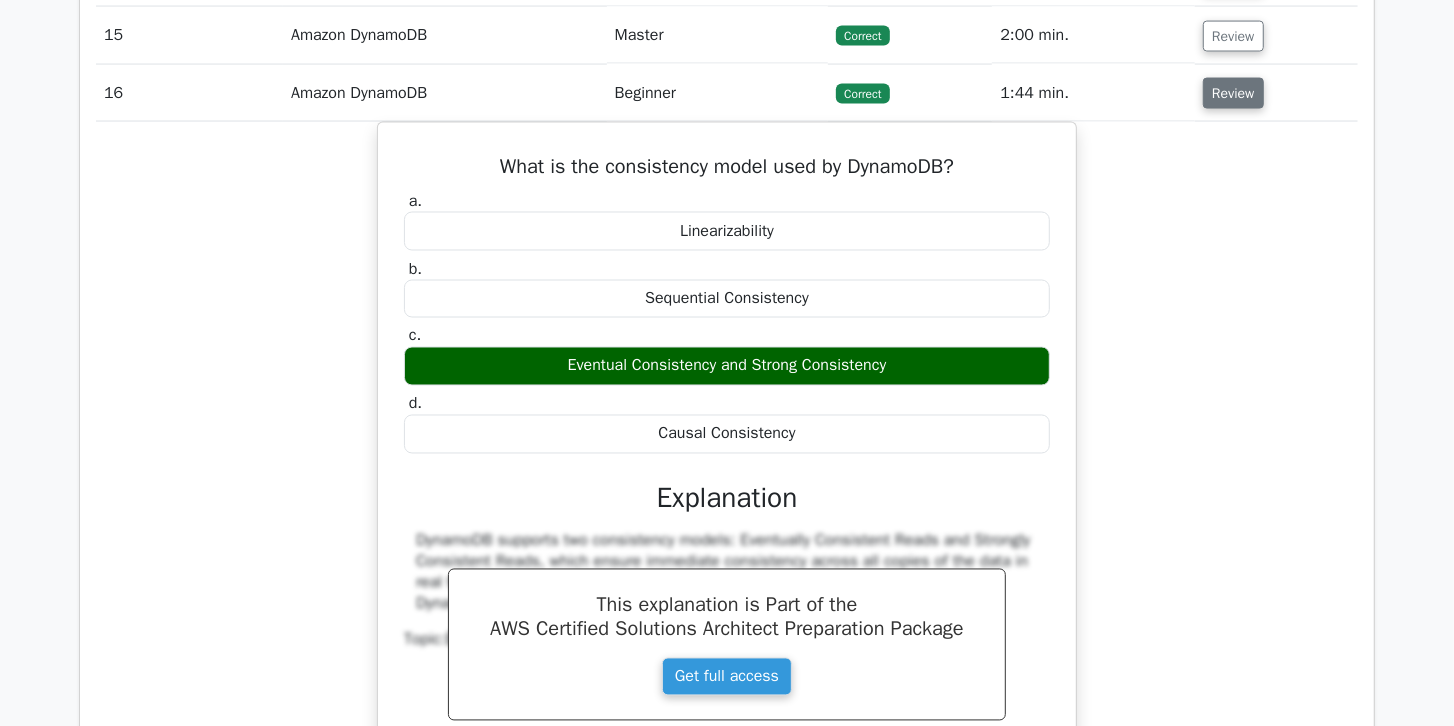click on "Review" at bounding box center [1233, 93] 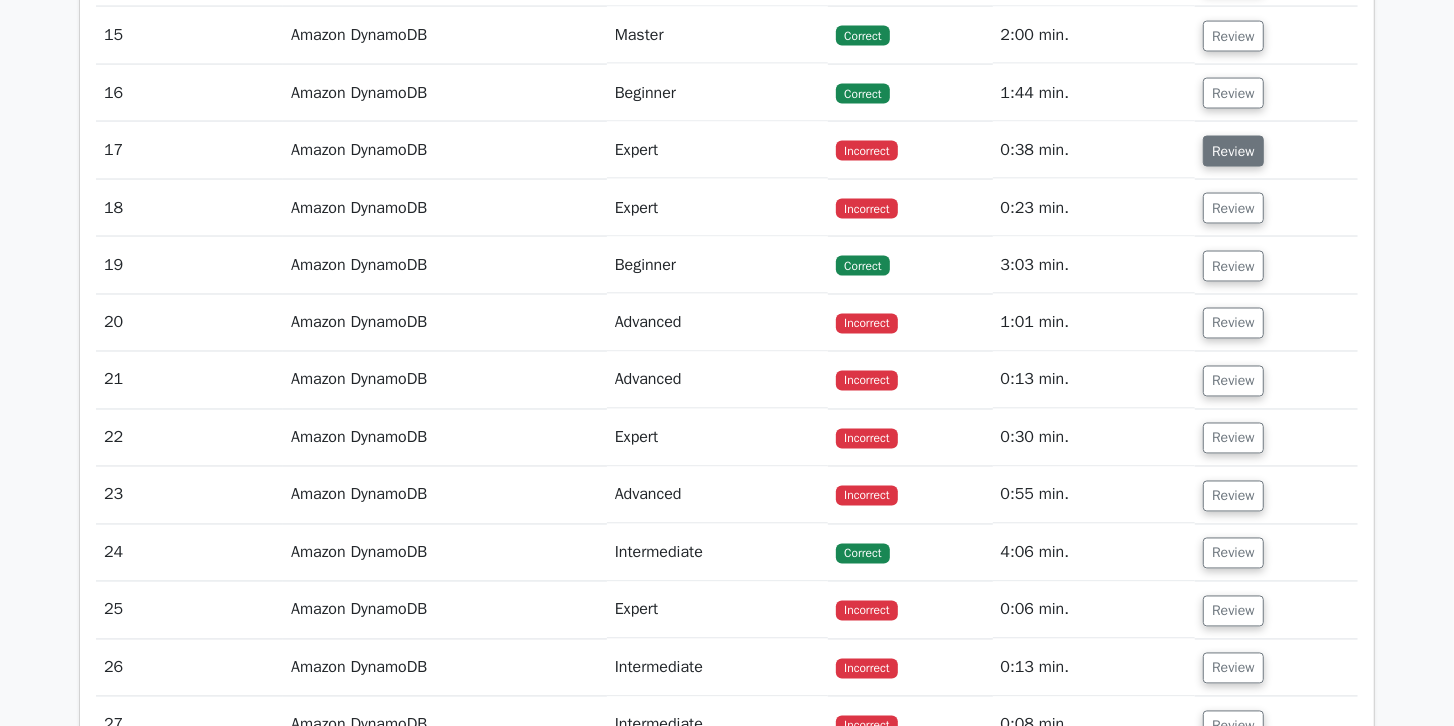click on "Review" at bounding box center (1233, 151) 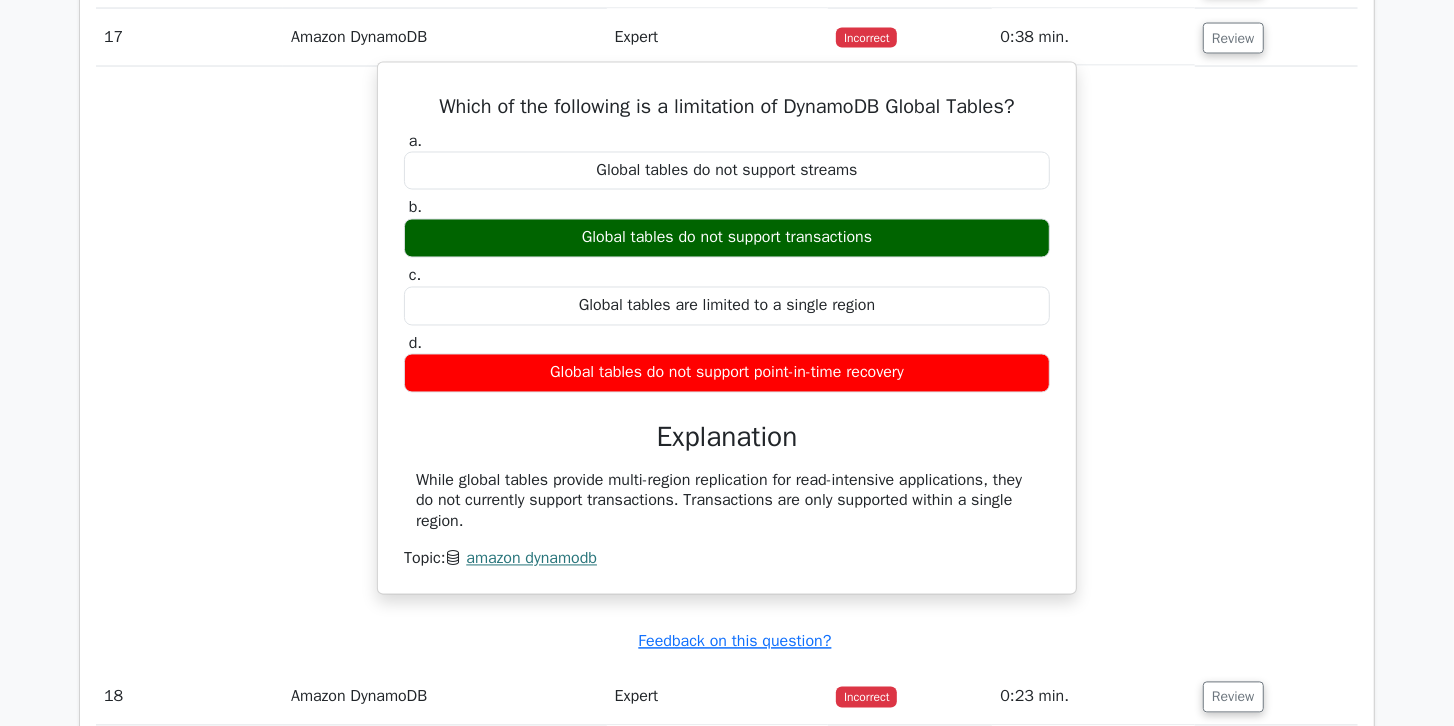 scroll, scrollTop: 2380, scrollLeft: 0, axis: vertical 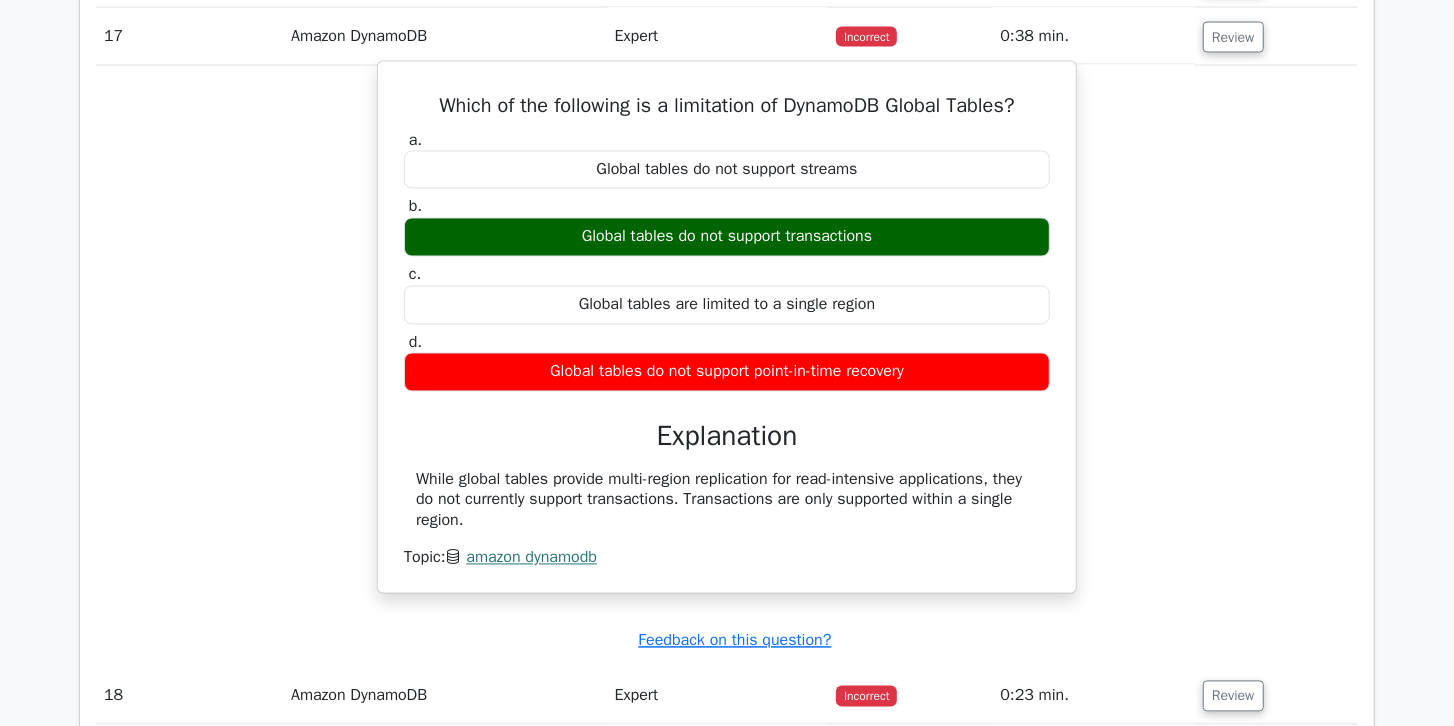 drag, startPoint x: 422, startPoint y: 85, endPoint x: 781, endPoint y: 500, distance: 548.73126 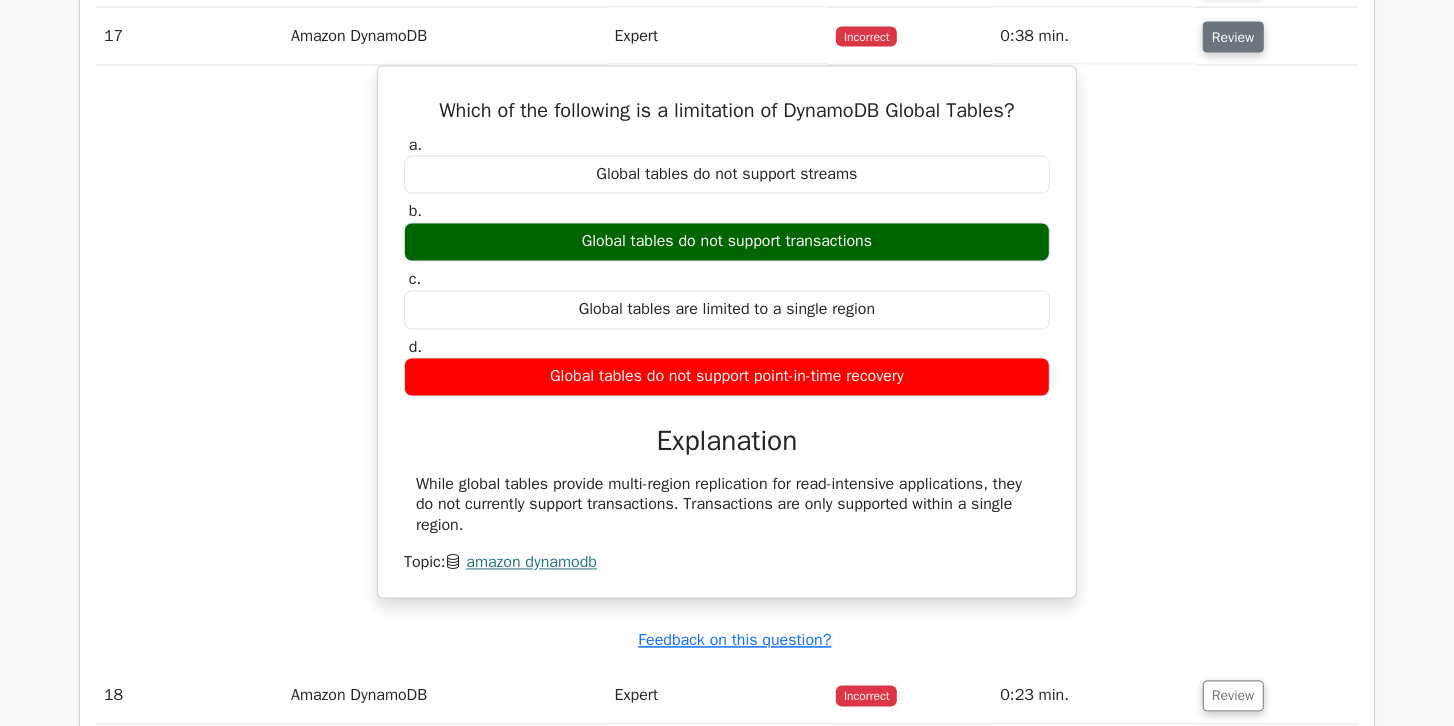 click on "Review" at bounding box center (1233, 37) 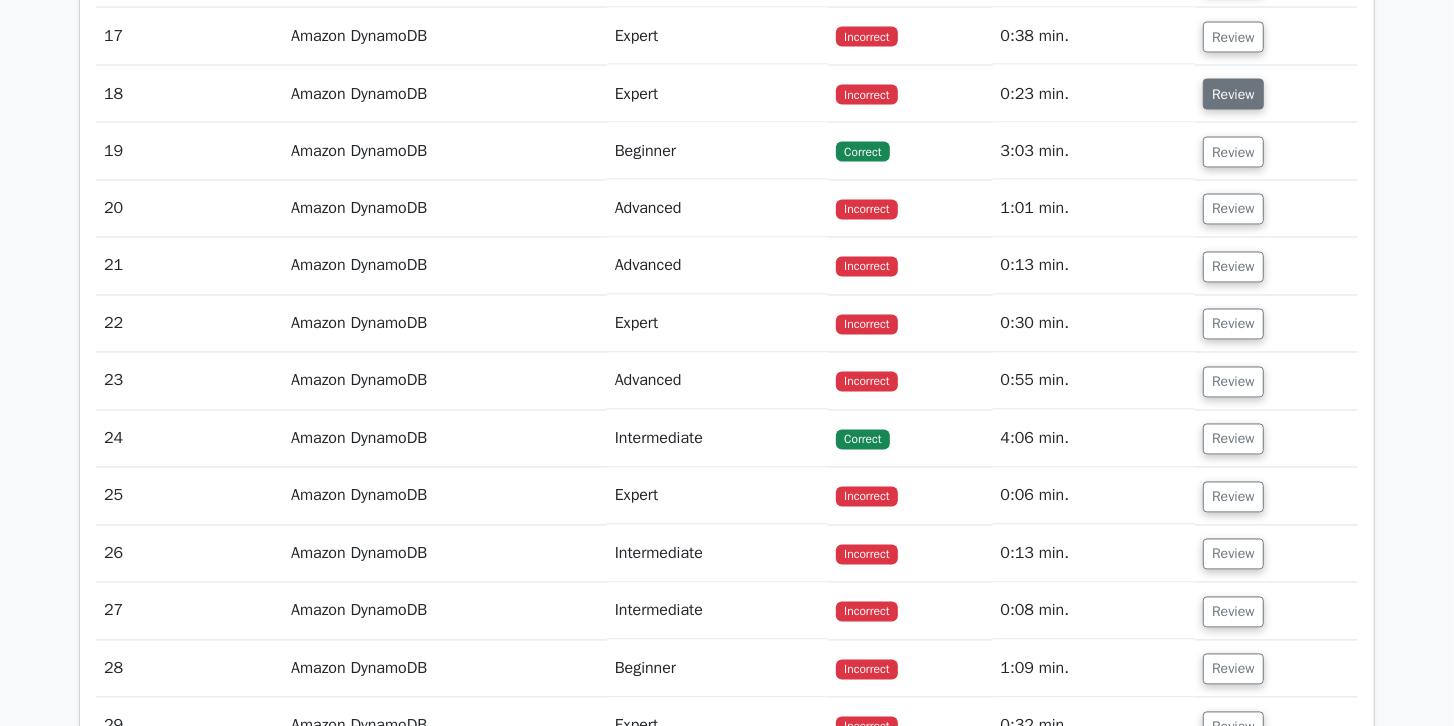 click on "Review" at bounding box center [1233, 94] 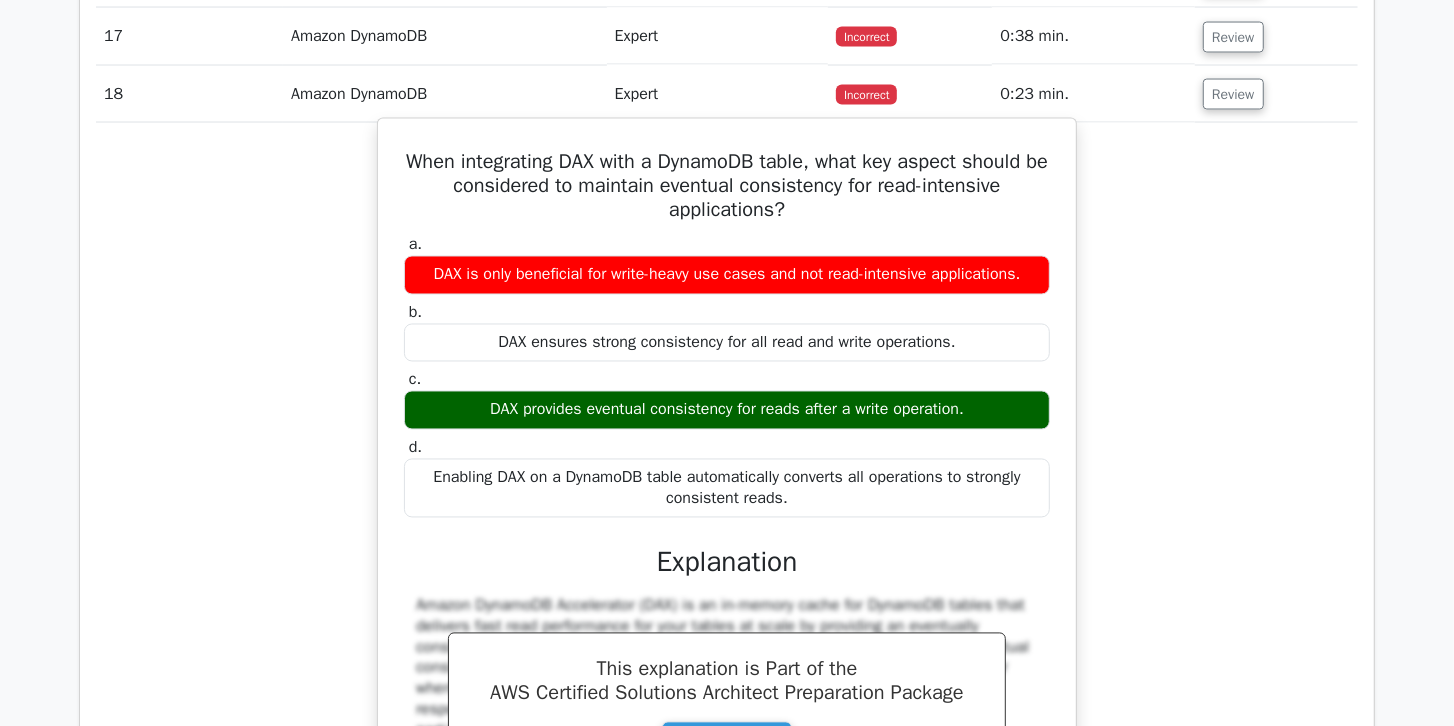 drag, startPoint x: 410, startPoint y: 141, endPoint x: 998, endPoint y: 400, distance: 642.5146 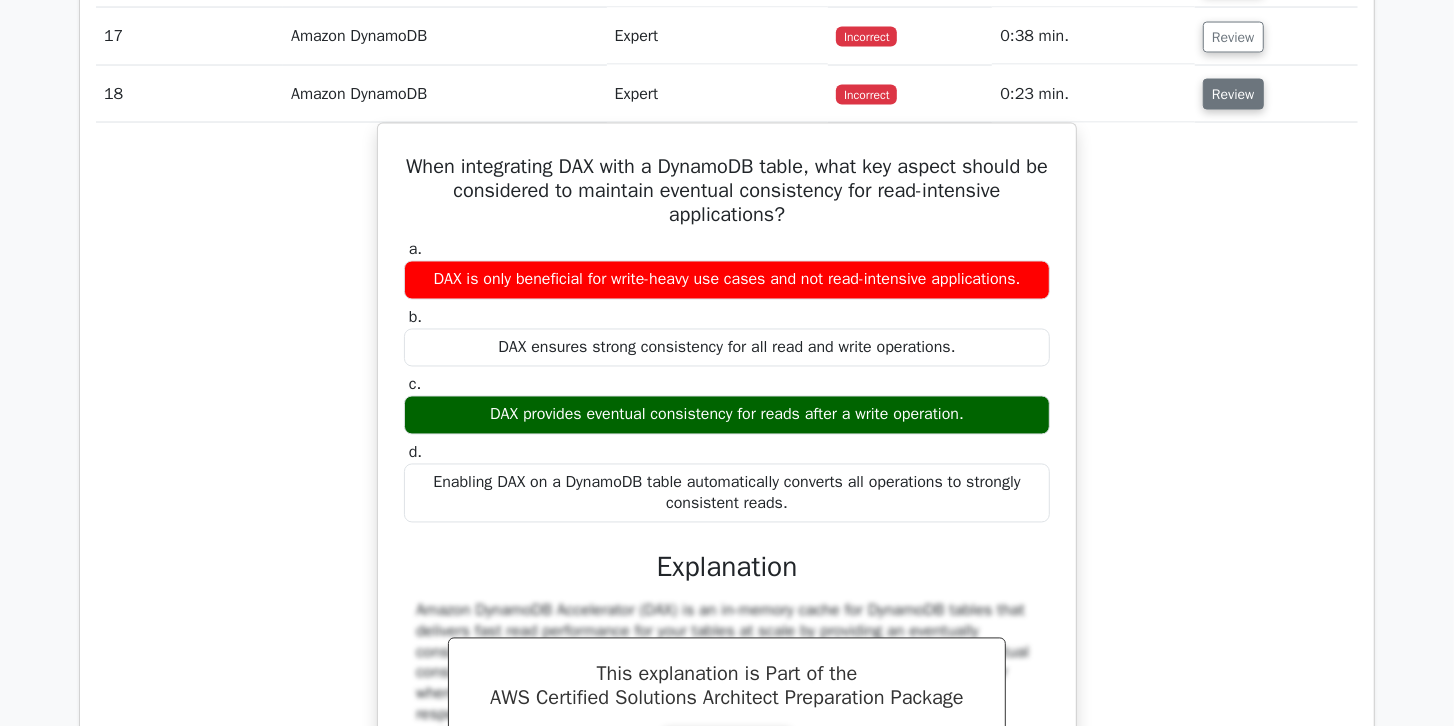click on "Review" at bounding box center [1233, 94] 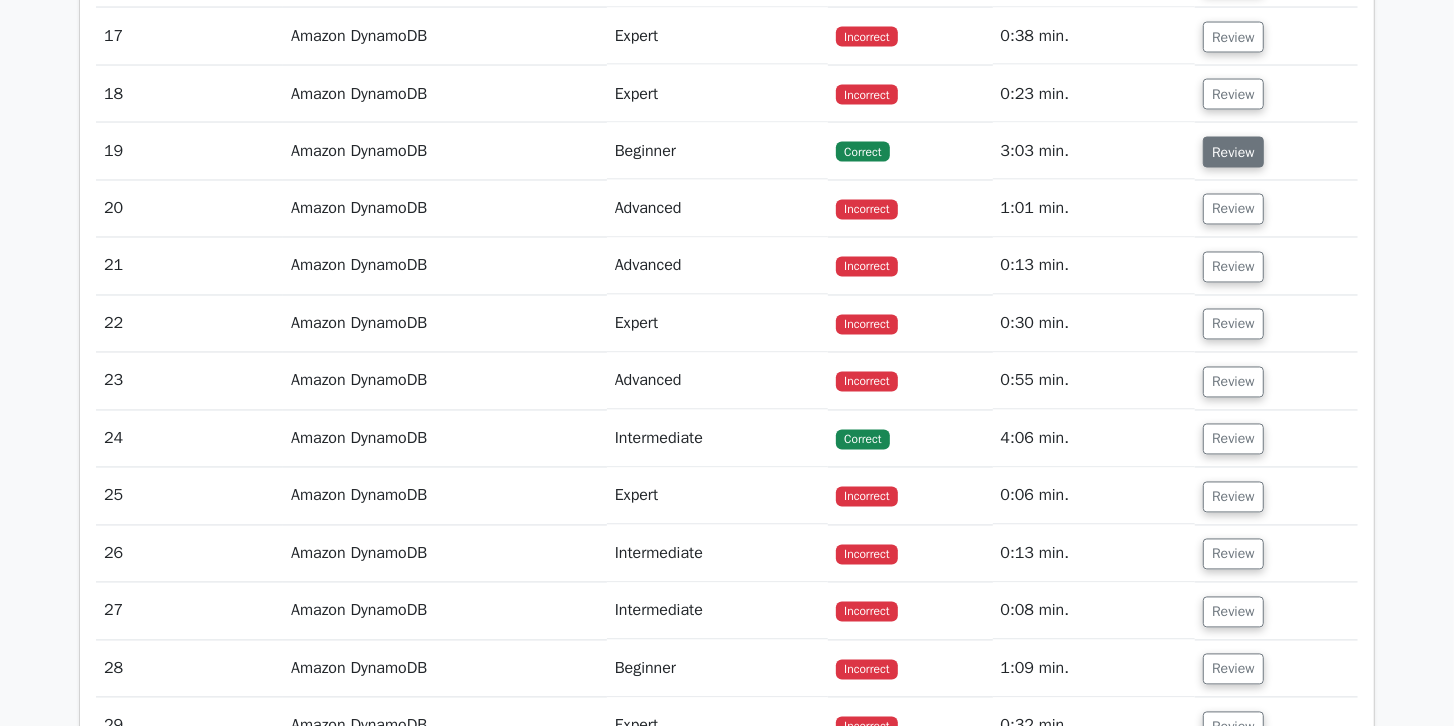 click on "Review" at bounding box center [1233, 152] 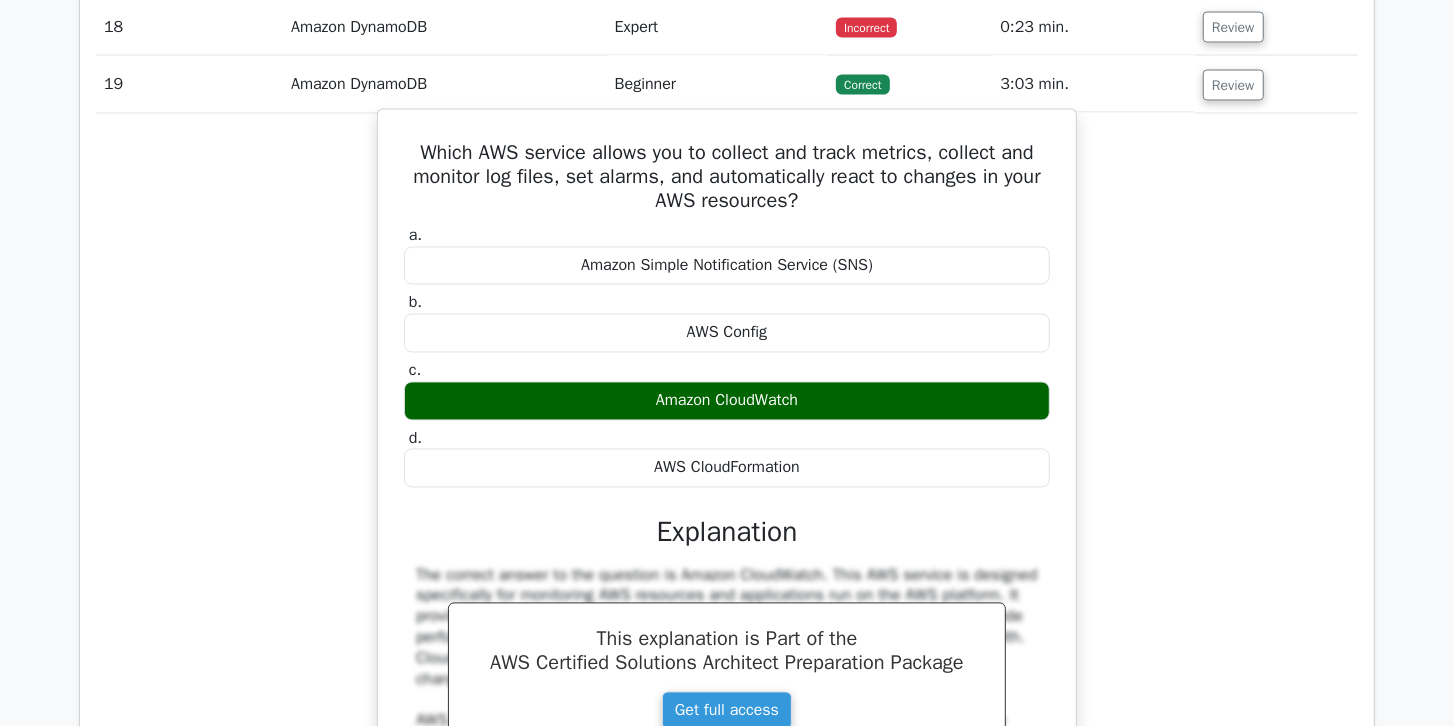 scroll, scrollTop: 2552, scrollLeft: 0, axis: vertical 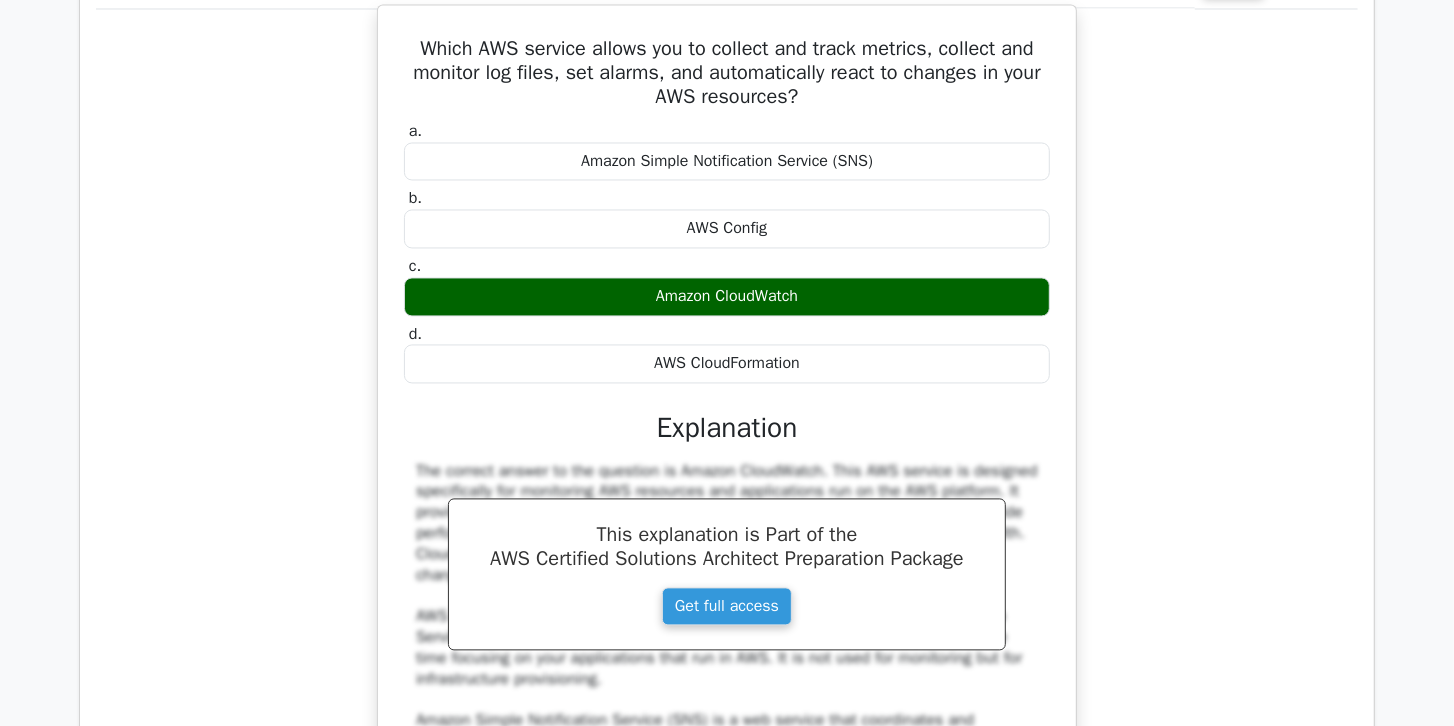 click on "Which AWS service allows you to collect and track metrics, collect and monitor log files, set alarms, and automatically react to changes in your AWS resources?" at bounding box center [727, 73] 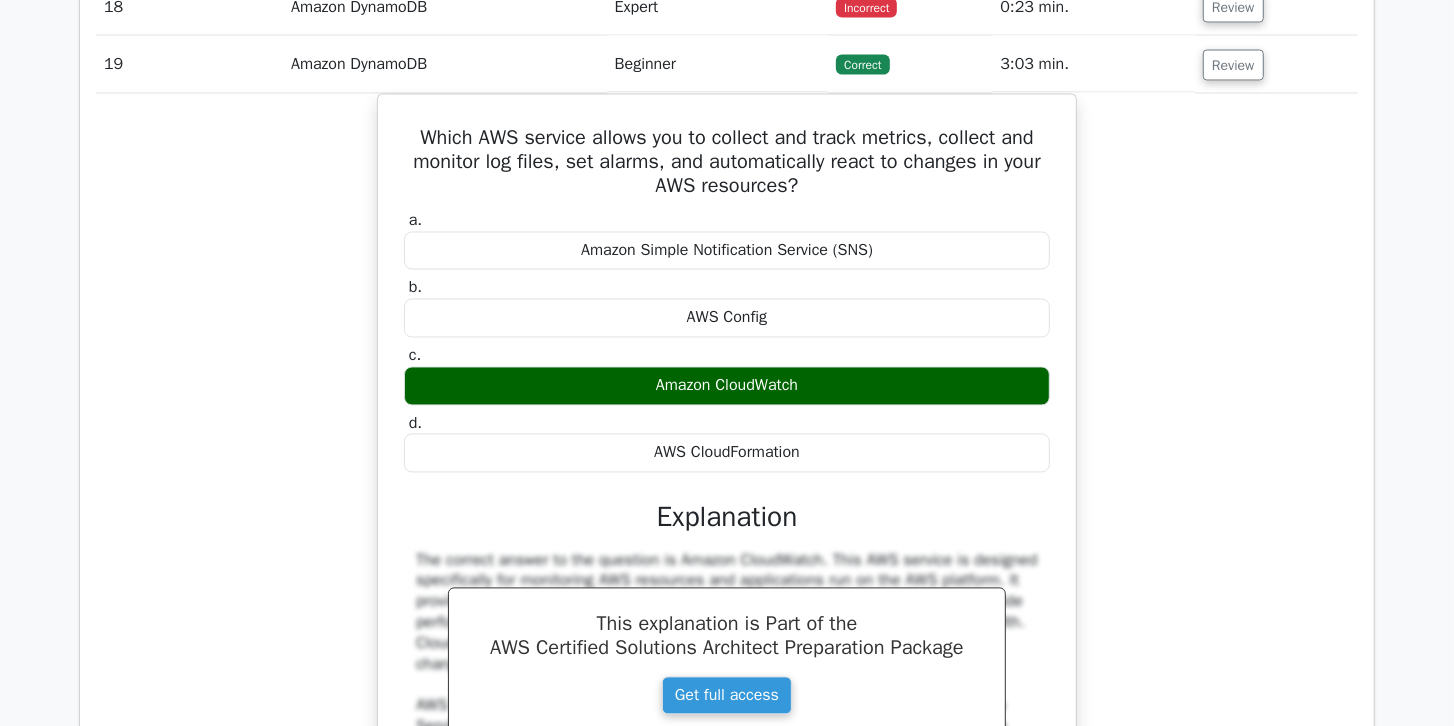 scroll, scrollTop: 2437, scrollLeft: 0, axis: vertical 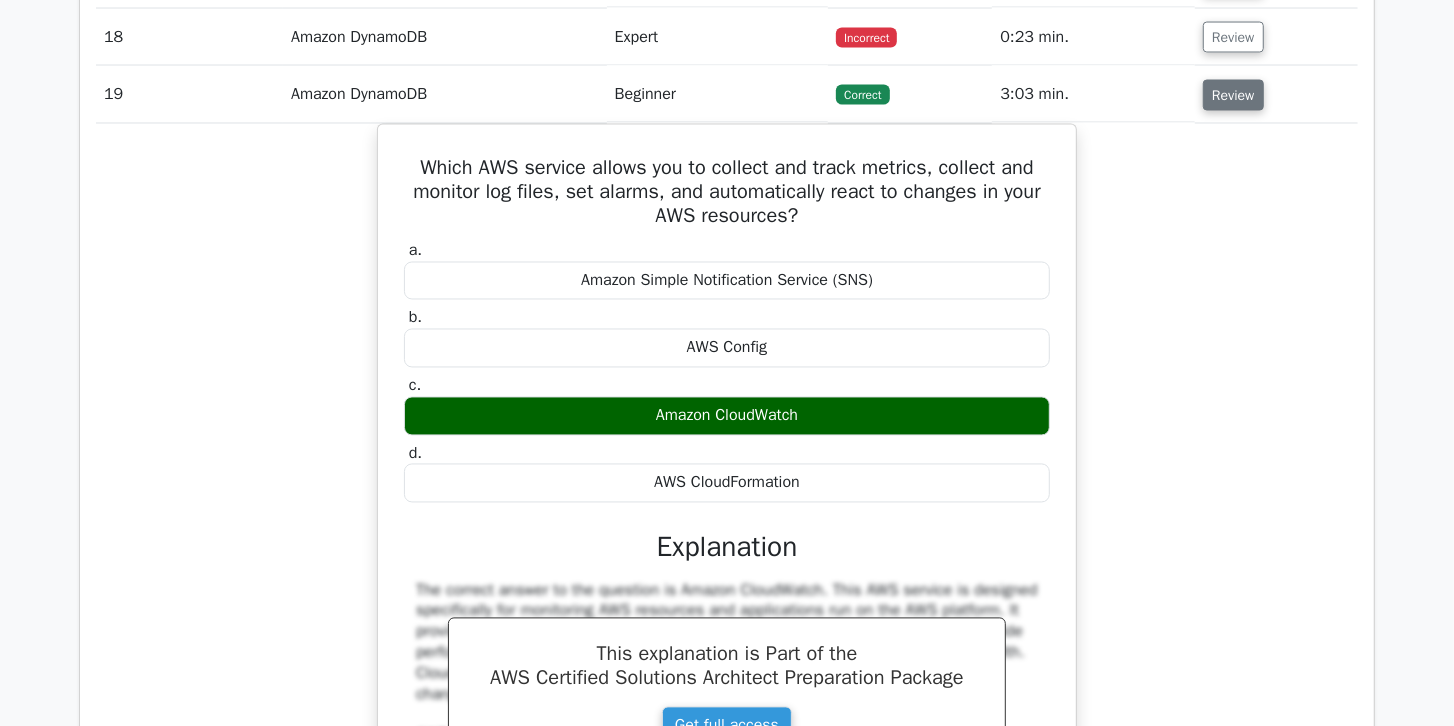 click on "Review" at bounding box center (1233, 95) 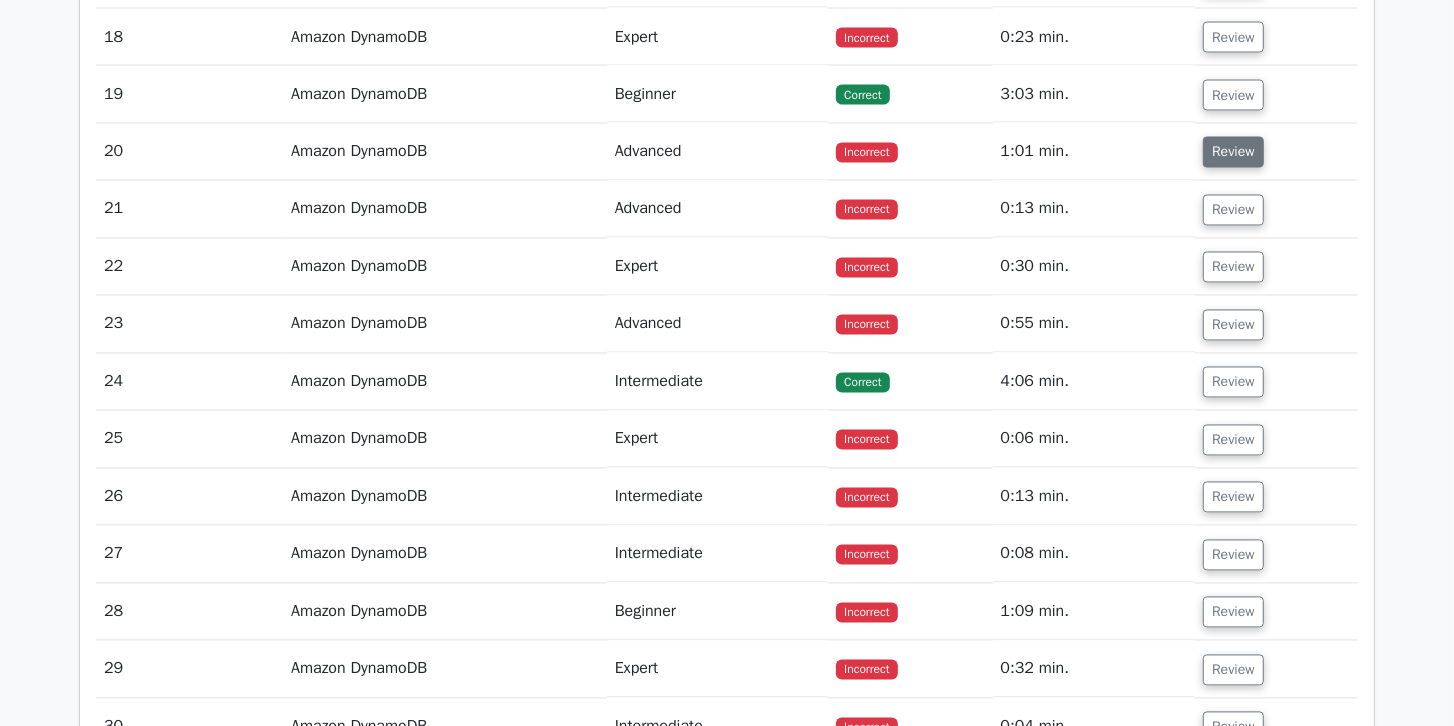 click on "Review" at bounding box center [1233, 152] 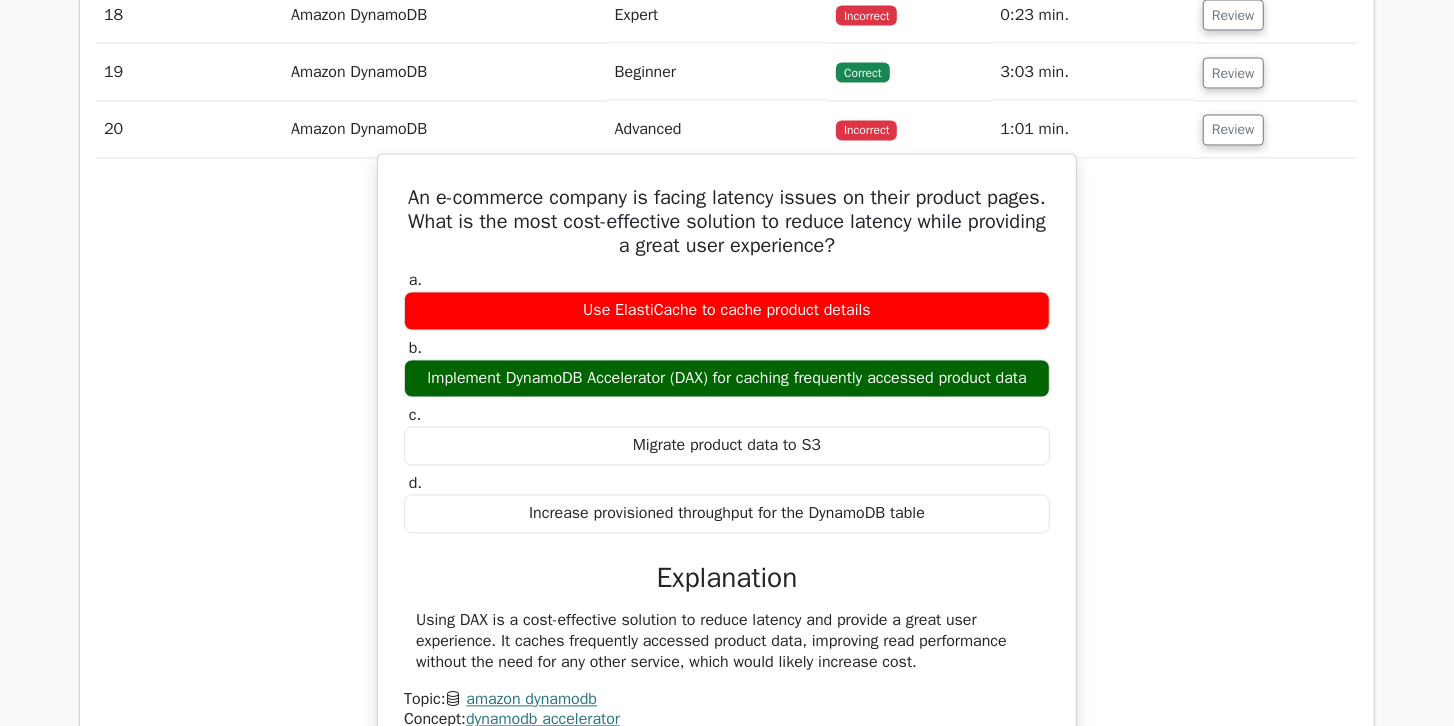 scroll, scrollTop: 2494, scrollLeft: 0, axis: vertical 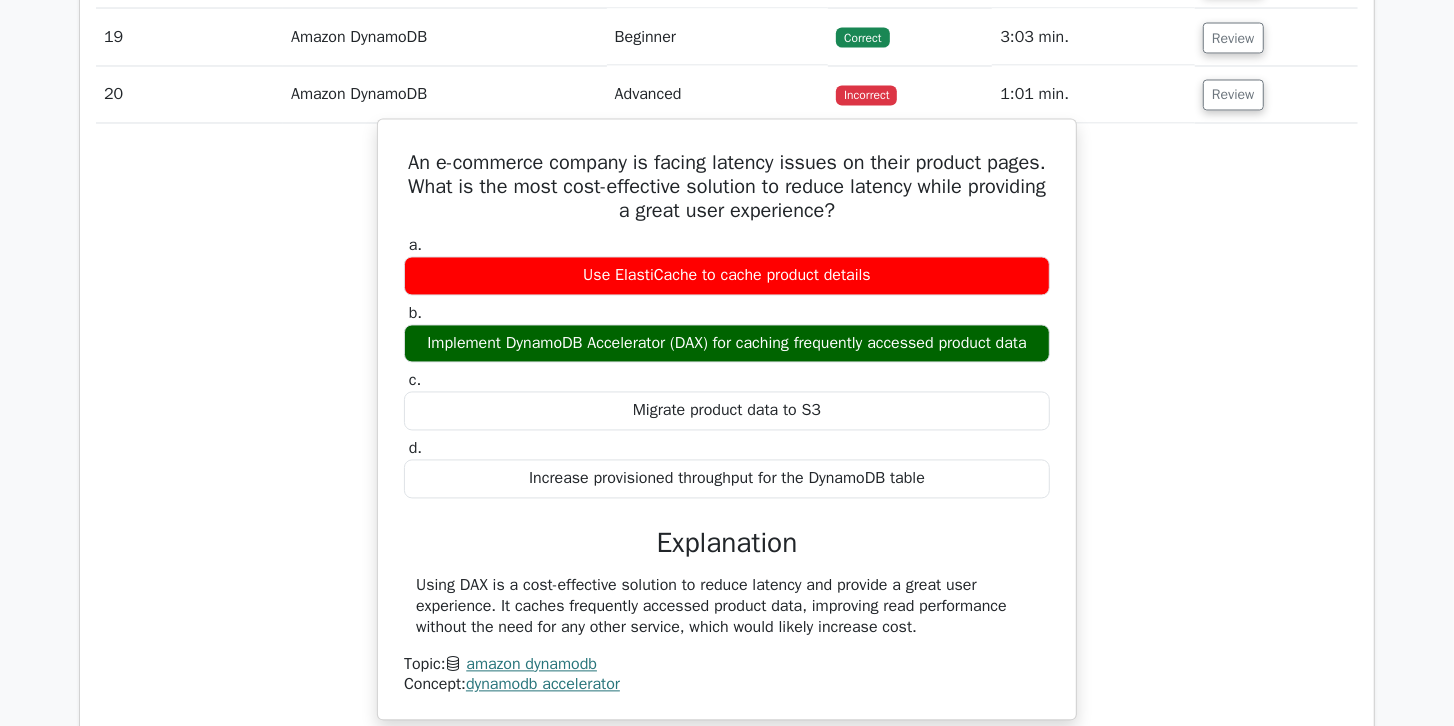drag, startPoint x: 417, startPoint y: 138, endPoint x: 958, endPoint y: 625, distance: 727.90796 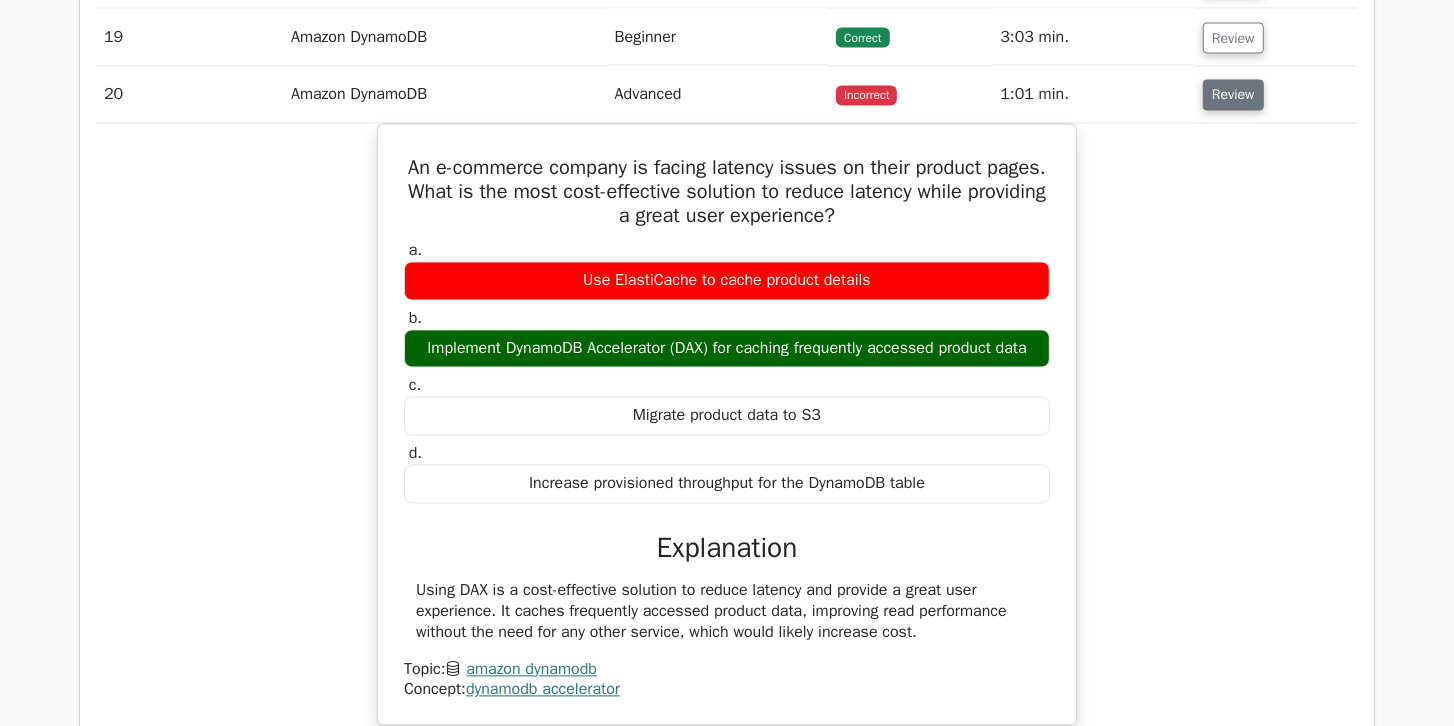 click on "Review" at bounding box center (1233, 95) 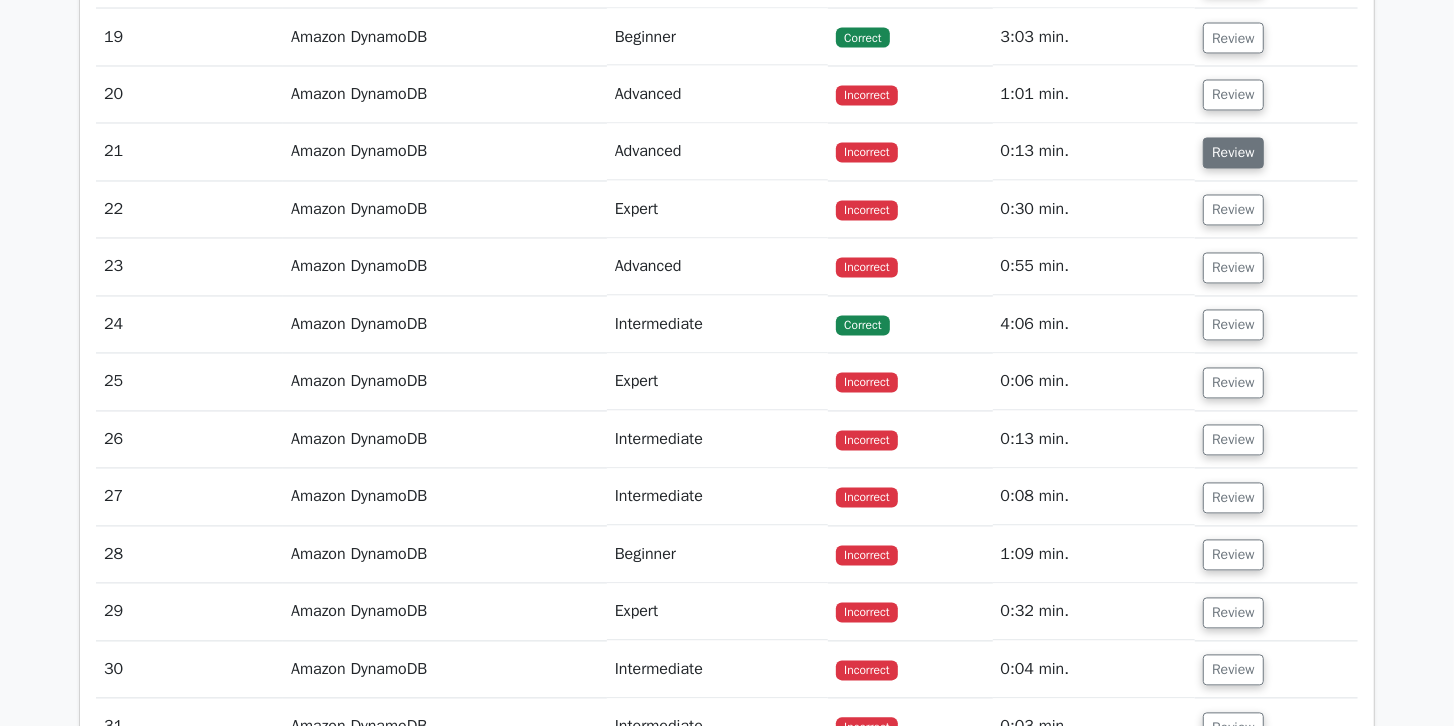 click on "Review" at bounding box center (1233, 153) 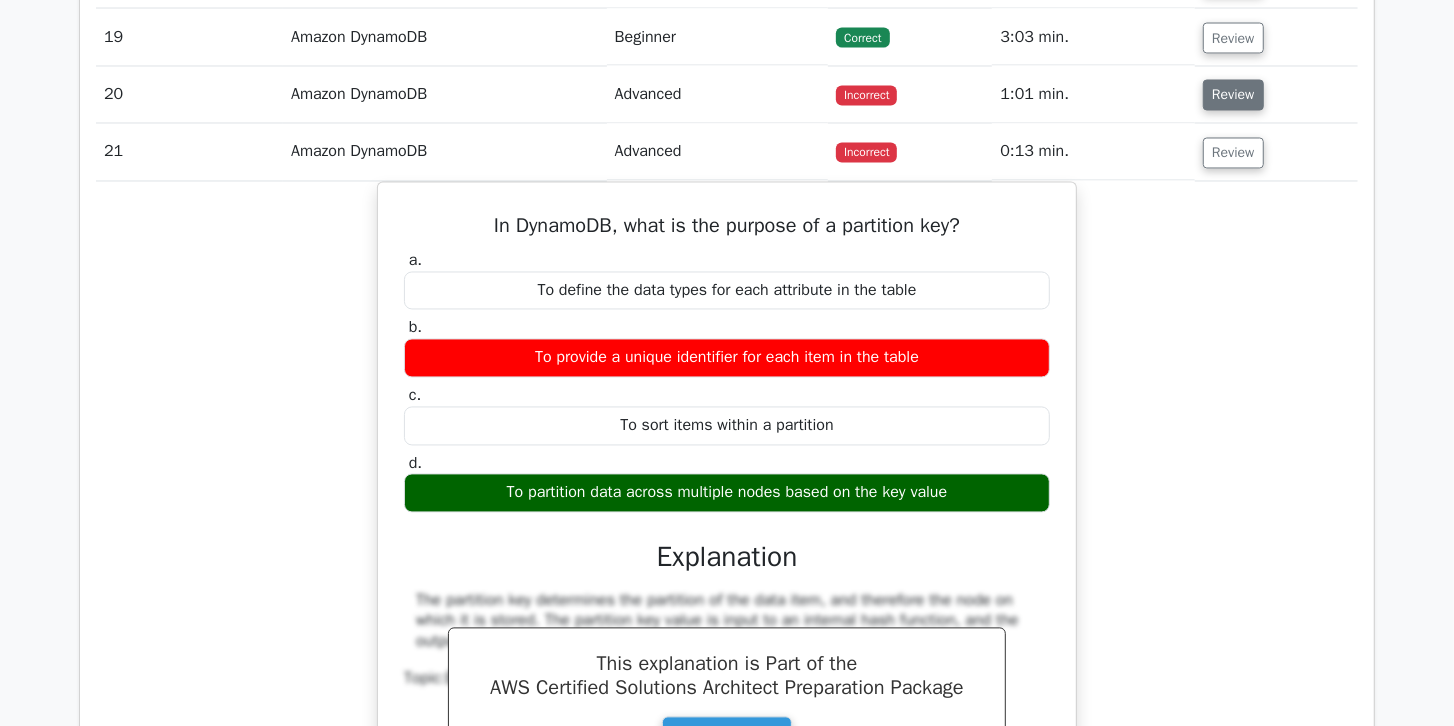 click on "Review" at bounding box center (1233, 95) 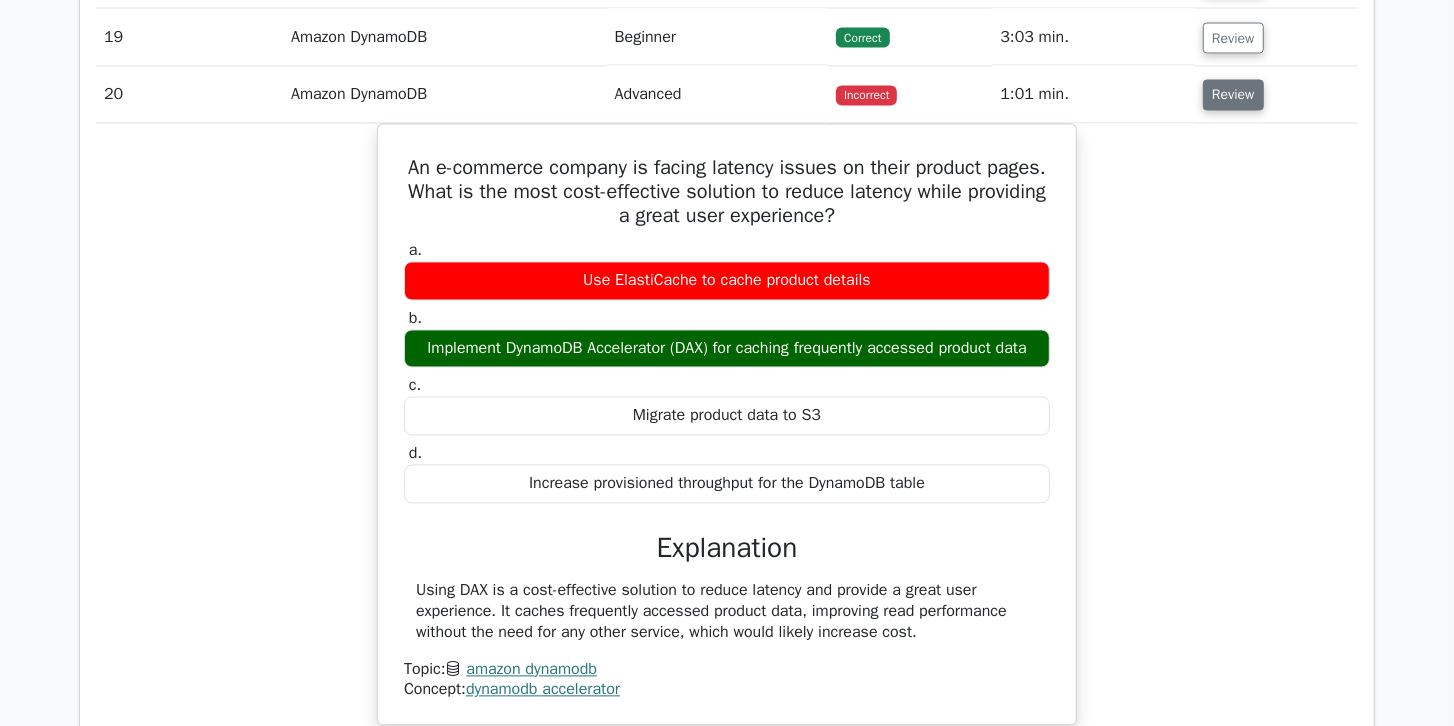 click on "Review" at bounding box center (1233, 95) 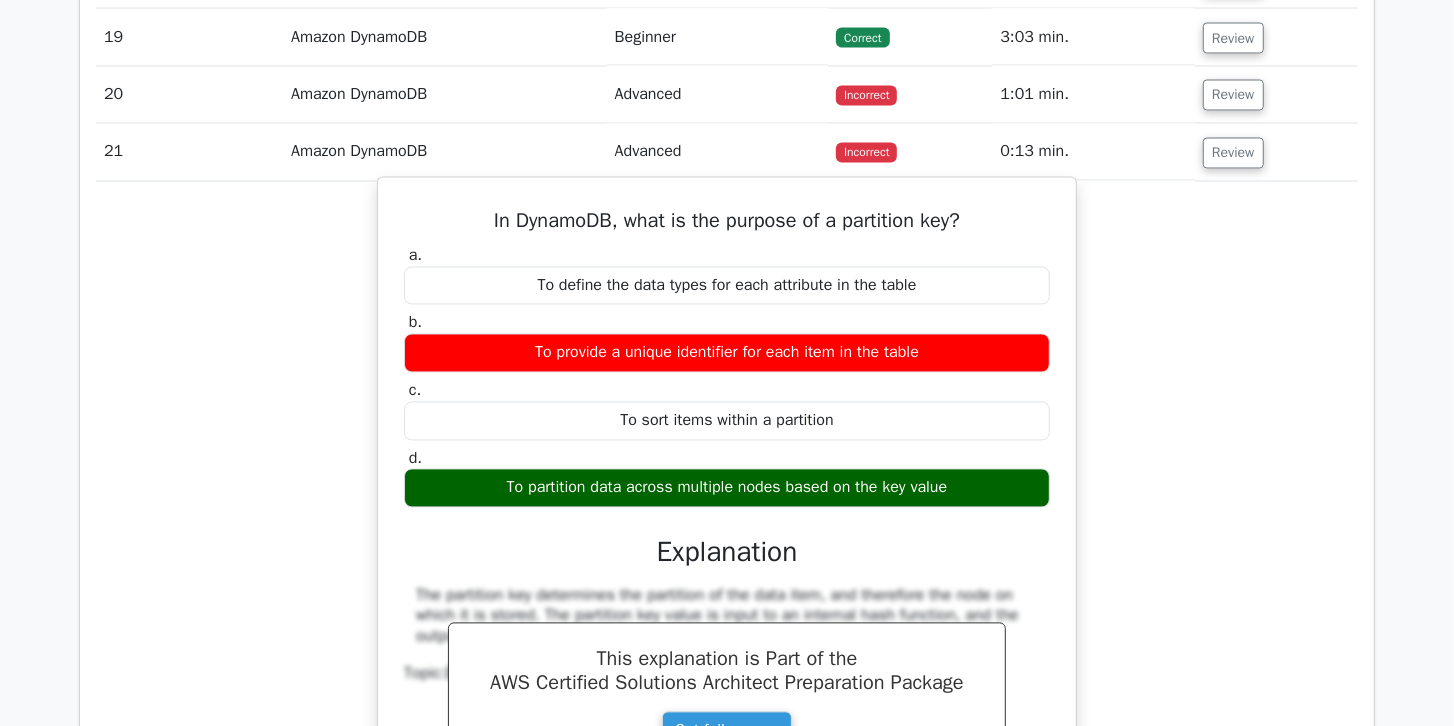 drag, startPoint x: 489, startPoint y: 196, endPoint x: 987, endPoint y: 472, distance: 569.36804 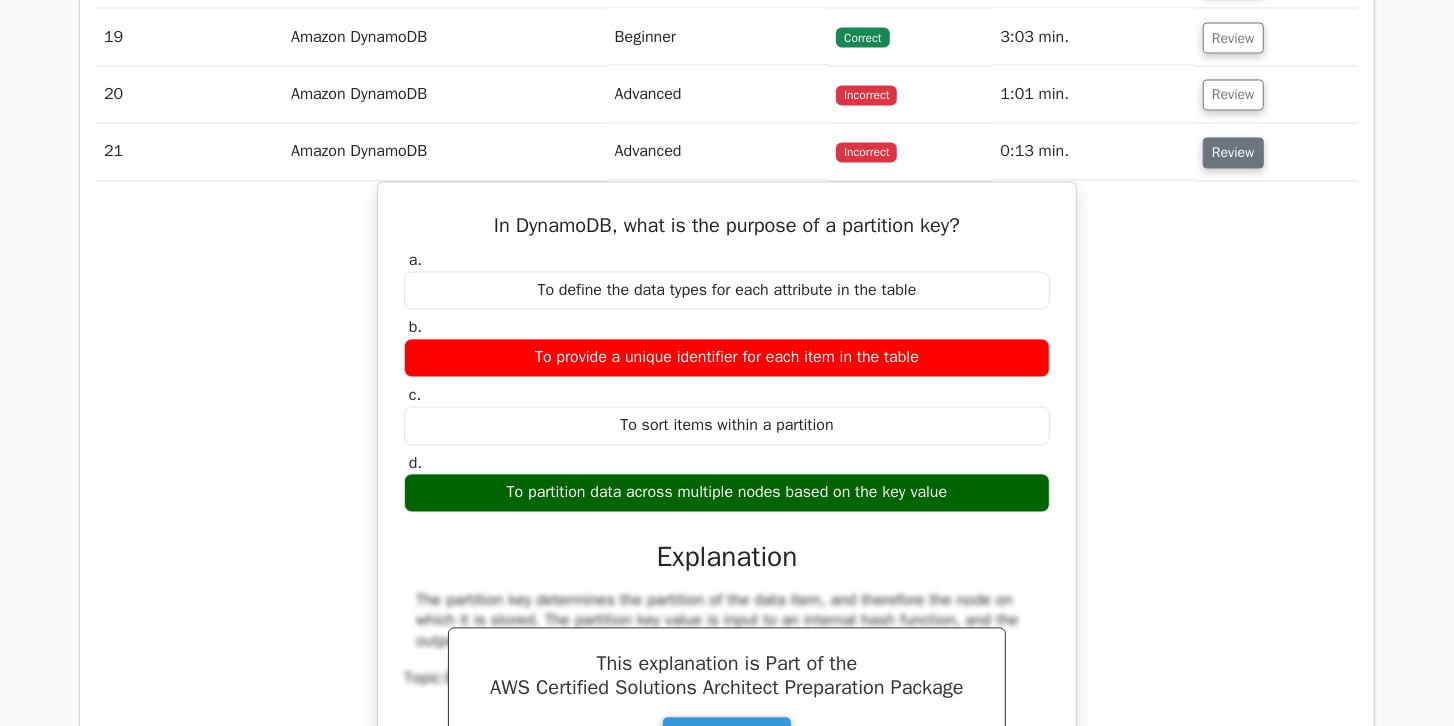 click on "Review" at bounding box center (1233, 153) 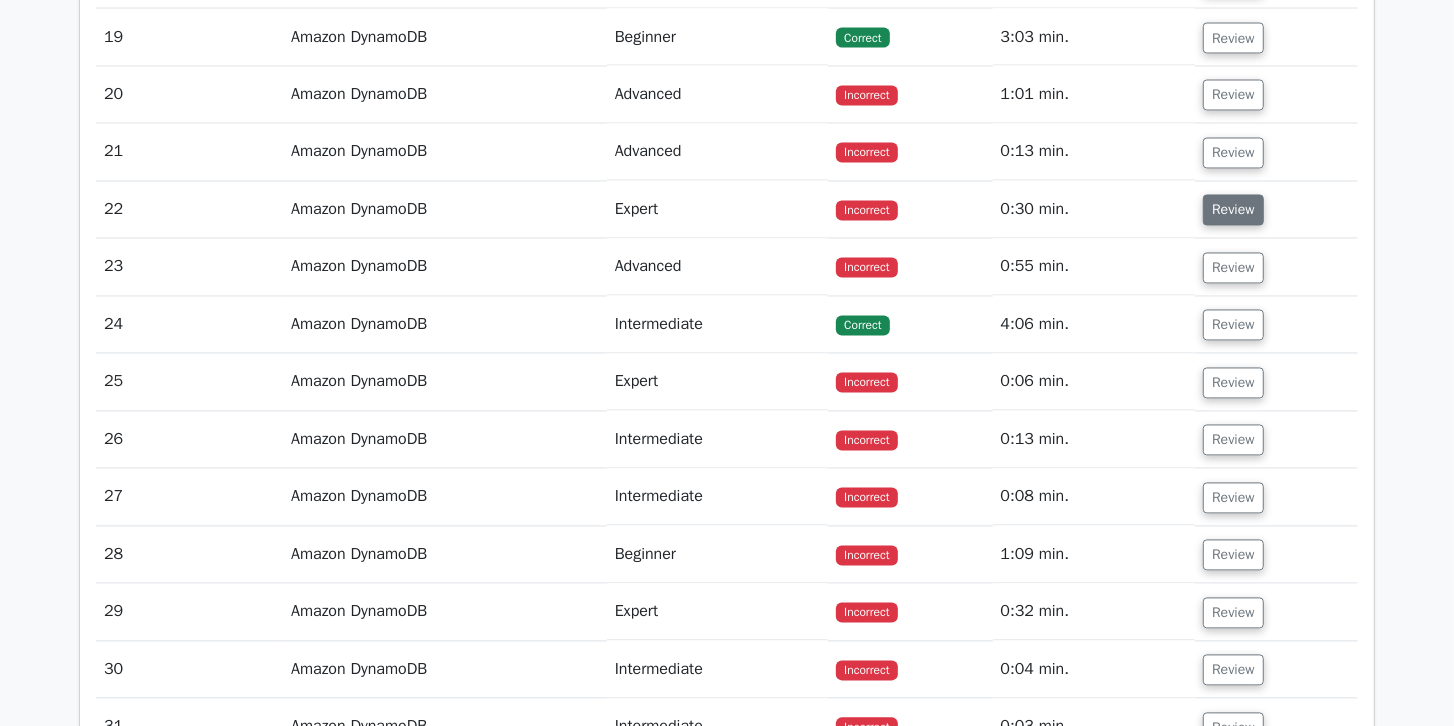 click on "Review" at bounding box center (1233, 210) 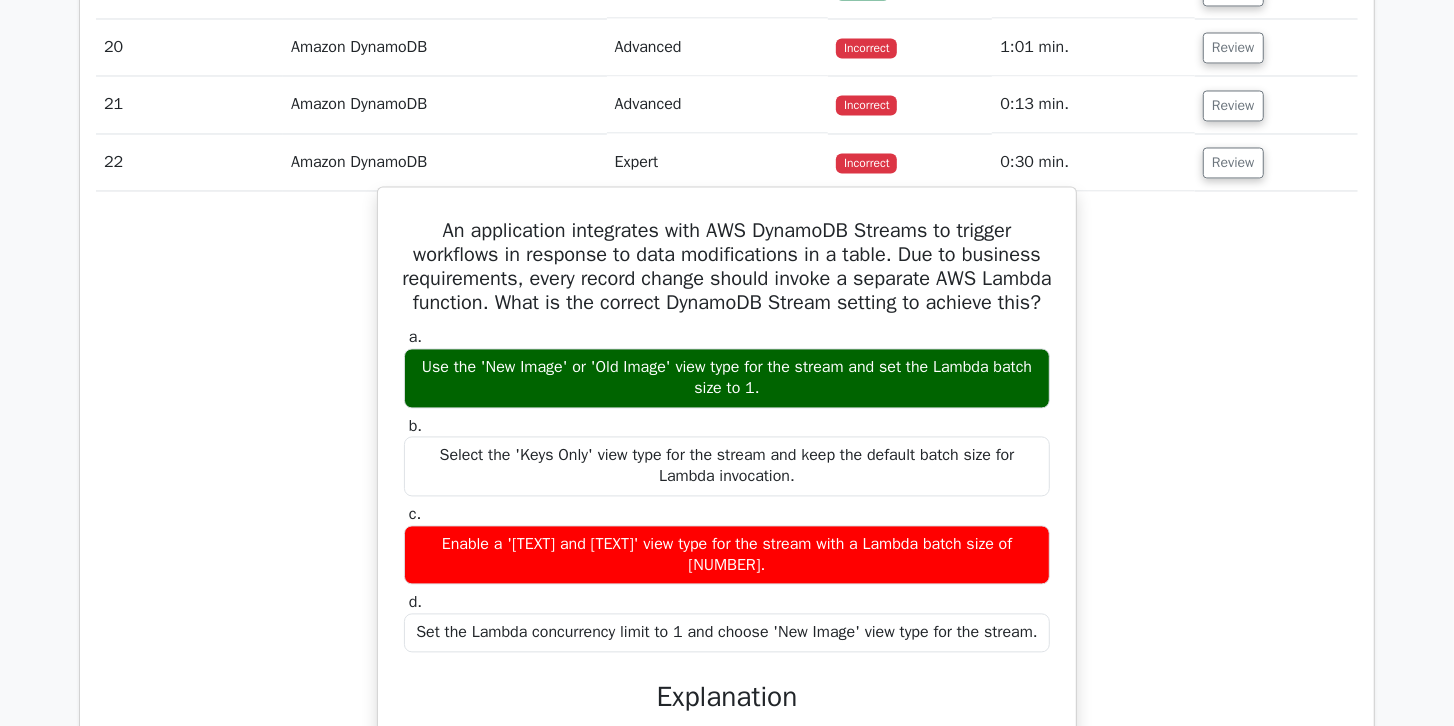 scroll, scrollTop: 2666, scrollLeft: 0, axis: vertical 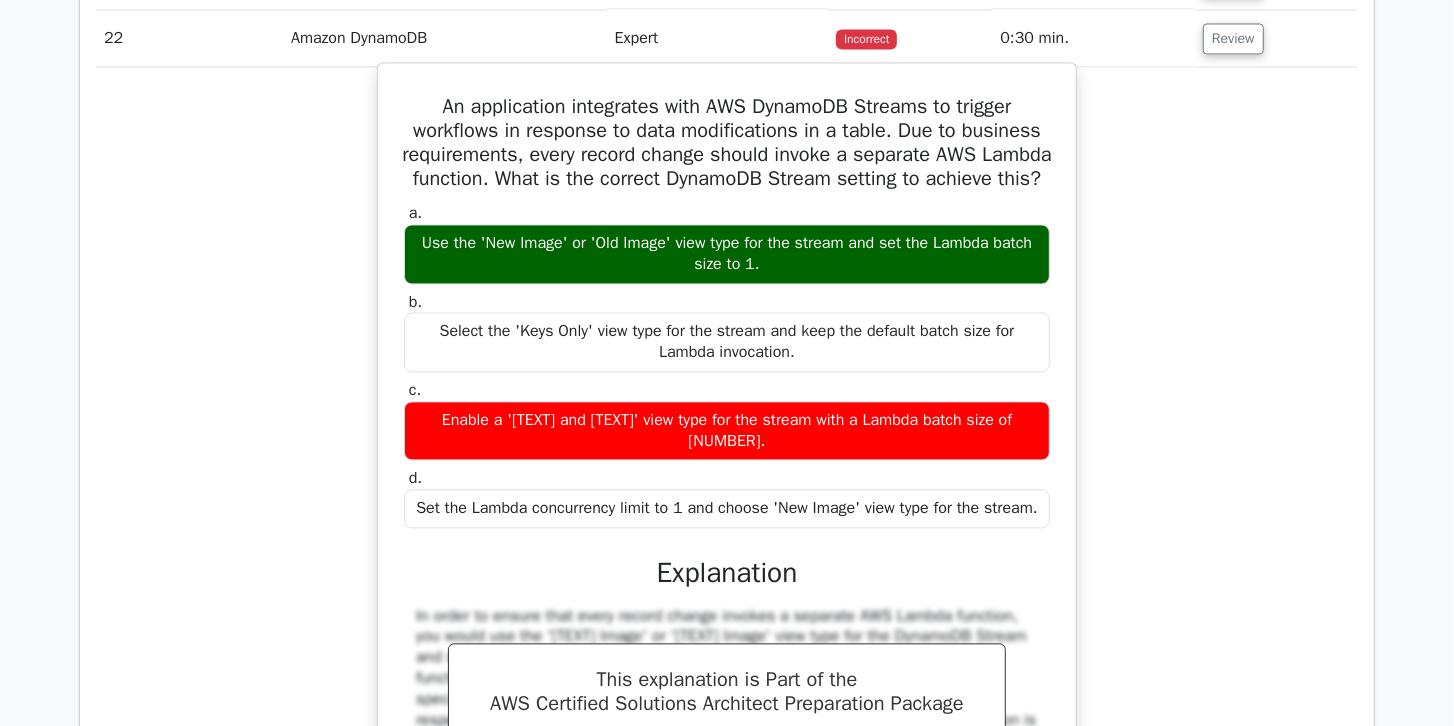 click on "An application integrates with AWS DynamoDB Streams to trigger workflows in response to data modifications in a table. Due to business requirements, every record change should invoke a separate AWS Lambda function. What is the correct DynamoDB Stream setting to achieve this?" at bounding box center [727, 143] 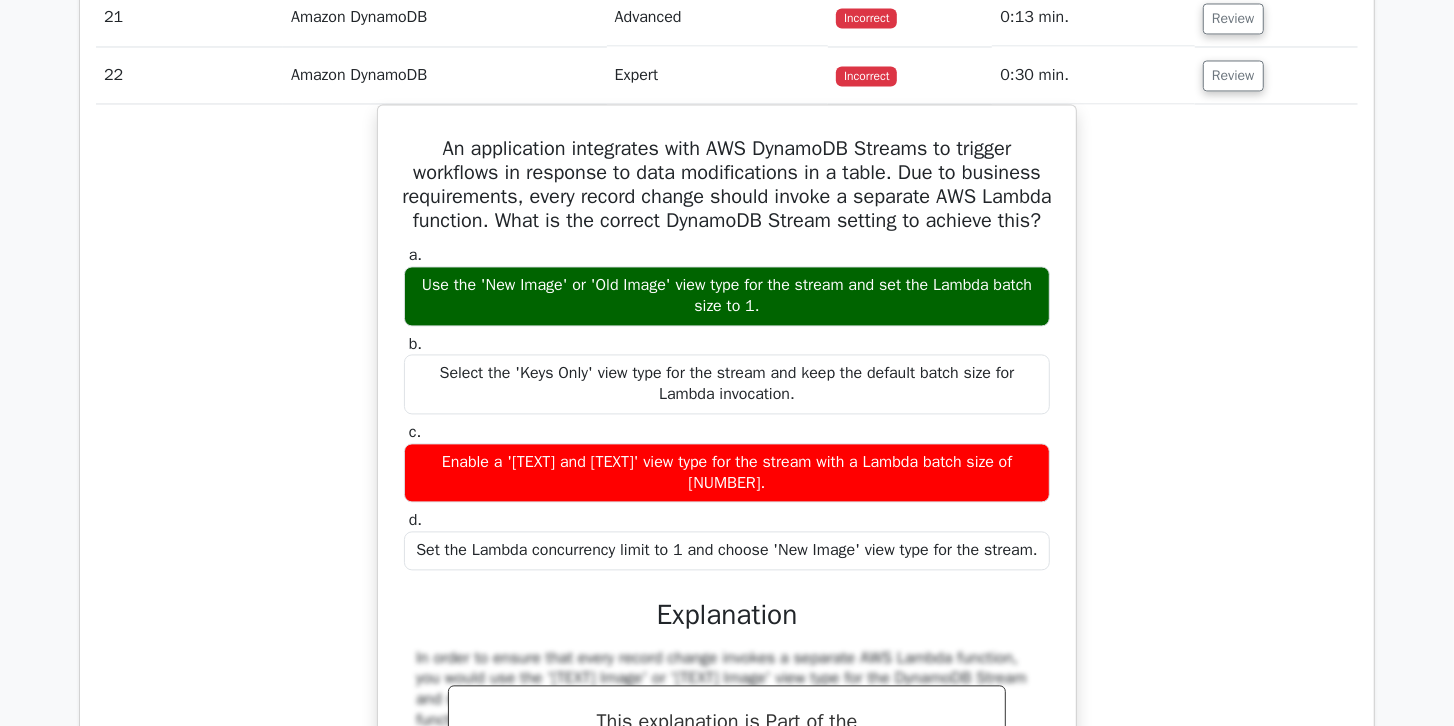 scroll, scrollTop: 2609, scrollLeft: 0, axis: vertical 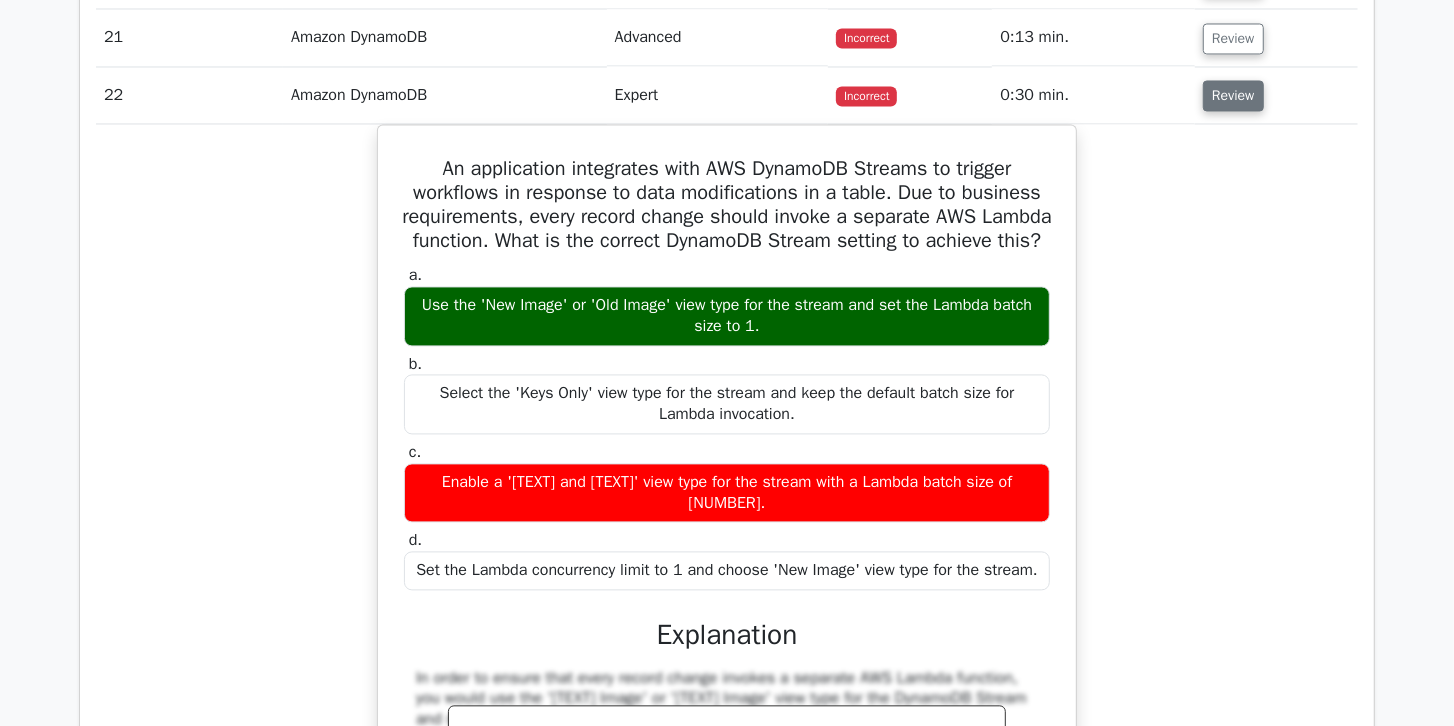 click on "Review" at bounding box center (1233, 95) 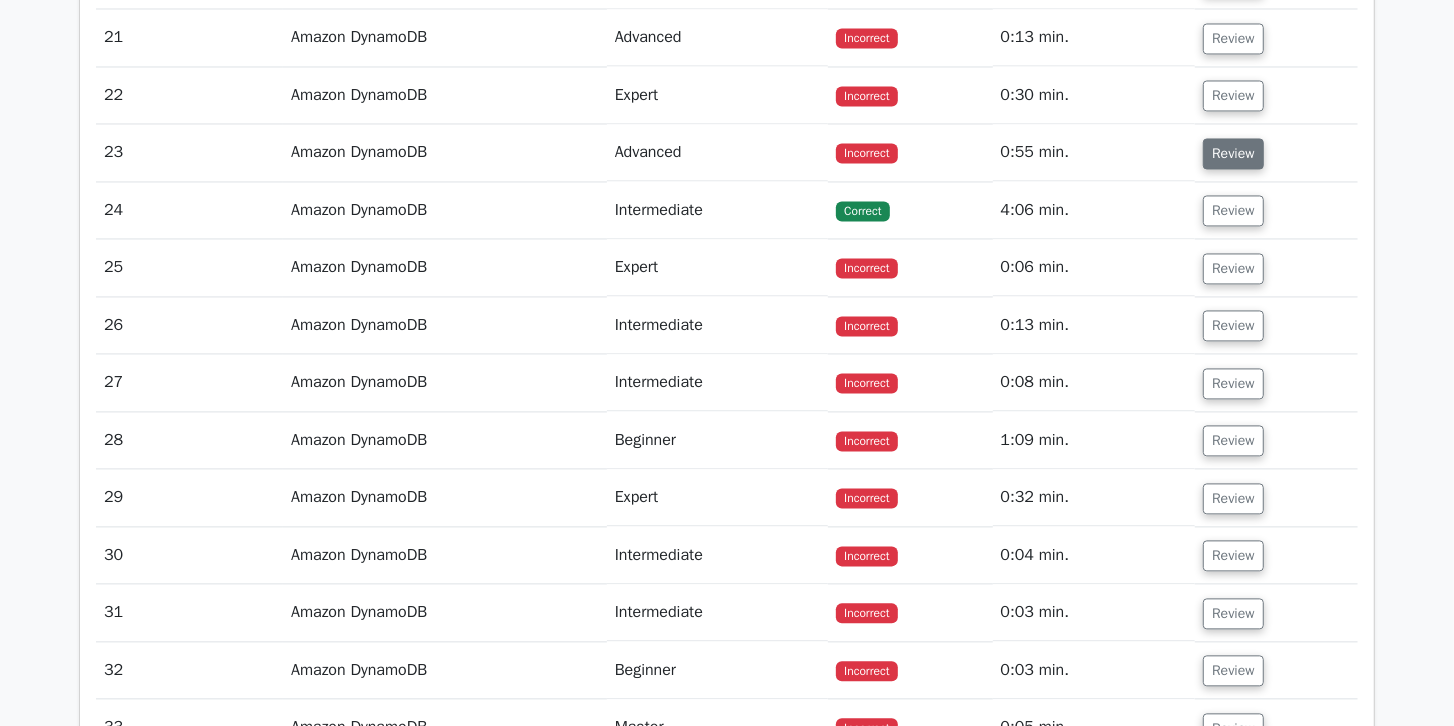 click on "Review" at bounding box center [1233, 153] 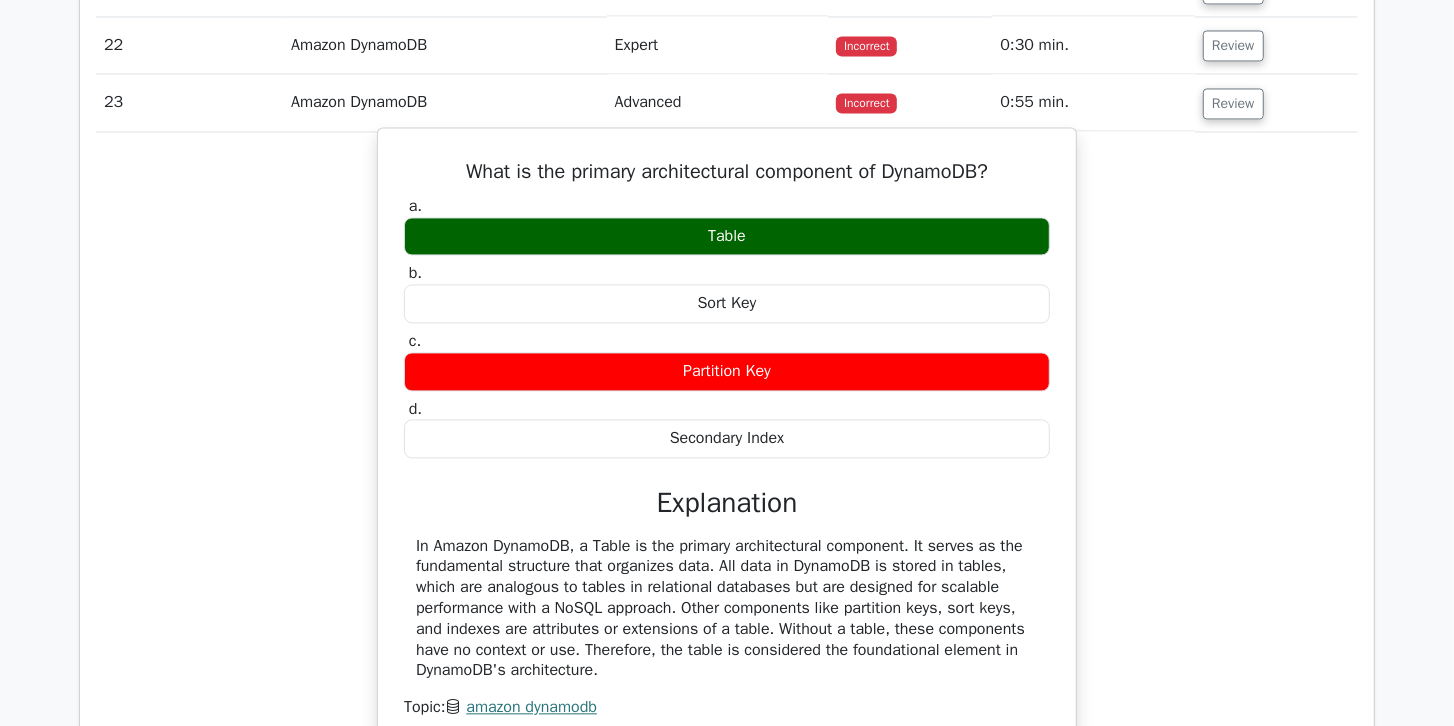 scroll, scrollTop: 2723, scrollLeft: 0, axis: vertical 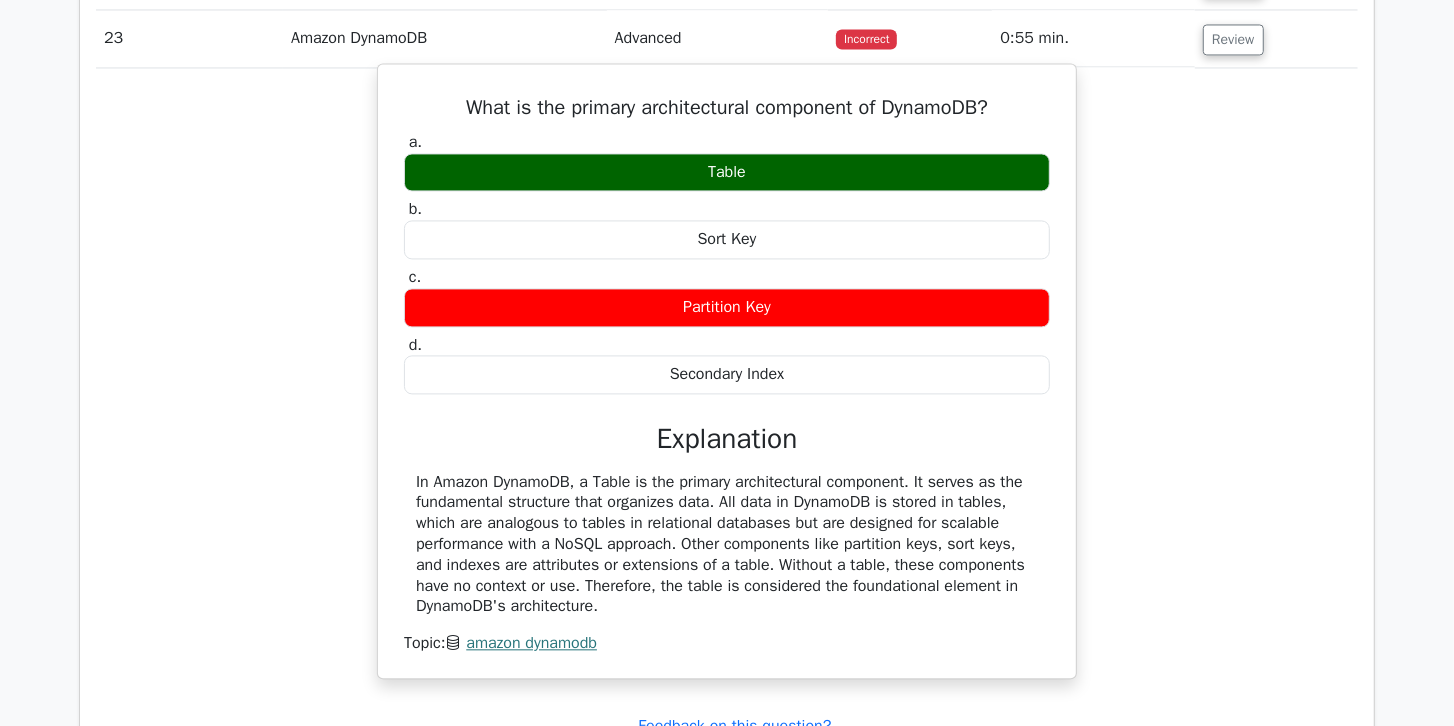 drag, startPoint x: 449, startPoint y: 85, endPoint x: 902, endPoint y: 554, distance: 652.0506 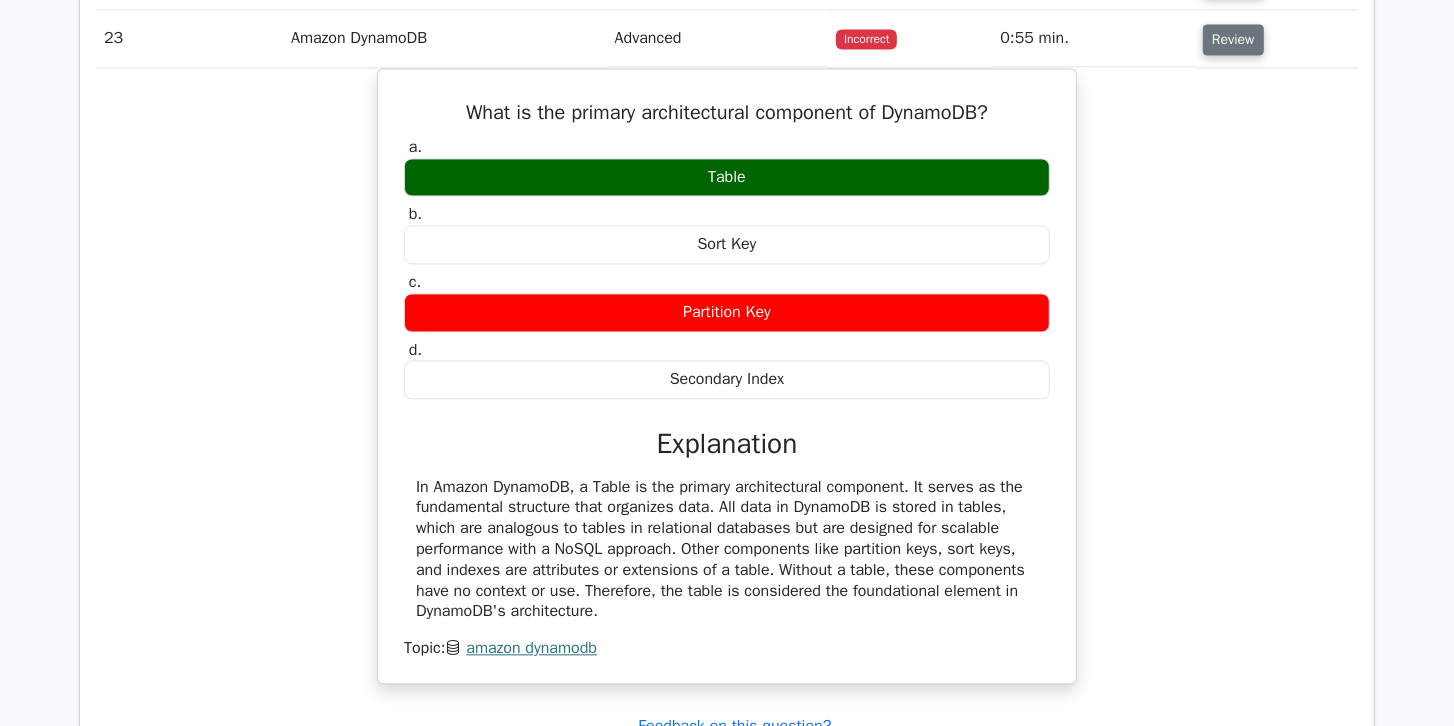 click on "Review" at bounding box center (1233, 39) 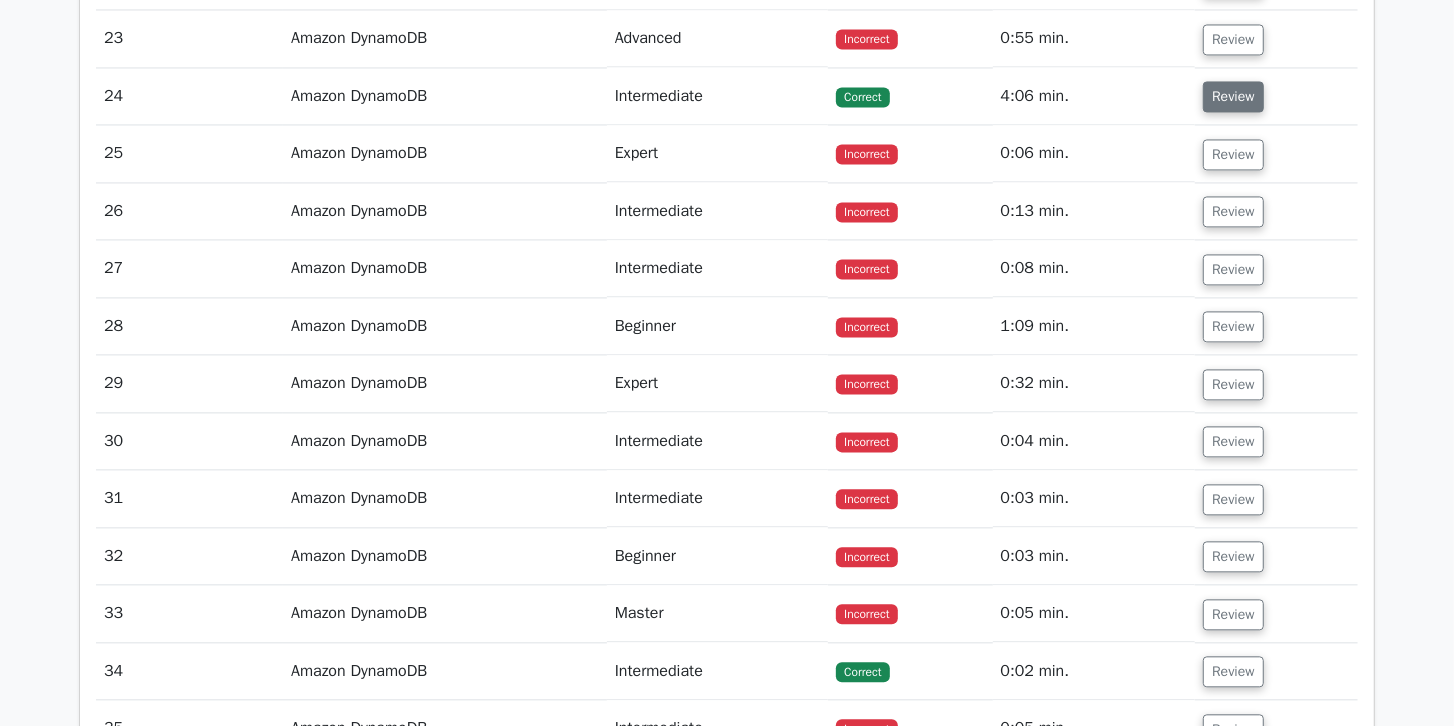 click on "Review" at bounding box center (1233, 96) 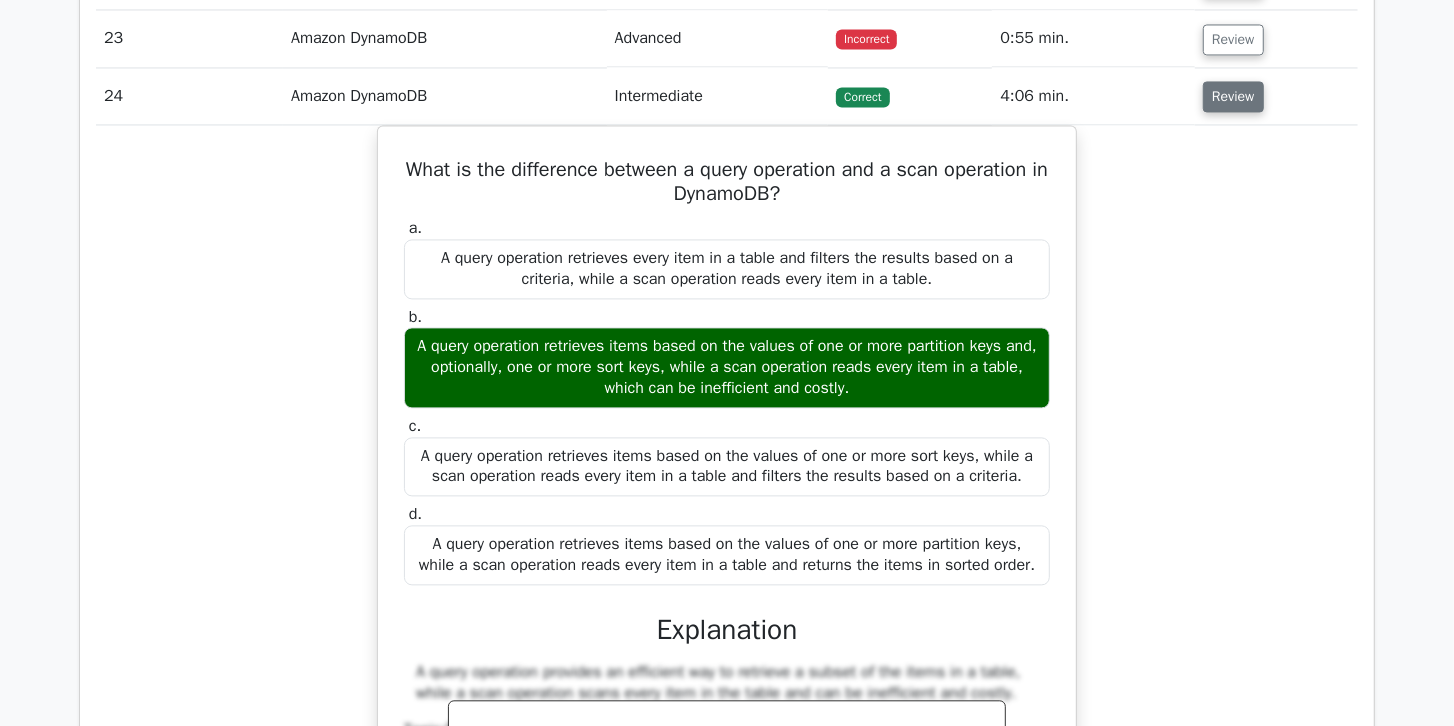 click on "Review" at bounding box center [1233, 96] 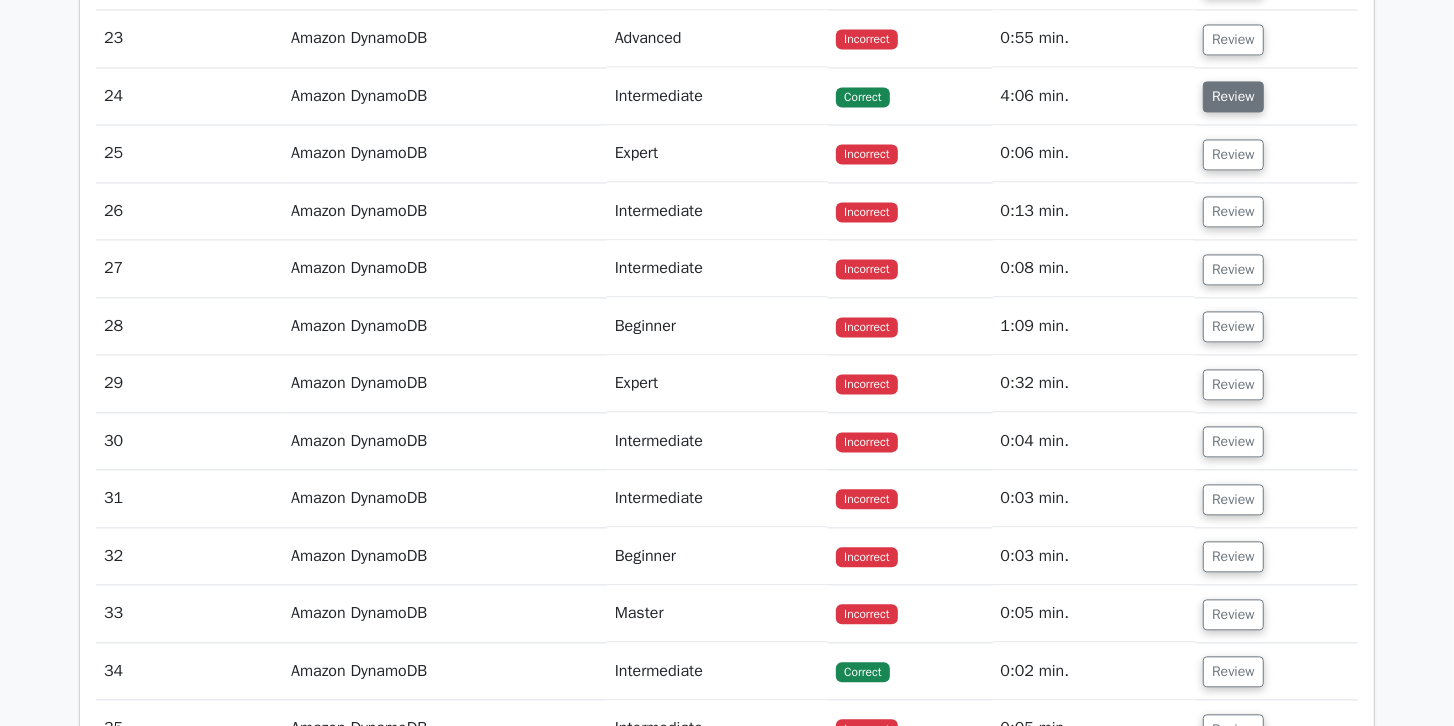 click on "Review" at bounding box center [1233, 96] 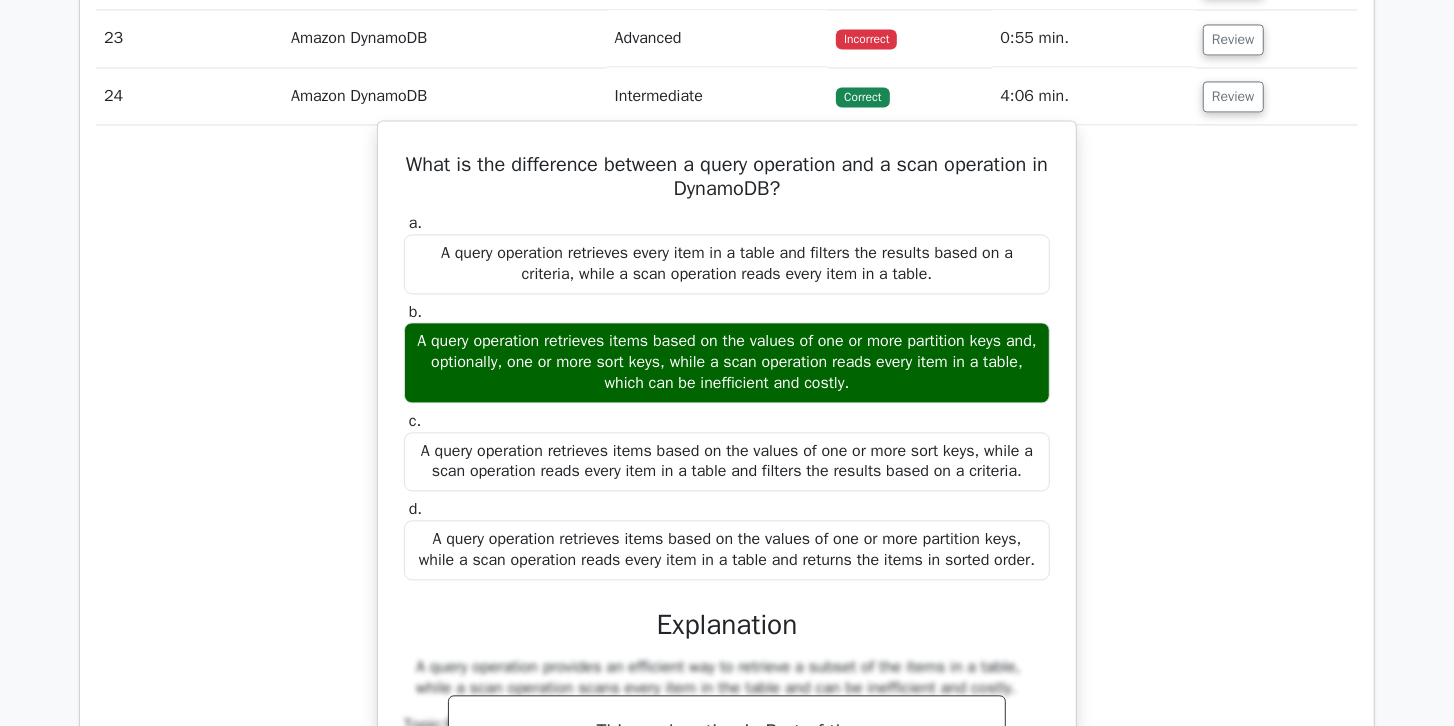 drag, startPoint x: 397, startPoint y: 149, endPoint x: 884, endPoint y: 380, distance: 539.00836 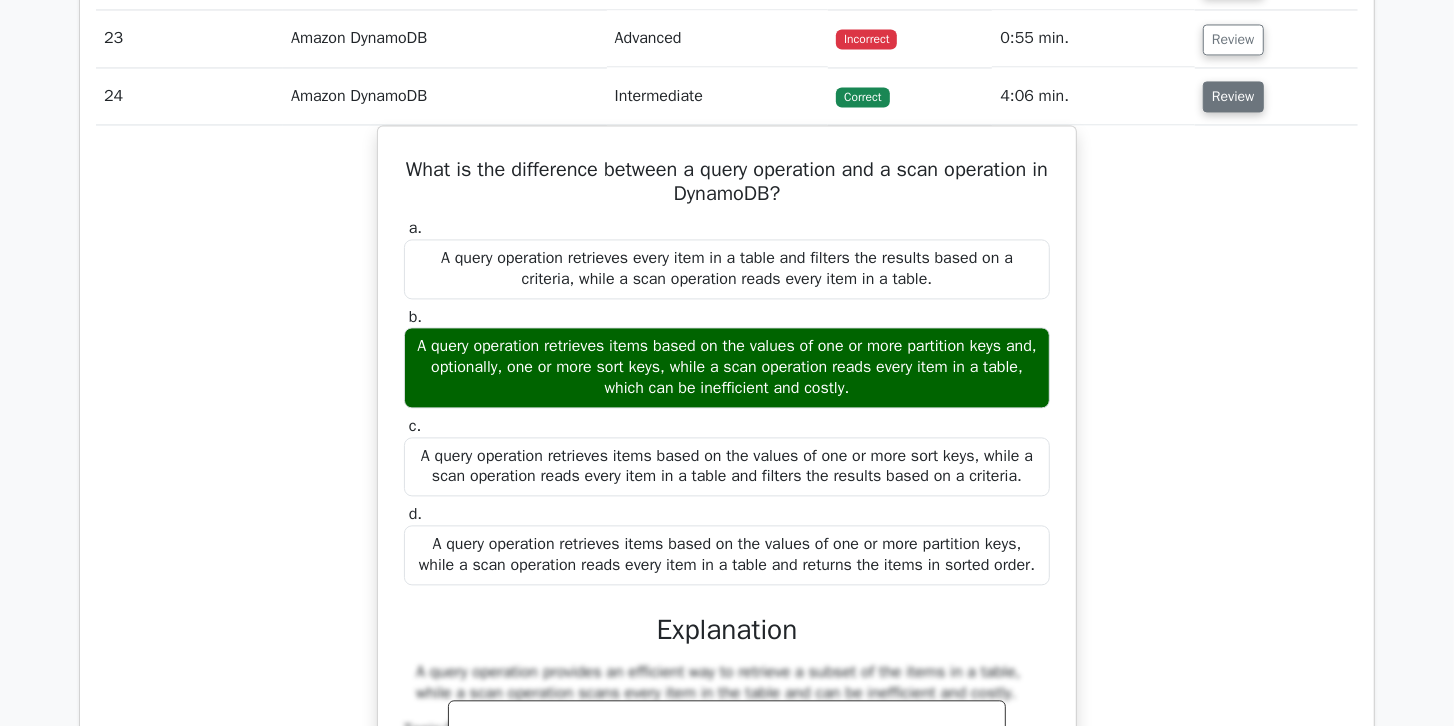 click on "Review" at bounding box center (1233, 96) 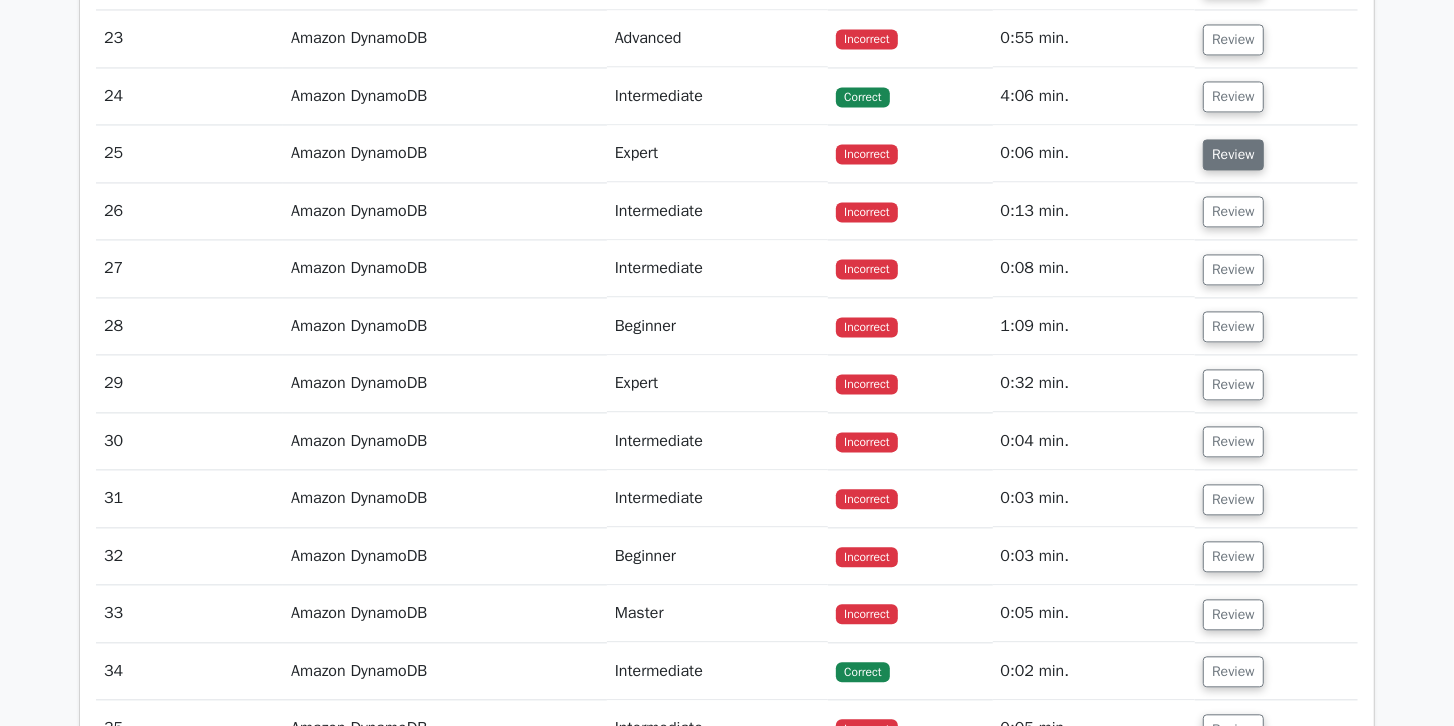 click on "Review" at bounding box center (1233, 154) 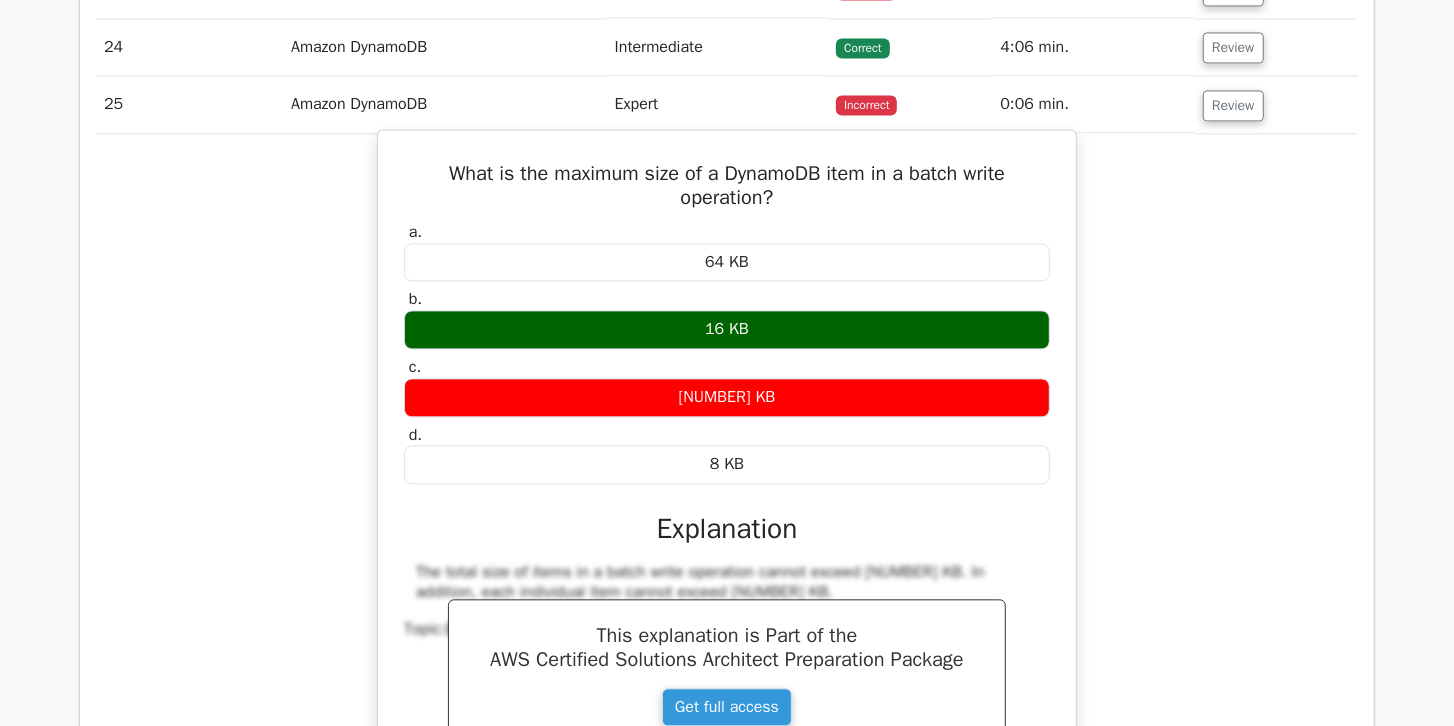 scroll, scrollTop: 2837, scrollLeft: 0, axis: vertical 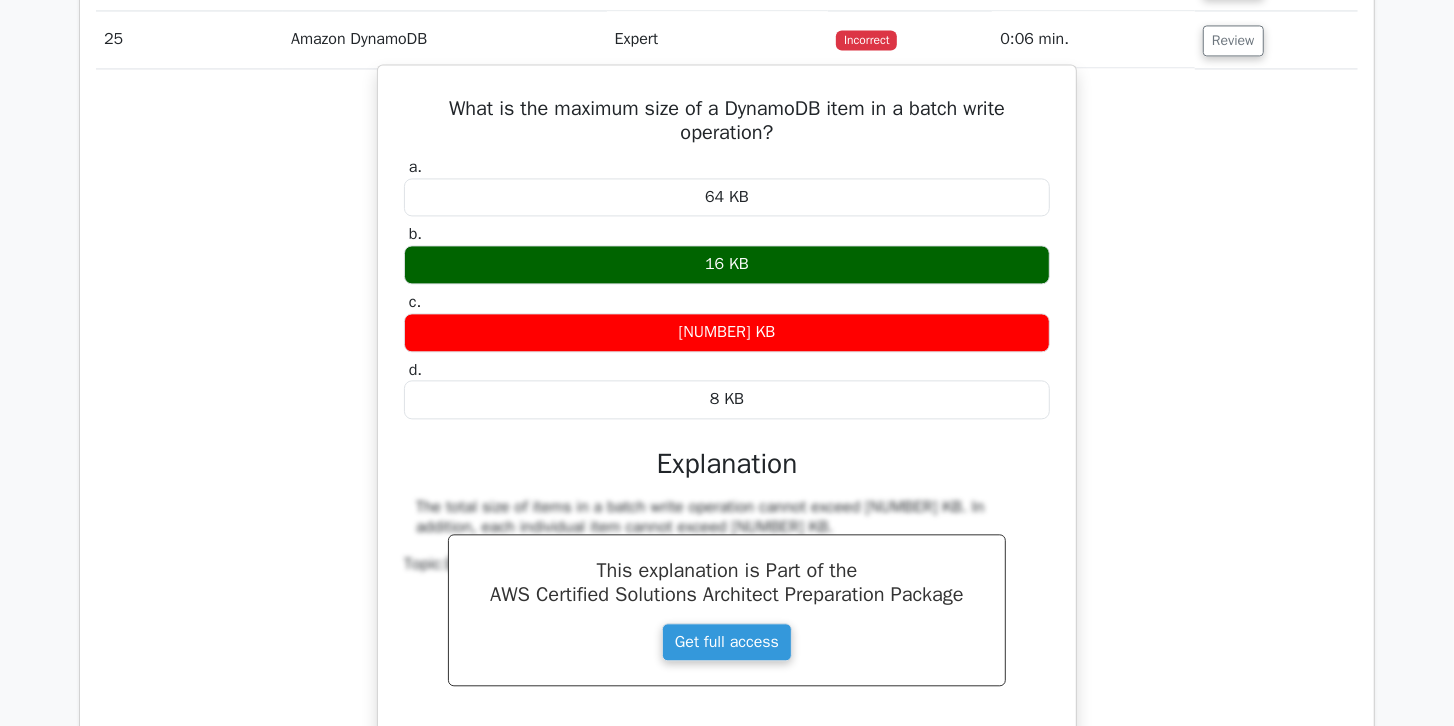 drag, startPoint x: 427, startPoint y: 82, endPoint x: 780, endPoint y: 316, distance: 423.51505 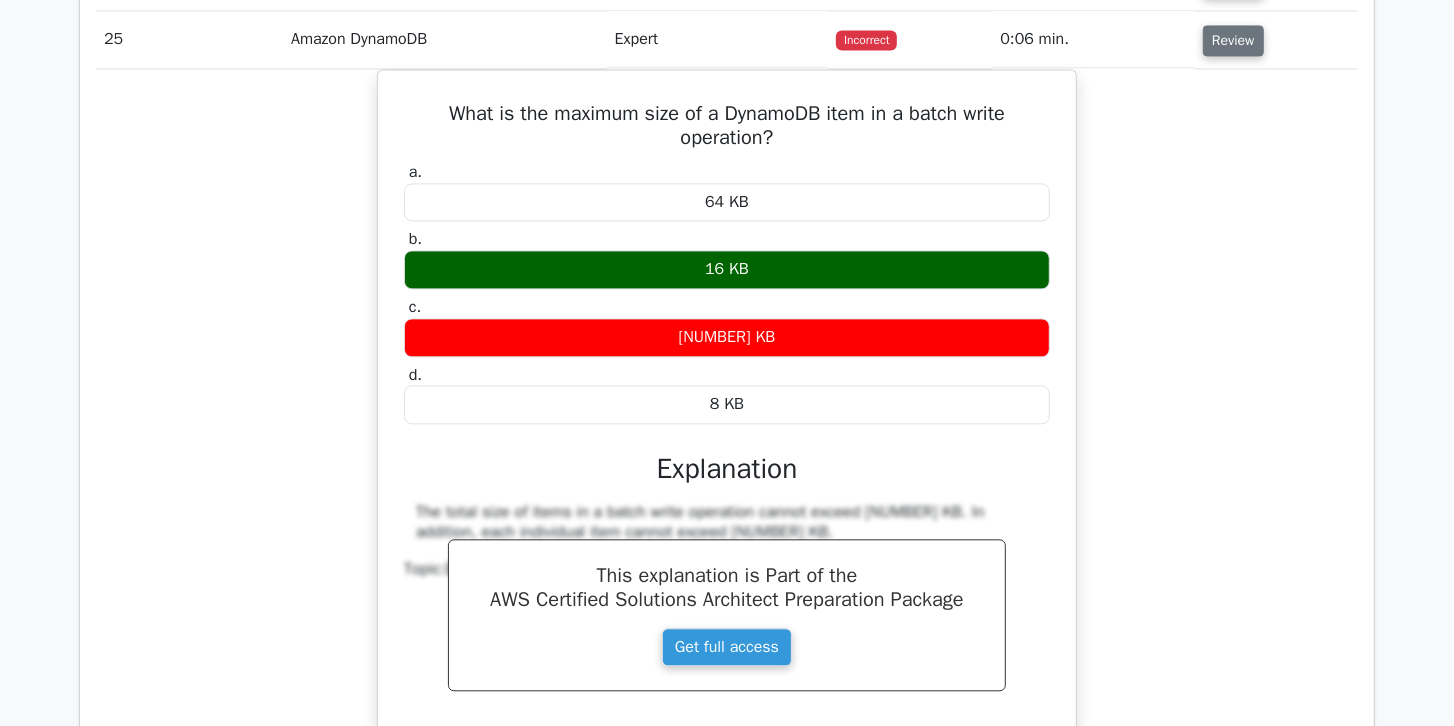 click on "Review" at bounding box center (1233, 40) 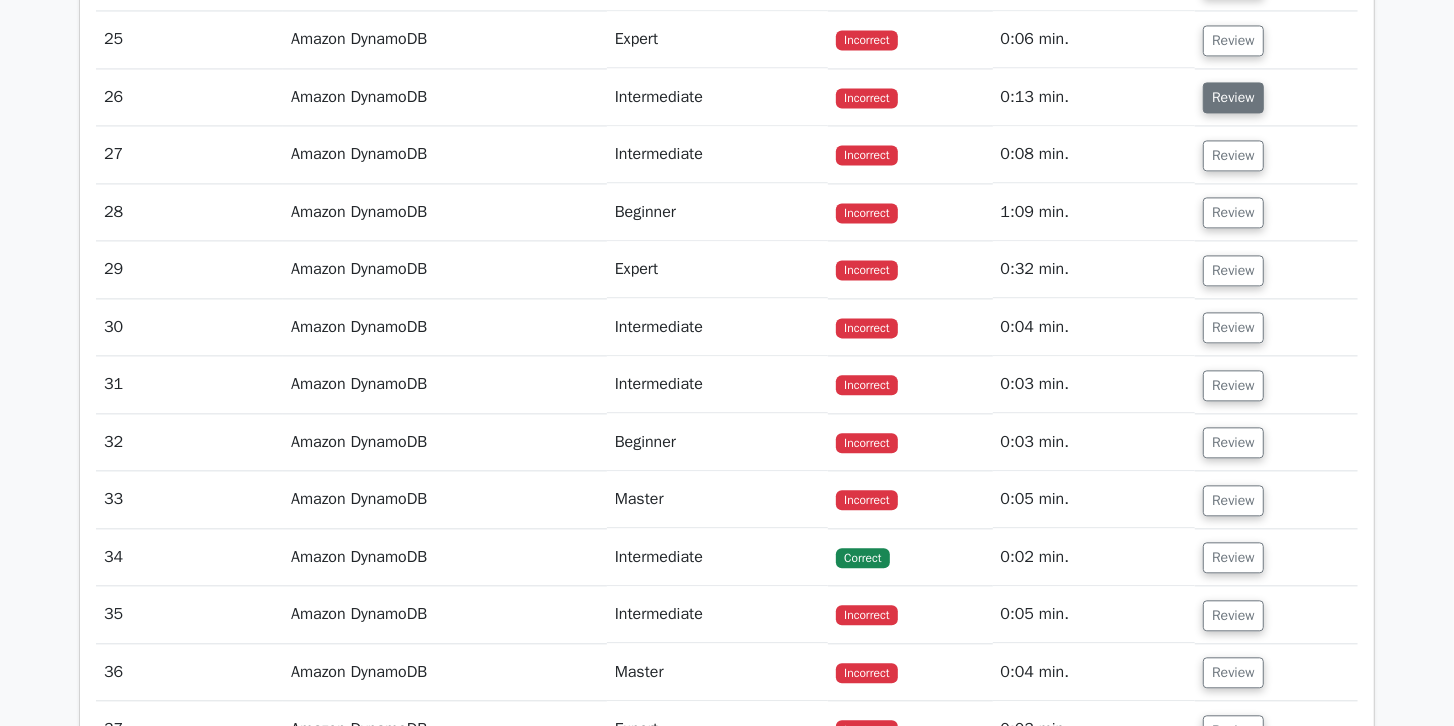 click on "Review" at bounding box center [1233, 97] 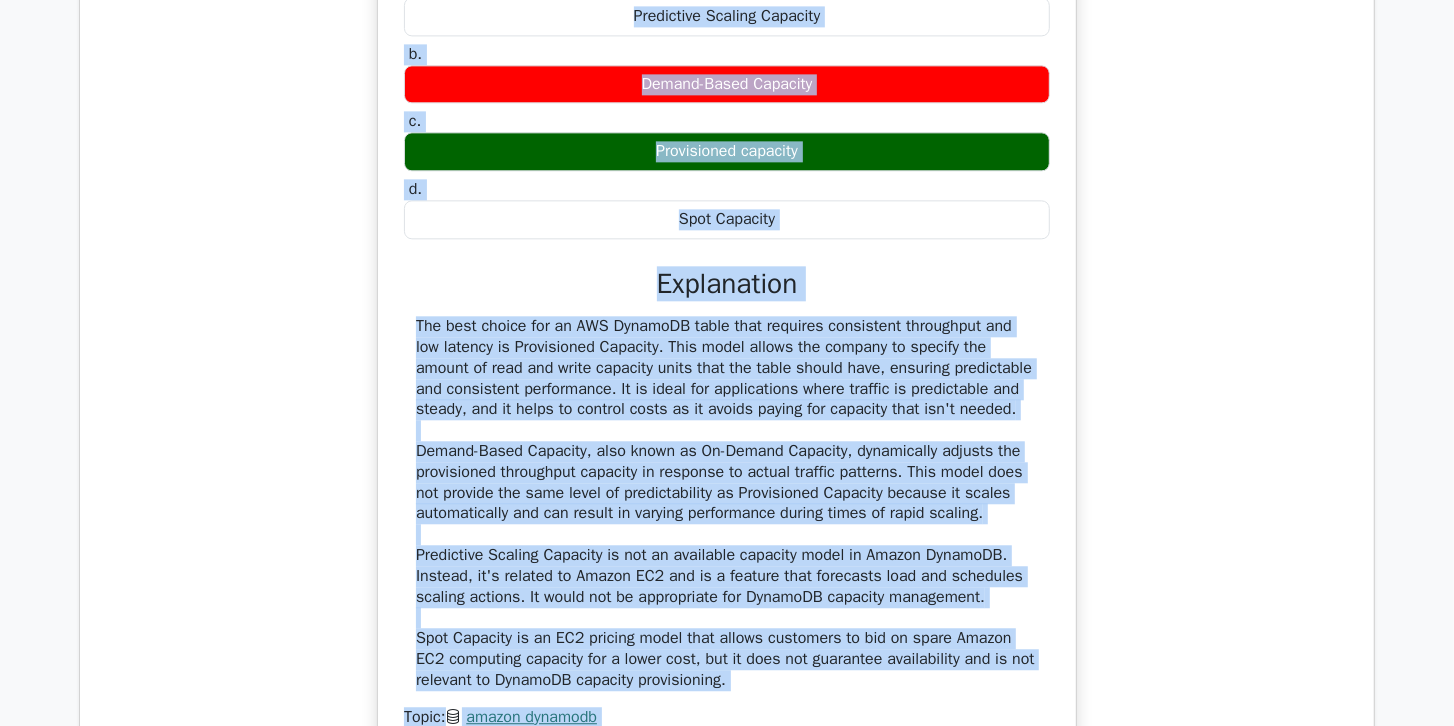 scroll, scrollTop: 3302, scrollLeft: 0, axis: vertical 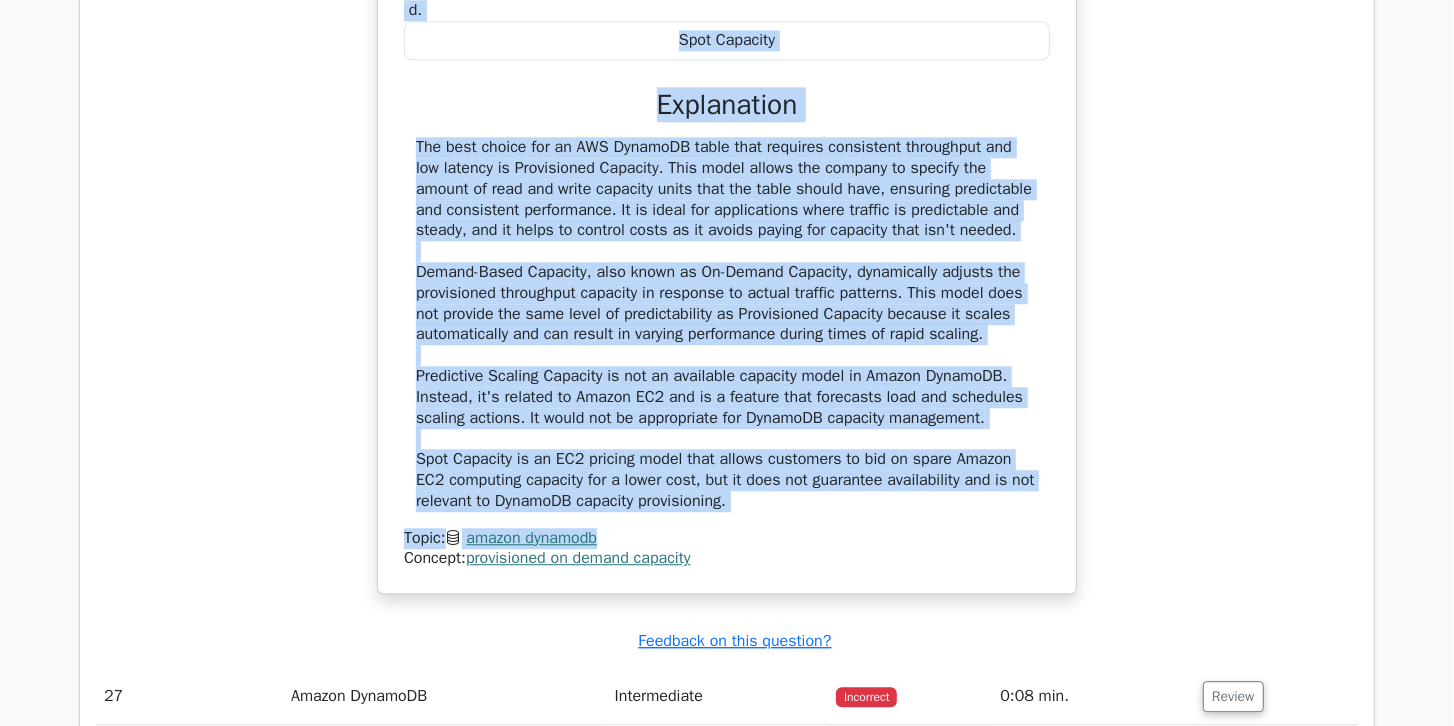 drag, startPoint x: 427, startPoint y: 144, endPoint x: 908, endPoint y: 491, distance: 593.102 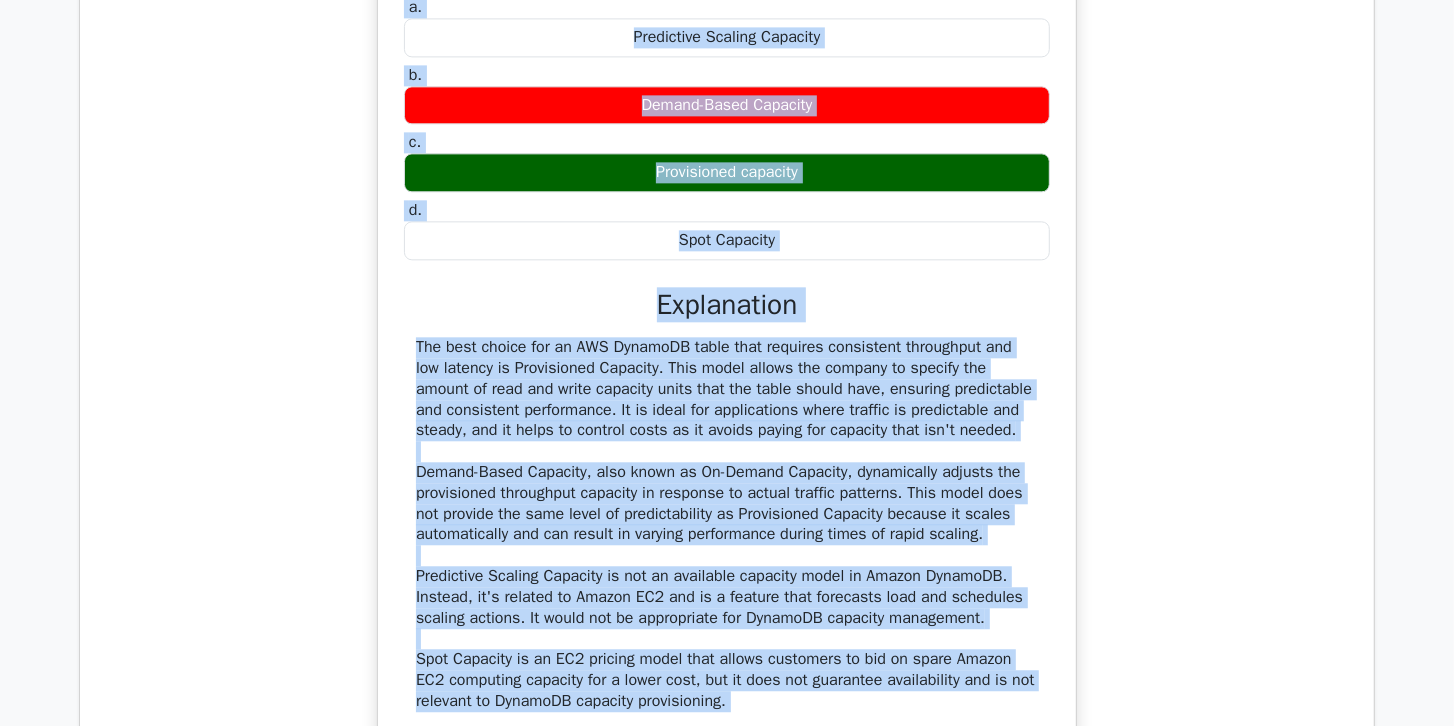 scroll, scrollTop: 2960, scrollLeft: 0, axis: vertical 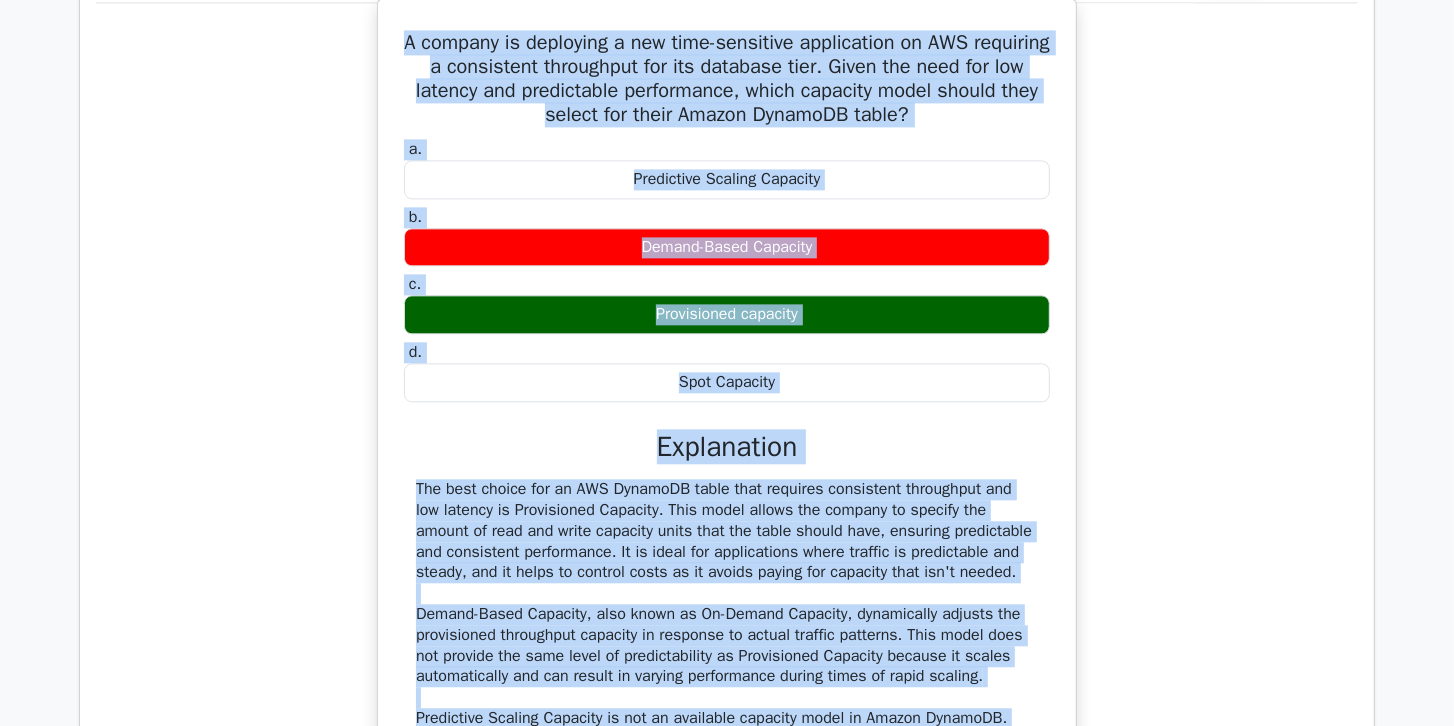 click on "A company is deploying a new time-sensitive application on AWS requiring a consistent throughput for its database tier. Given the need for low latency and predictable performance, which capacity model should they select for their Amazon DynamoDB table?" at bounding box center (727, 79) 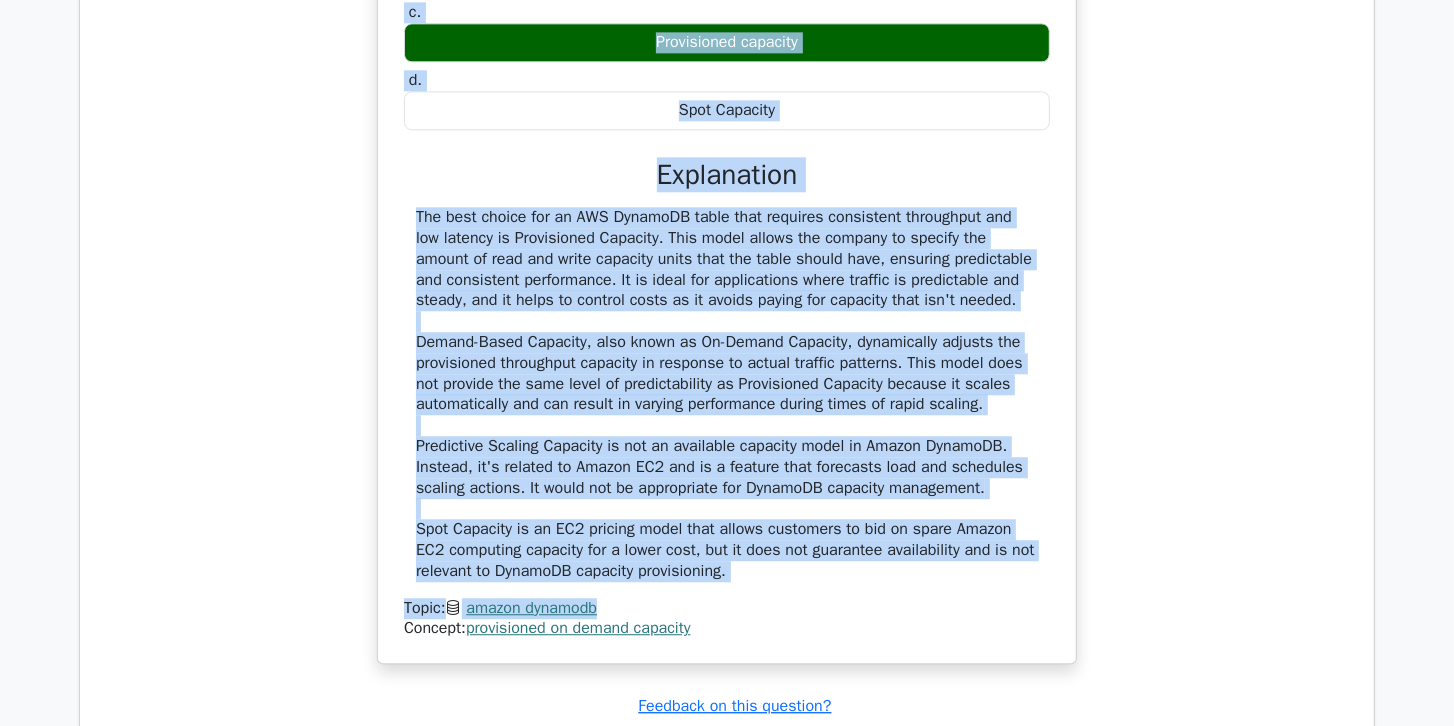 scroll, scrollTop: 3260, scrollLeft: 0, axis: vertical 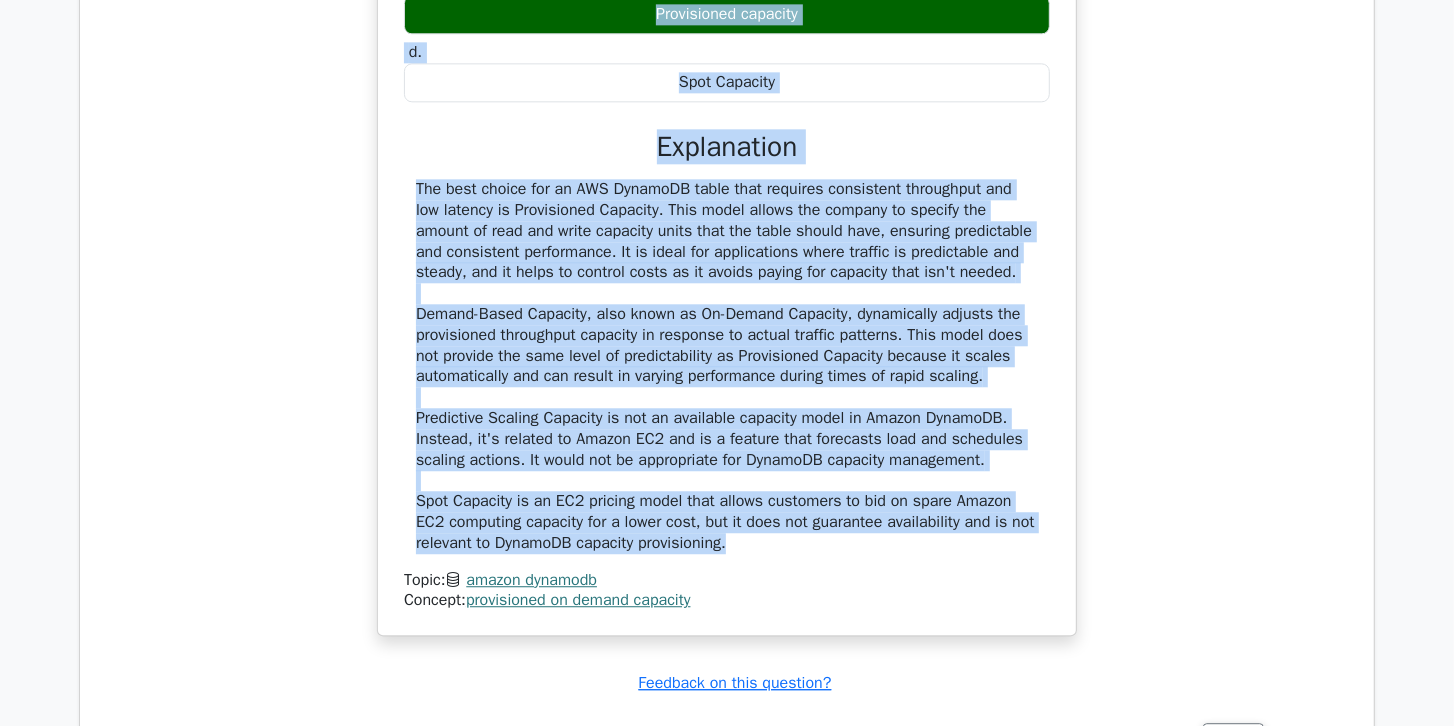 drag, startPoint x: 426, startPoint y: 16, endPoint x: 858, endPoint y: 520, distance: 663.8072 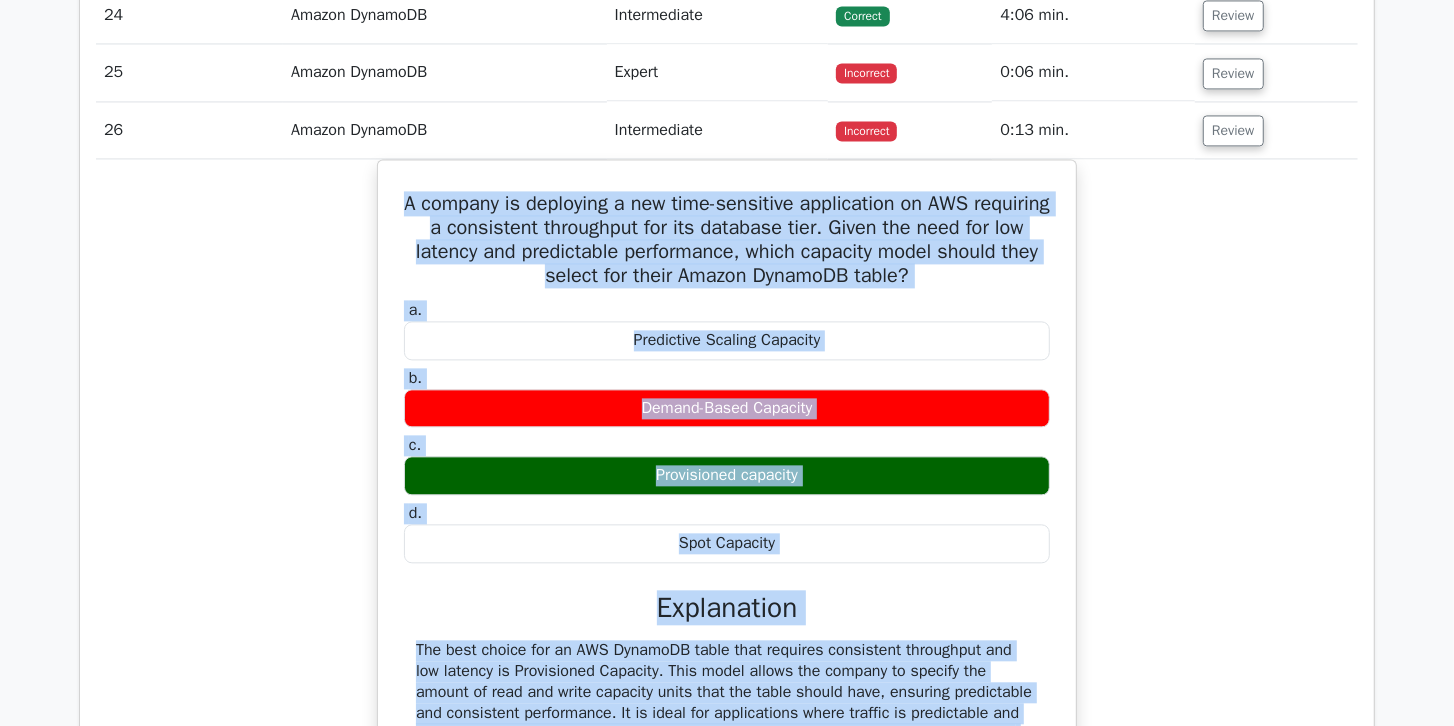 scroll, scrollTop: 2803, scrollLeft: 0, axis: vertical 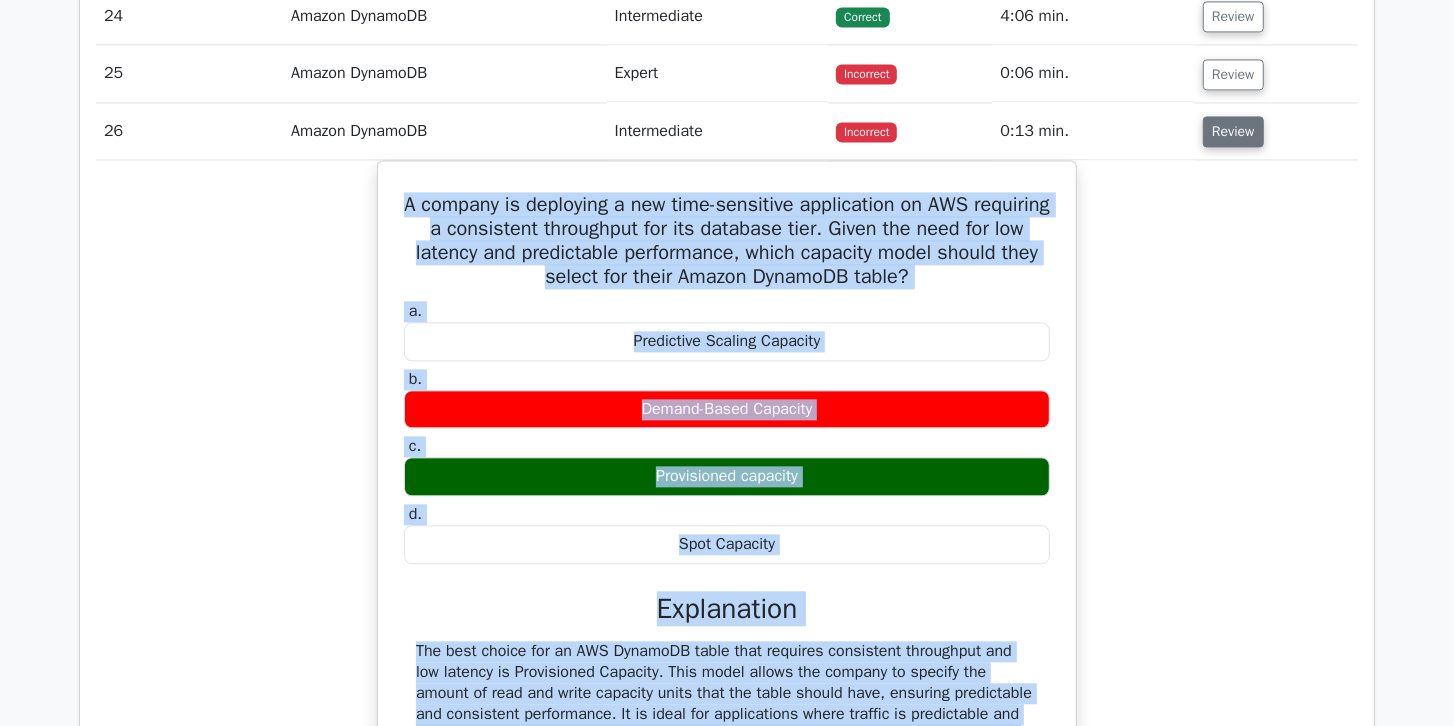 click on "Review" at bounding box center (1233, 131) 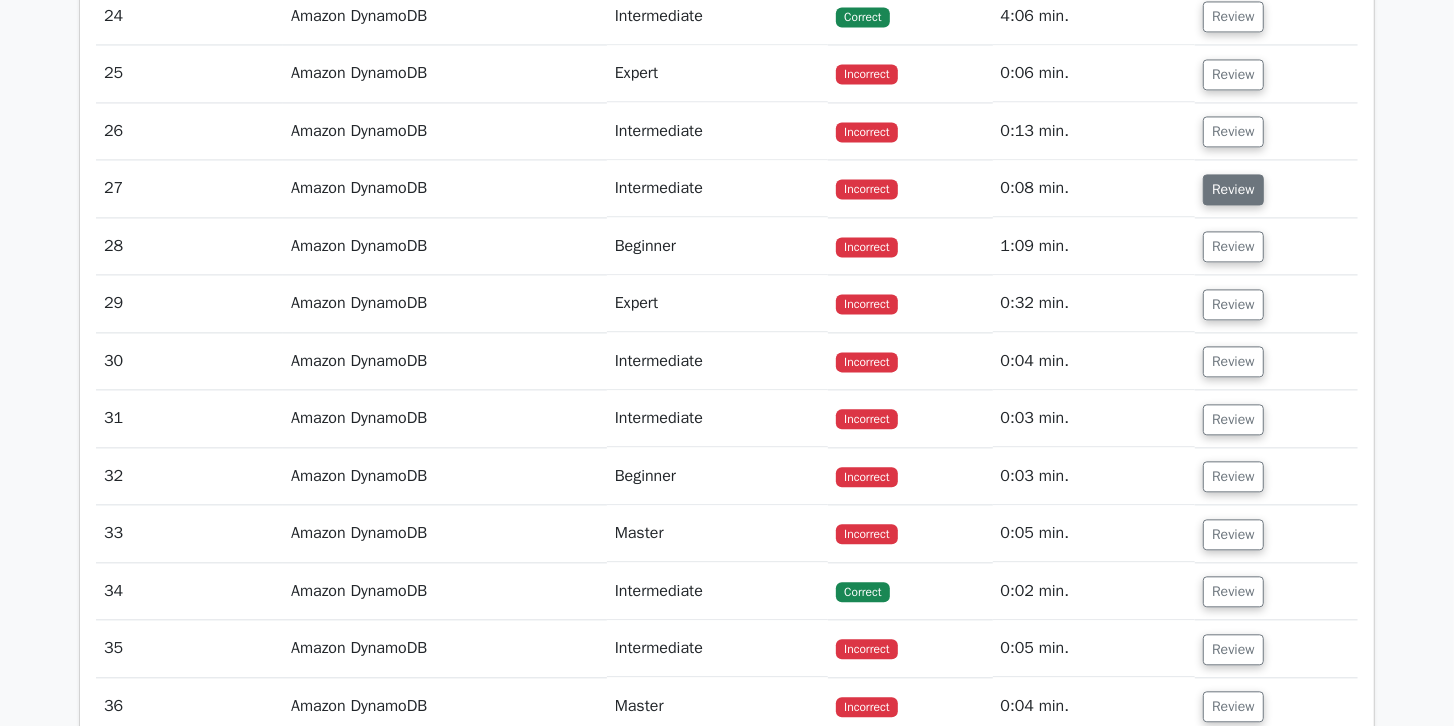 click on "Review" at bounding box center [1233, 189] 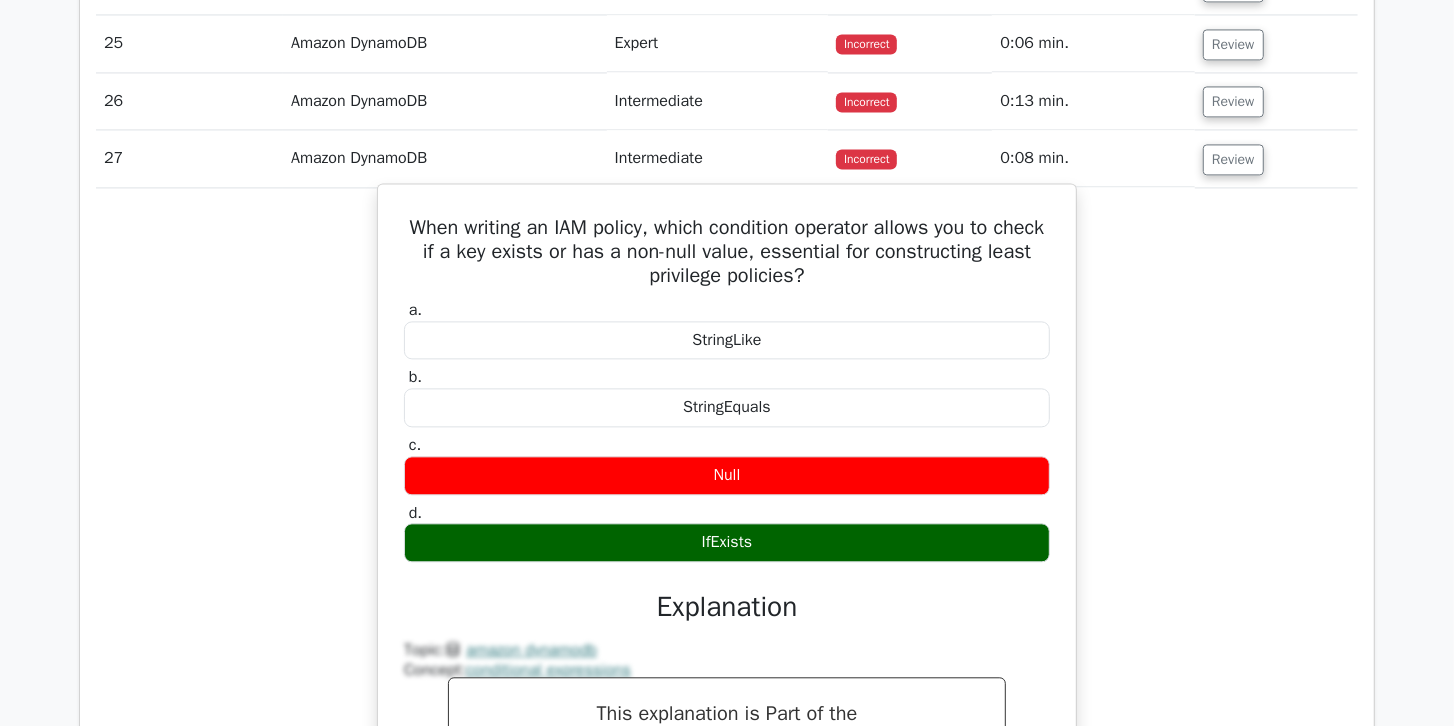 scroll, scrollTop: 2860, scrollLeft: 0, axis: vertical 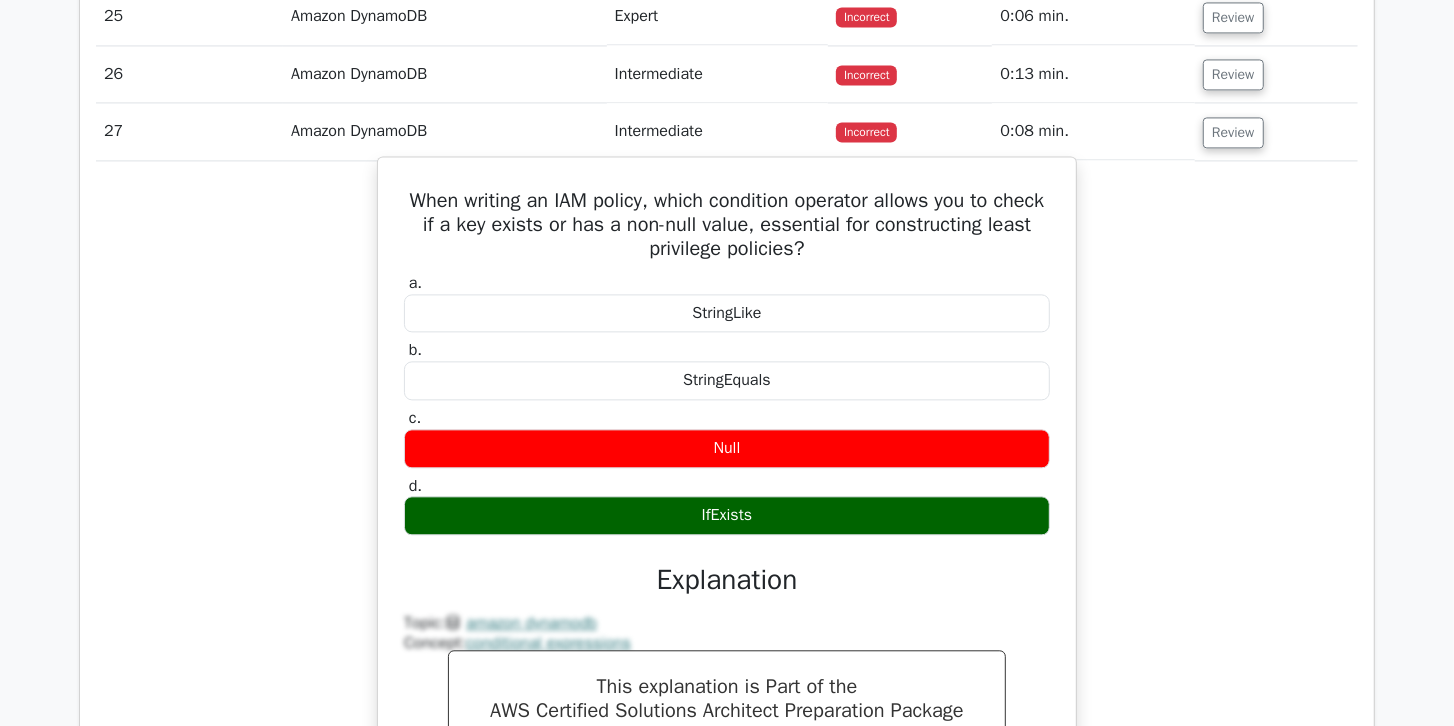 drag, startPoint x: 398, startPoint y: 171, endPoint x: 780, endPoint y: 493, distance: 499.60785 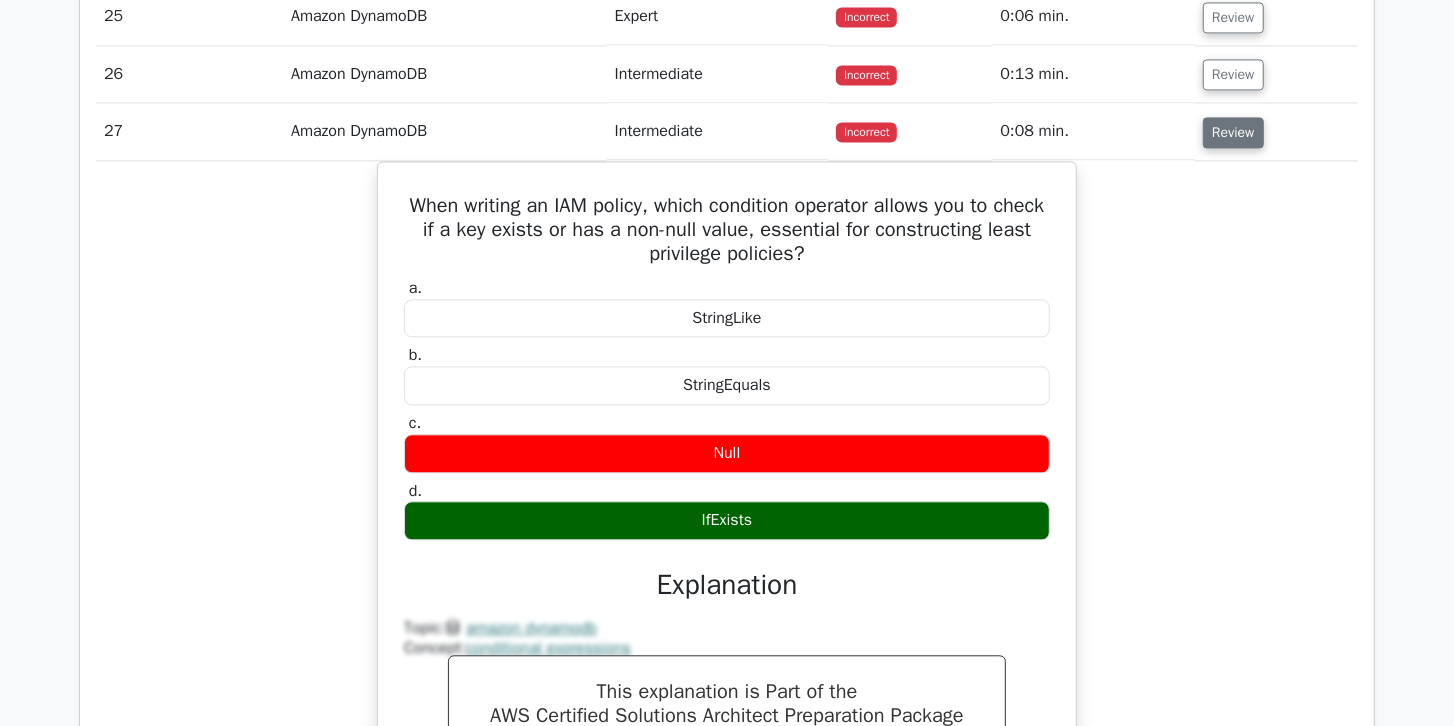click on "Review" at bounding box center [1233, 132] 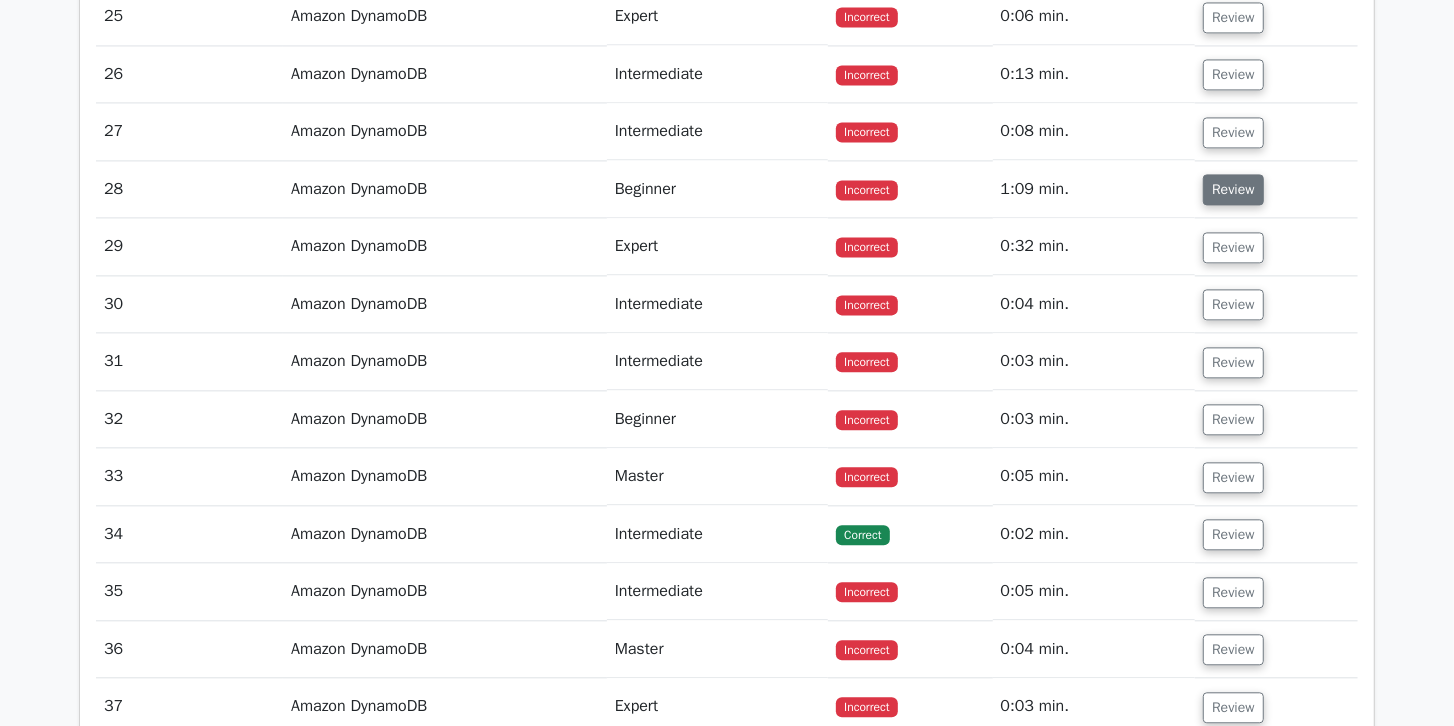 click on "Review" at bounding box center (1233, 189) 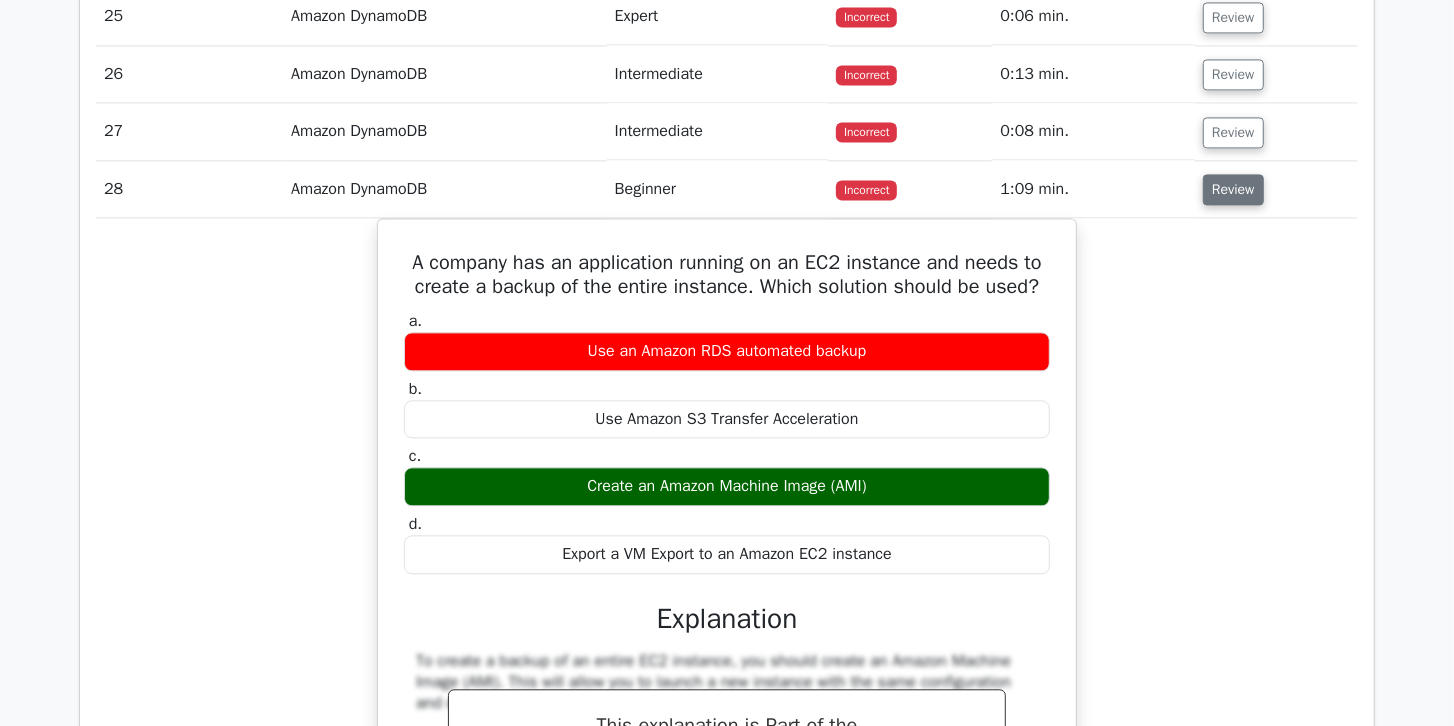 click on "Review" at bounding box center [1233, 189] 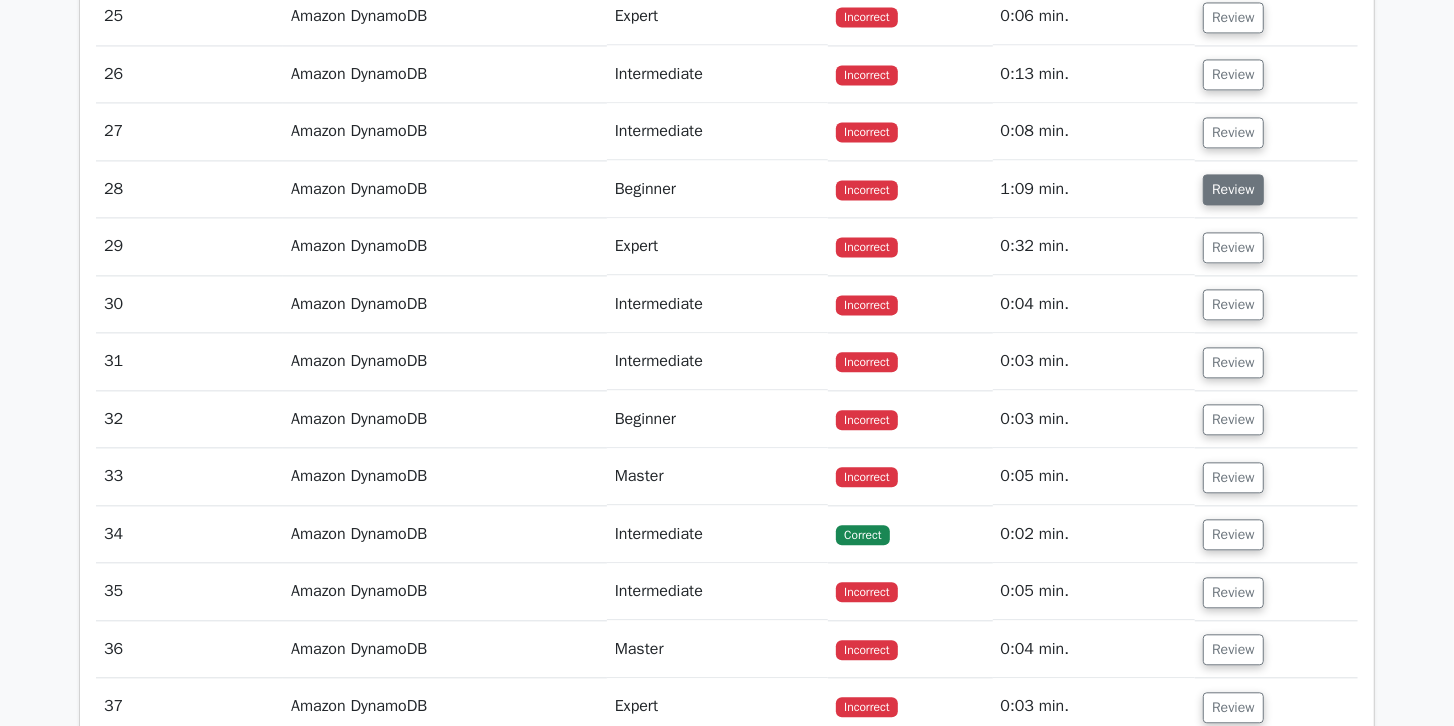 click on "Review" at bounding box center [1233, 189] 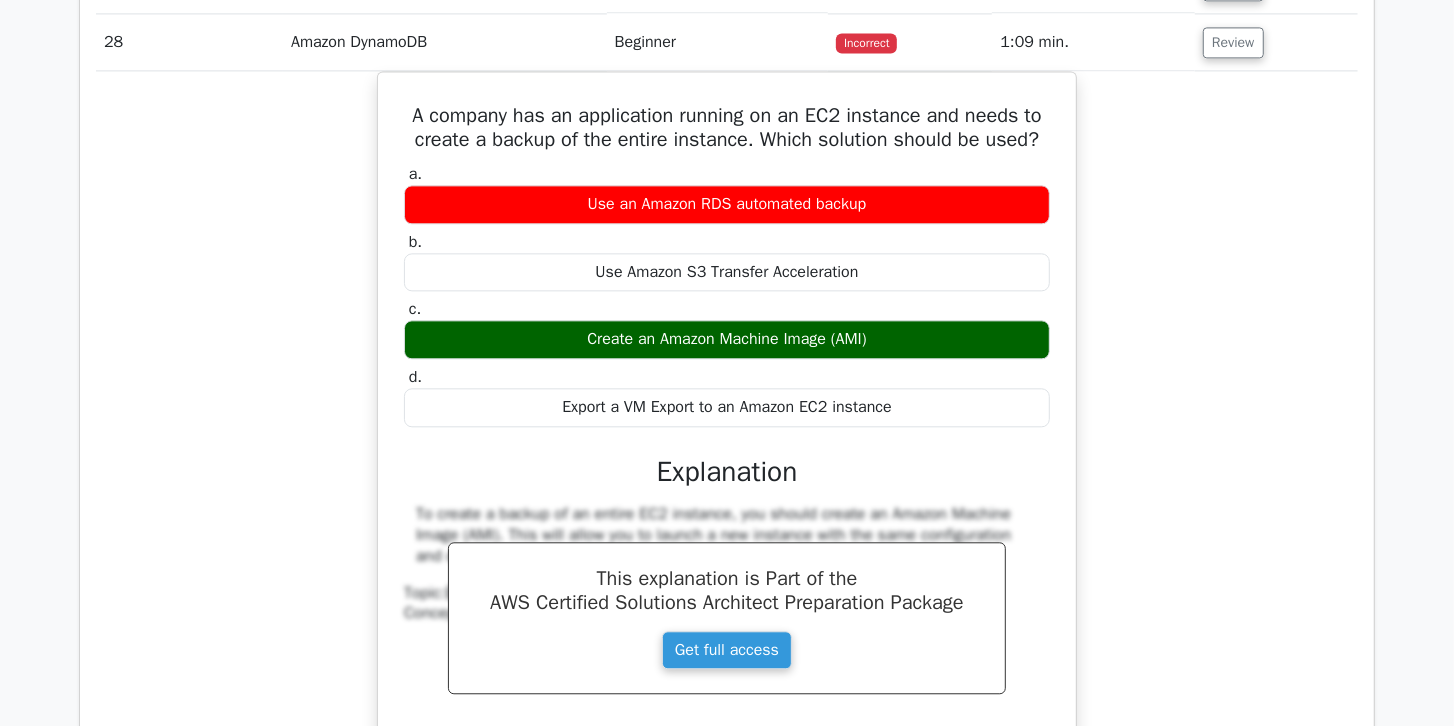 scroll, scrollTop: 3032, scrollLeft: 0, axis: vertical 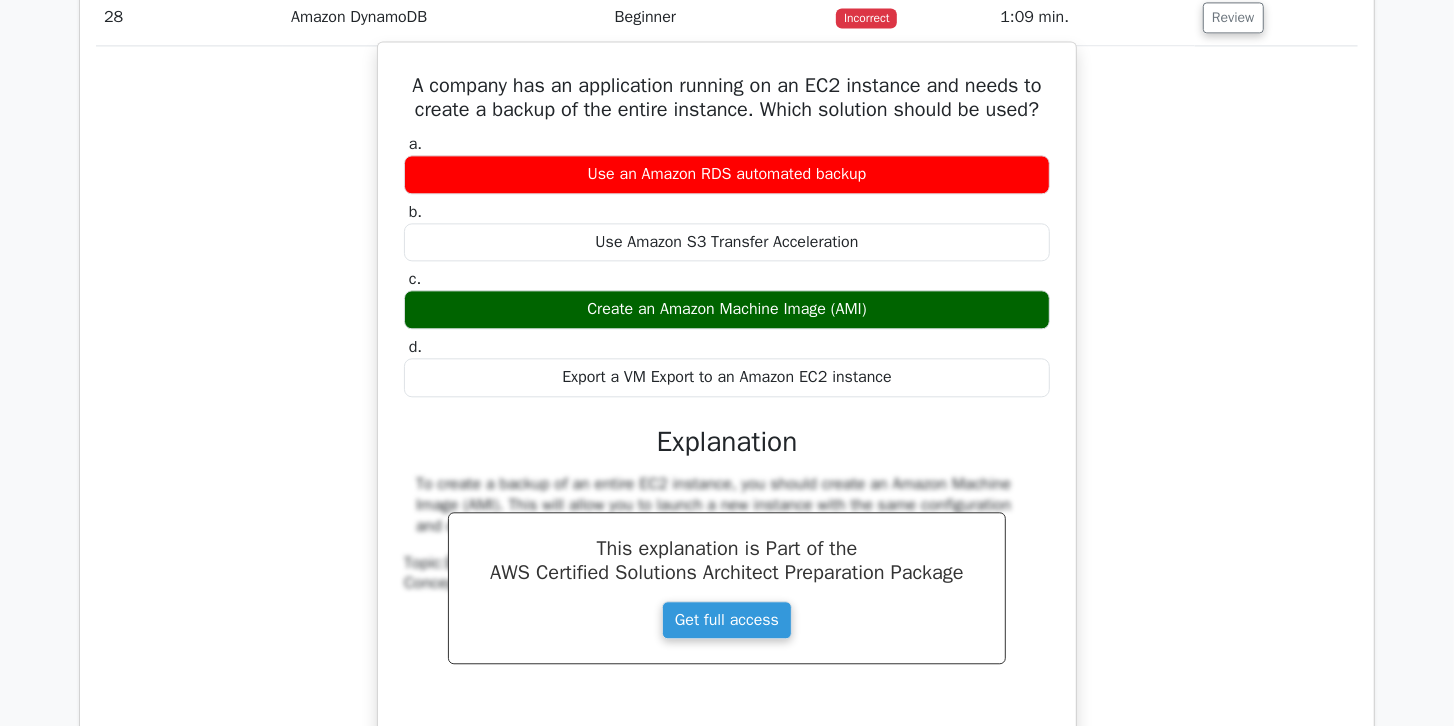 drag, startPoint x: 392, startPoint y: 69, endPoint x: 889, endPoint y: 281, distance: 540.3268 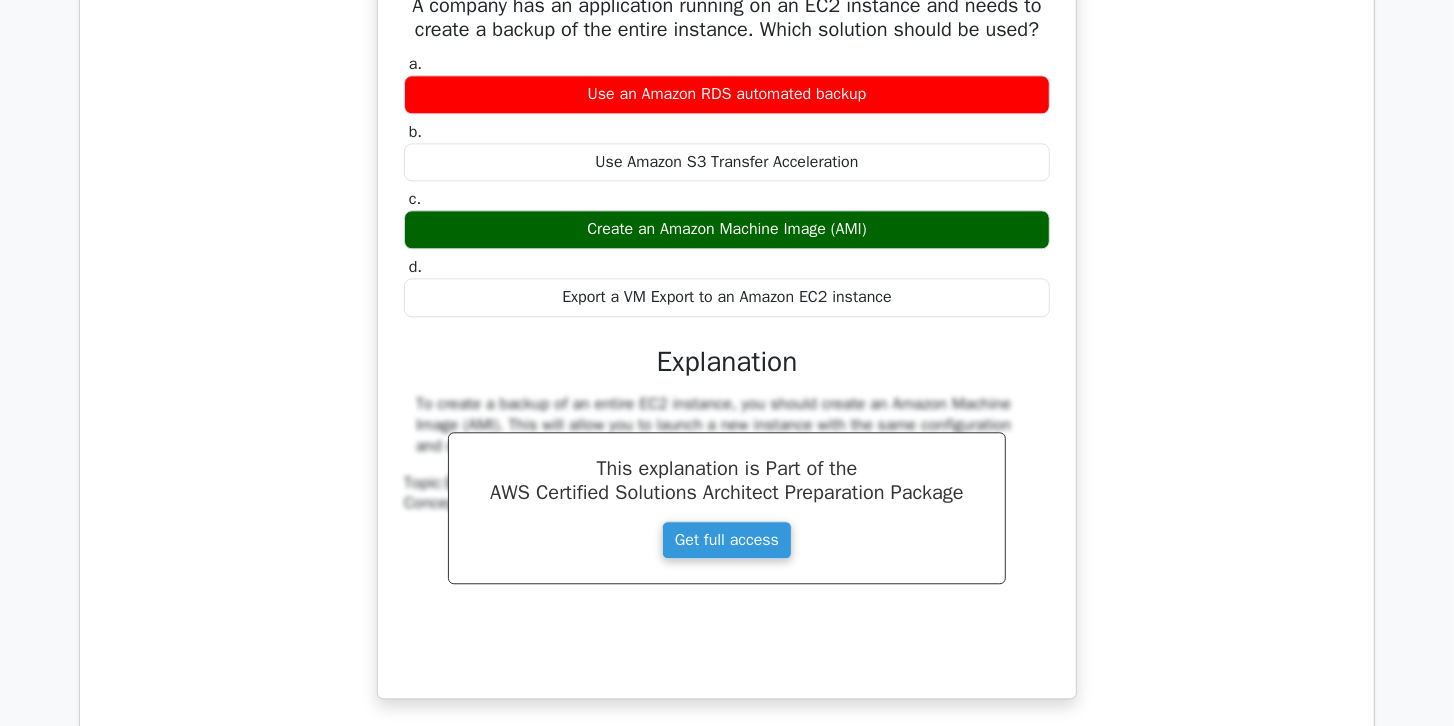 scroll, scrollTop: 2917, scrollLeft: 0, axis: vertical 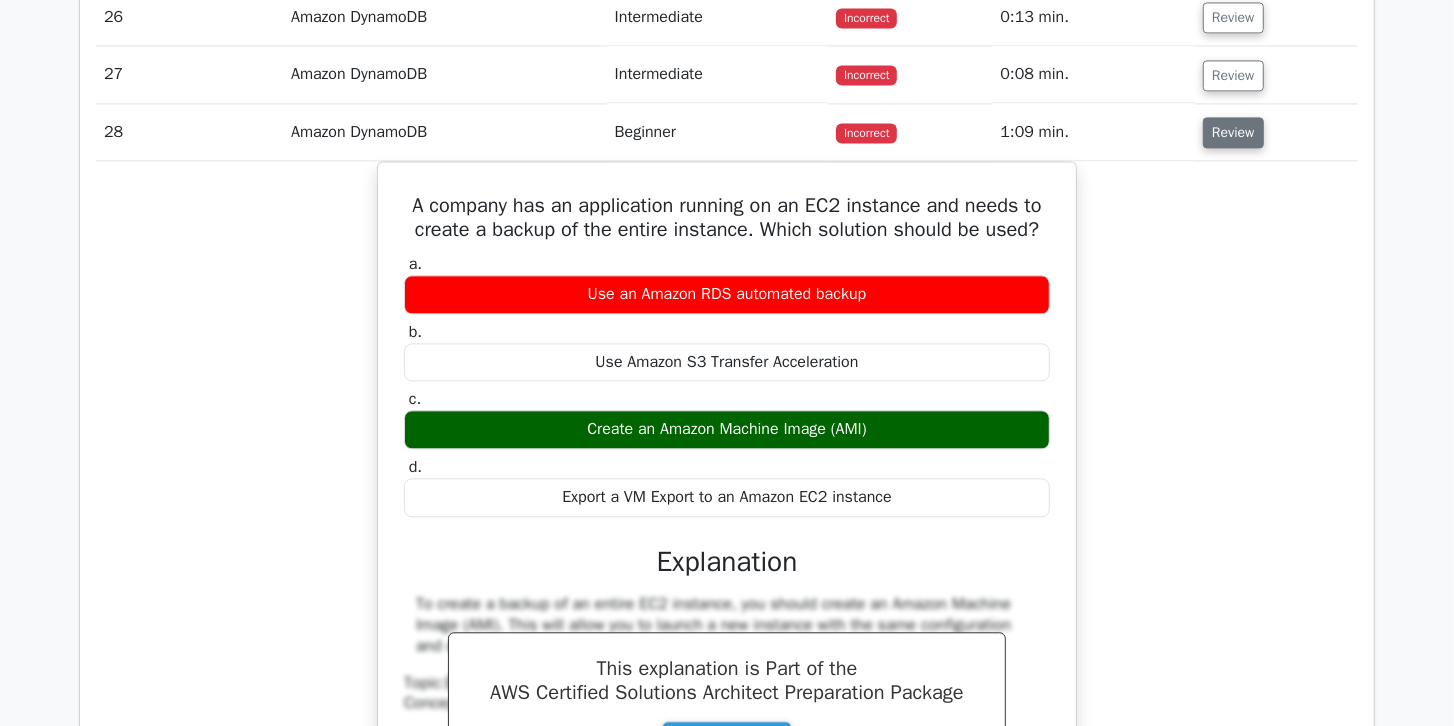 click on "Review" at bounding box center (1233, 132) 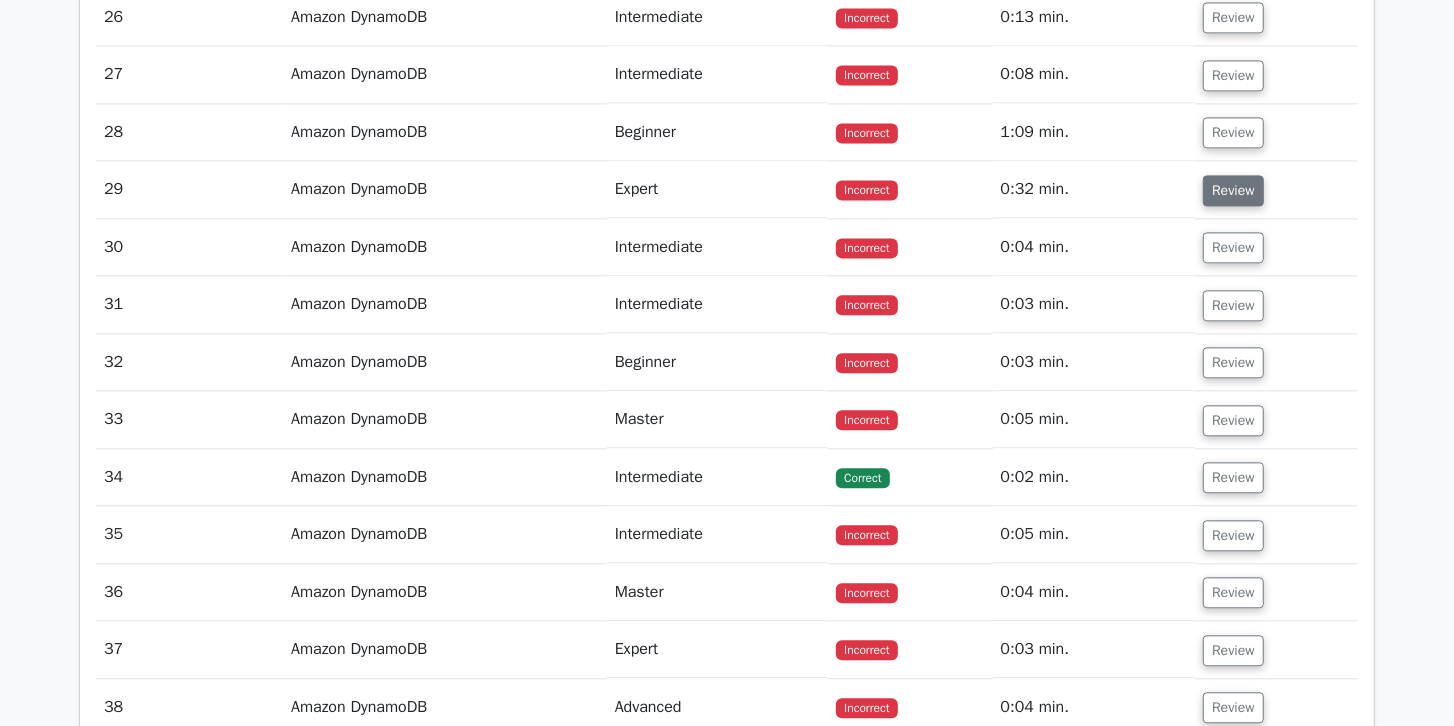 click on "Review" at bounding box center (1233, 190) 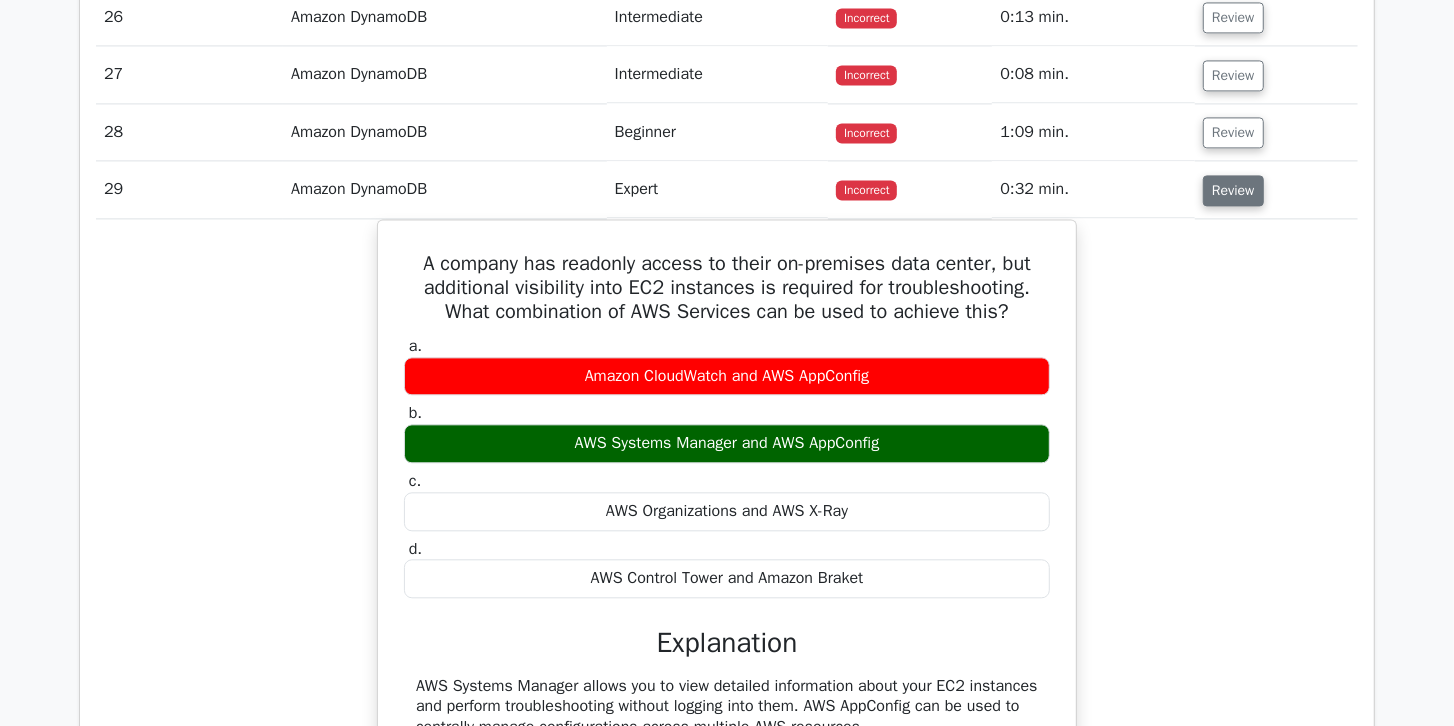 click on "Review" at bounding box center (1233, 190) 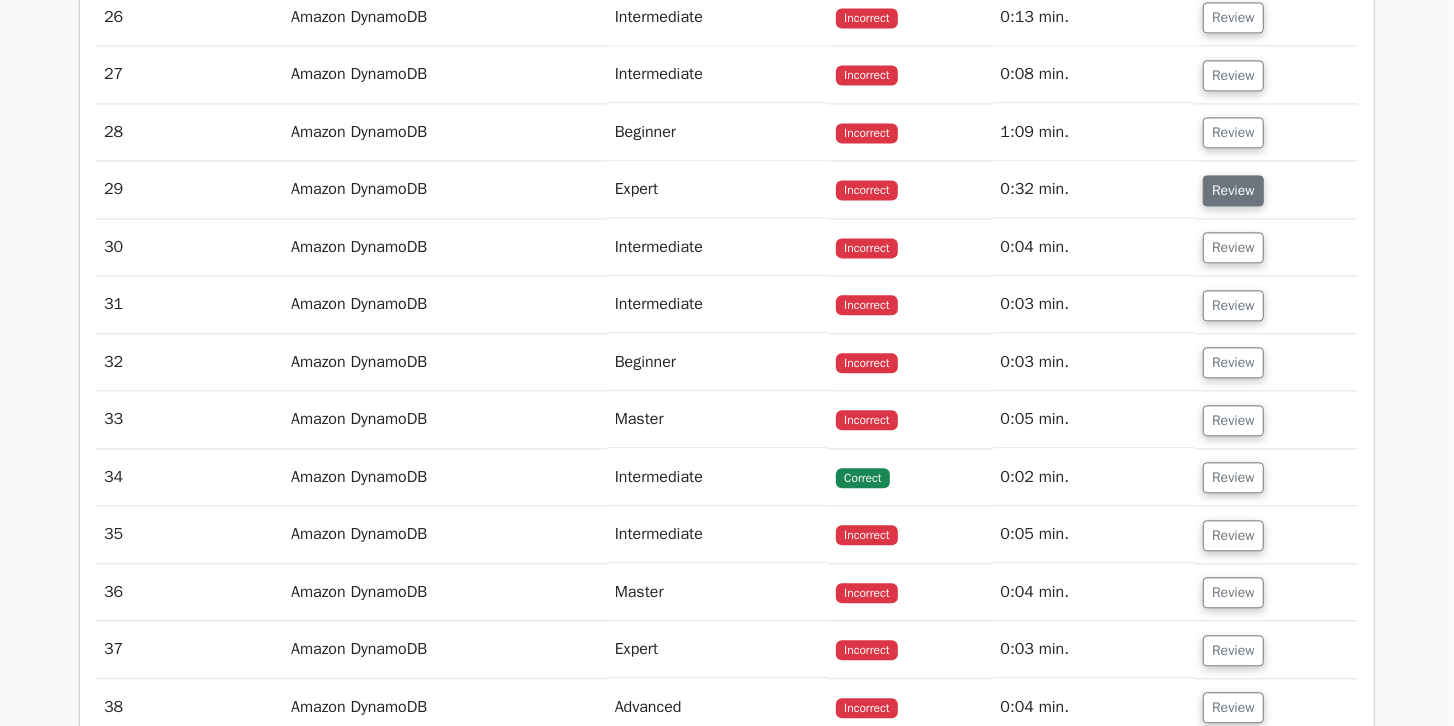 click on "Review" at bounding box center (1233, 190) 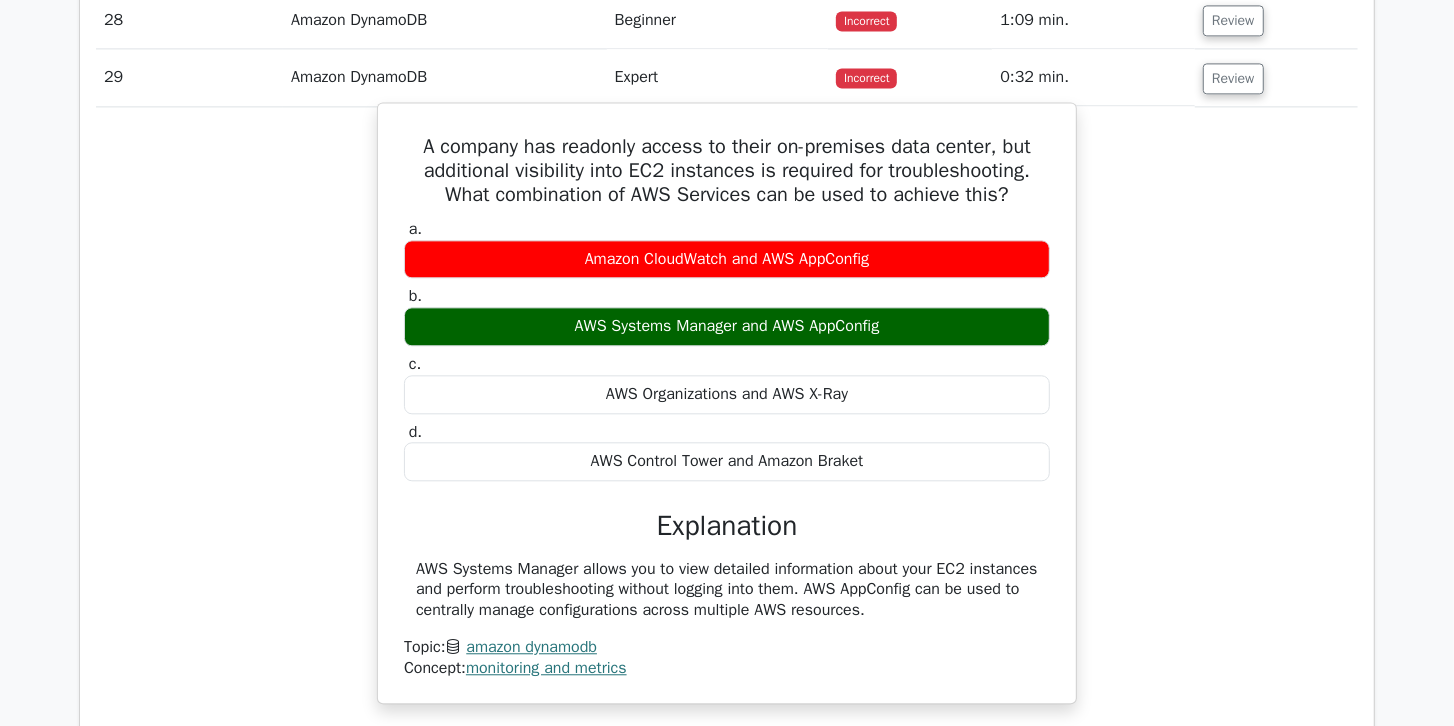 scroll, scrollTop: 3032, scrollLeft: 0, axis: vertical 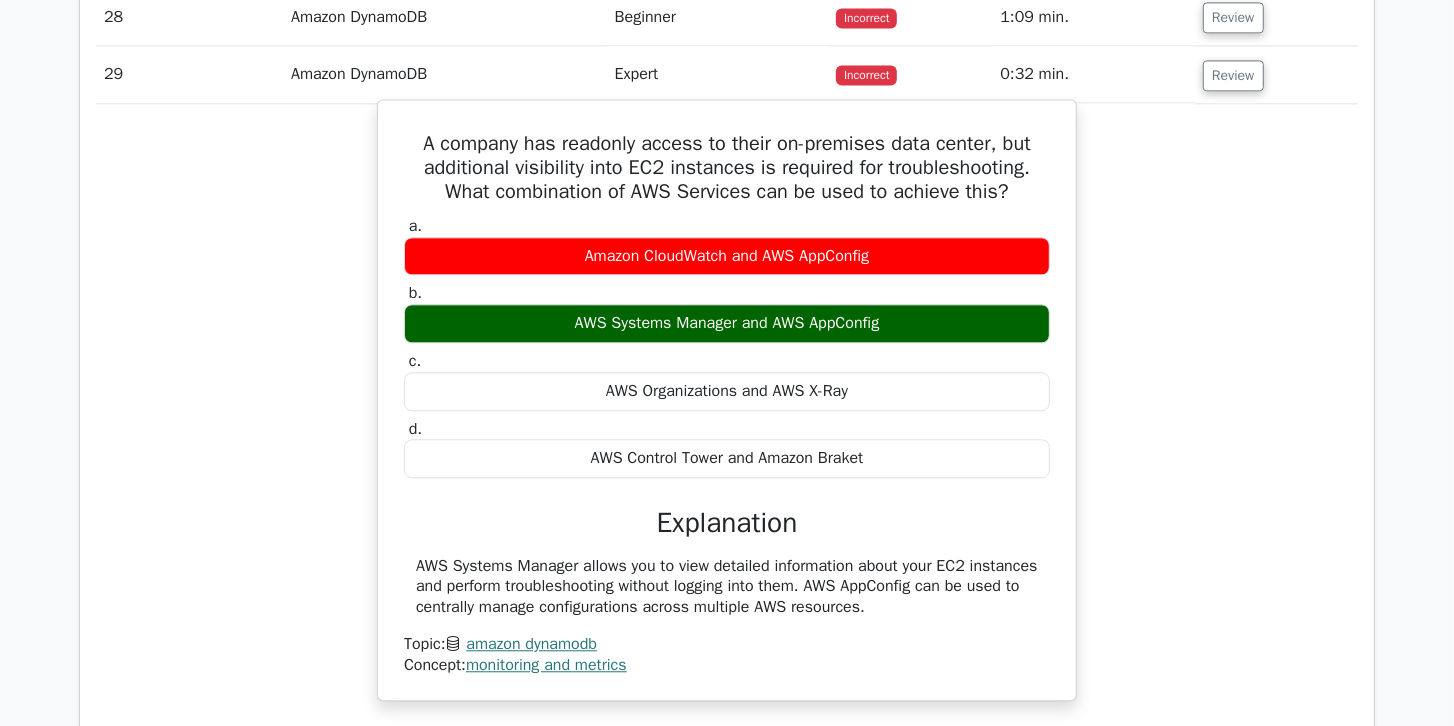 drag, startPoint x: 412, startPoint y: 121, endPoint x: 965, endPoint y: 581, distance: 719.31146 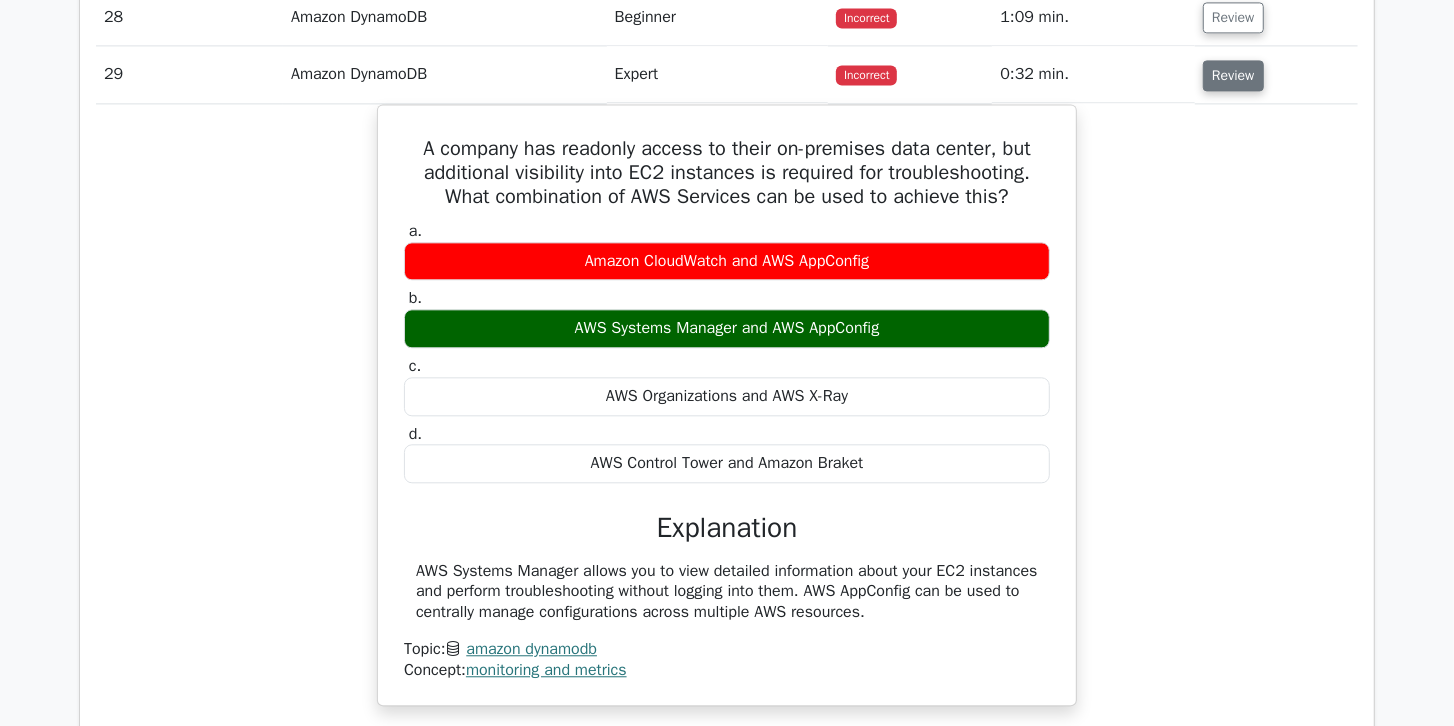 click on "Review" at bounding box center (1233, 75) 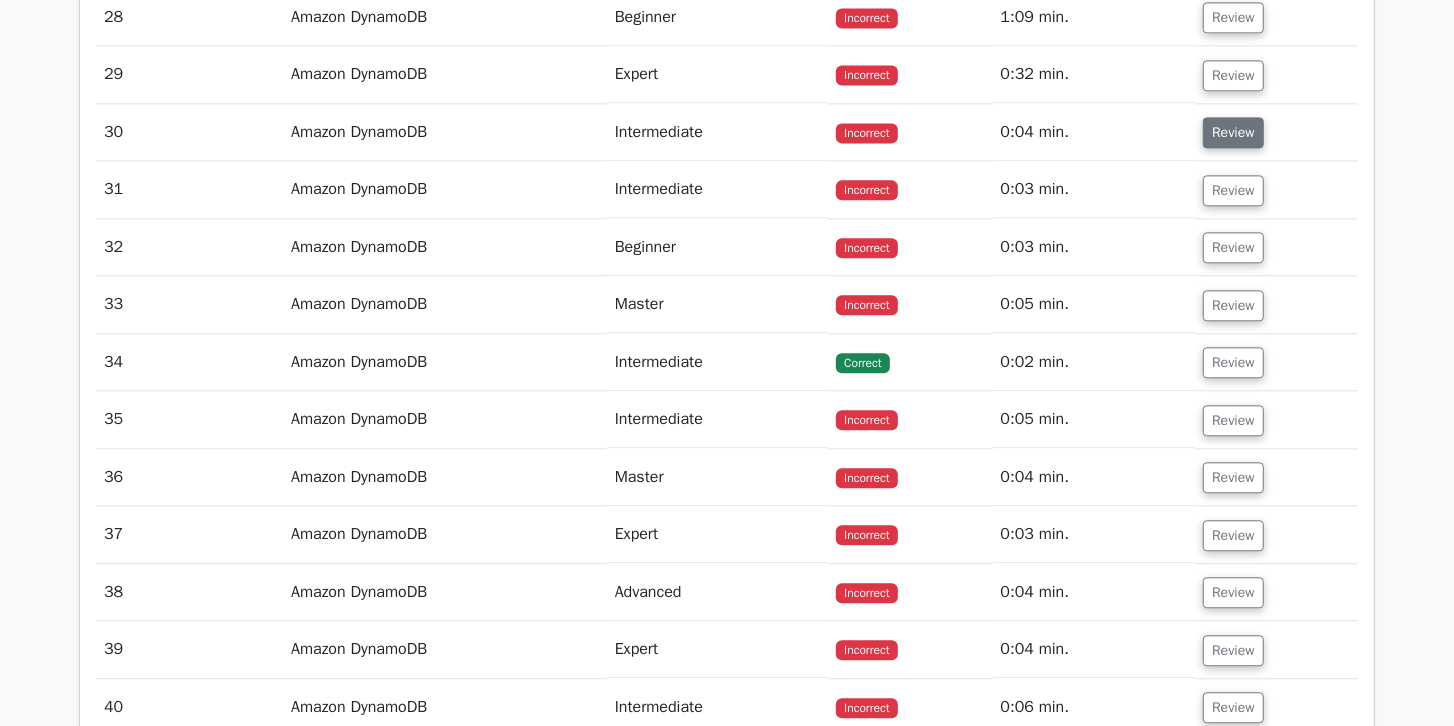 click on "Review" at bounding box center [1233, 132] 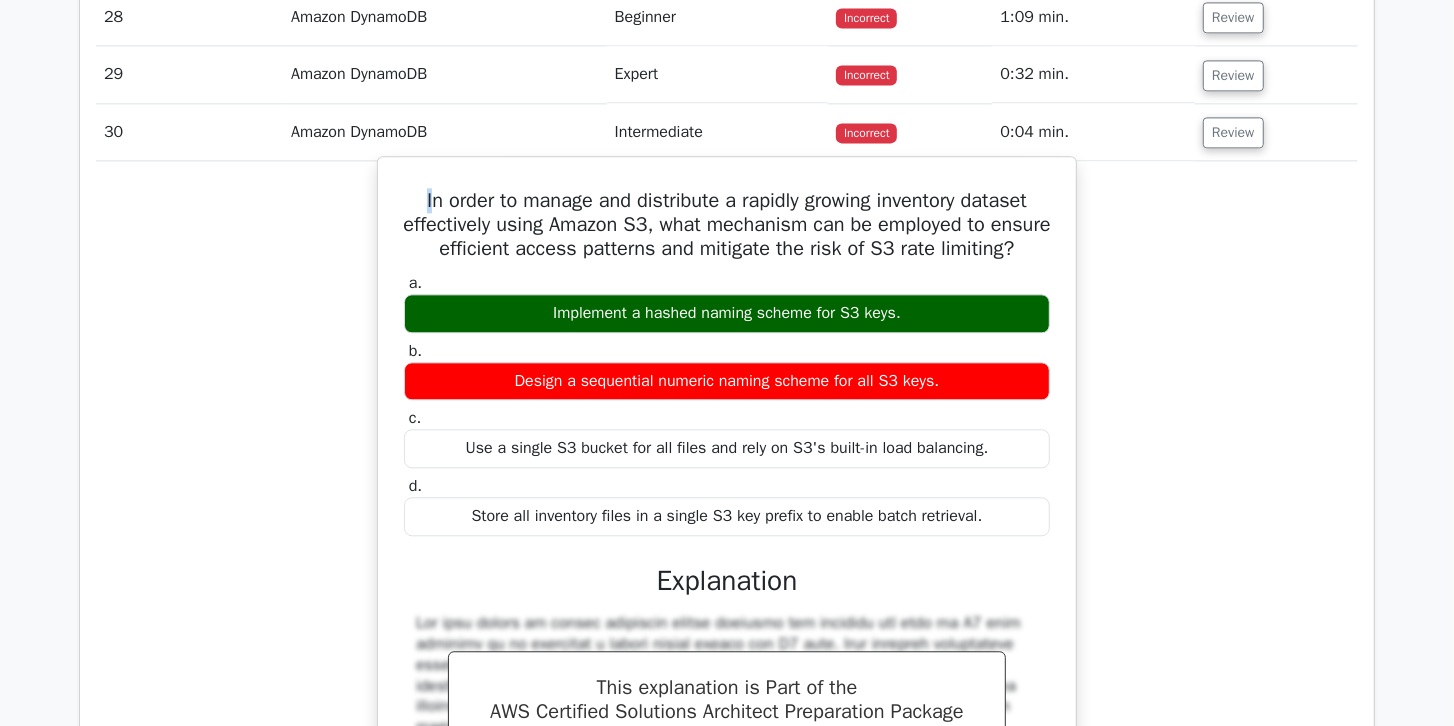 drag, startPoint x: 417, startPoint y: 181, endPoint x: 392, endPoint y: 181, distance: 25 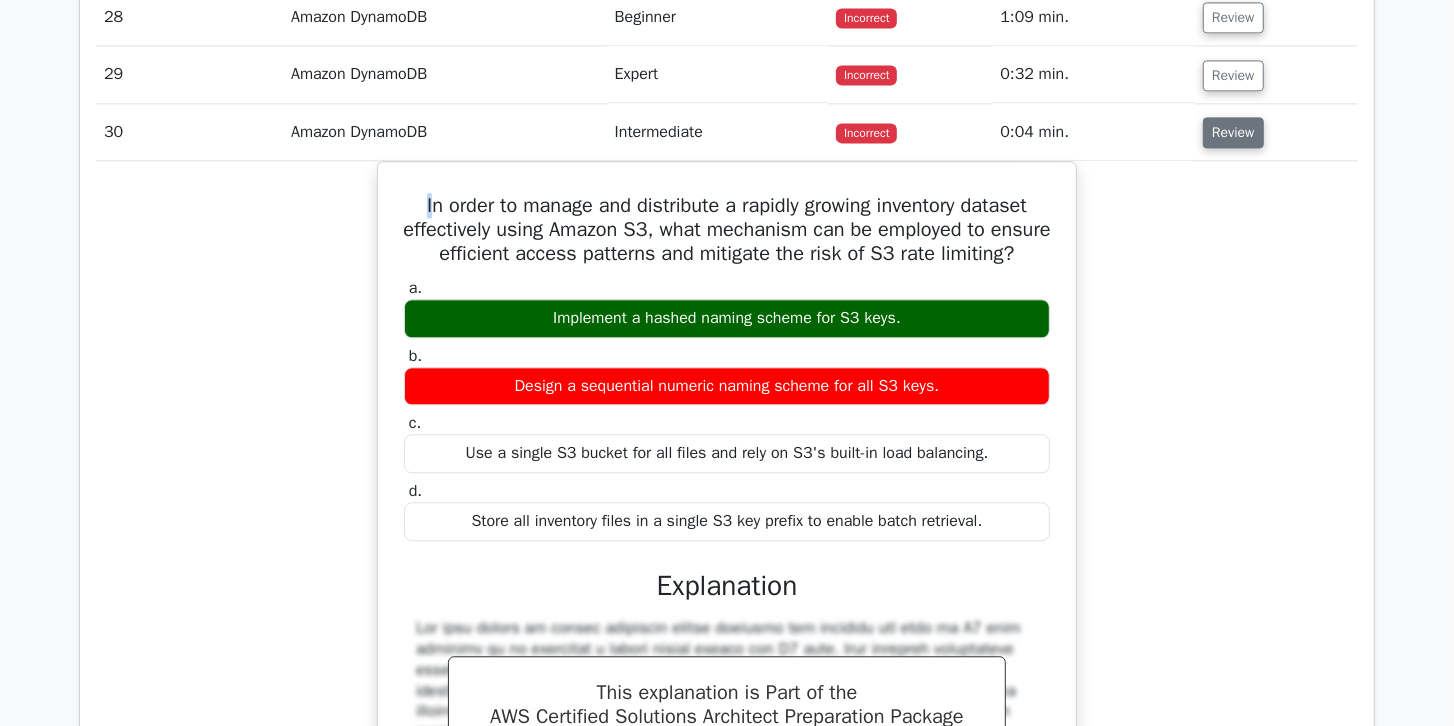 click on "Review" at bounding box center (1233, 132) 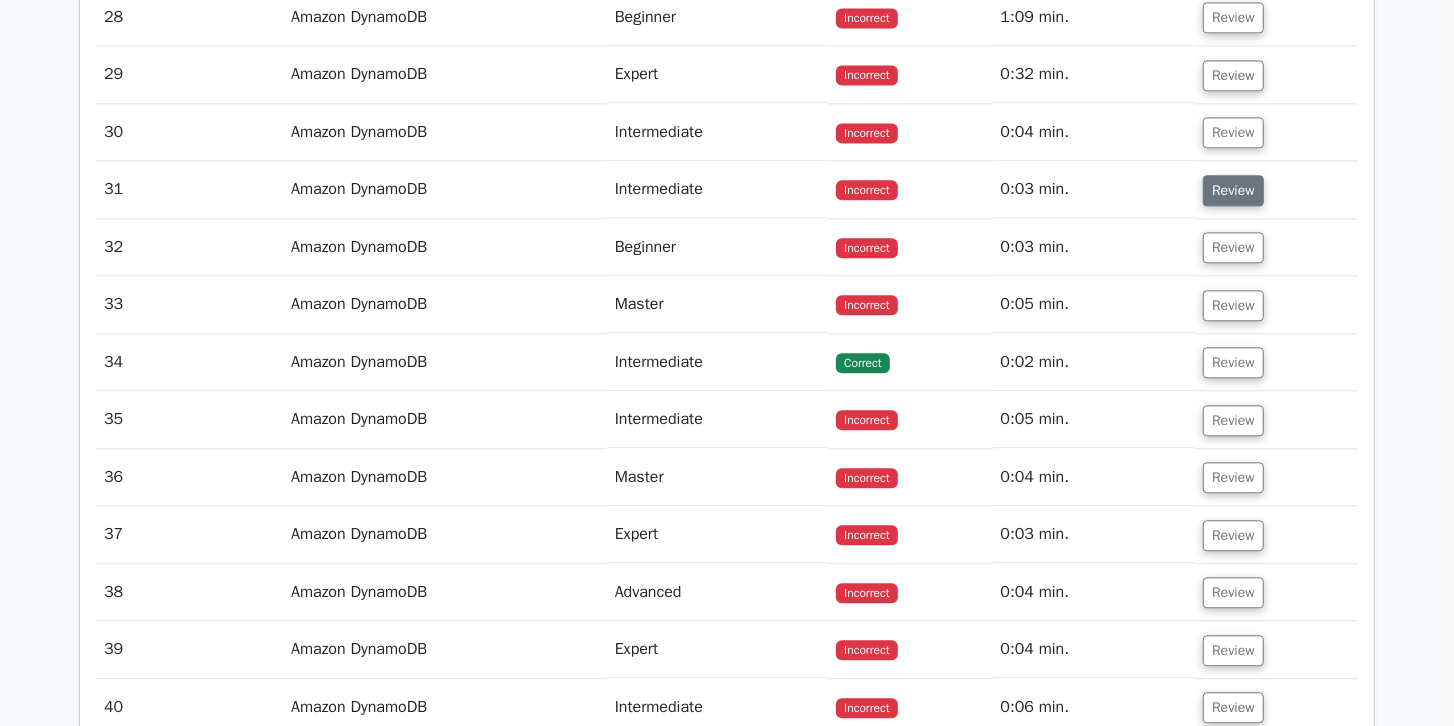 click on "Review" at bounding box center [1233, 190] 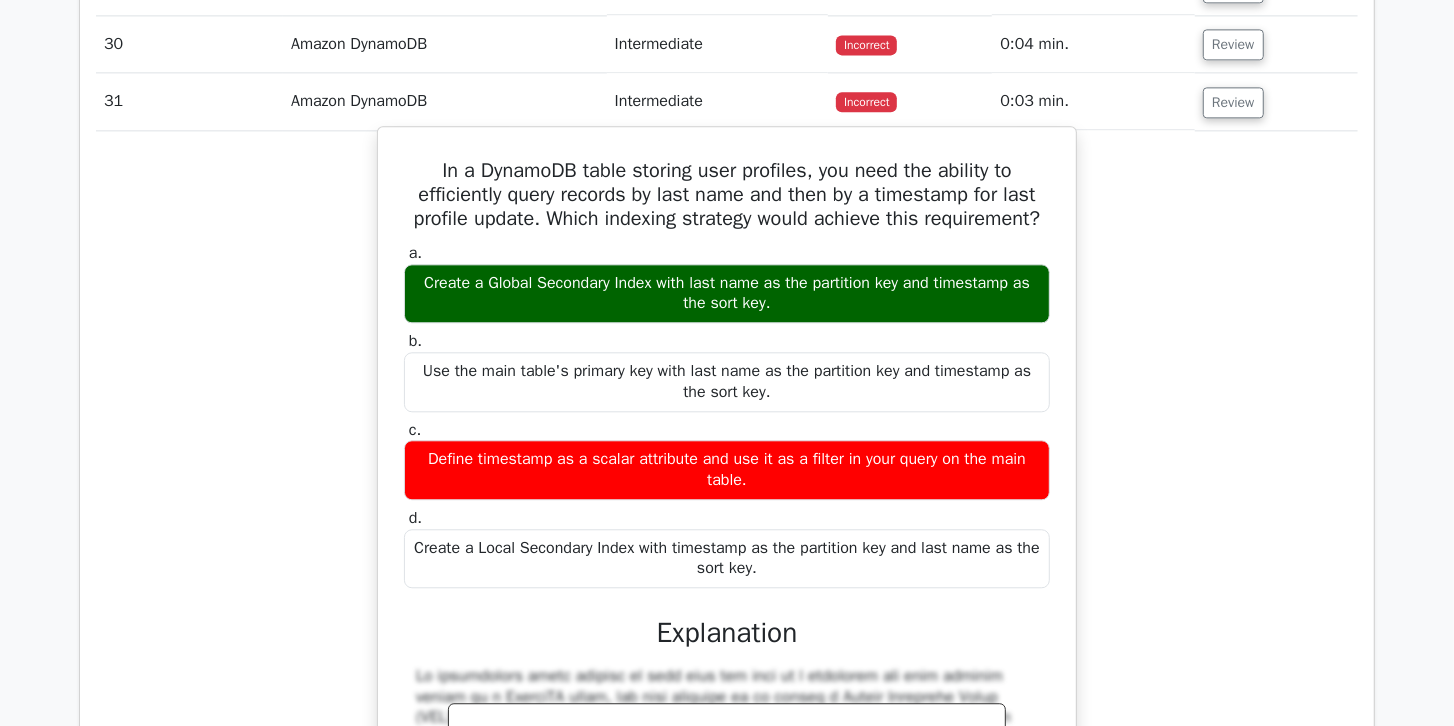 scroll, scrollTop: 3203, scrollLeft: 0, axis: vertical 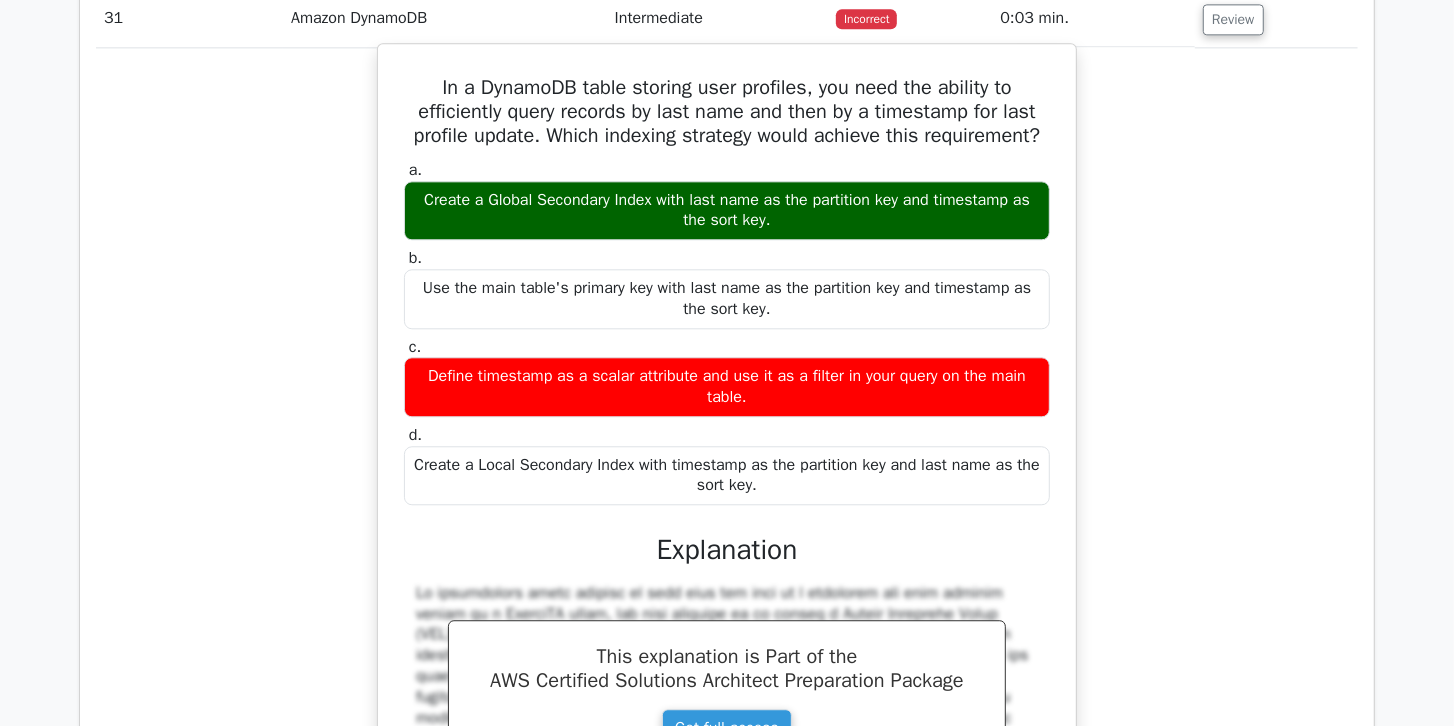 drag, startPoint x: 422, startPoint y: 53, endPoint x: 961, endPoint y: 396, distance: 638.88184 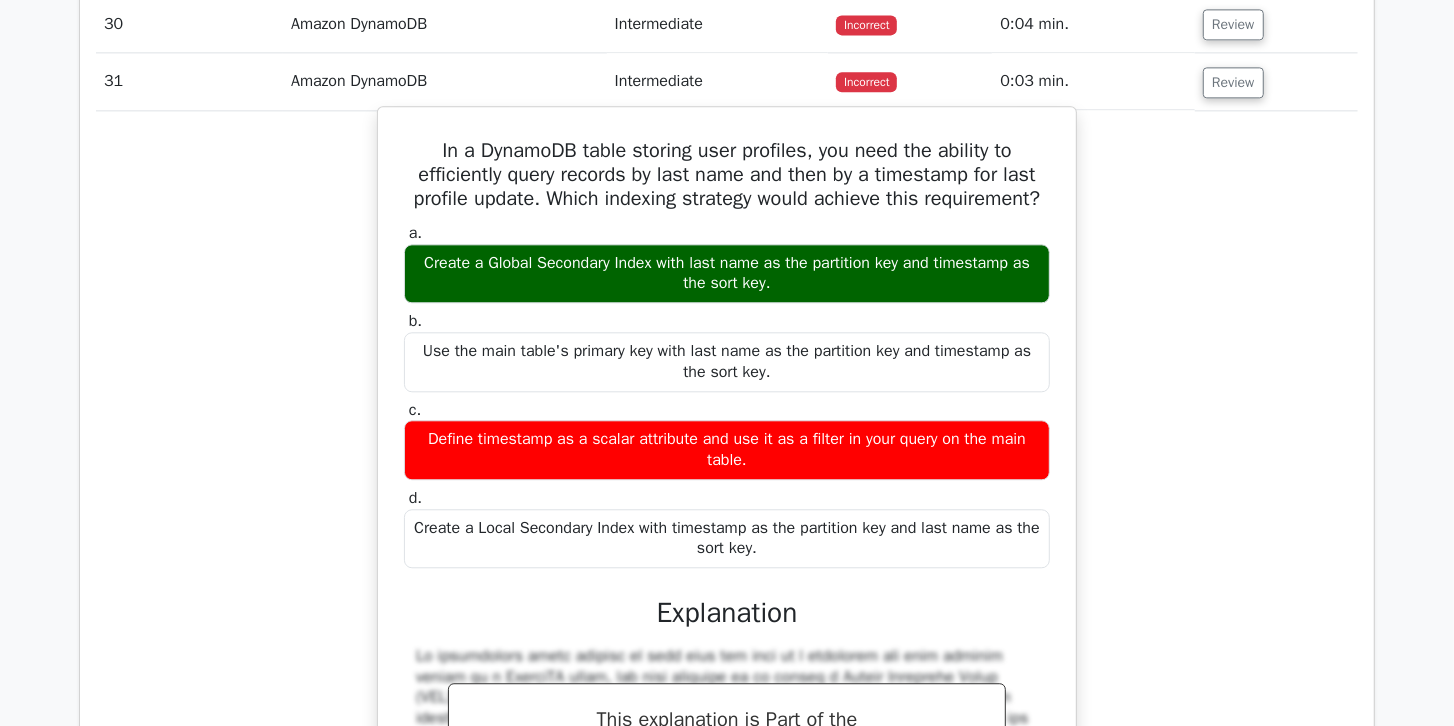 scroll, scrollTop: 3089, scrollLeft: 0, axis: vertical 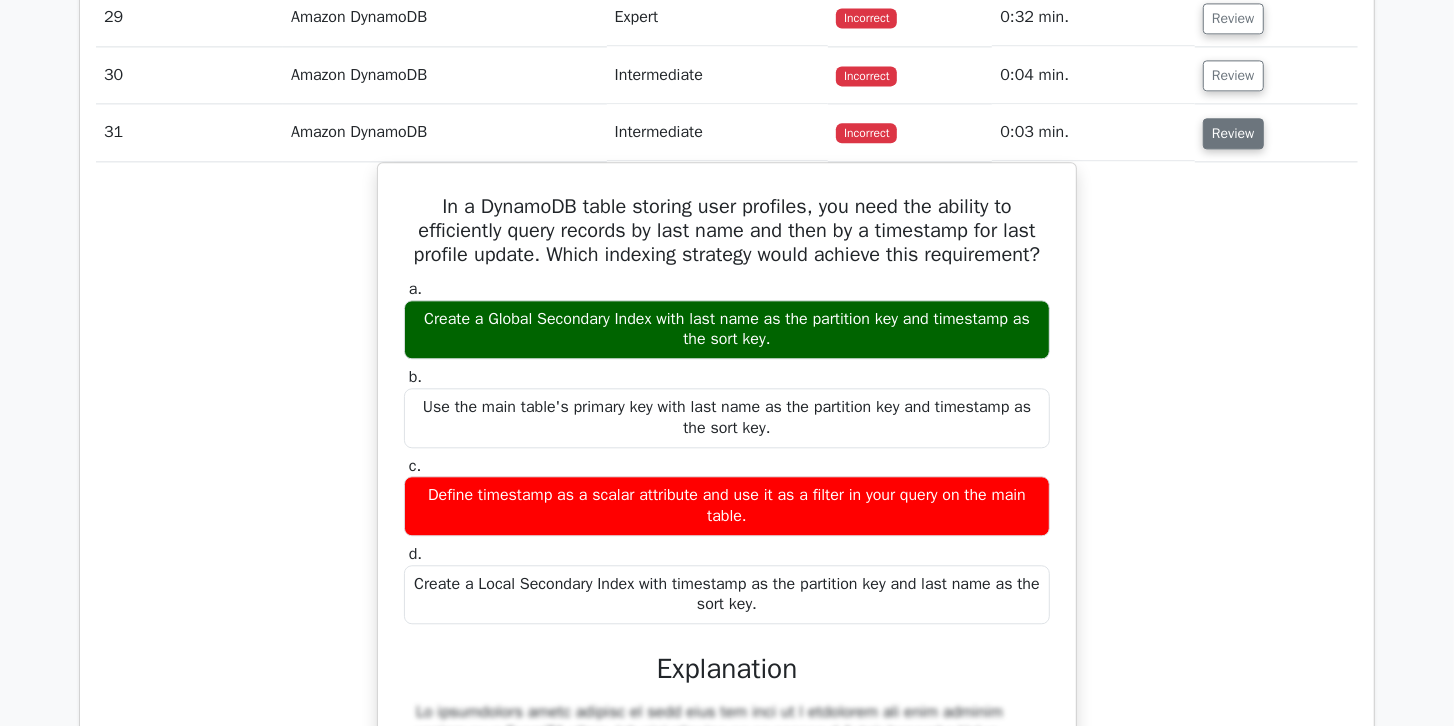 click on "Review" at bounding box center (1233, 133) 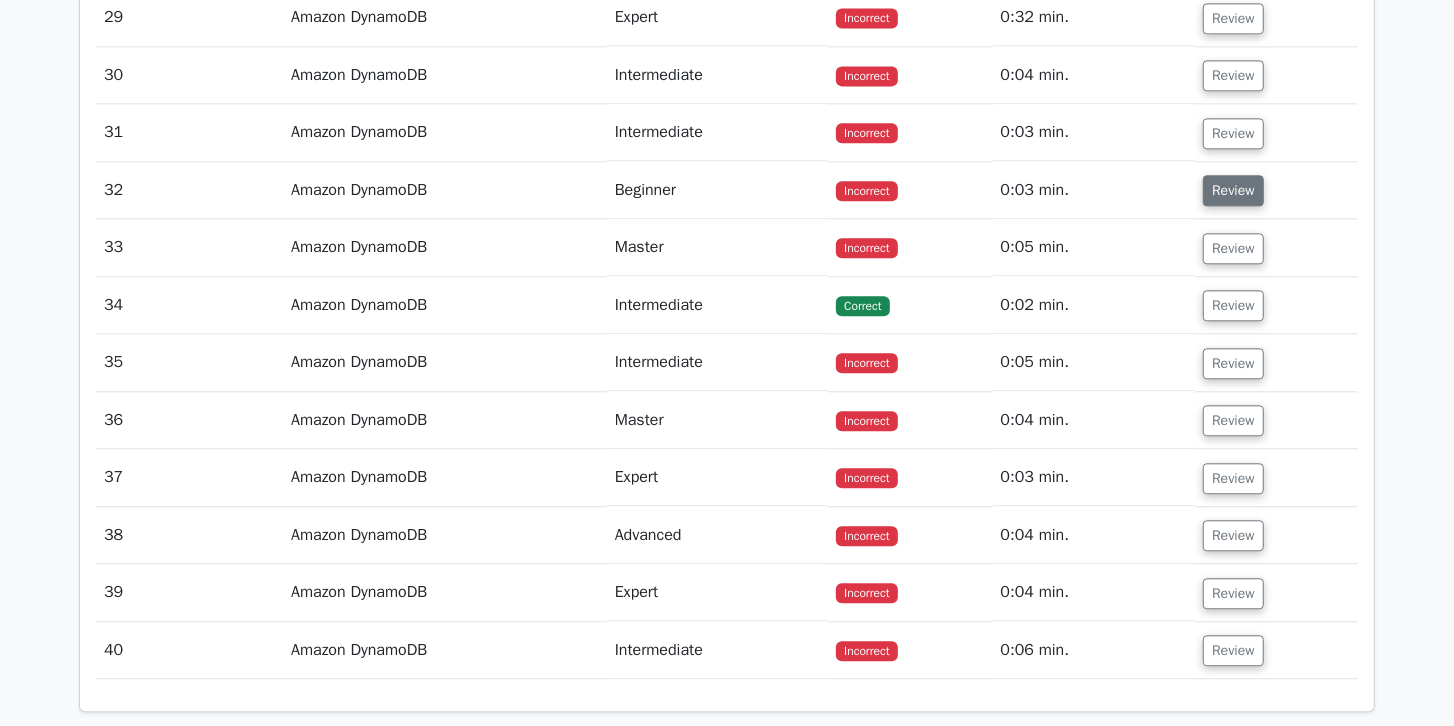click on "Review" at bounding box center (1233, 190) 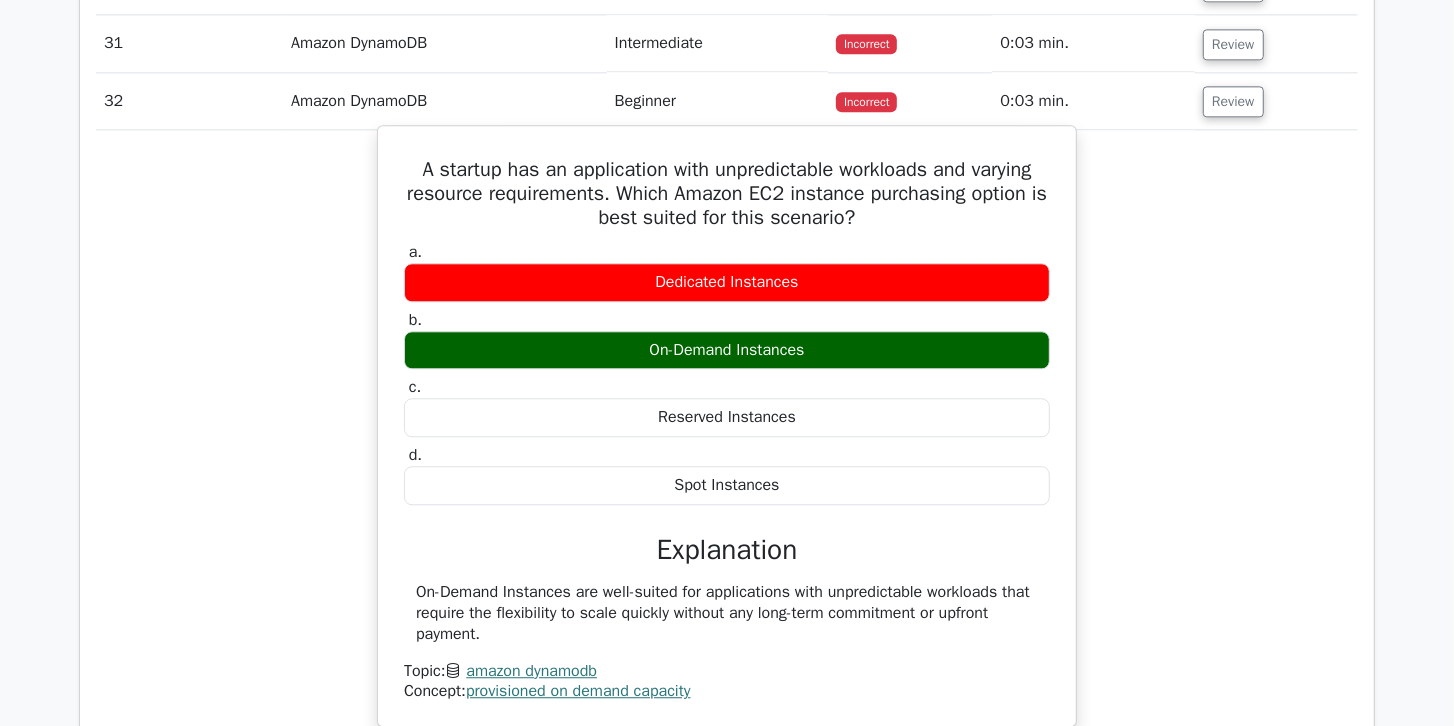 scroll, scrollTop: 3260, scrollLeft: 0, axis: vertical 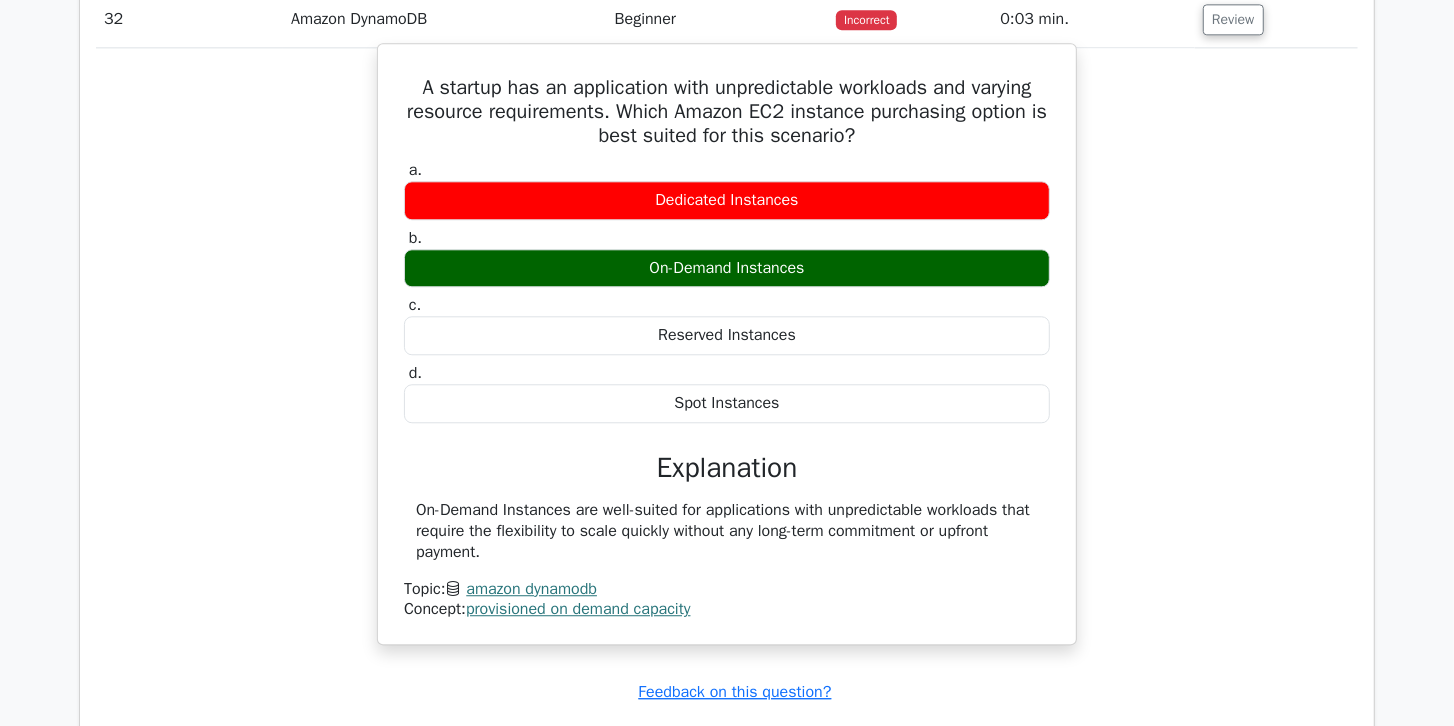 drag, startPoint x: 401, startPoint y: 63, endPoint x: 789, endPoint y: 511, distance: 592.6618 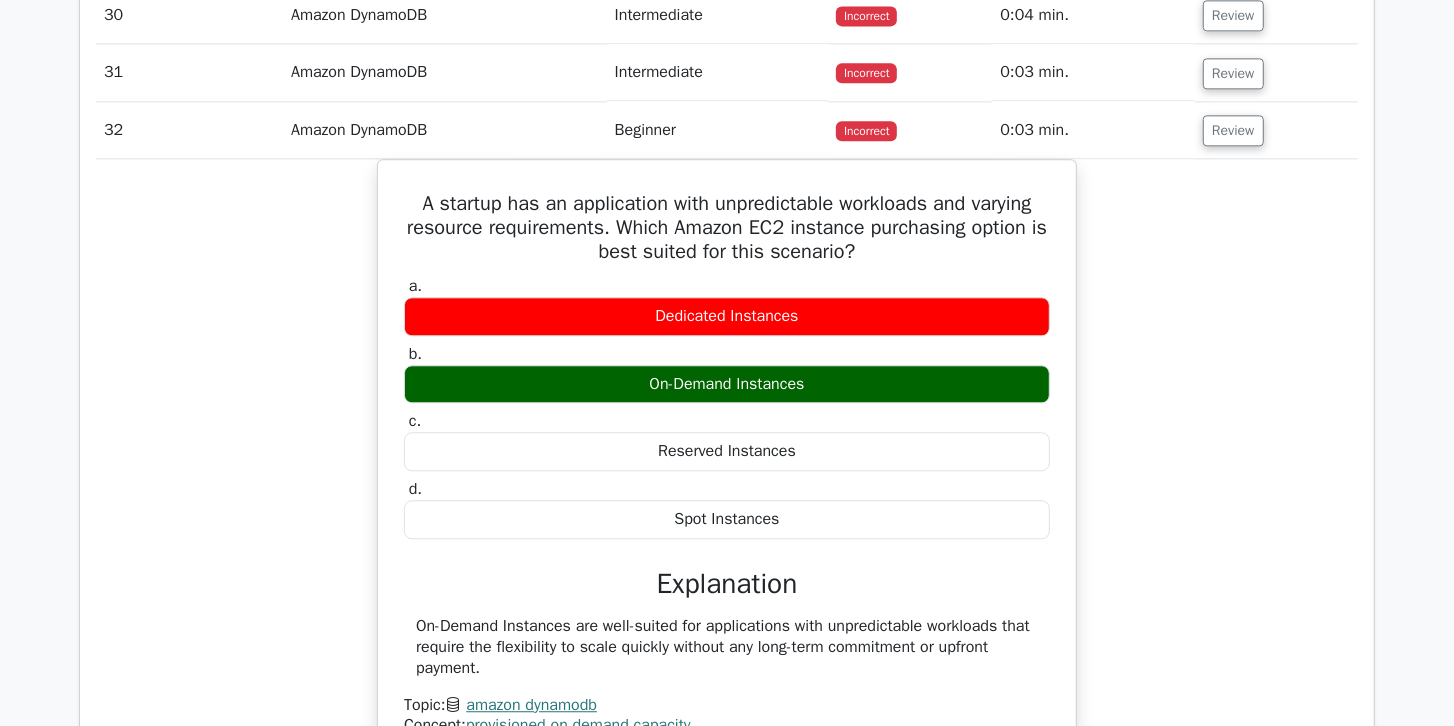 scroll, scrollTop: 3146, scrollLeft: 0, axis: vertical 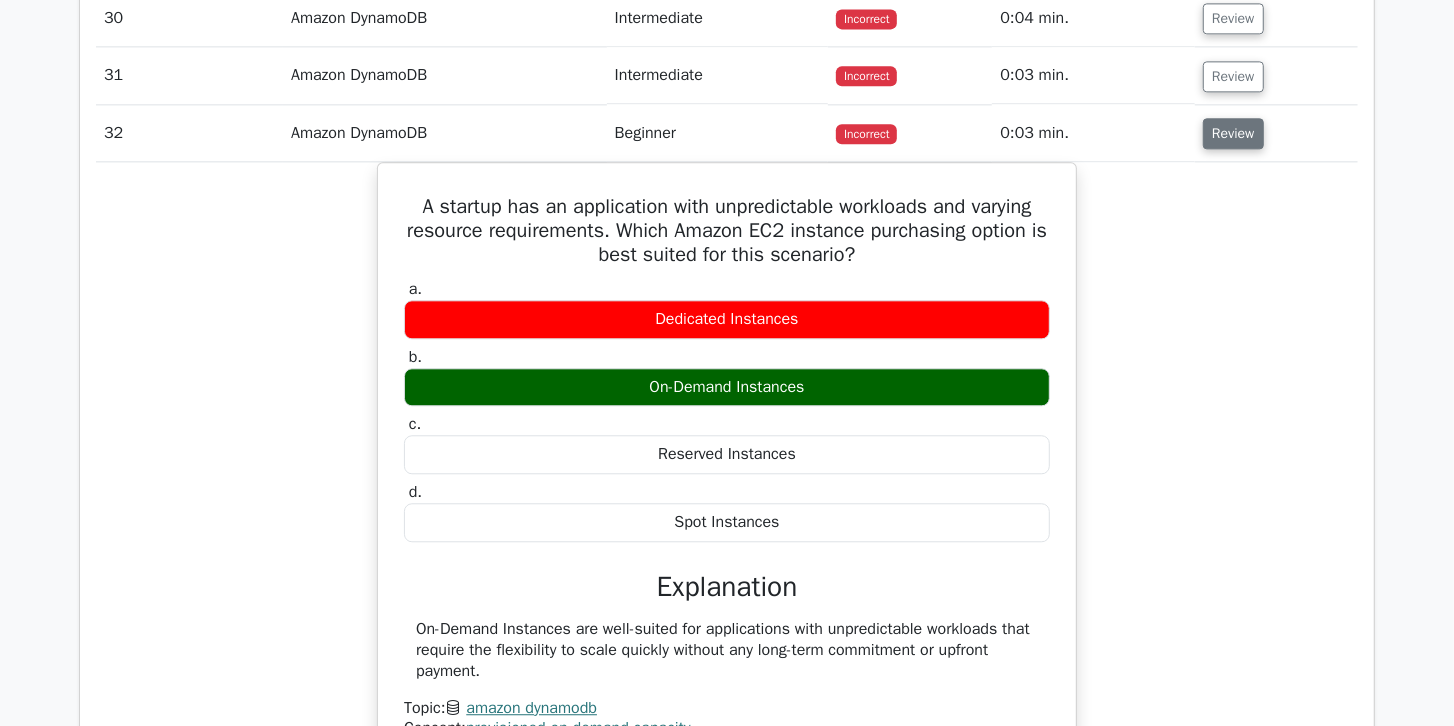 click on "Review" at bounding box center (1233, 133) 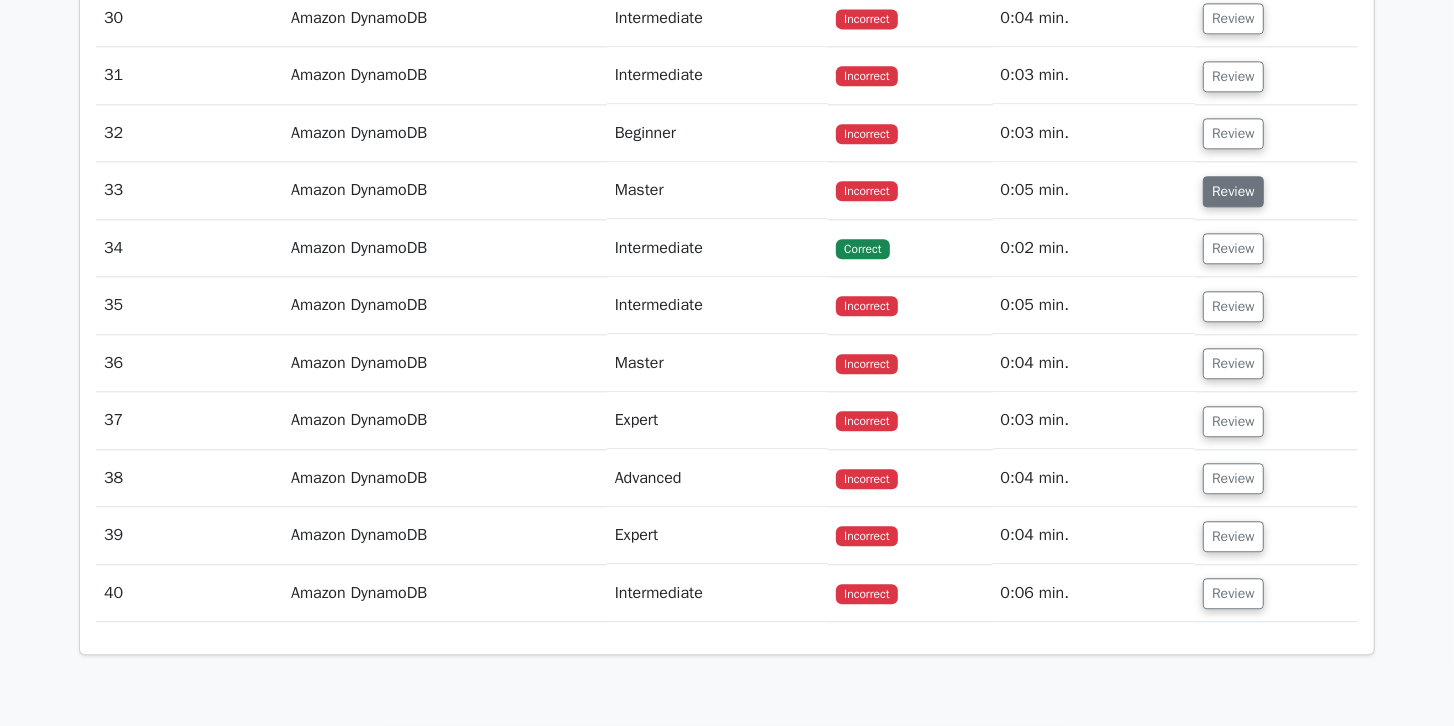 click on "Review" at bounding box center [1233, 191] 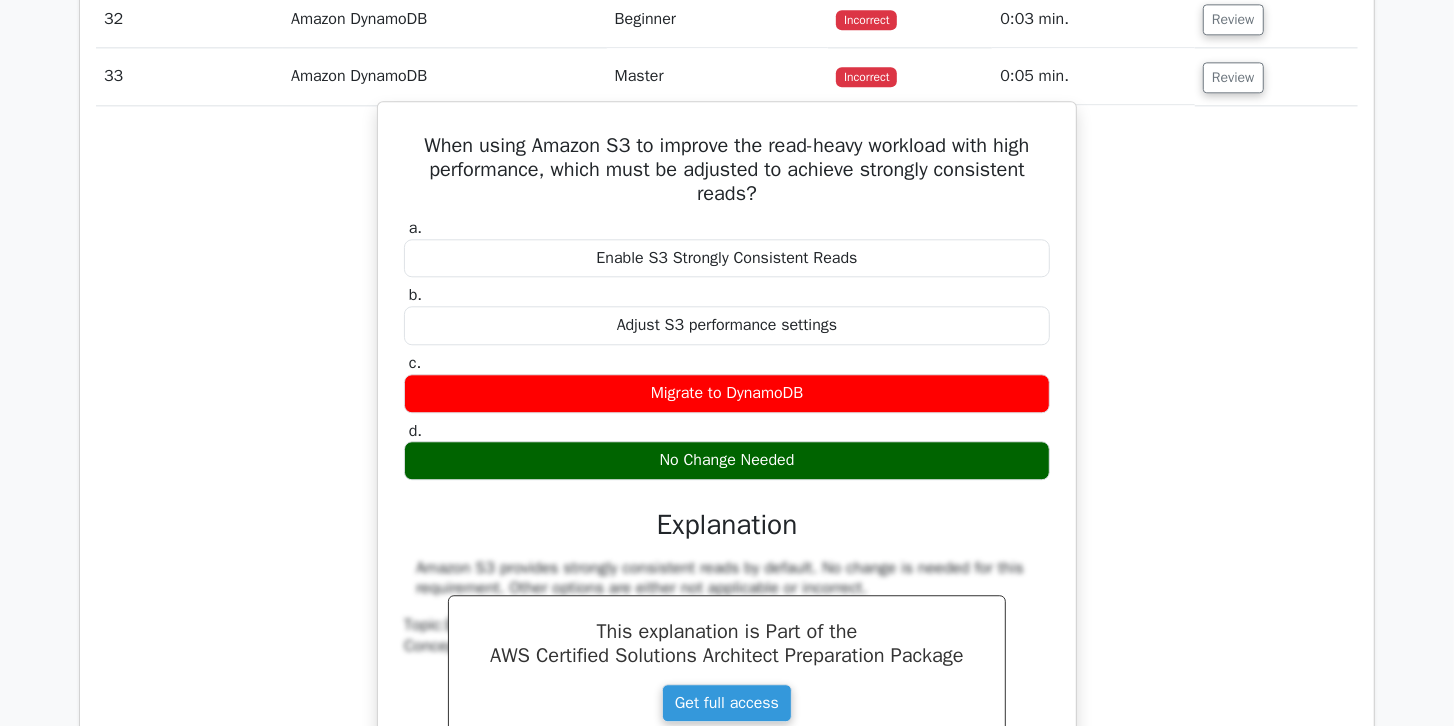 scroll, scrollTop: 3260, scrollLeft: 0, axis: vertical 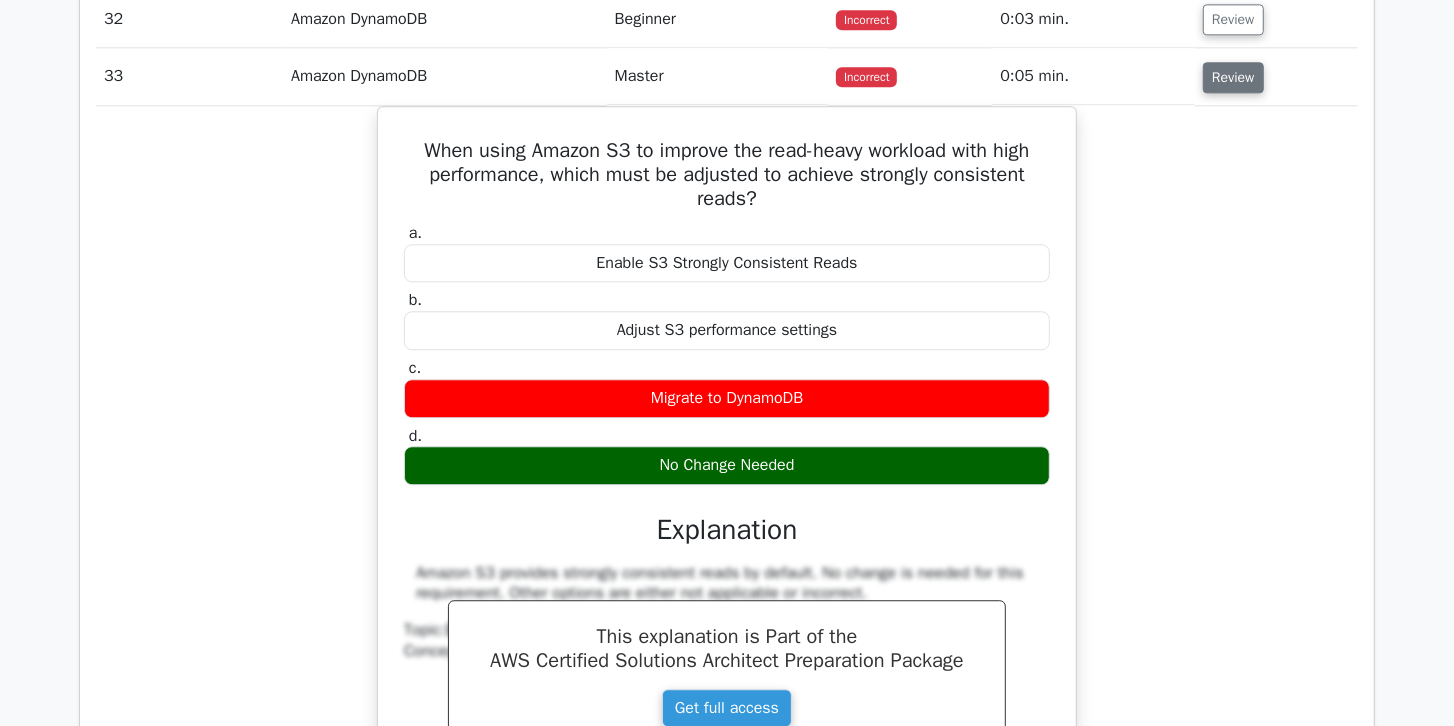 click on "Review" at bounding box center [1233, 77] 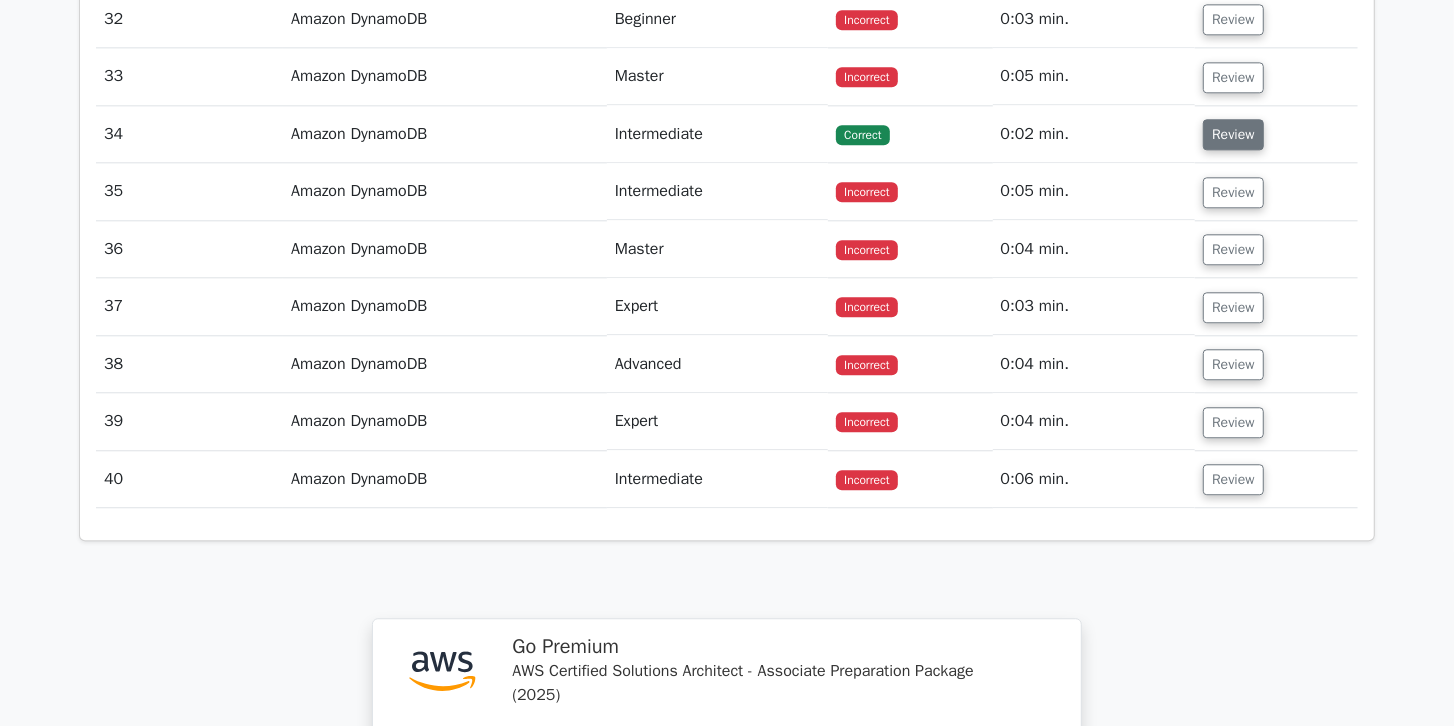 click on "Review" at bounding box center [1233, 134] 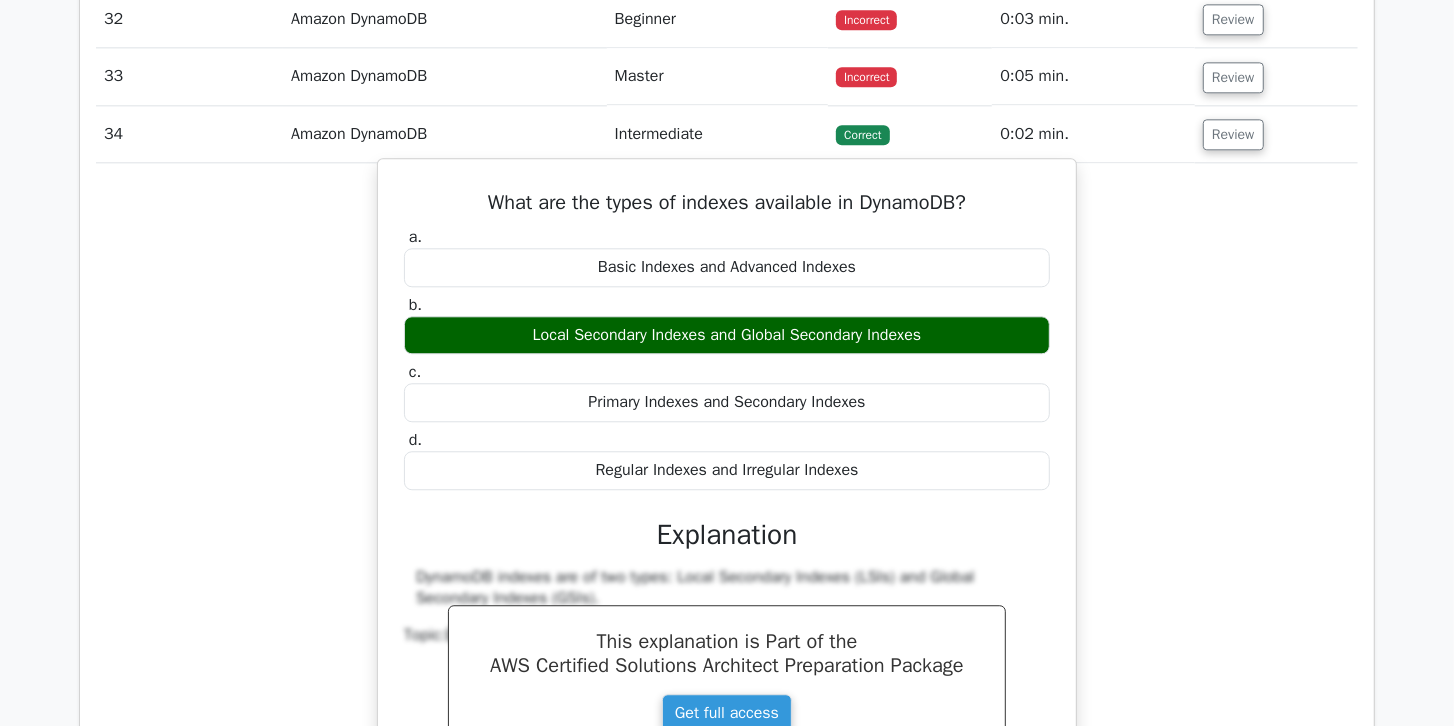 drag, startPoint x: 475, startPoint y: 177, endPoint x: 939, endPoint y: 306, distance: 481.5984 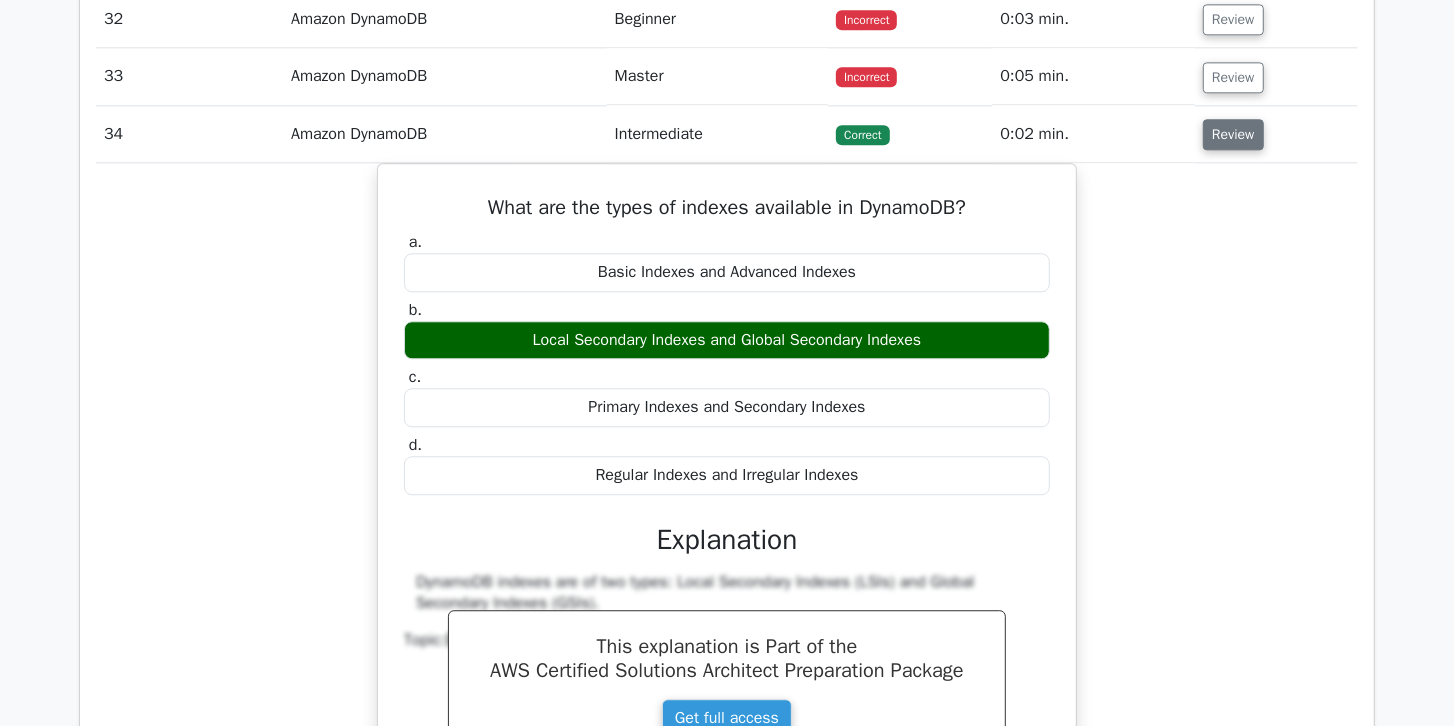 click on "Review" at bounding box center (1233, 134) 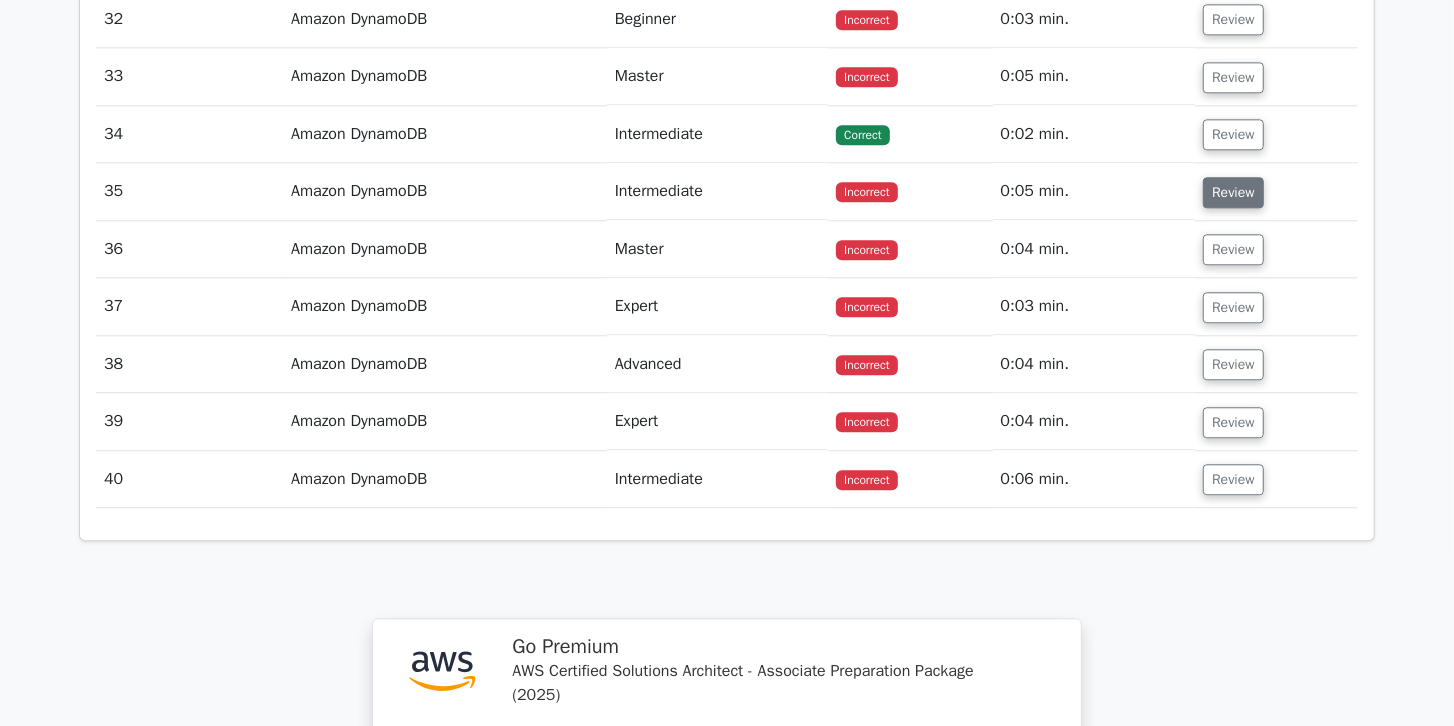 click on "Review" at bounding box center (1233, 192) 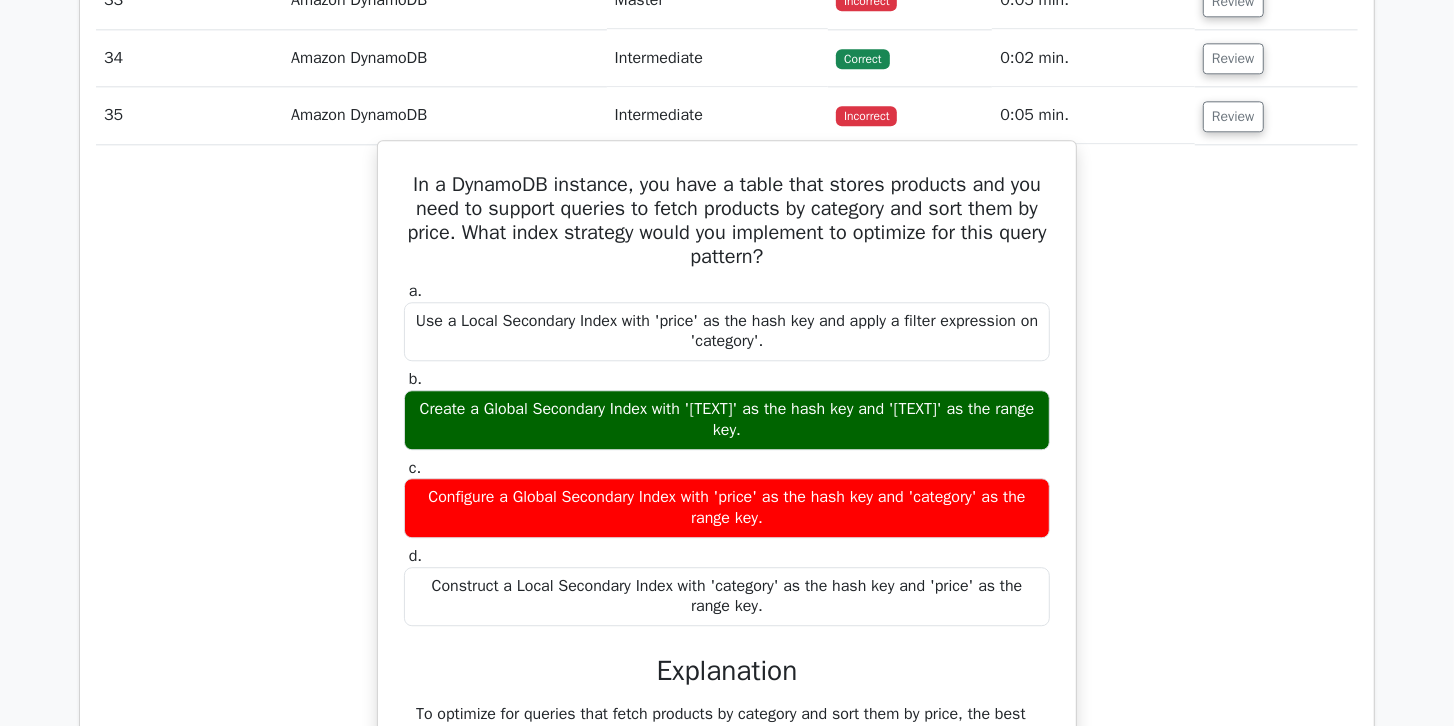 scroll, scrollTop: 3432, scrollLeft: 0, axis: vertical 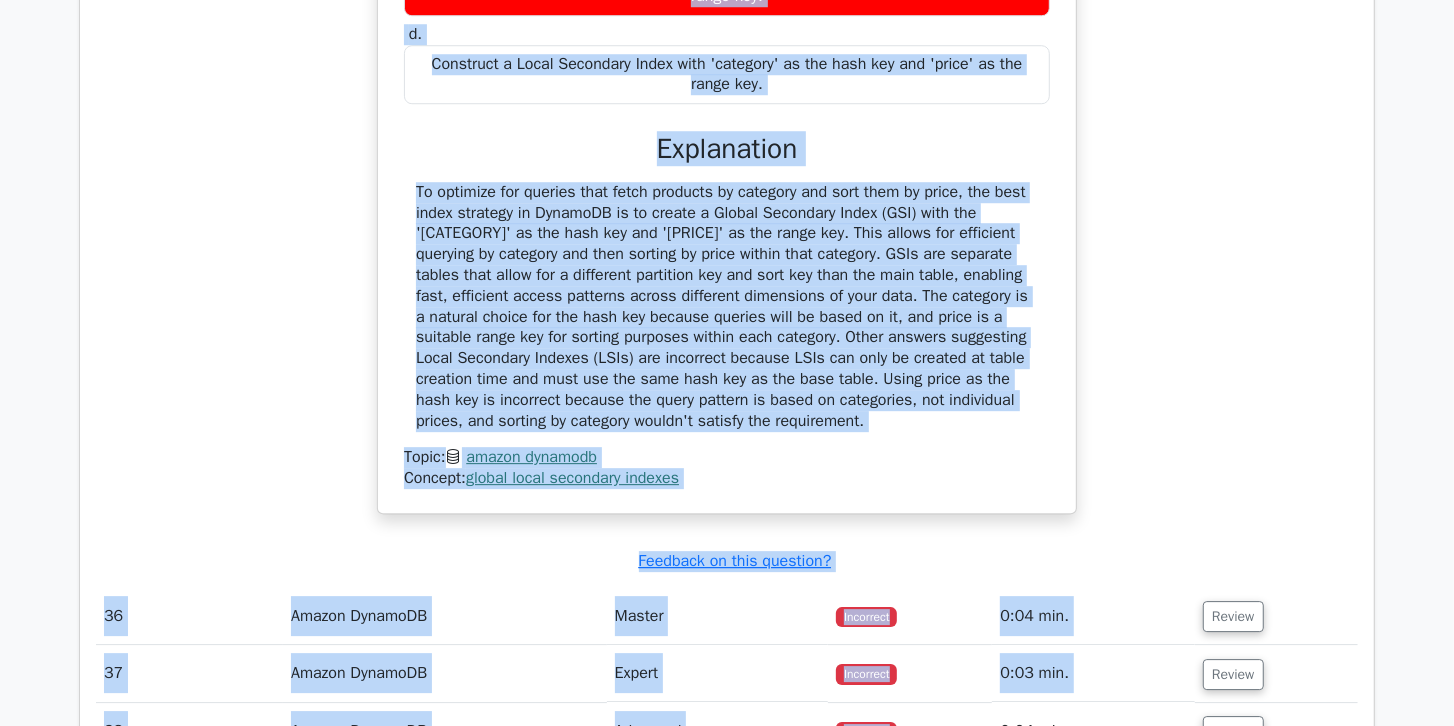 drag, startPoint x: 389, startPoint y: 64, endPoint x: 875, endPoint y: 388, distance: 584.0993 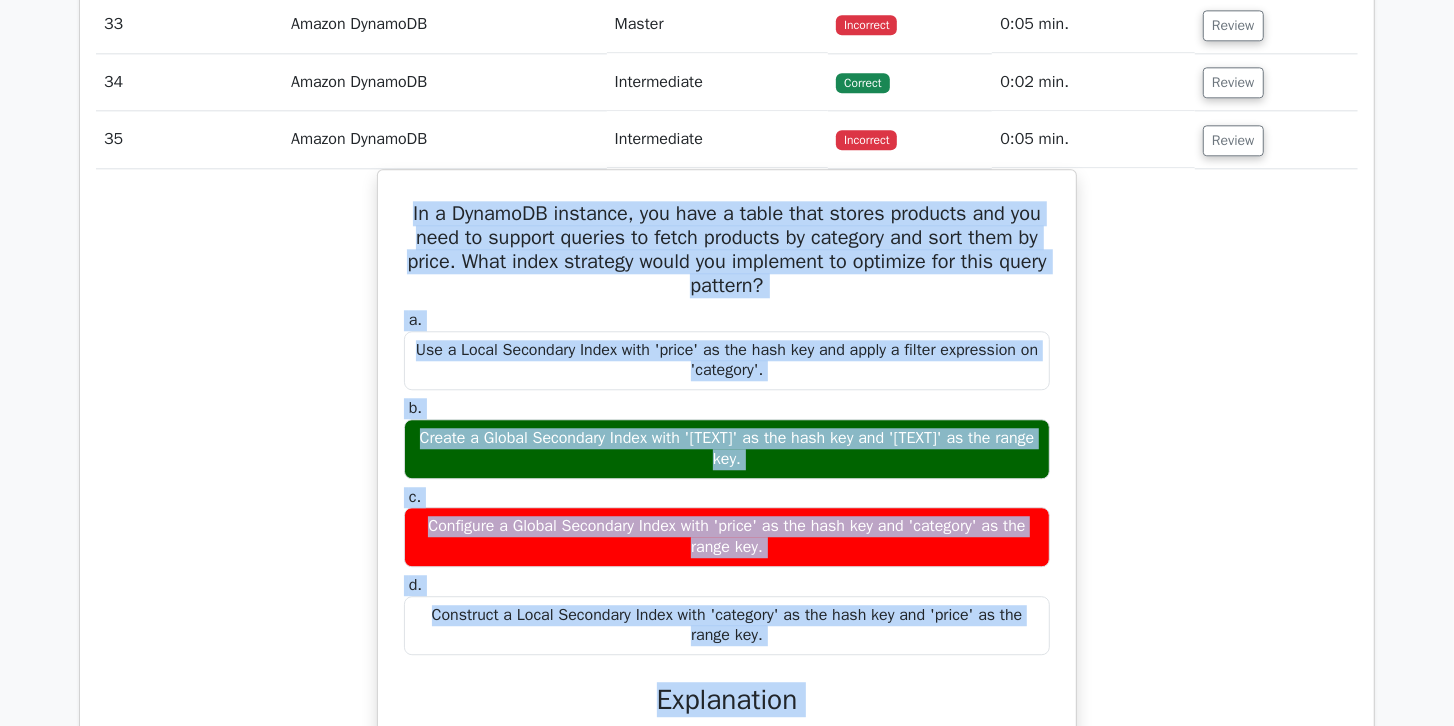 scroll, scrollTop: 3287, scrollLeft: 0, axis: vertical 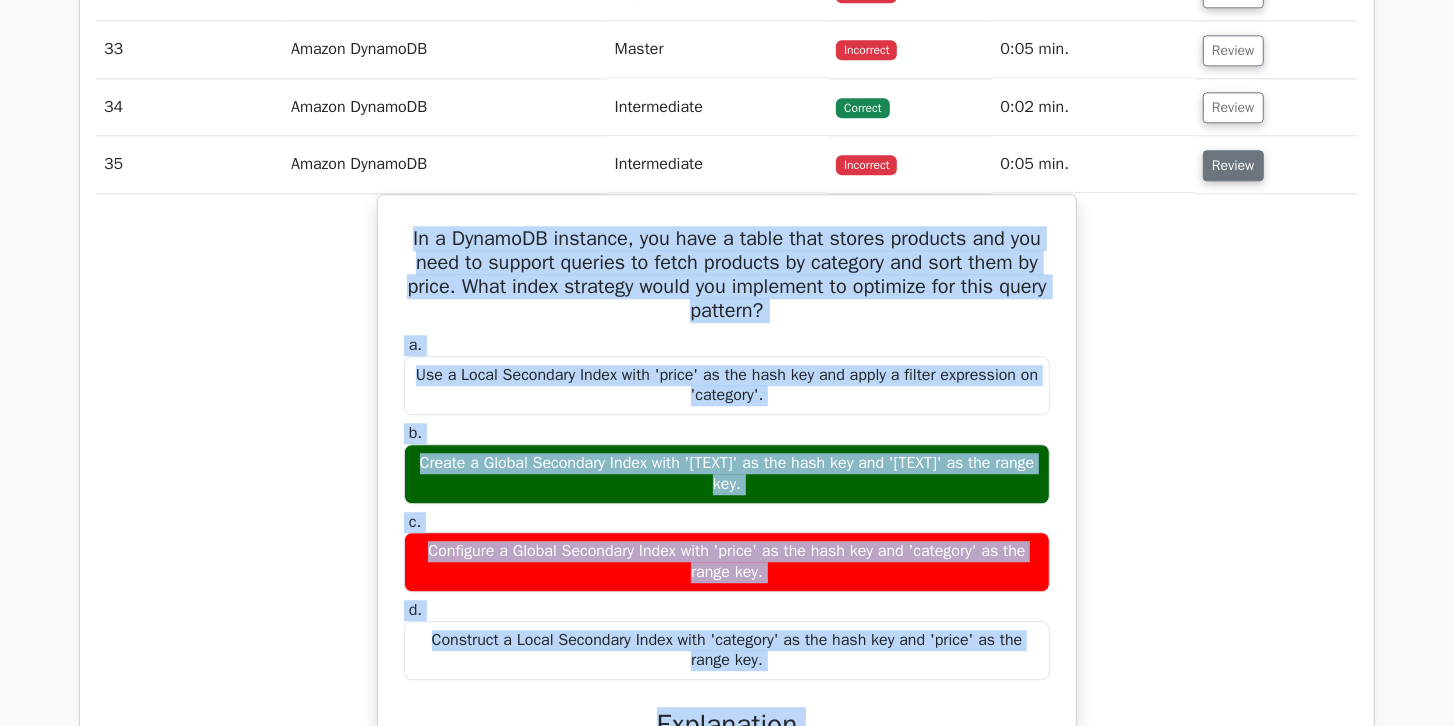 click on "Review" at bounding box center (1233, 165) 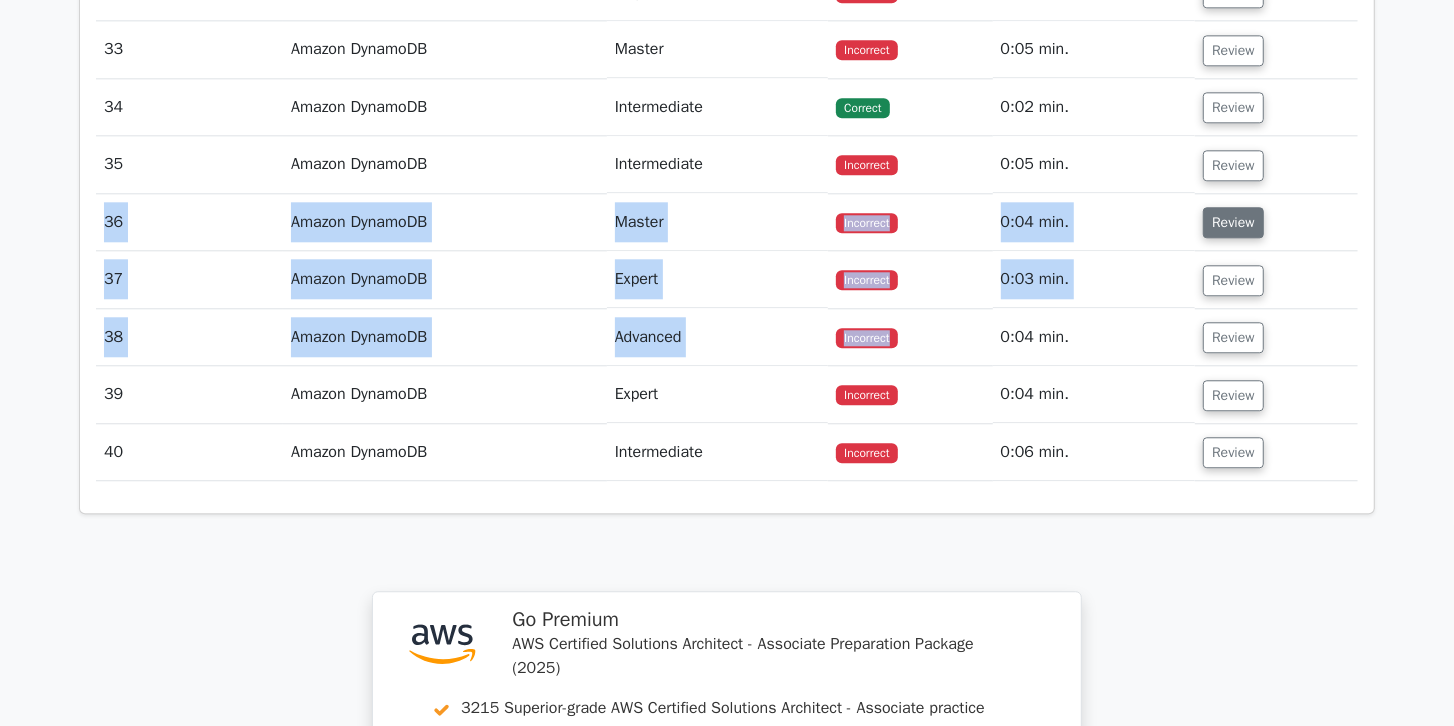click on "Review" at bounding box center [1233, 222] 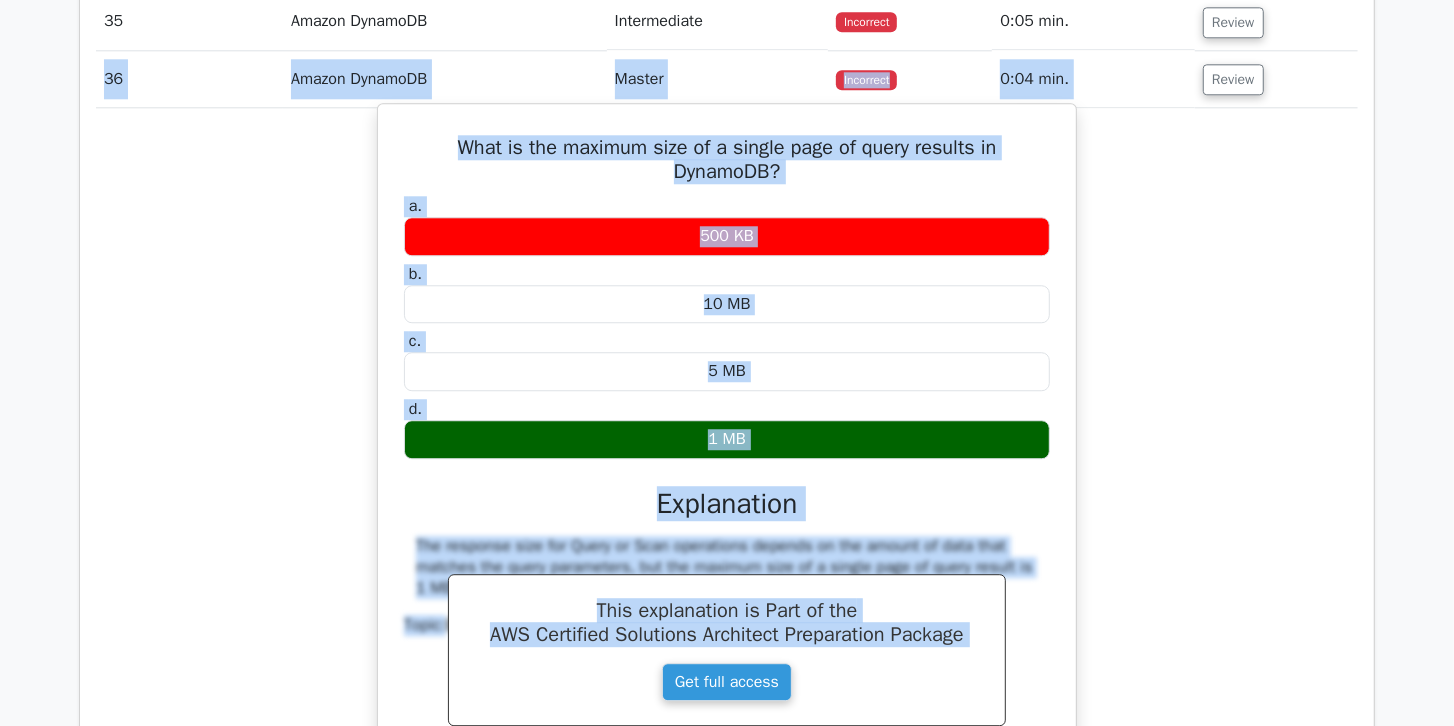 scroll, scrollTop: 3458, scrollLeft: 0, axis: vertical 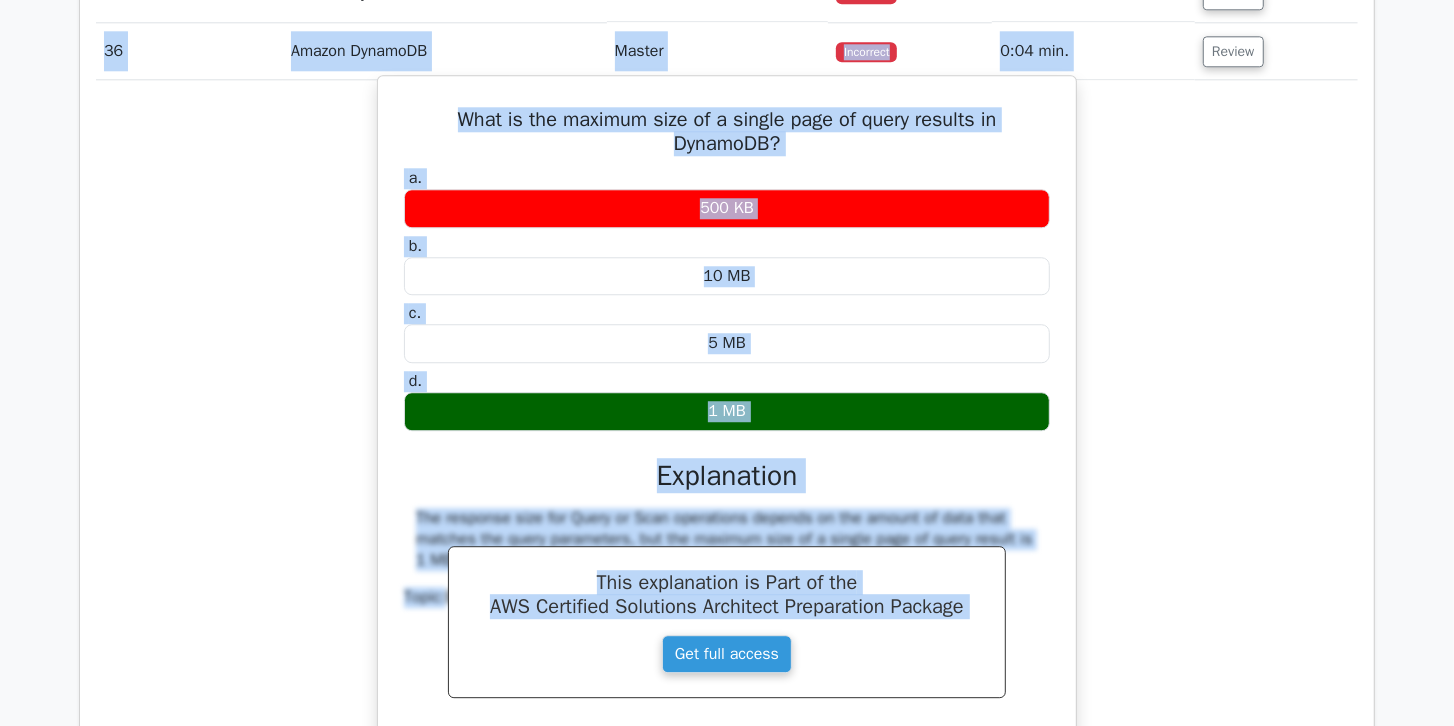 drag, startPoint x: 458, startPoint y: 92, endPoint x: 947, endPoint y: 377, distance: 565.99115 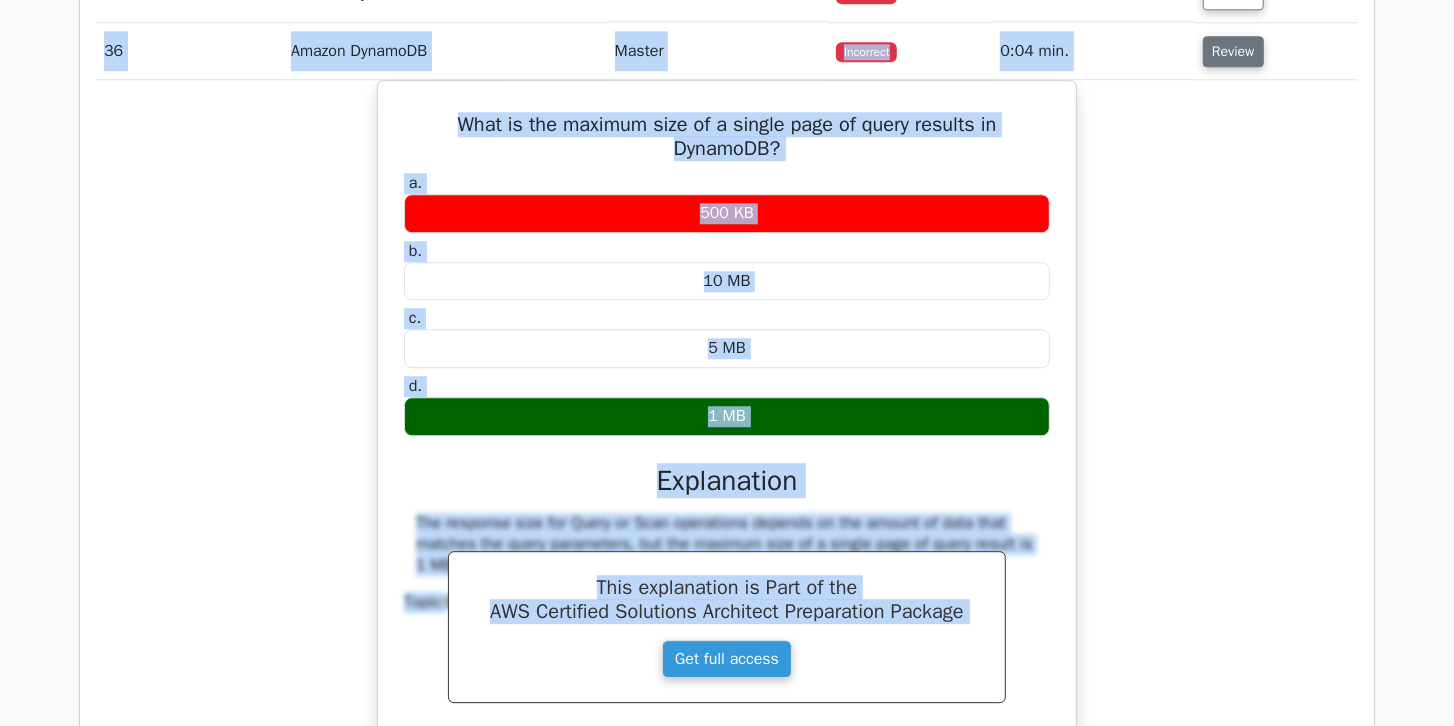 click on "Review" at bounding box center (1233, 51) 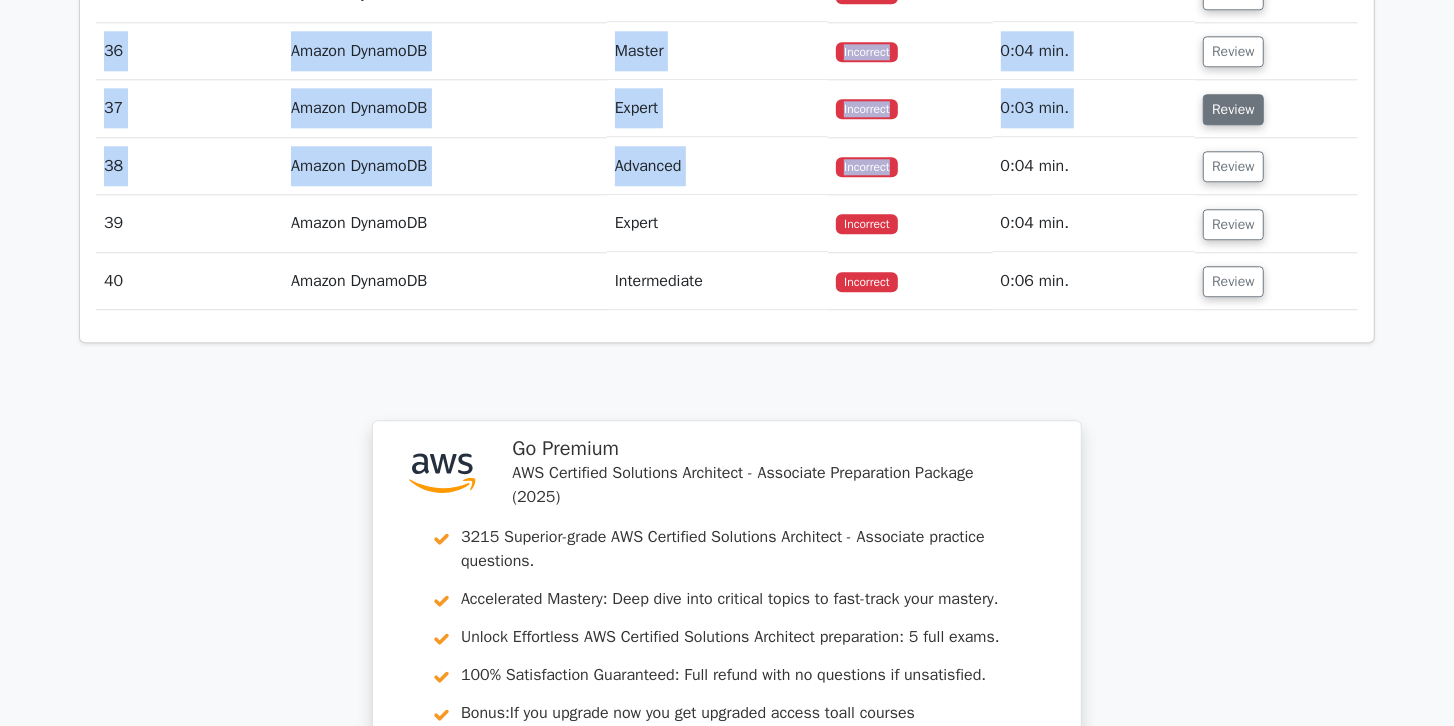 click on "Review" at bounding box center (1233, 109) 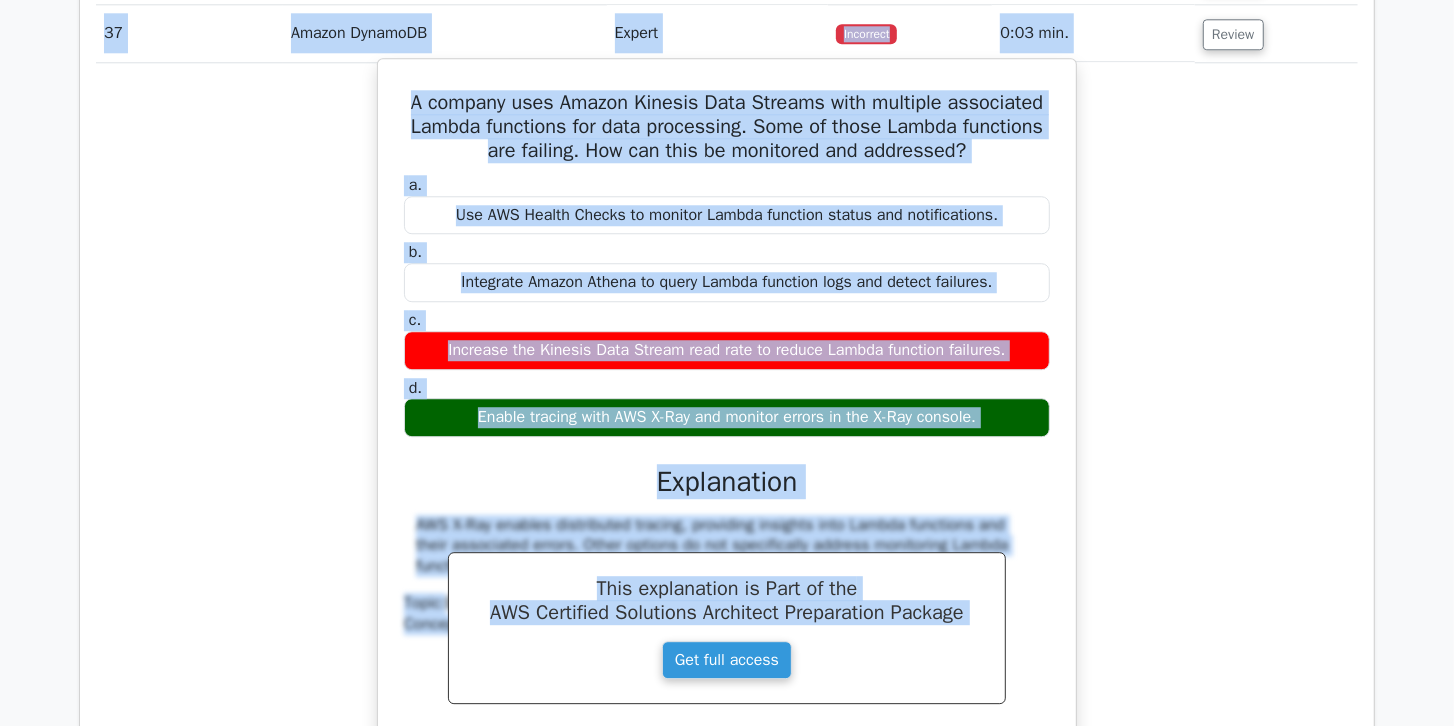 scroll, scrollTop: 3516, scrollLeft: 0, axis: vertical 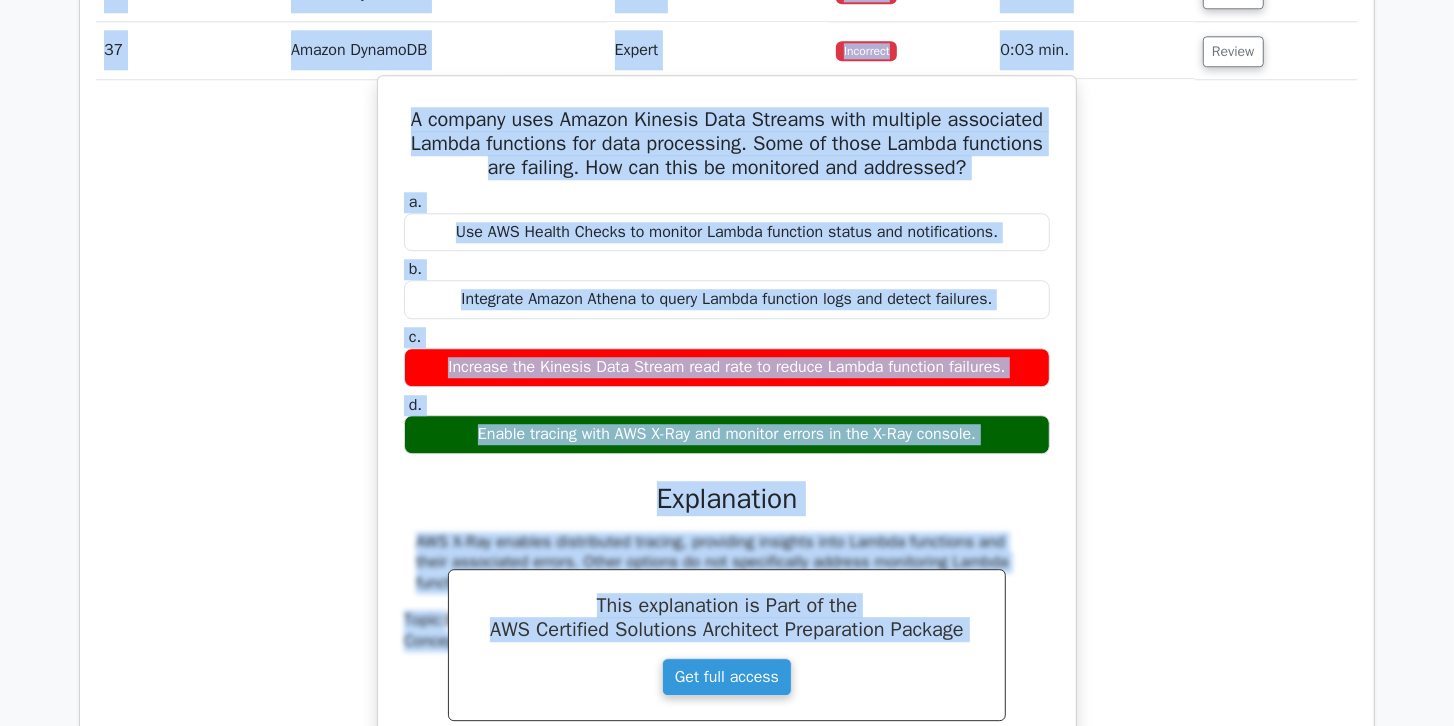 drag, startPoint x: 401, startPoint y: 95, endPoint x: 960, endPoint y: 414, distance: 643.61633 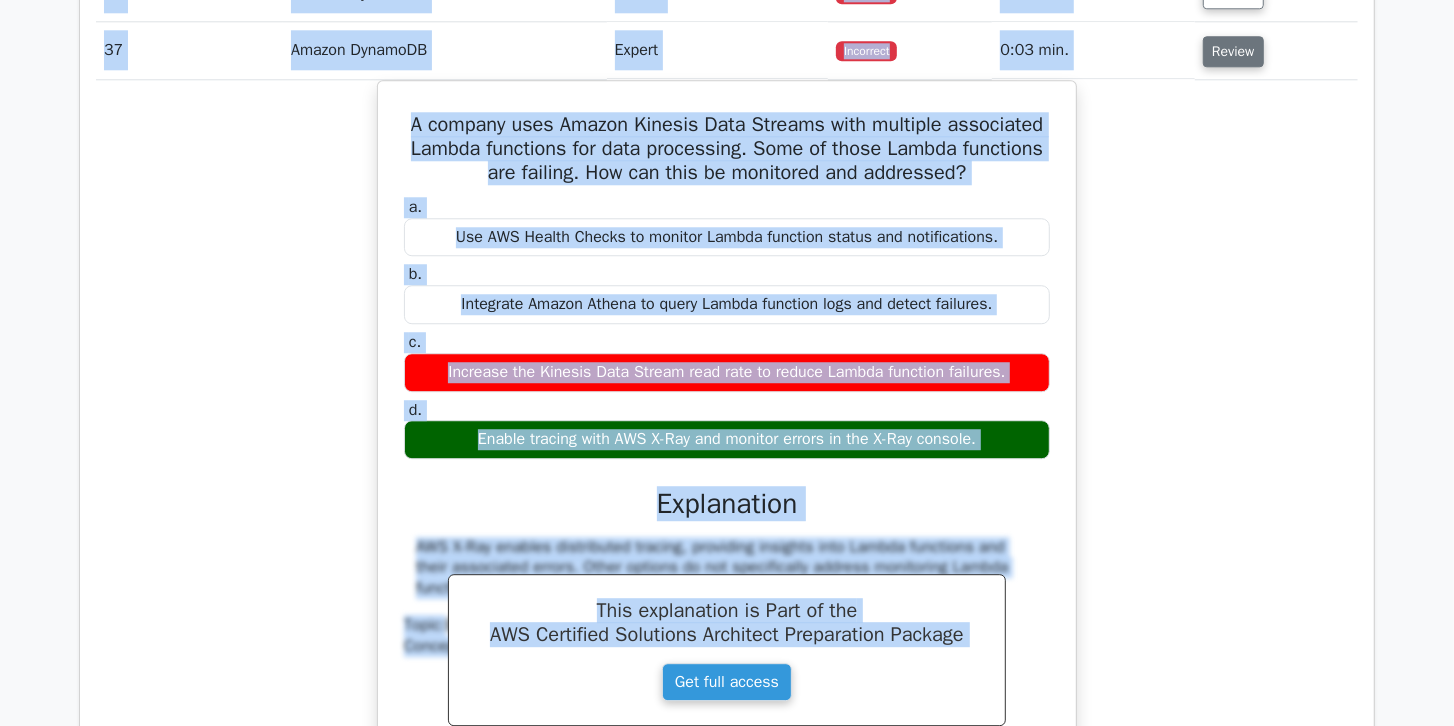click on "Review" at bounding box center [1233, 51] 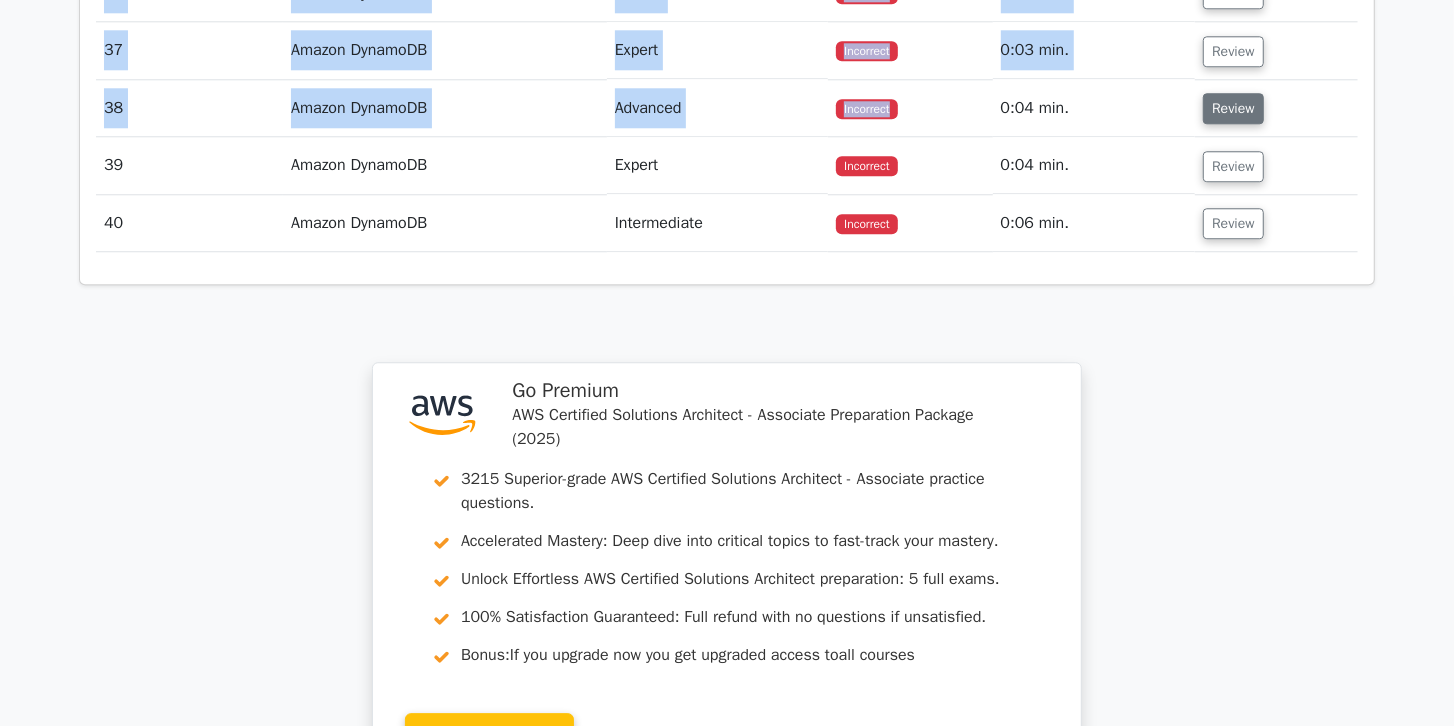 click on "Review" at bounding box center [1233, 108] 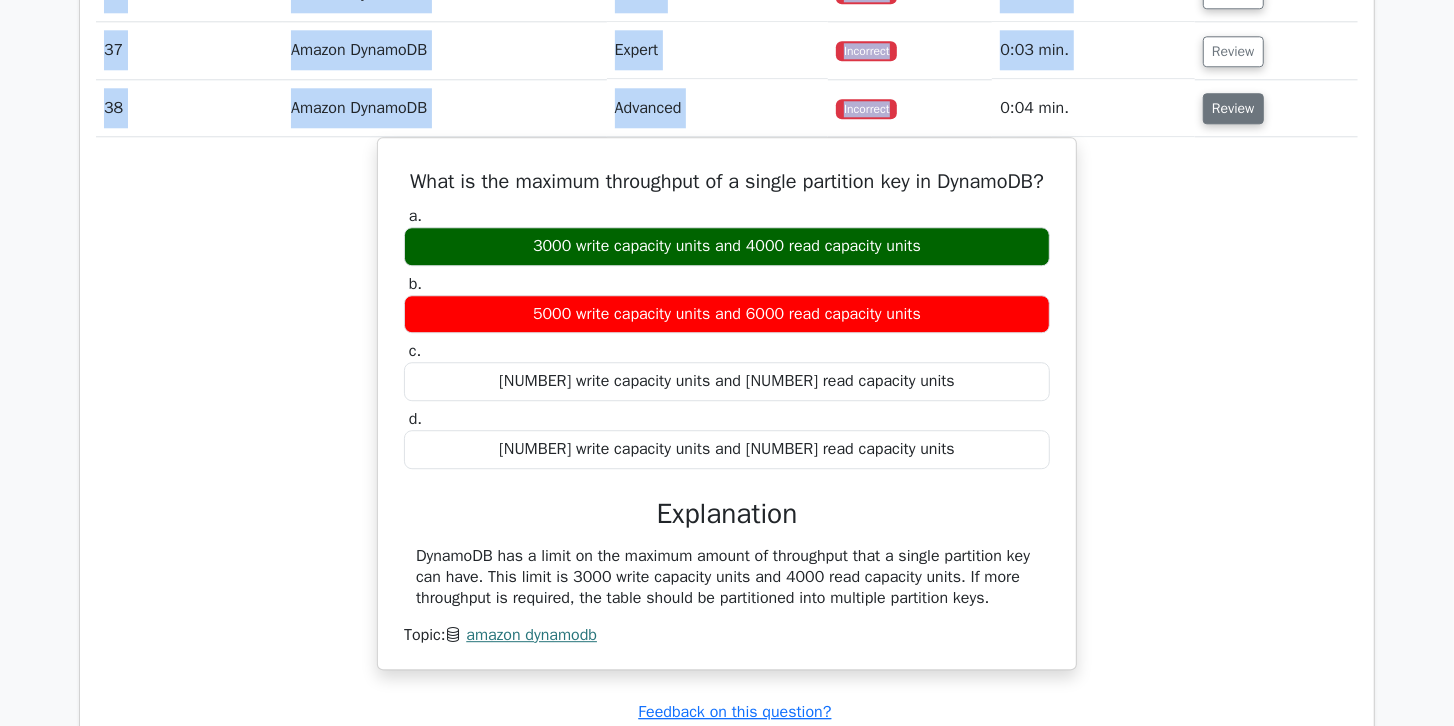 click on "Review" at bounding box center [1233, 108] 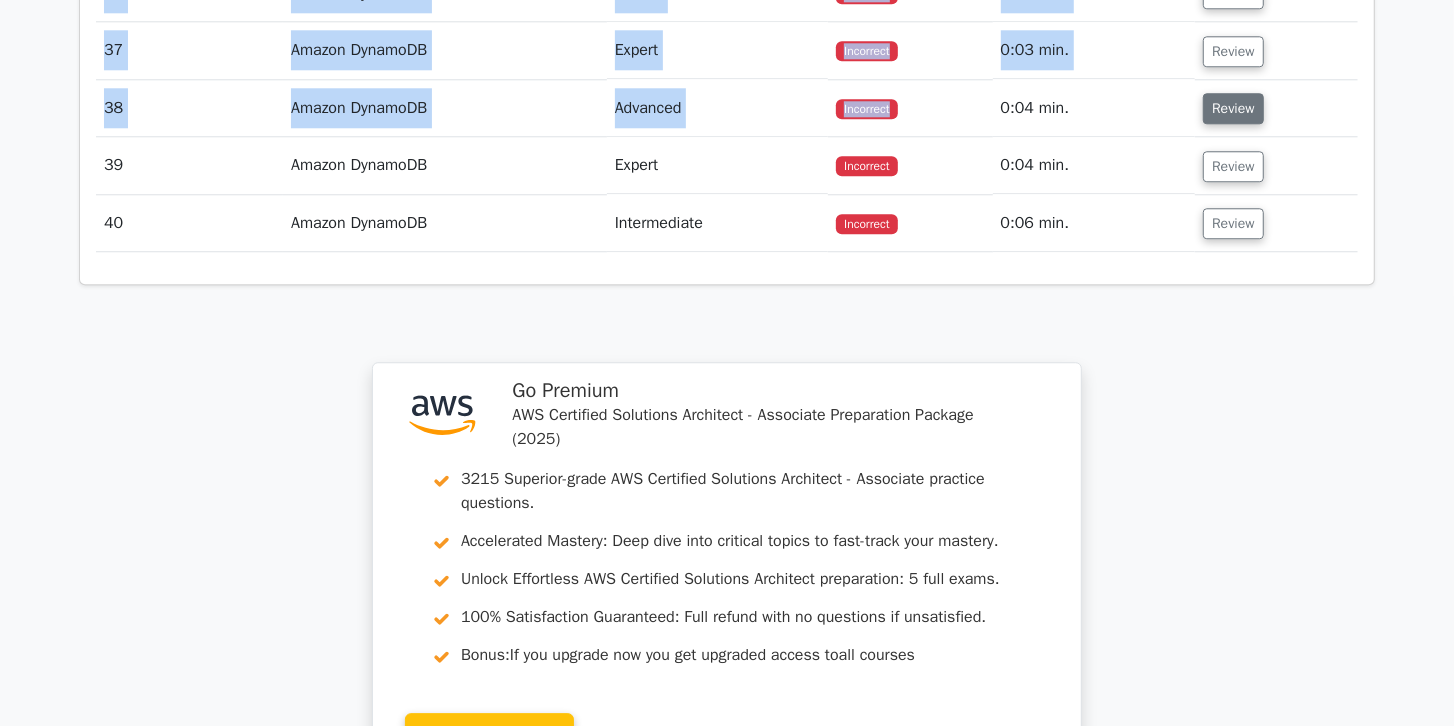click on "Review" at bounding box center [1233, 108] 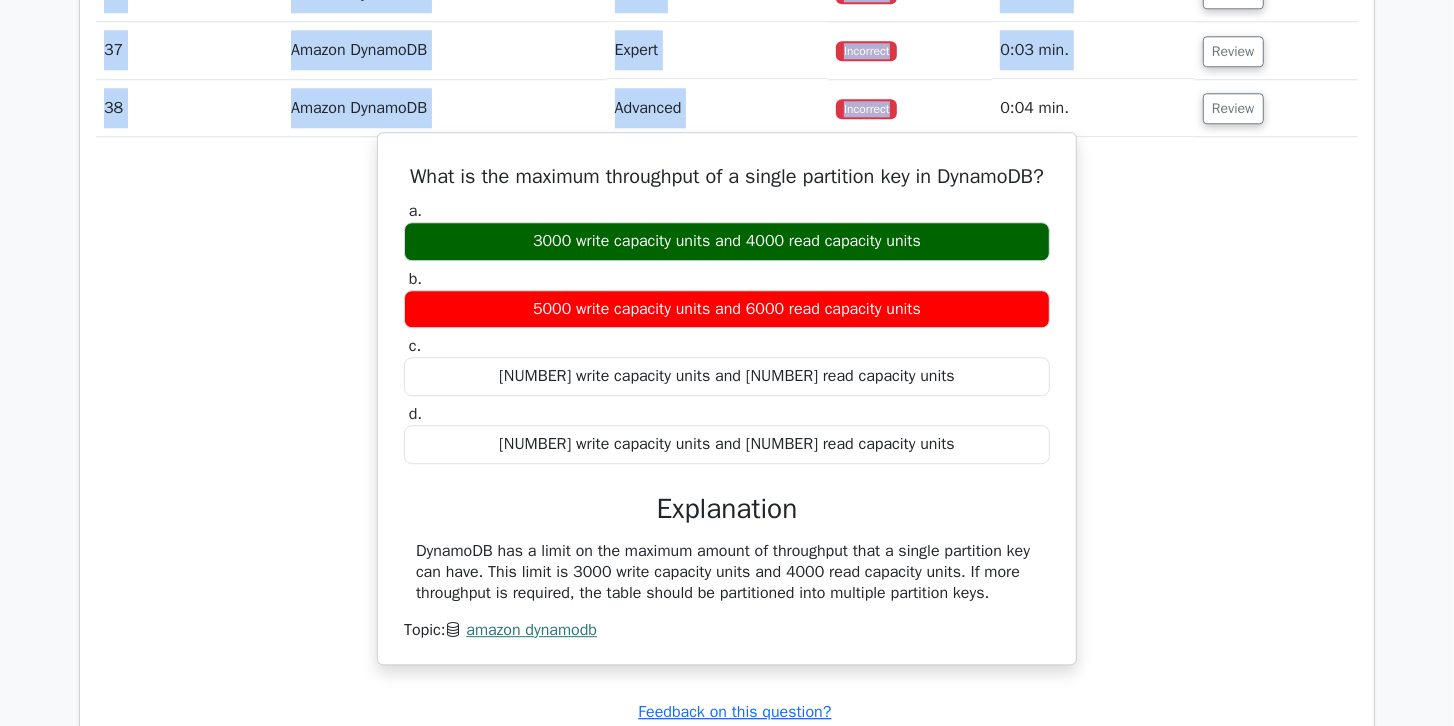 drag, startPoint x: 449, startPoint y: 152, endPoint x: 1010, endPoint y: 578, distance: 704.41254 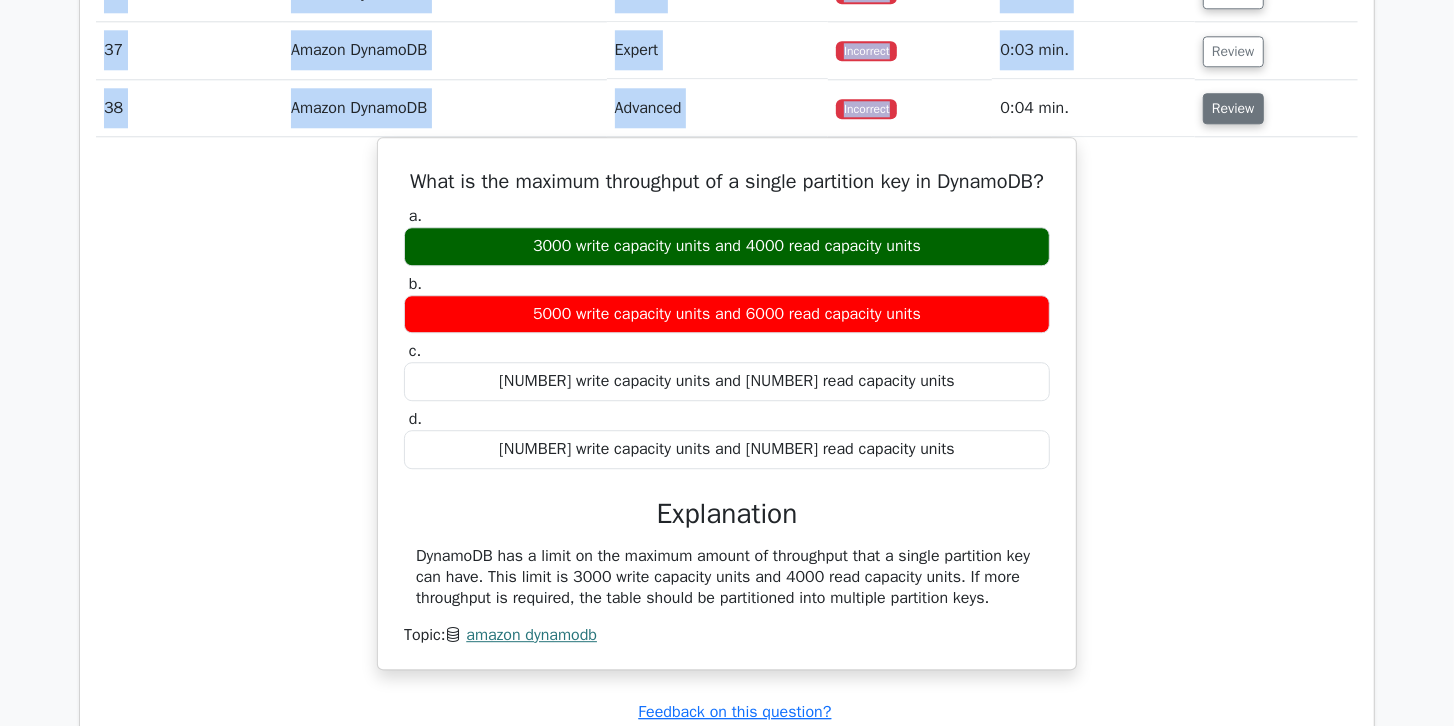 click on "Review" at bounding box center (1233, 108) 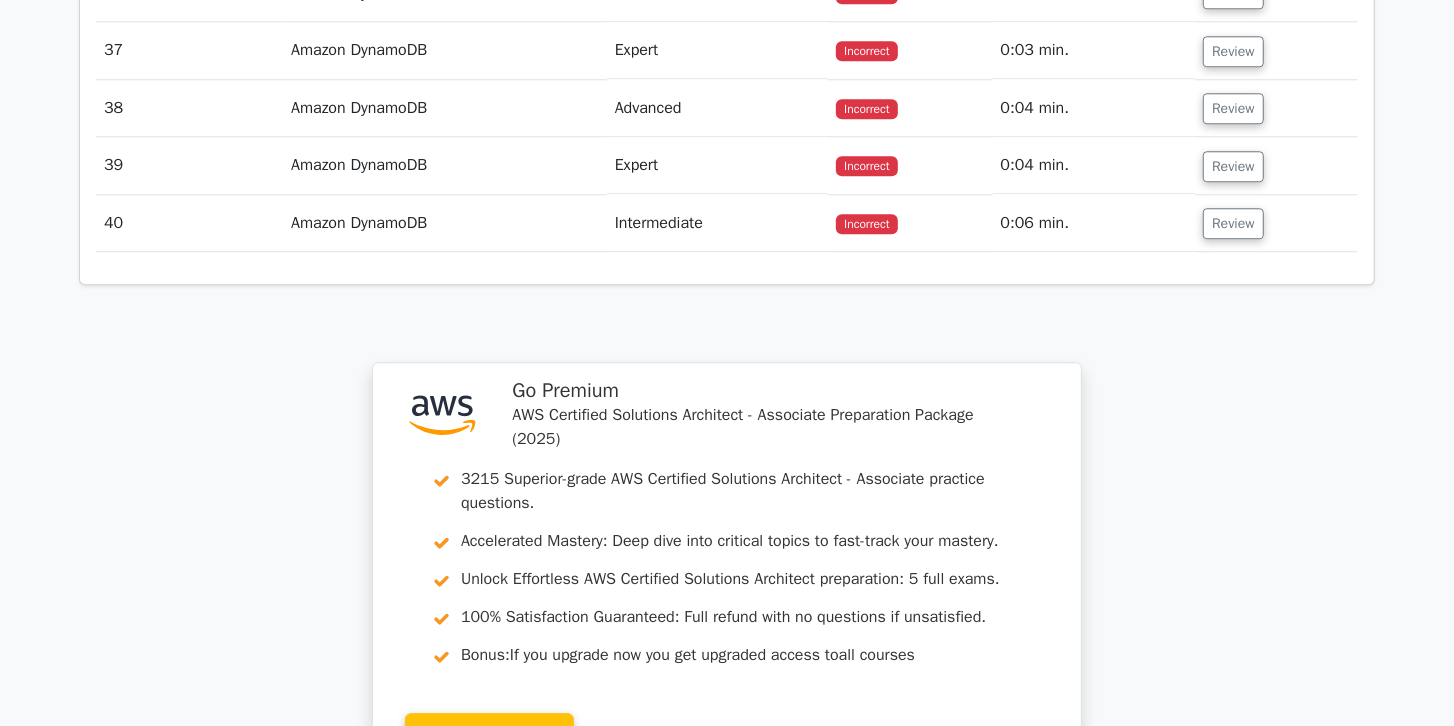 click on "Review" at bounding box center (1276, 223) 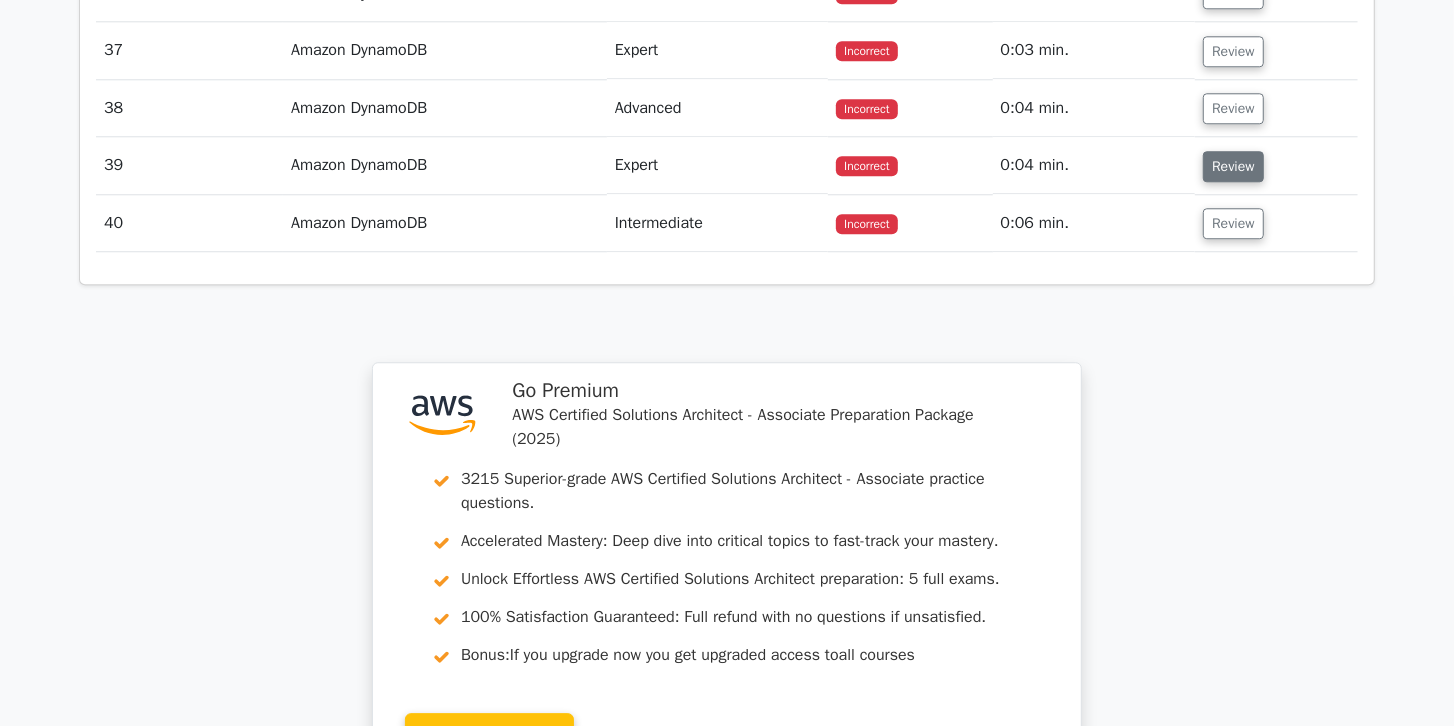click on "Review" at bounding box center (1233, 166) 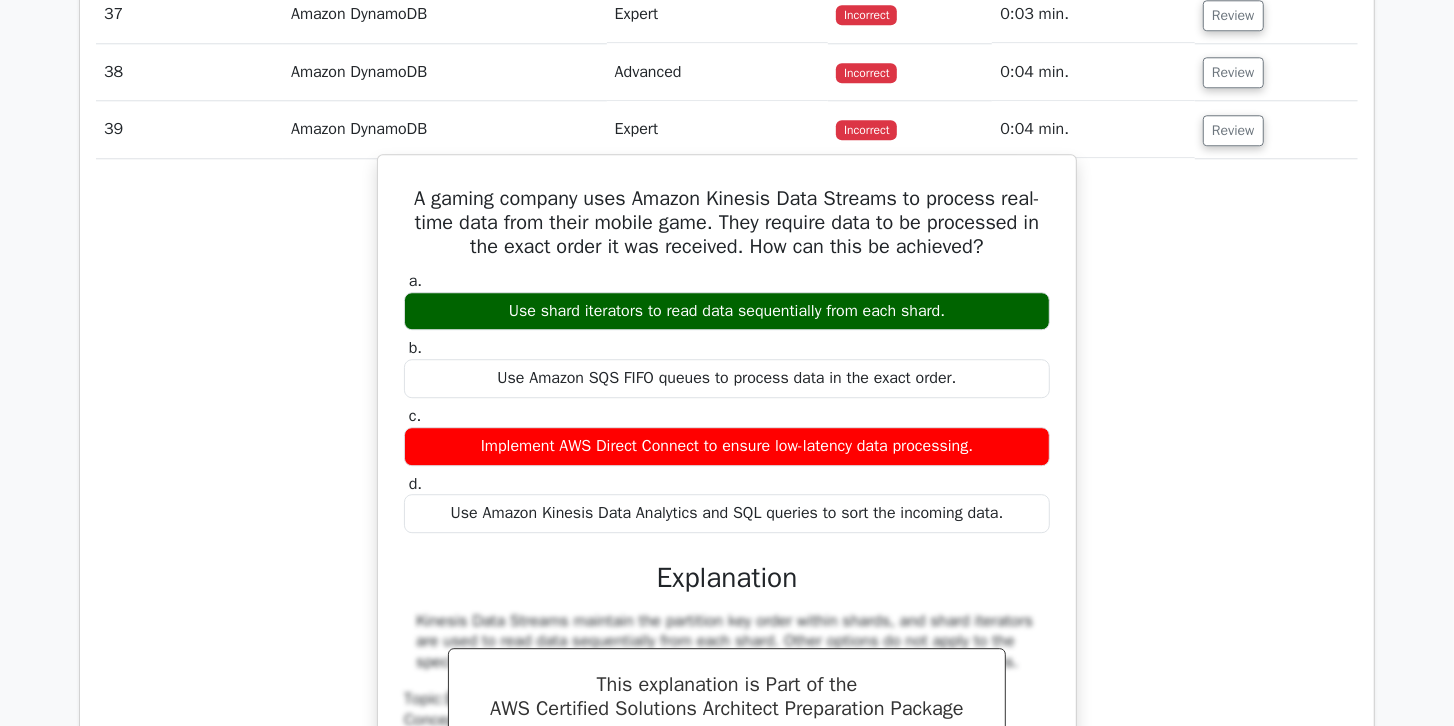 scroll, scrollTop: 3573, scrollLeft: 0, axis: vertical 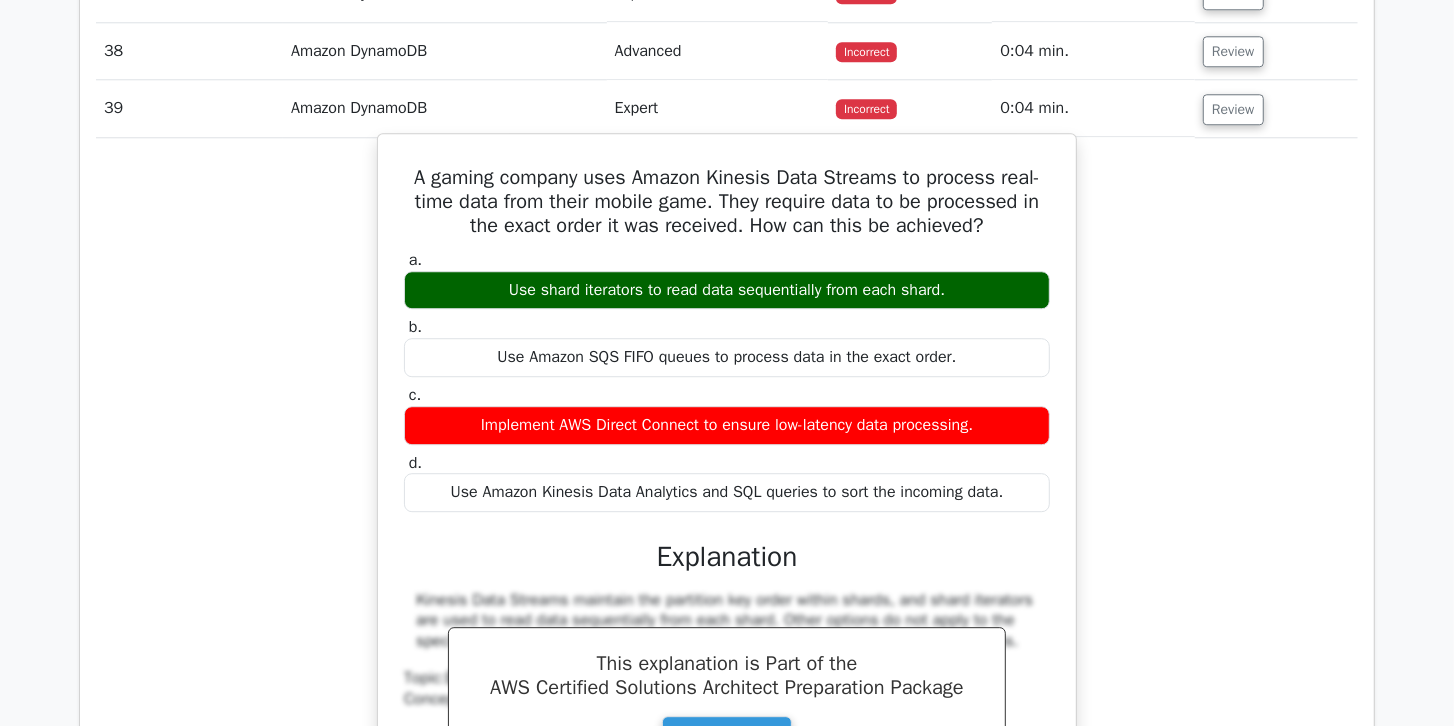 drag, startPoint x: 389, startPoint y: 145, endPoint x: 1016, endPoint y: 385, distance: 671.3635 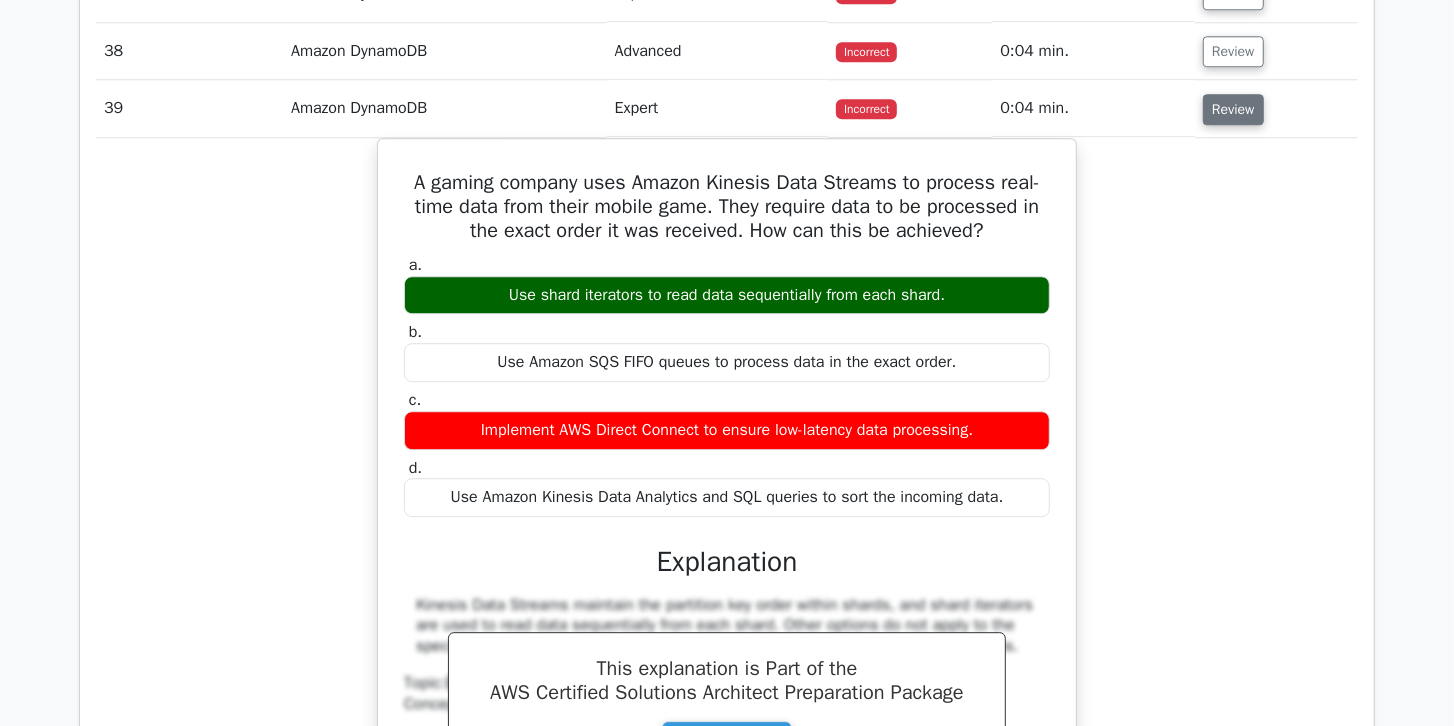 click on "Review" at bounding box center (1233, 109) 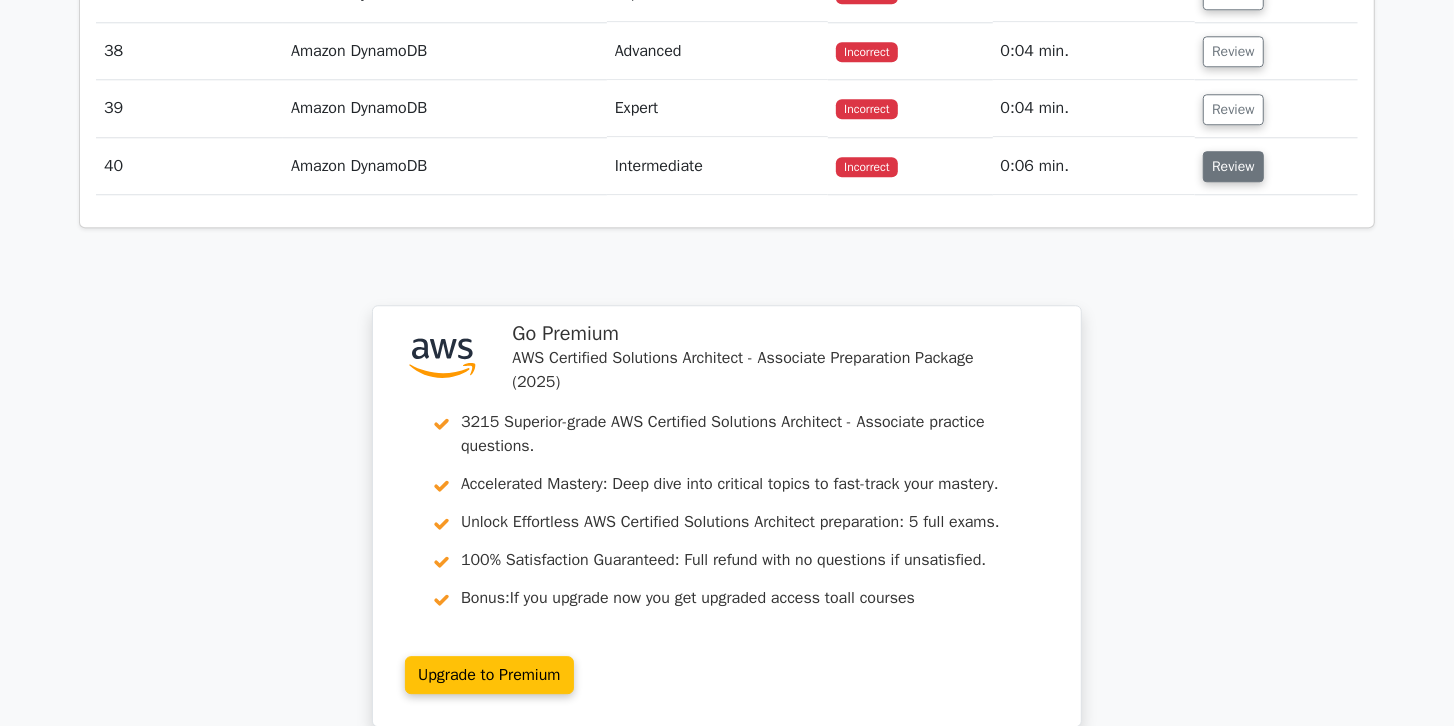 click on "Review" at bounding box center [1233, 166] 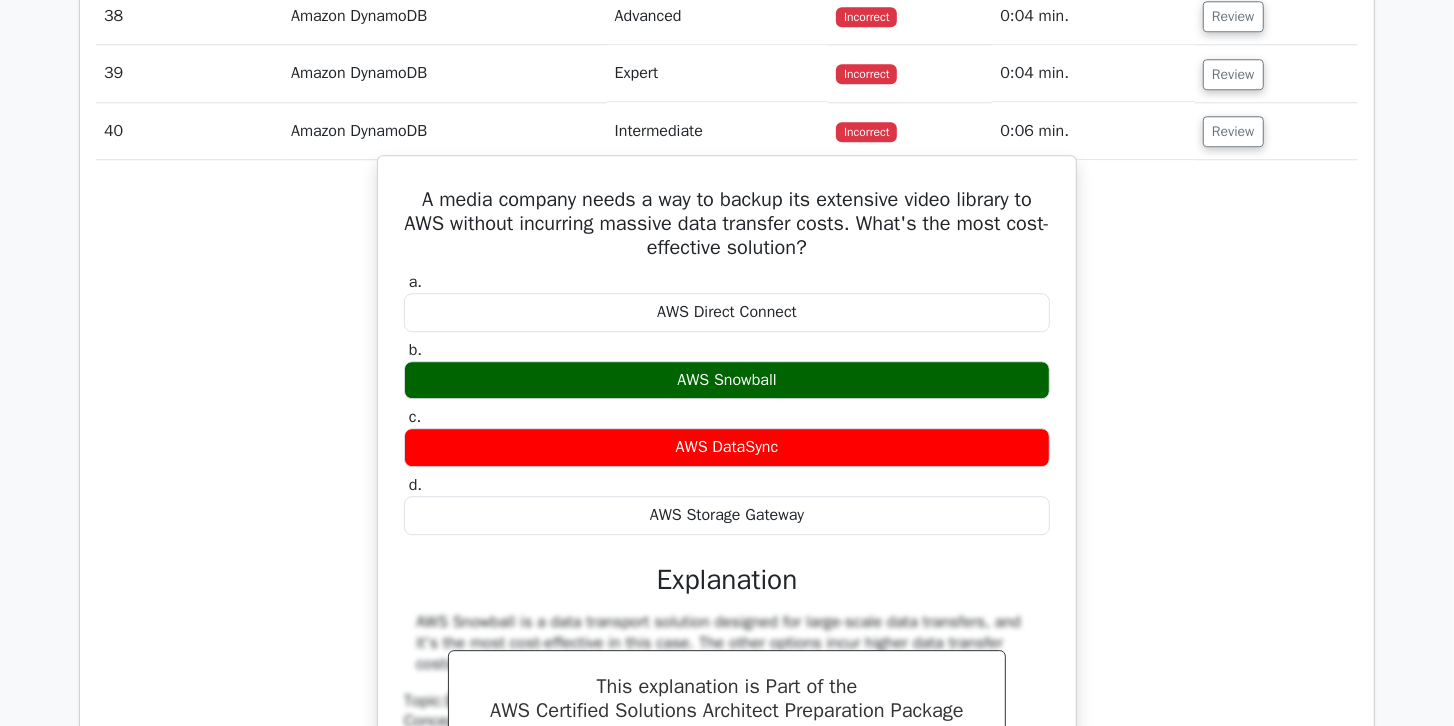 scroll, scrollTop: 3687, scrollLeft: 0, axis: vertical 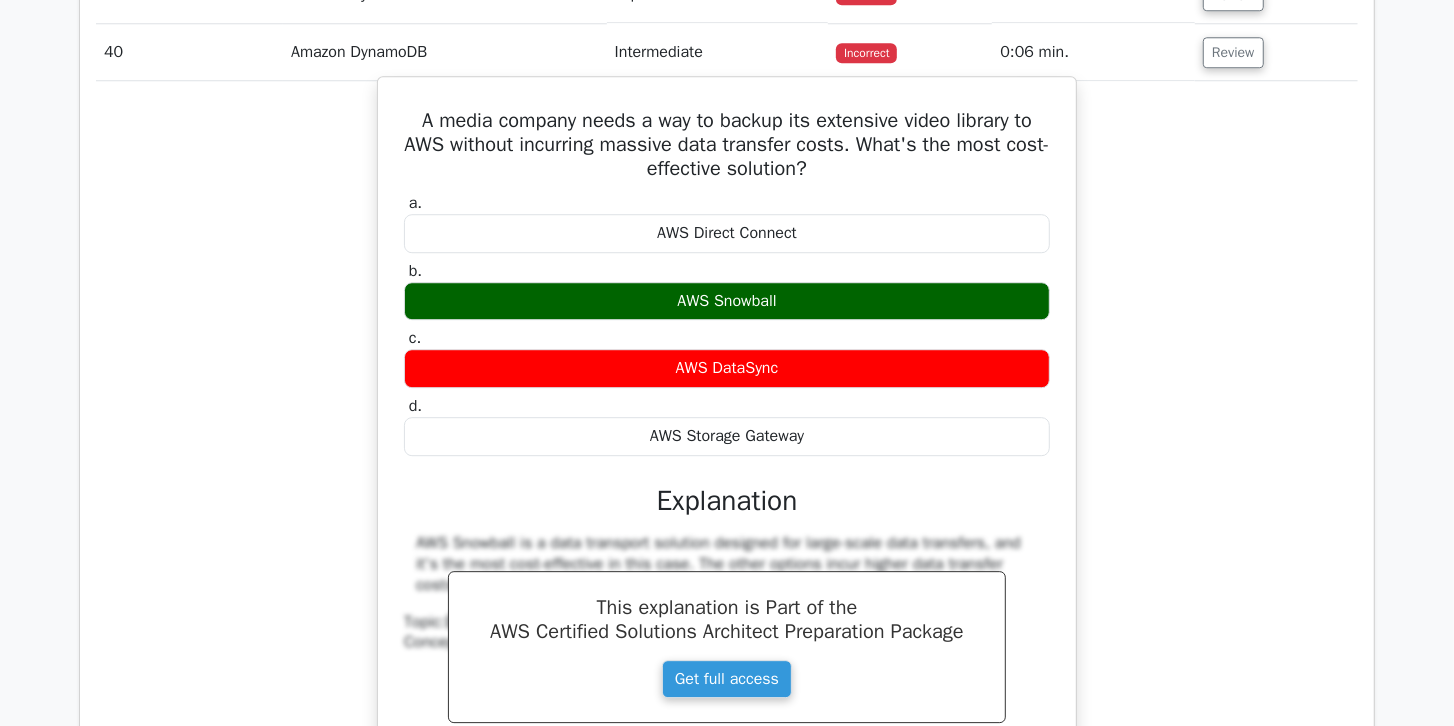 drag, startPoint x: 410, startPoint y: 94, endPoint x: 778, endPoint y: 327, distance: 435.56055 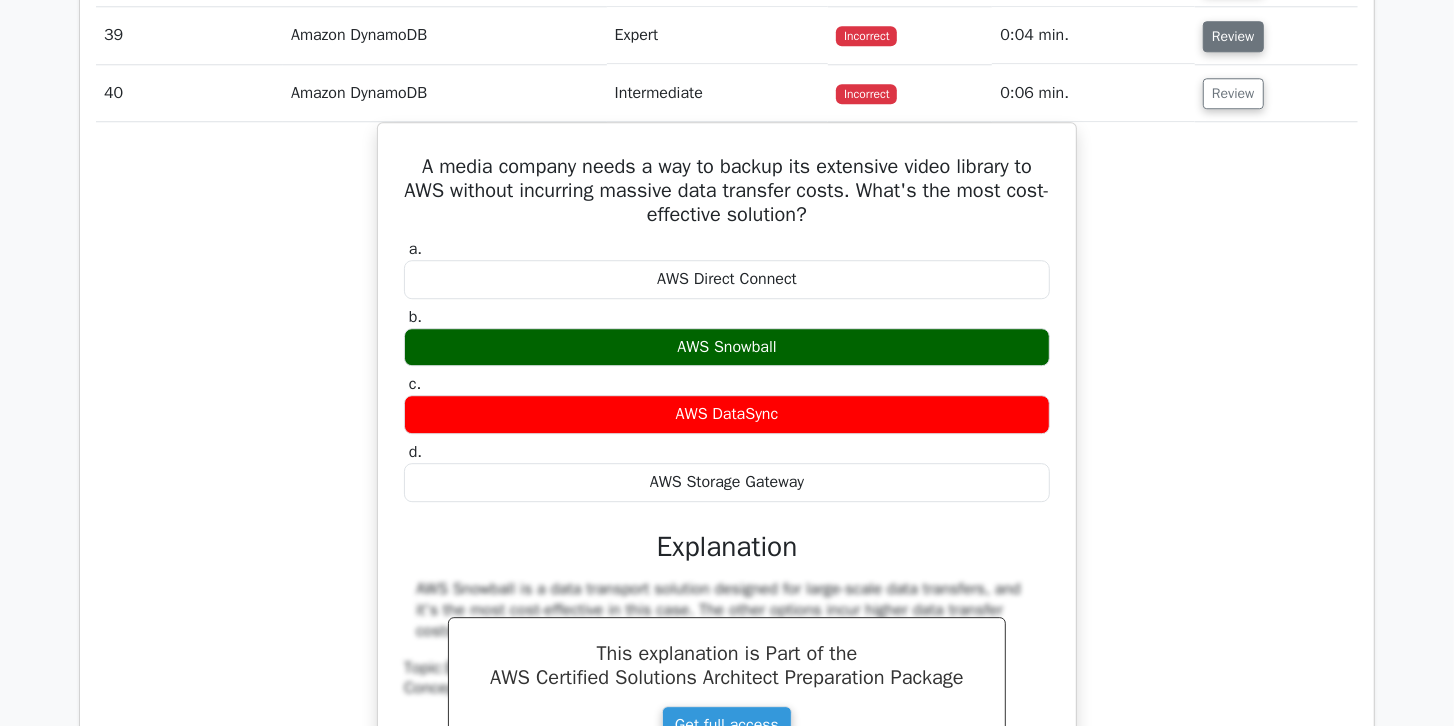 scroll, scrollTop: 3630, scrollLeft: 0, axis: vertical 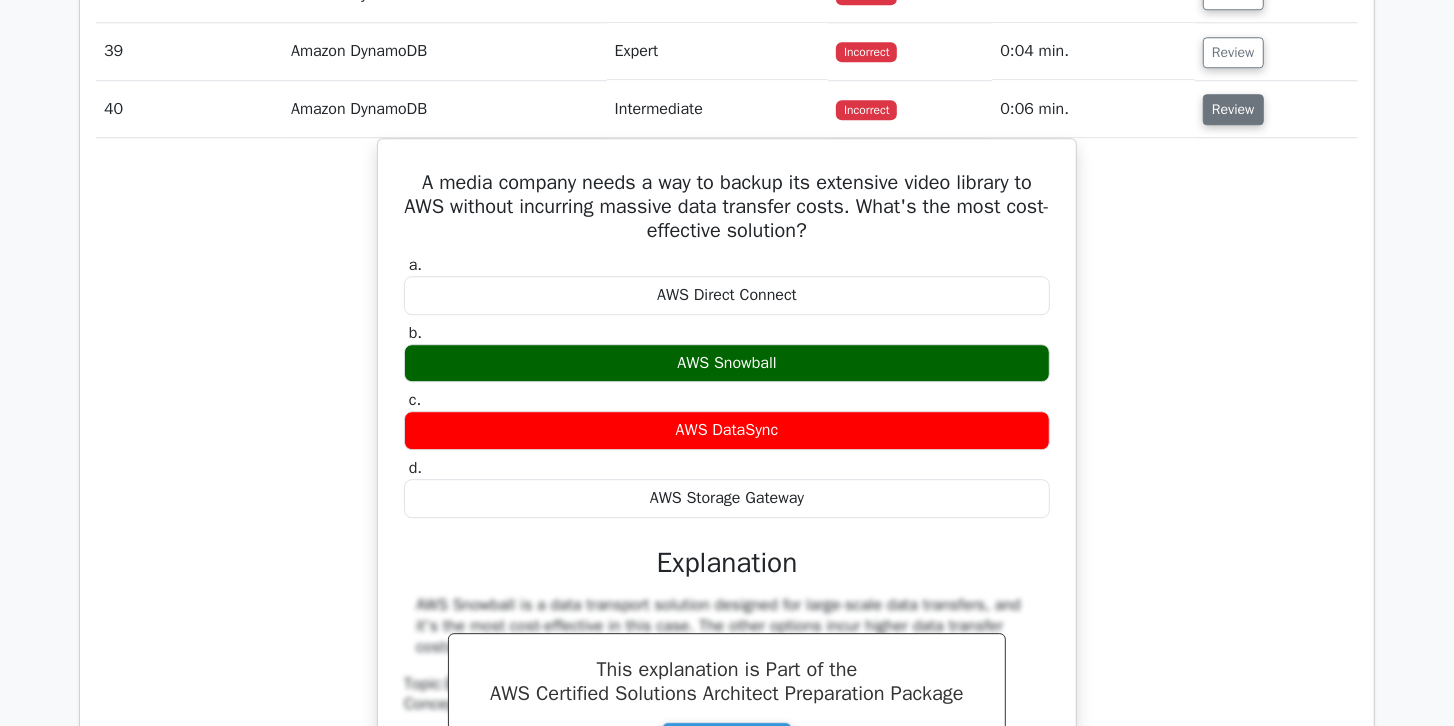 click on "Review" at bounding box center [1233, 109] 